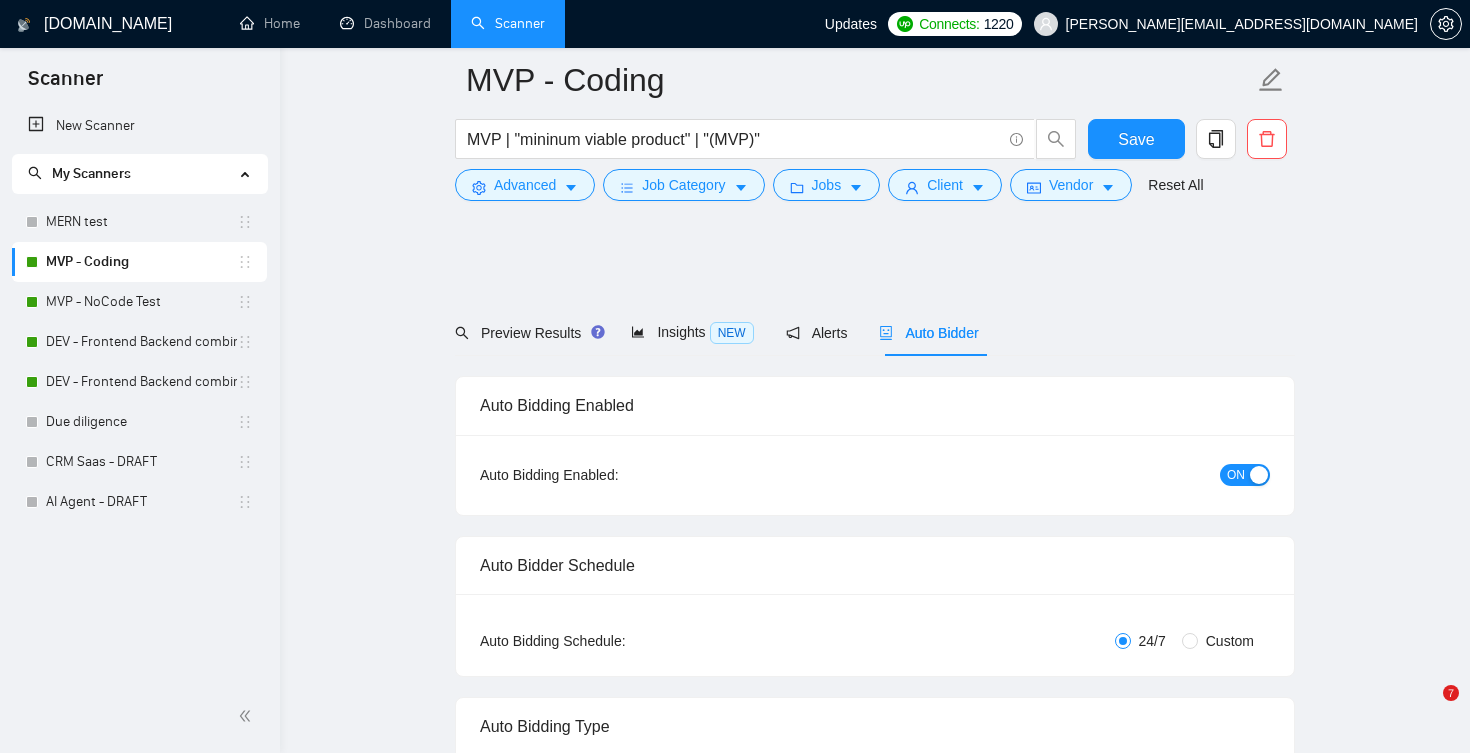 scroll, scrollTop: 4931, scrollLeft: 0, axis: vertical 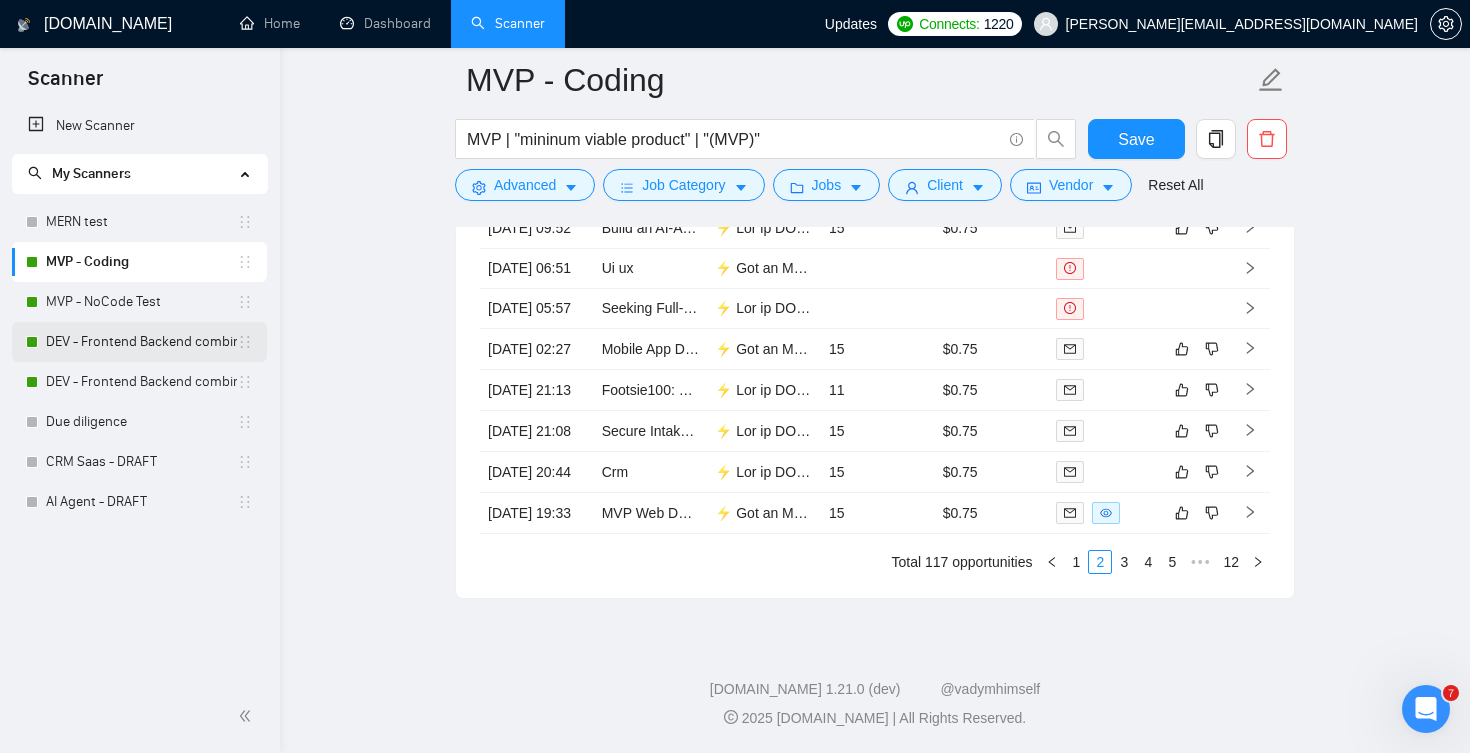 click on "DEV - Frontend Backend combinations US CAN, AUS [GEOGRAPHIC_DATA]" at bounding box center (141, 342) 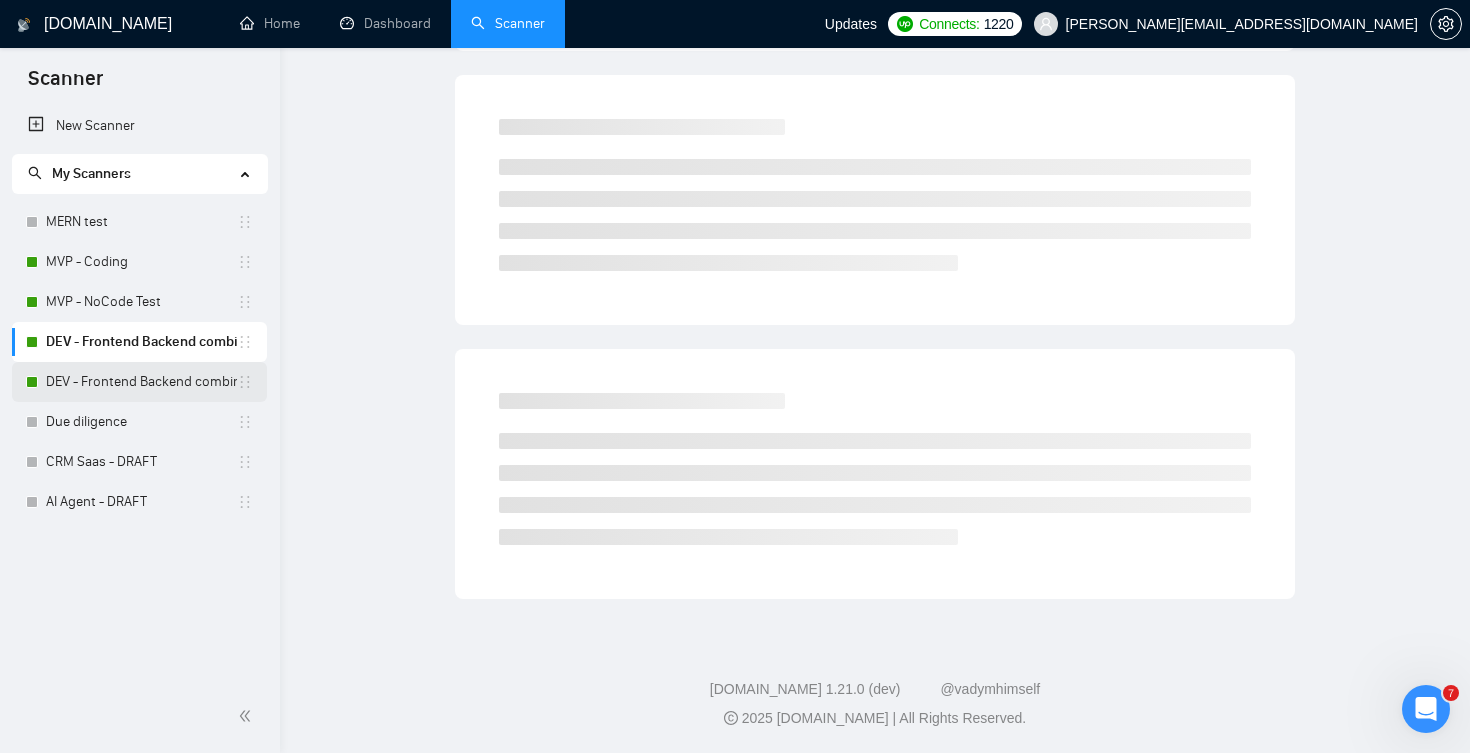 scroll, scrollTop: 0, scrollLeft: 0, axis: both 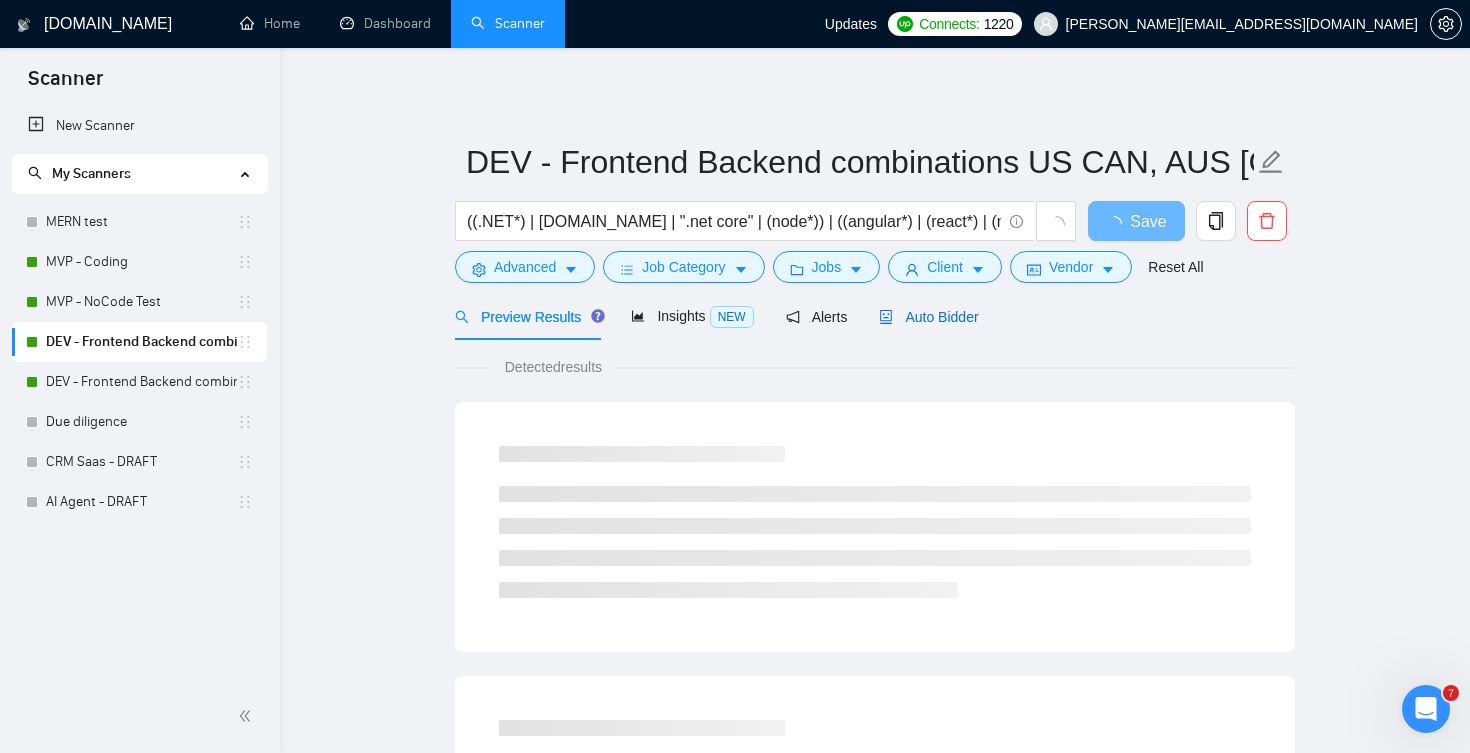 click on "Auto Bidder" at bounding box center [928, 317] 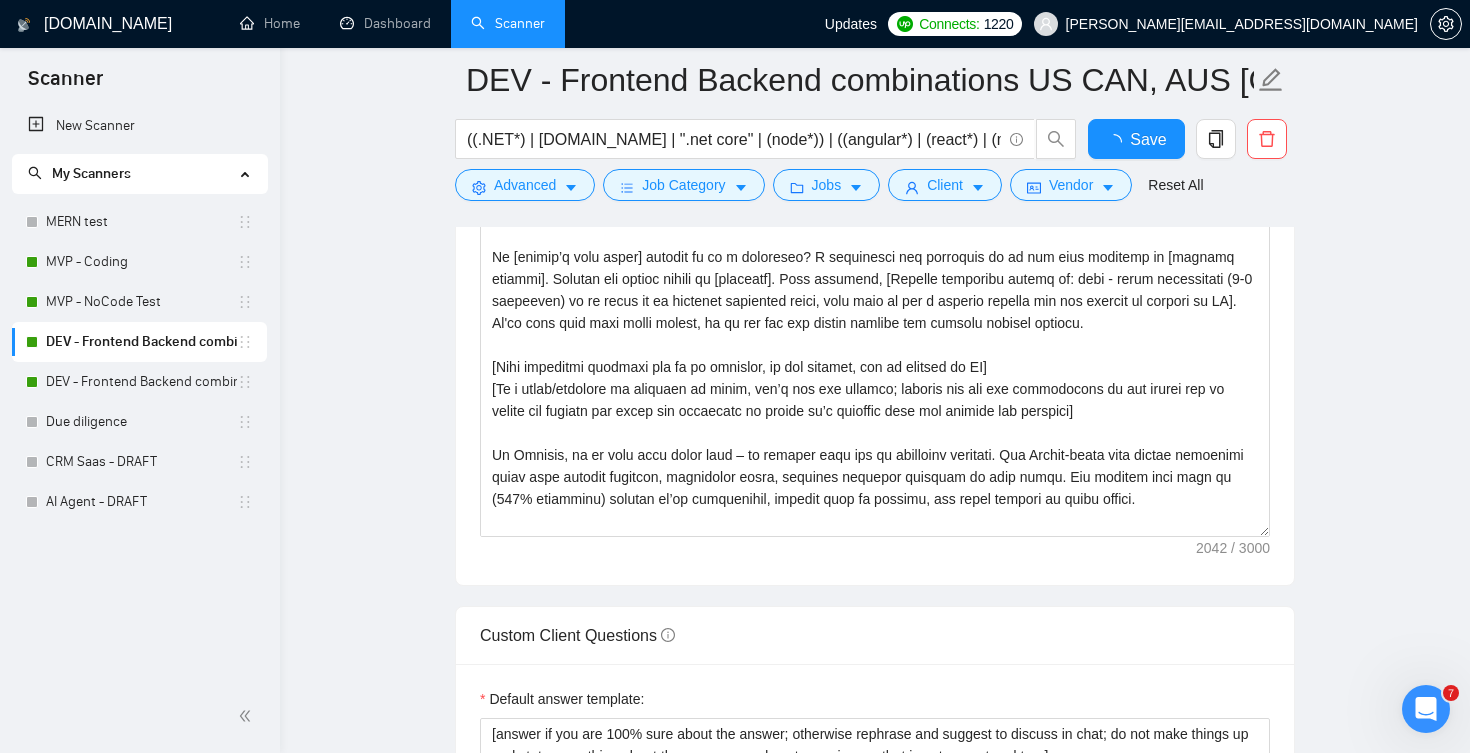 scroll, scrollTop: 1991, scrollLeft: 0, axis: vertical 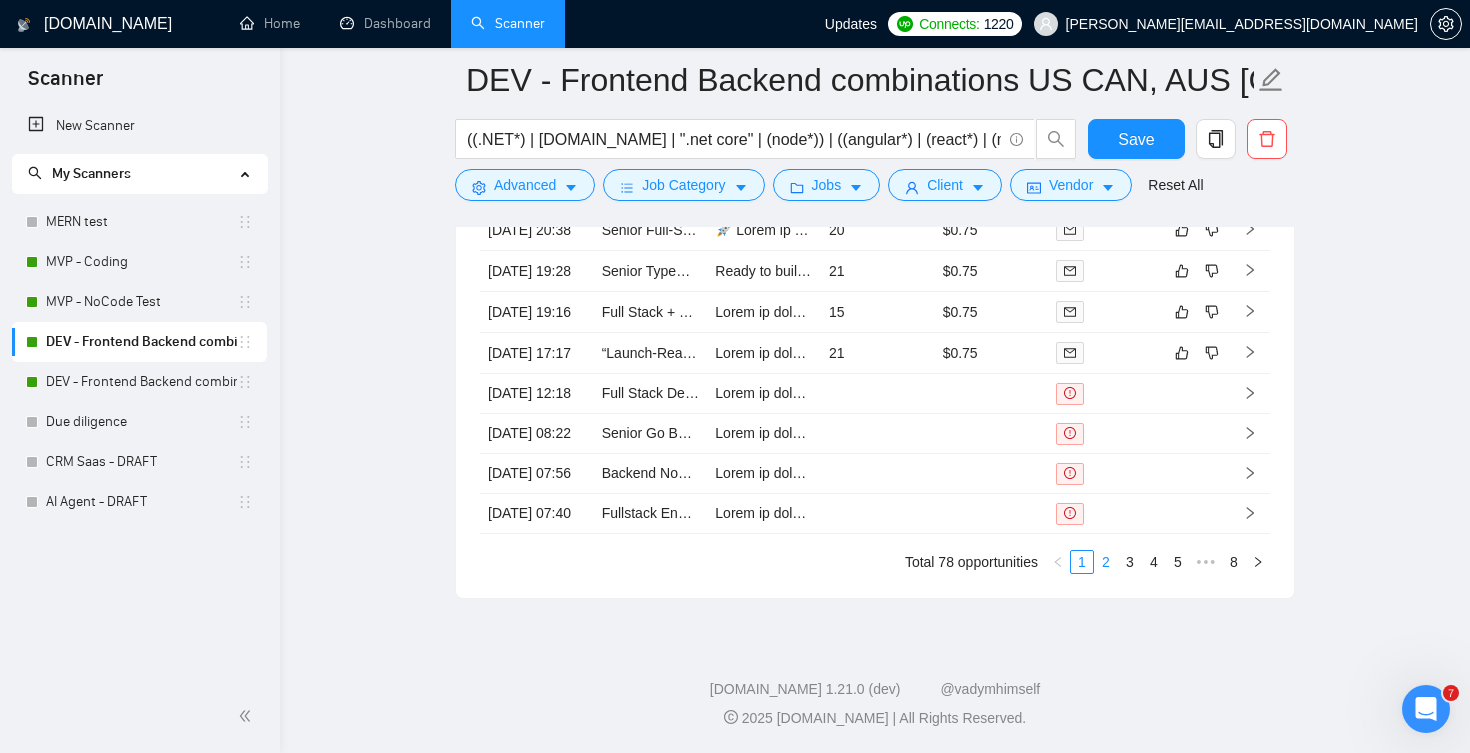 click on "2" at bounding box center (1106, 562) 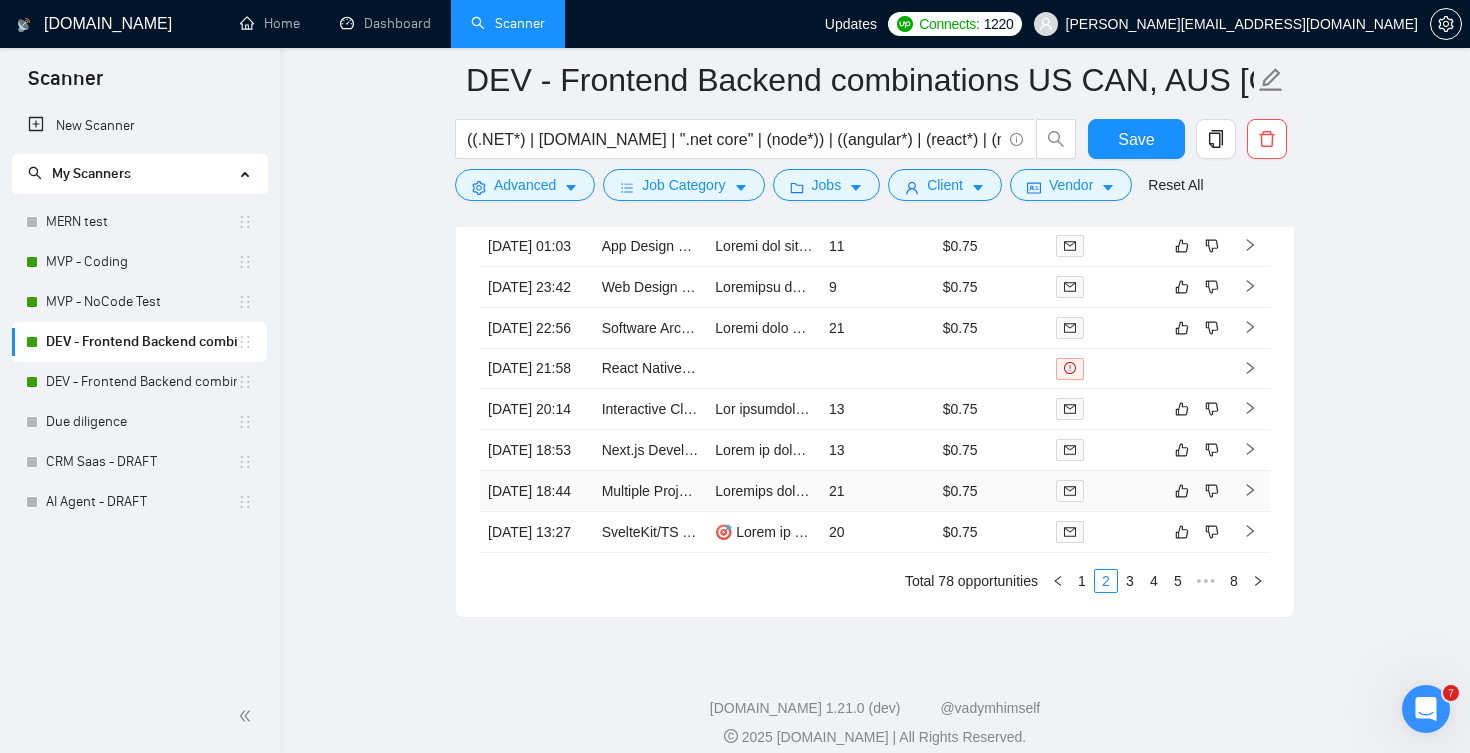 scroll, scrollTop: 4817, scrollLeft: 0, axis: vertical 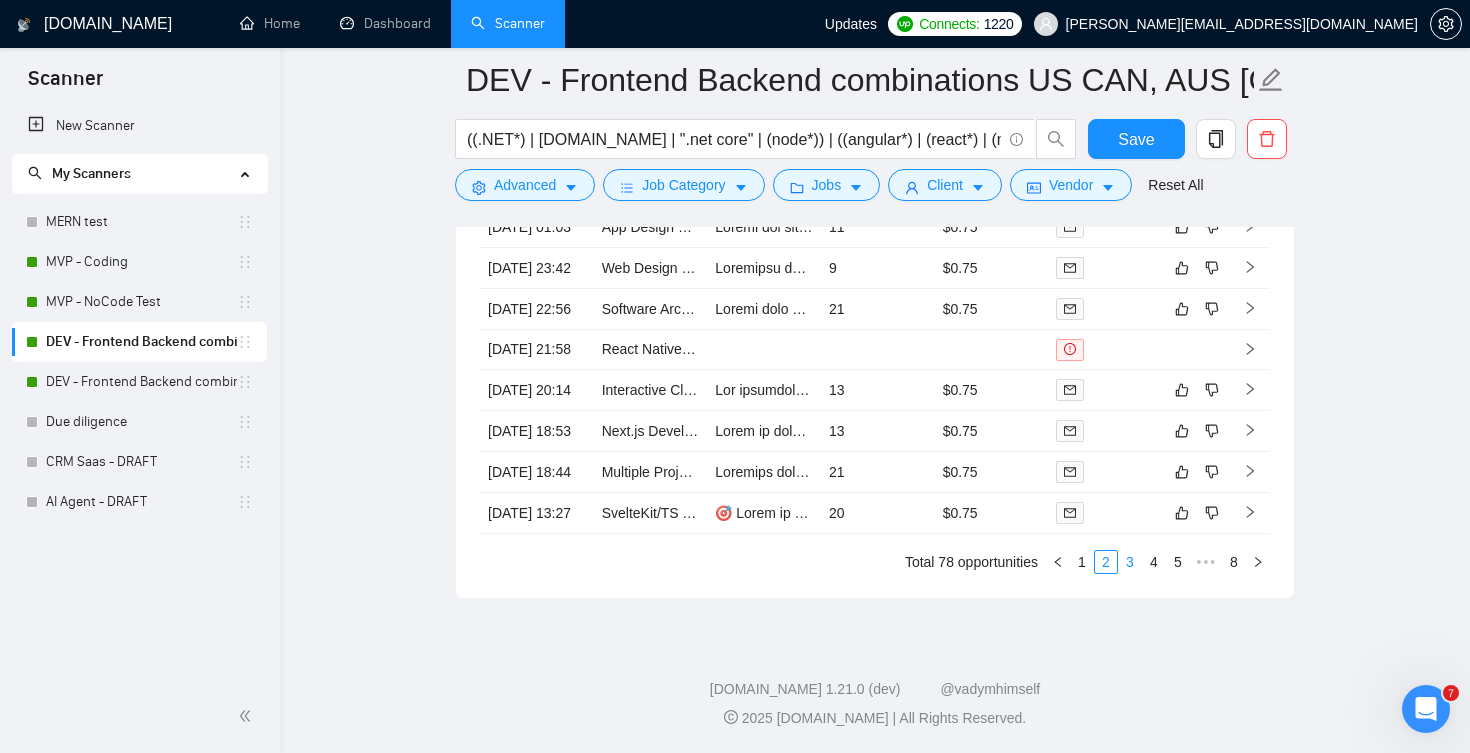 click on "3" at bounding box center (1130, 562) 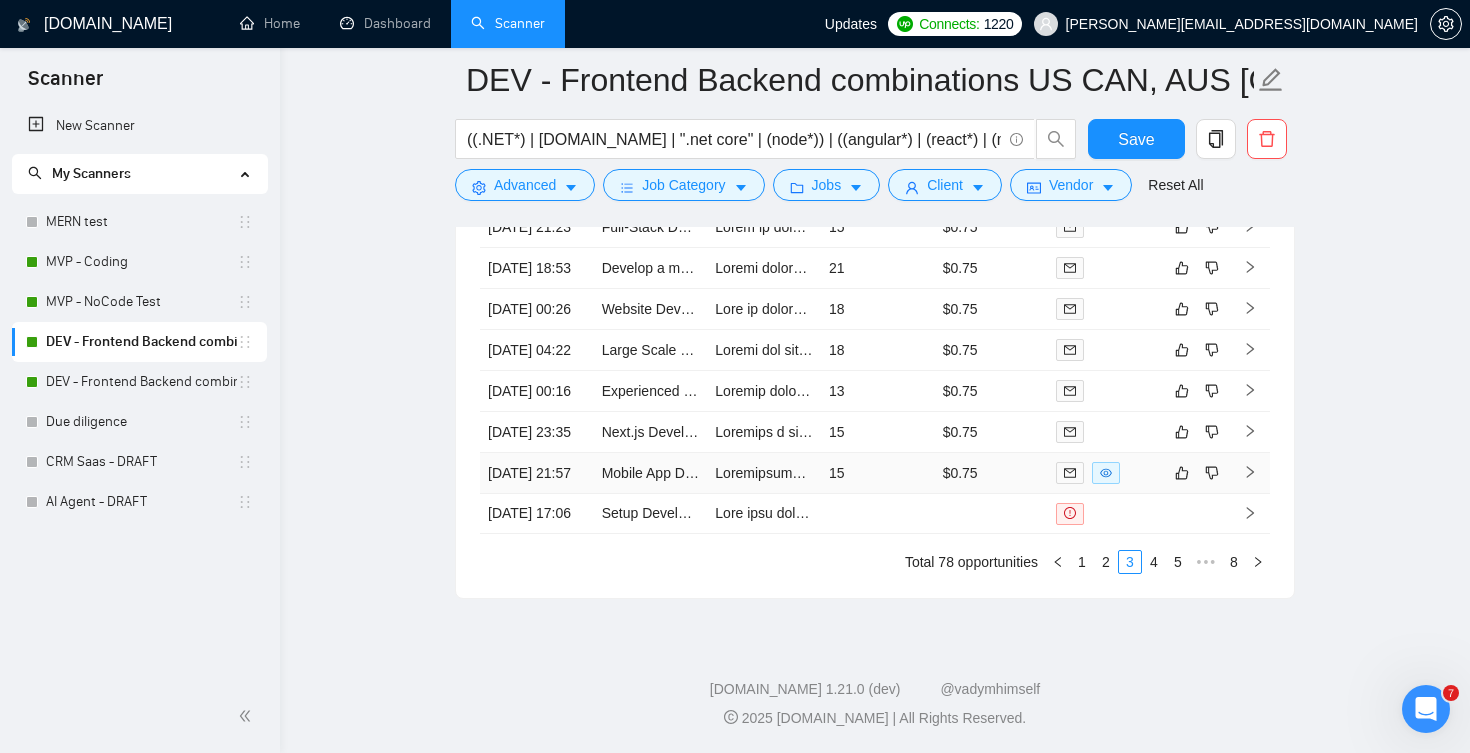 scroll, scrollTop: 4931, scrollLeft: 0, axis: vertical 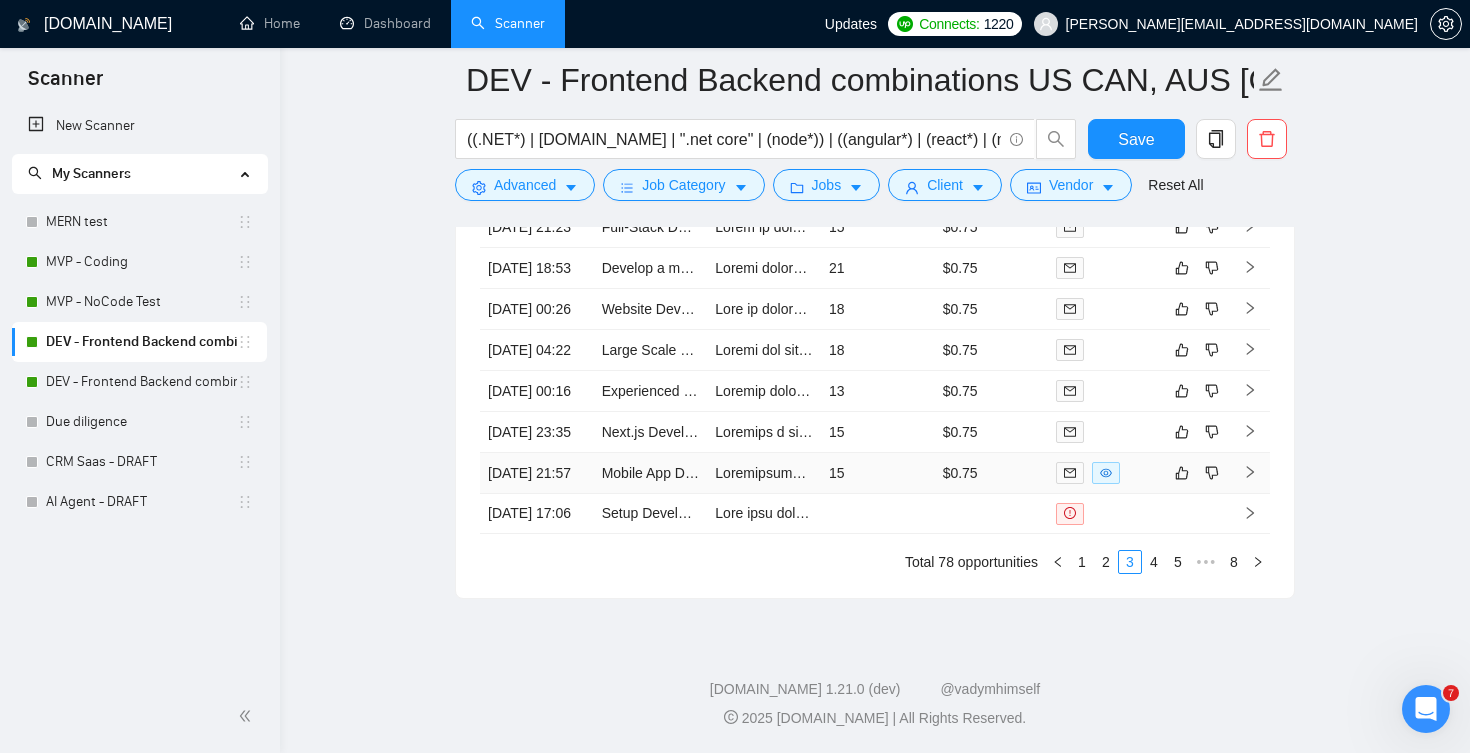 click on "15" at bounding box center [878, 473] 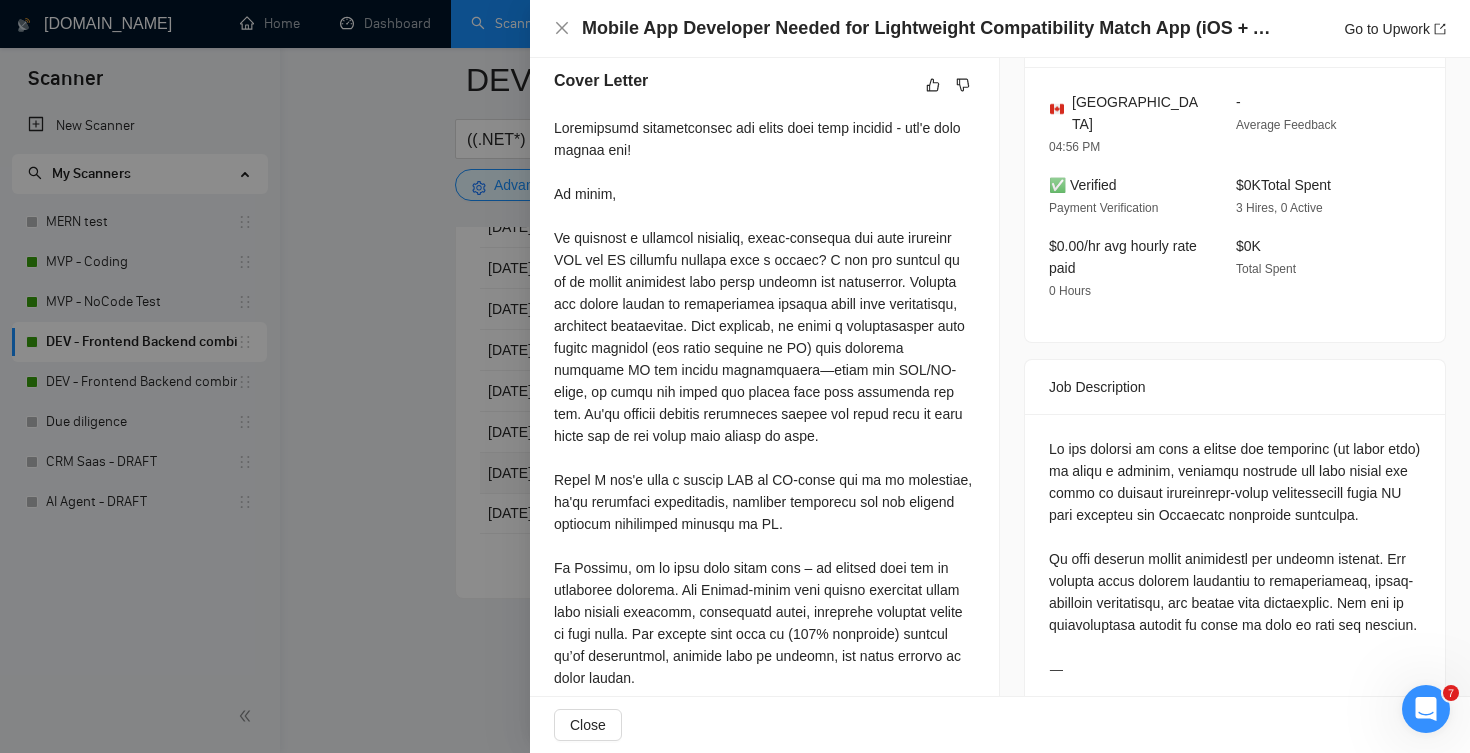 scroll, scrollTop: 541, scrollLeft: 0, axis: vertical 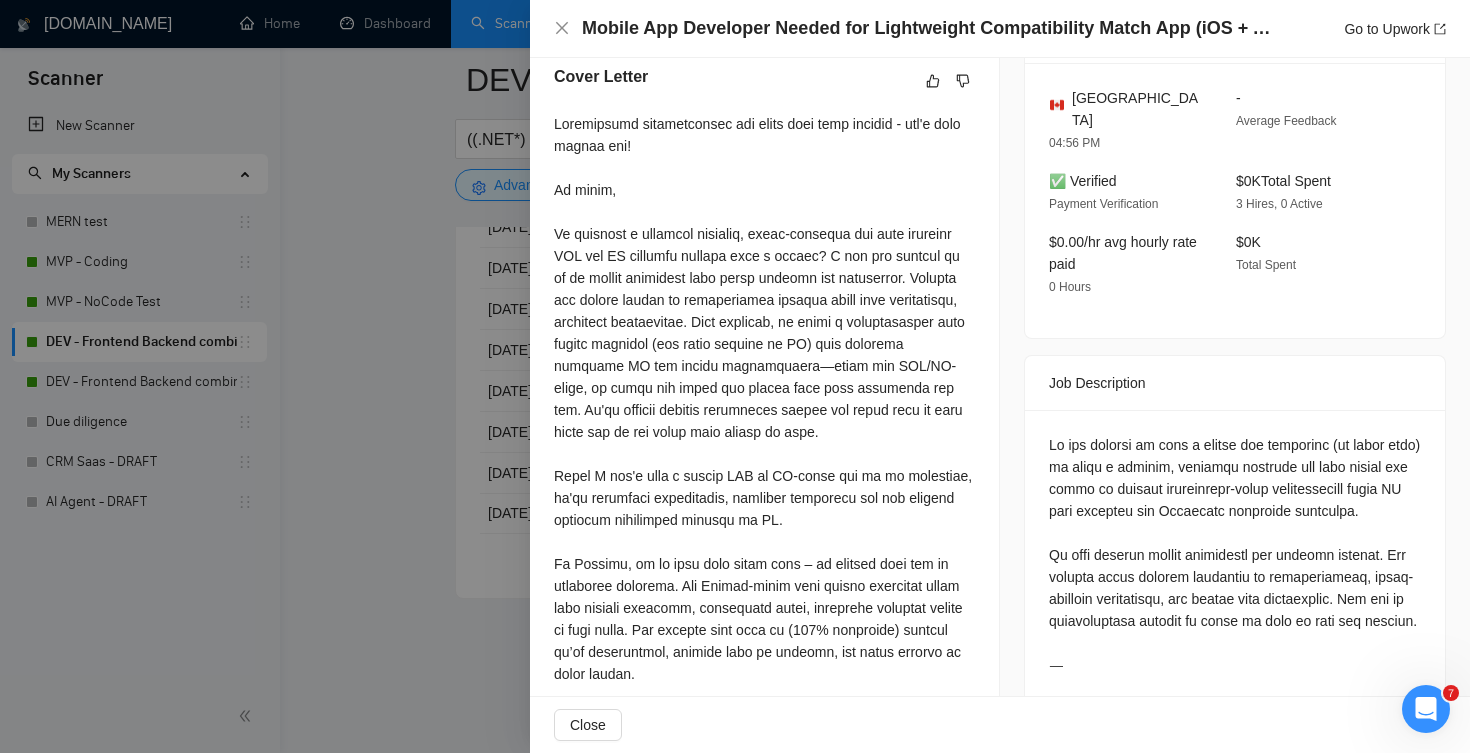 click on "Mobile App Developer Needed for Lightweight Compatibility Match App (iOS + Android) Go to Upwork" at bounding box center (1000, 29) 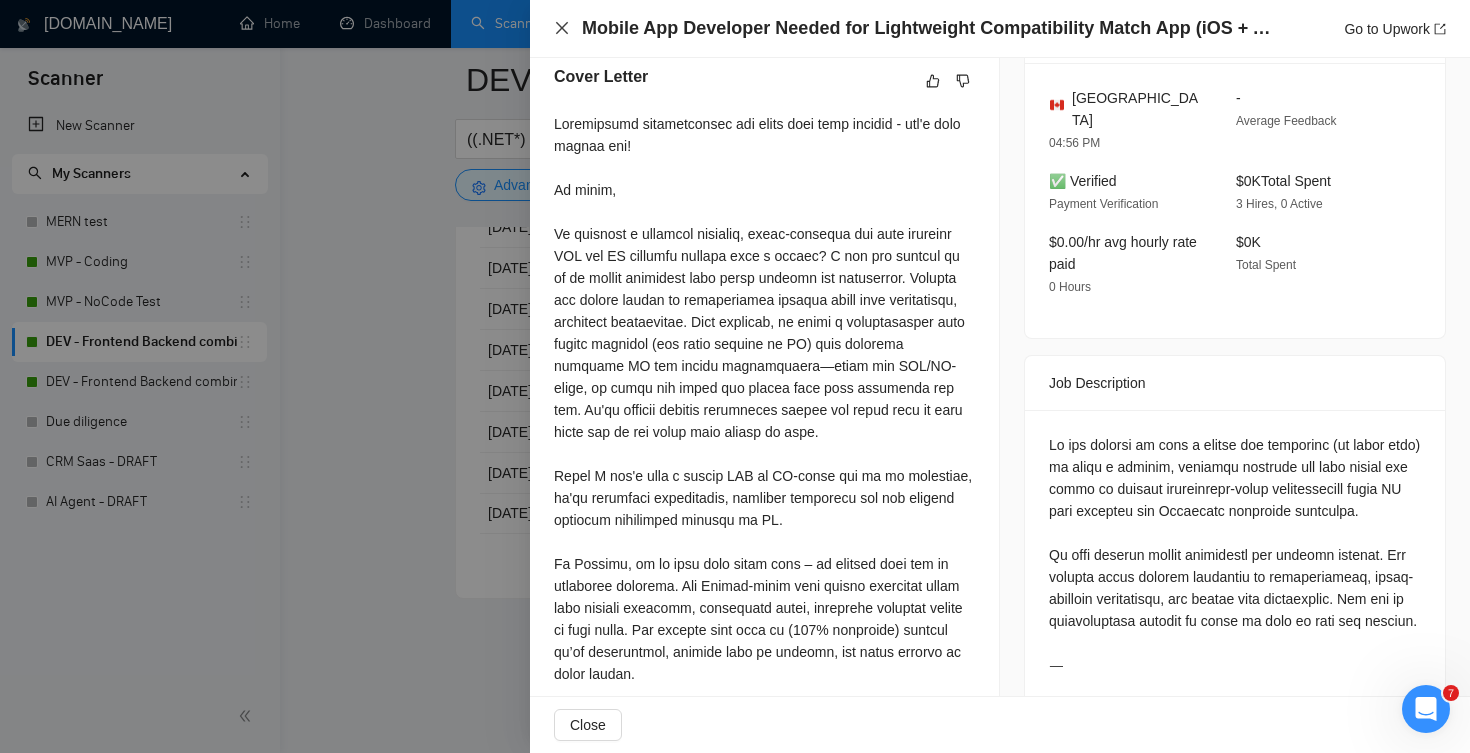 click 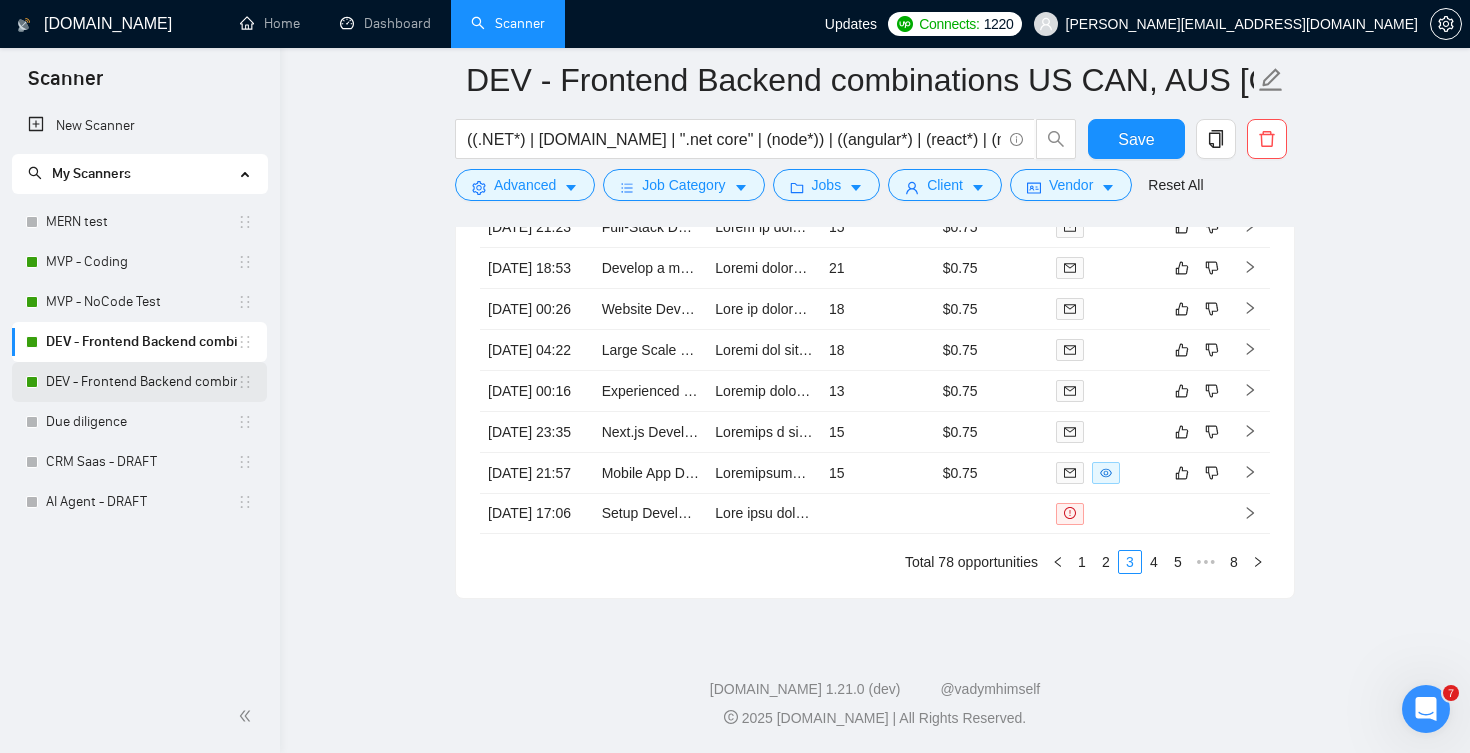 click on "DEV - Frontend Backend combinations EU, [GEOGRAPHIC_DATA]" at bounding box center (141, 382) 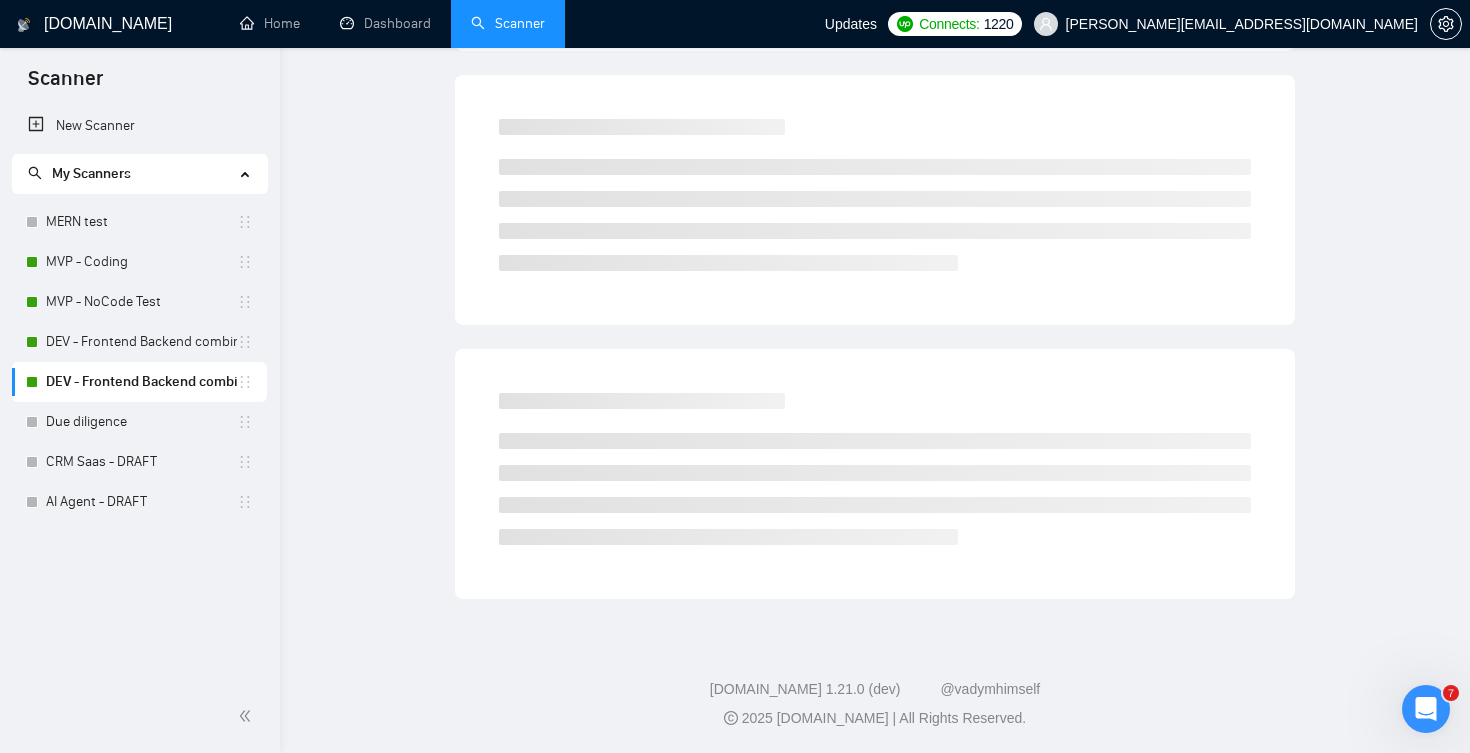 scroll, scrollTop: 0, scrollLeft: 0, axis: both 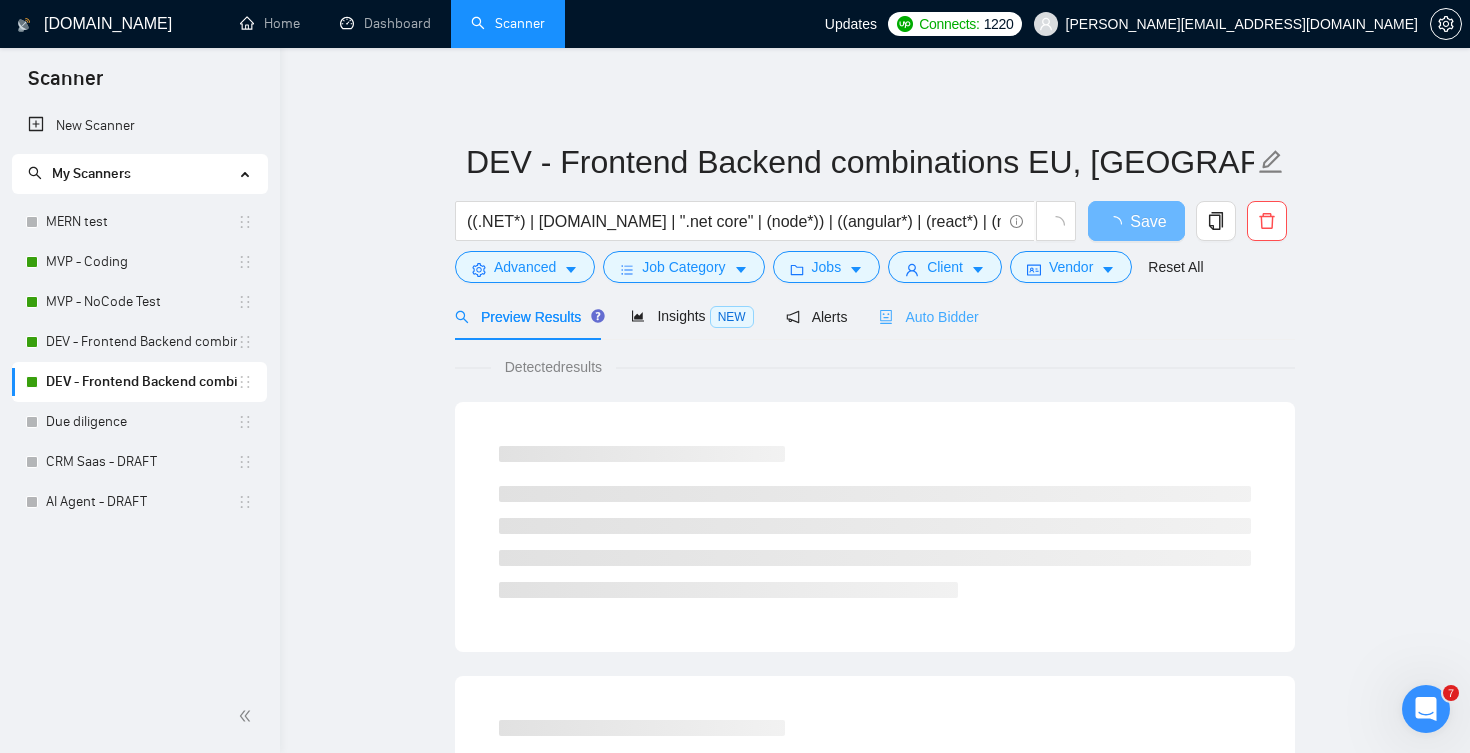 click on "Auto Bidder" at bounding box center (928, 316) 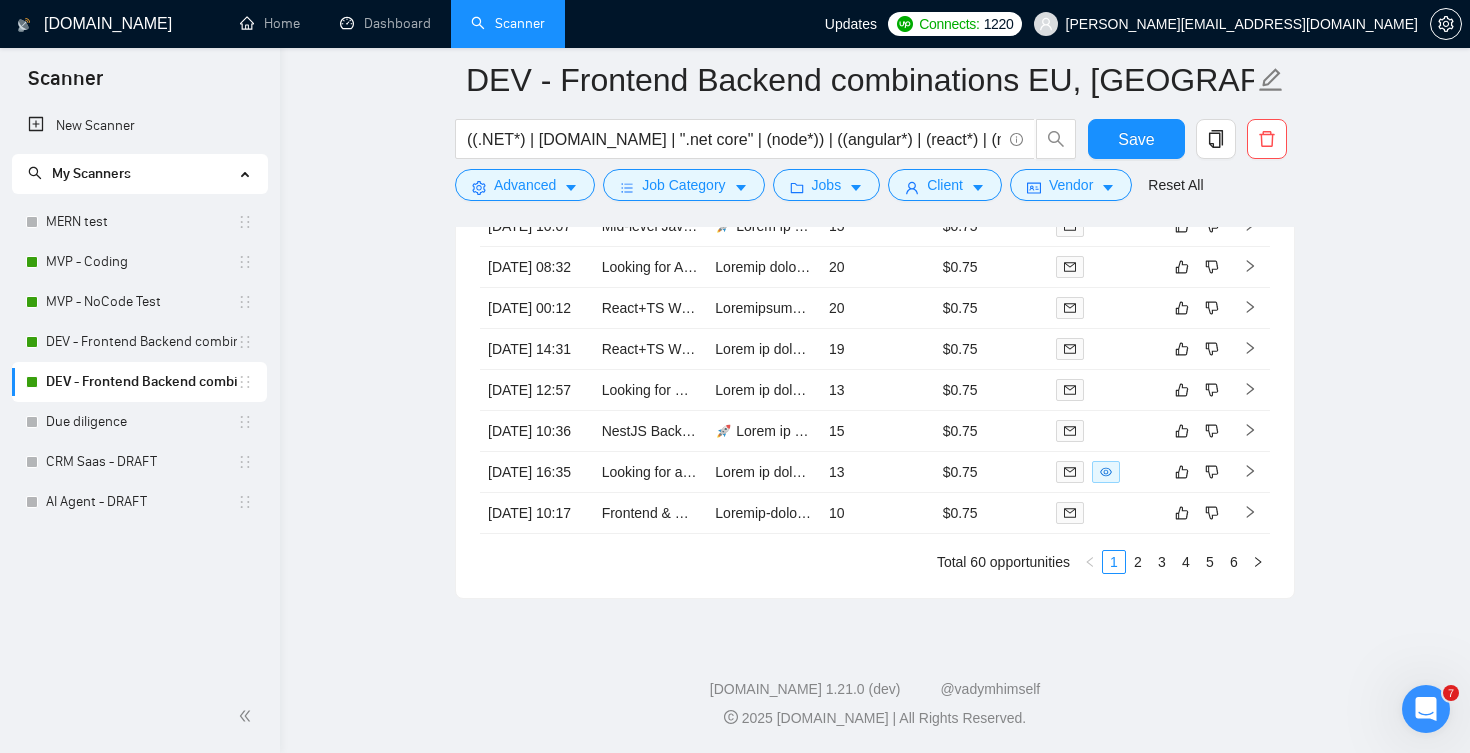 scroll, scrollTop: 4873, scrollLeft: 0, axis: vertical 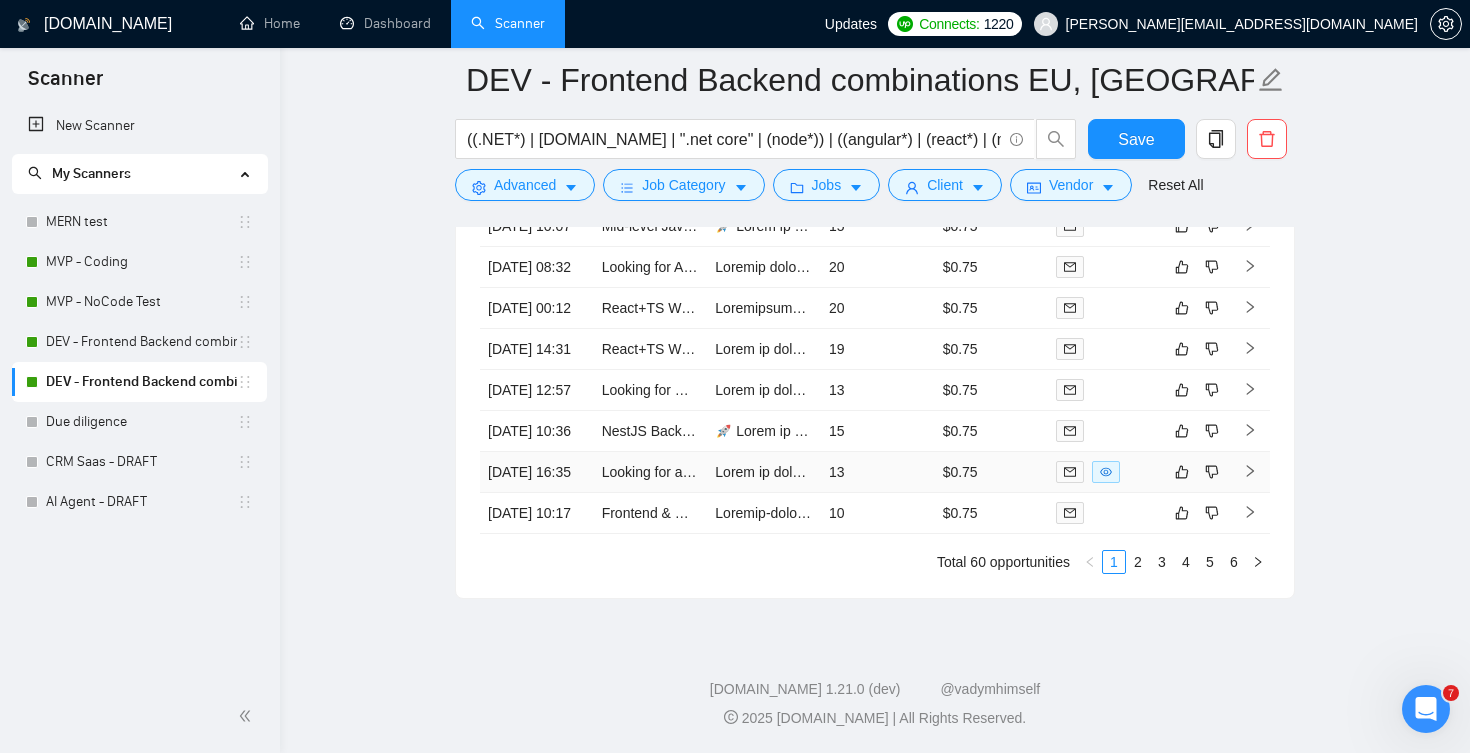 click on "13" at bounding box center (878, 472) 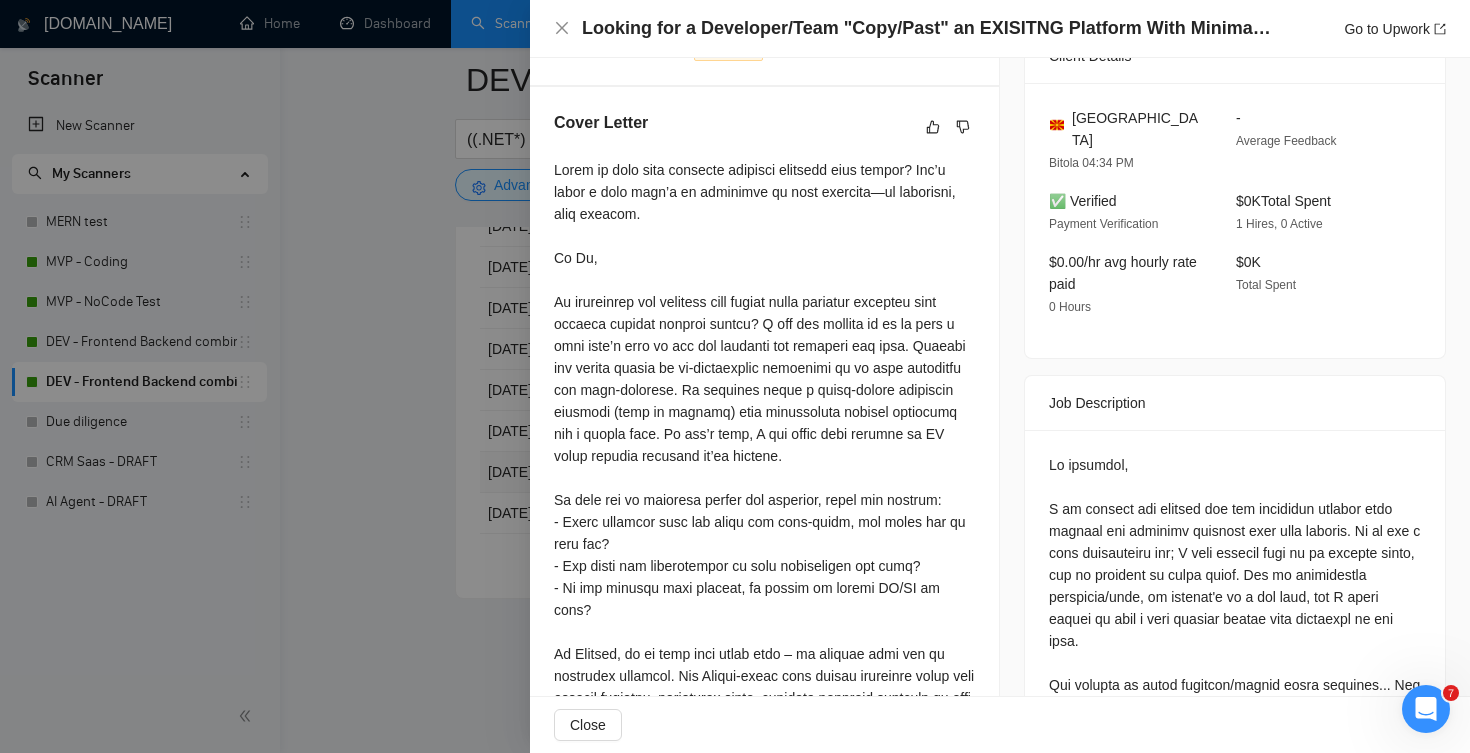 scroll, scrollTop: 507, scrollLeft: 0, axis: vertical 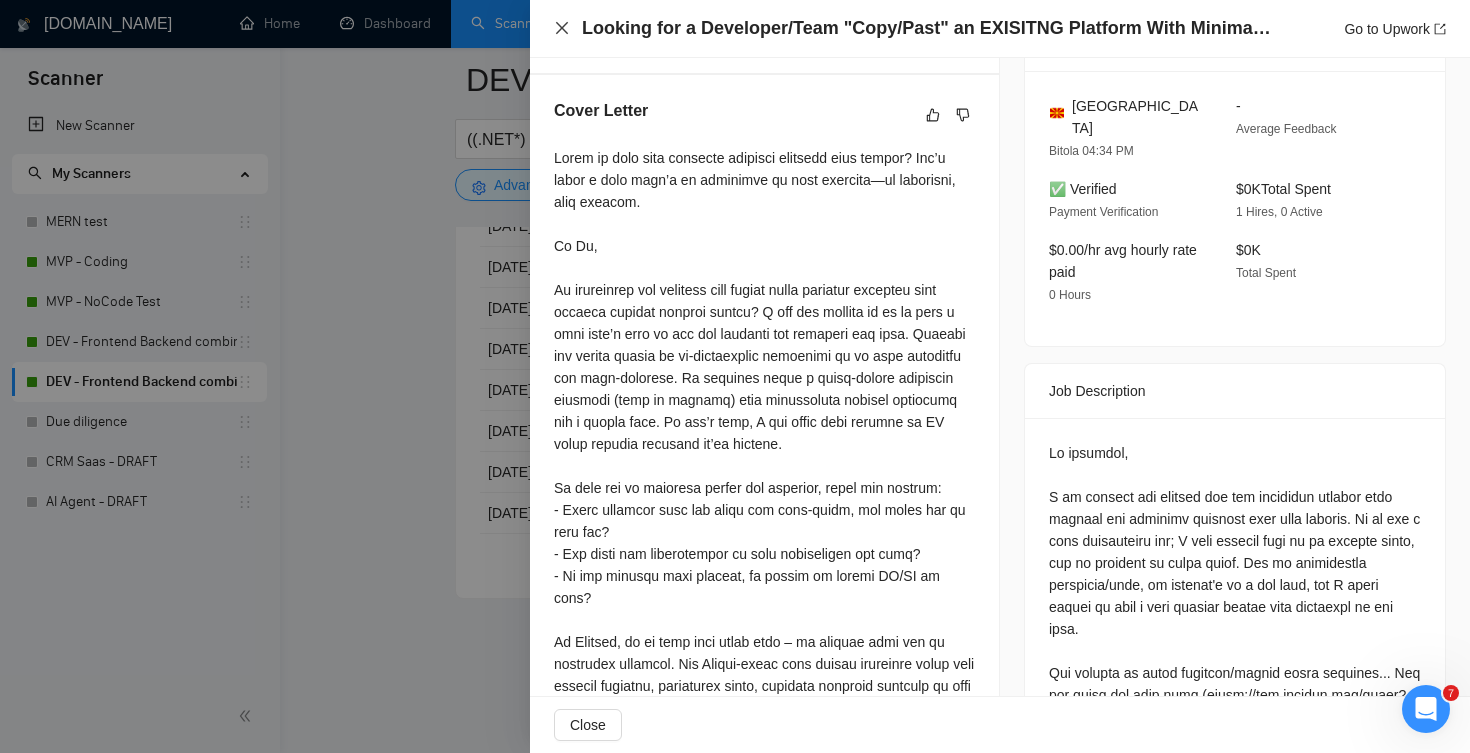 click 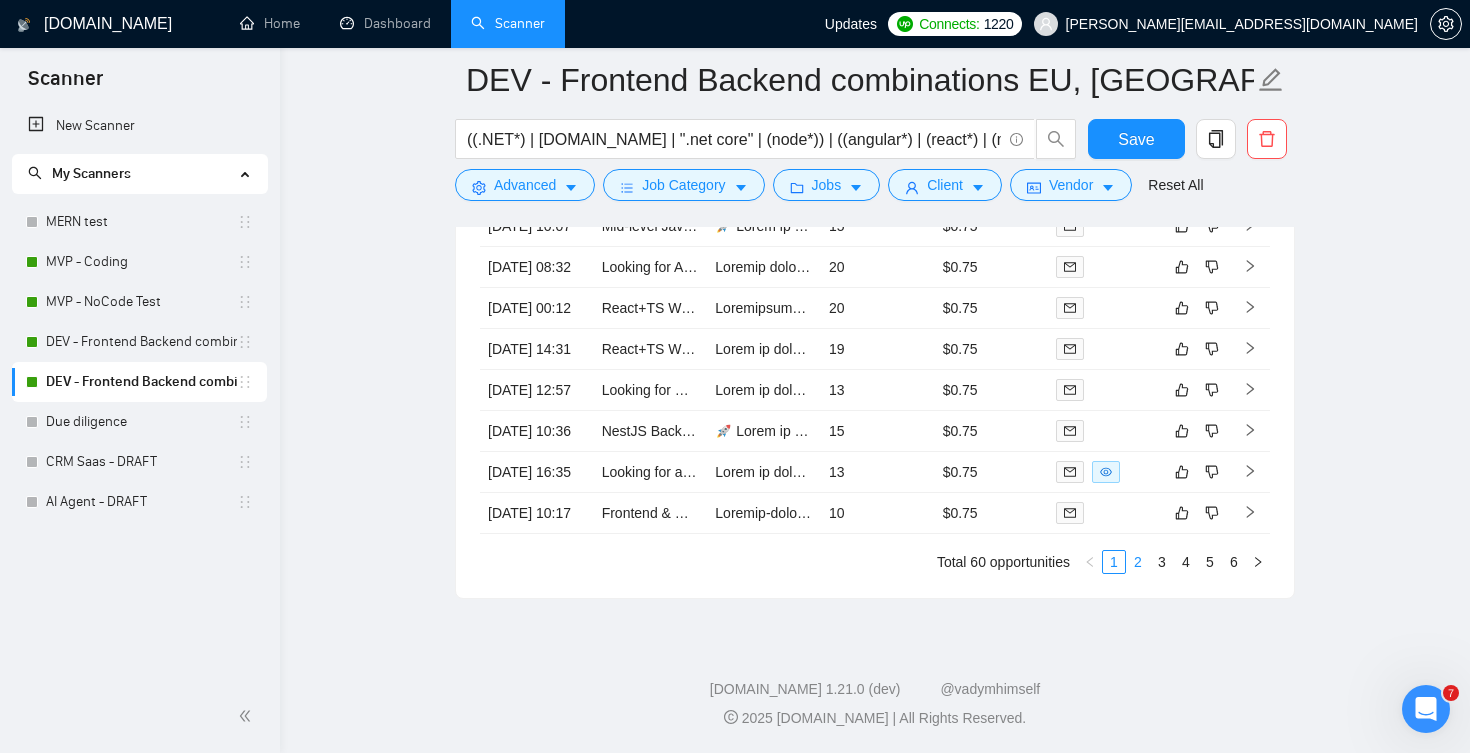 click on "2" at bounding box center (1138, 562) 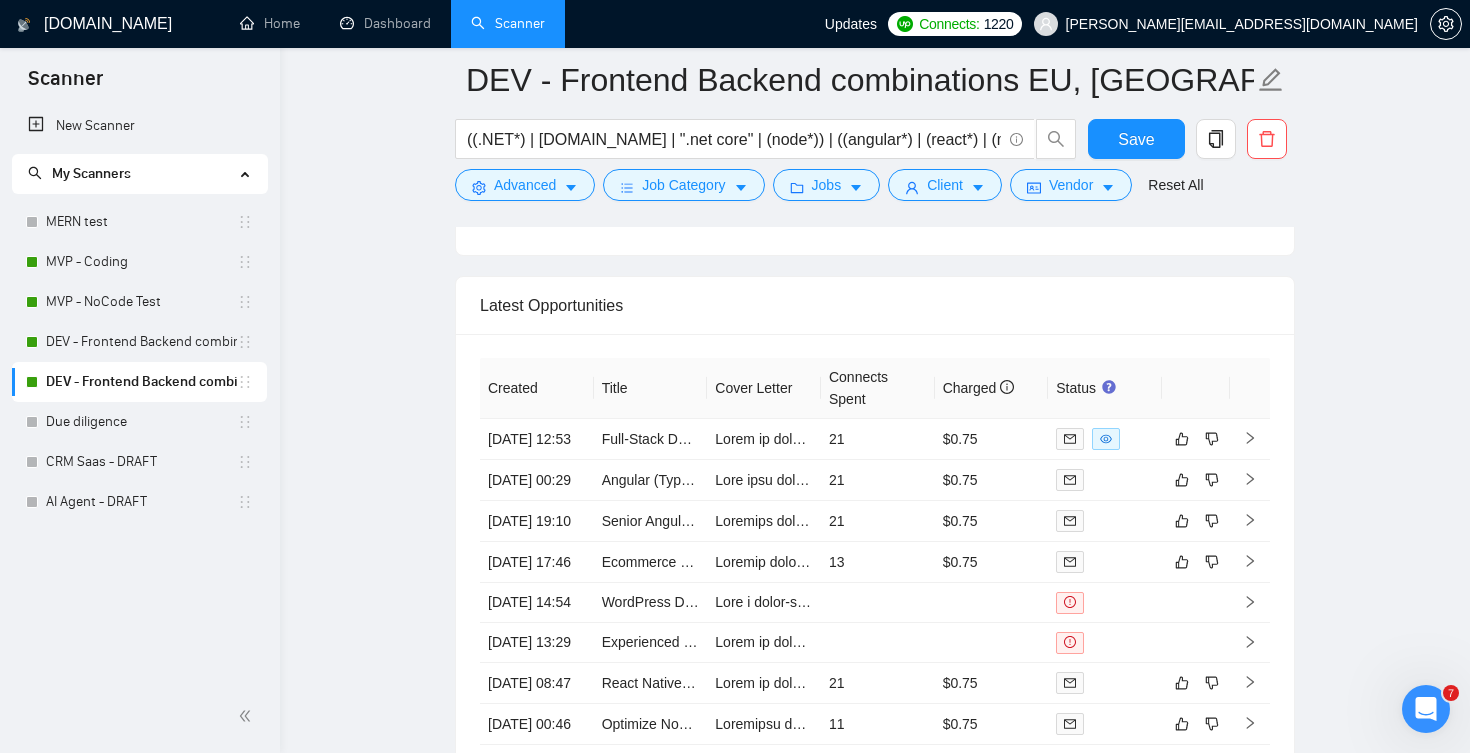 scroll, scrollTop: 4453, scrollLeft: 0, axis: vertical 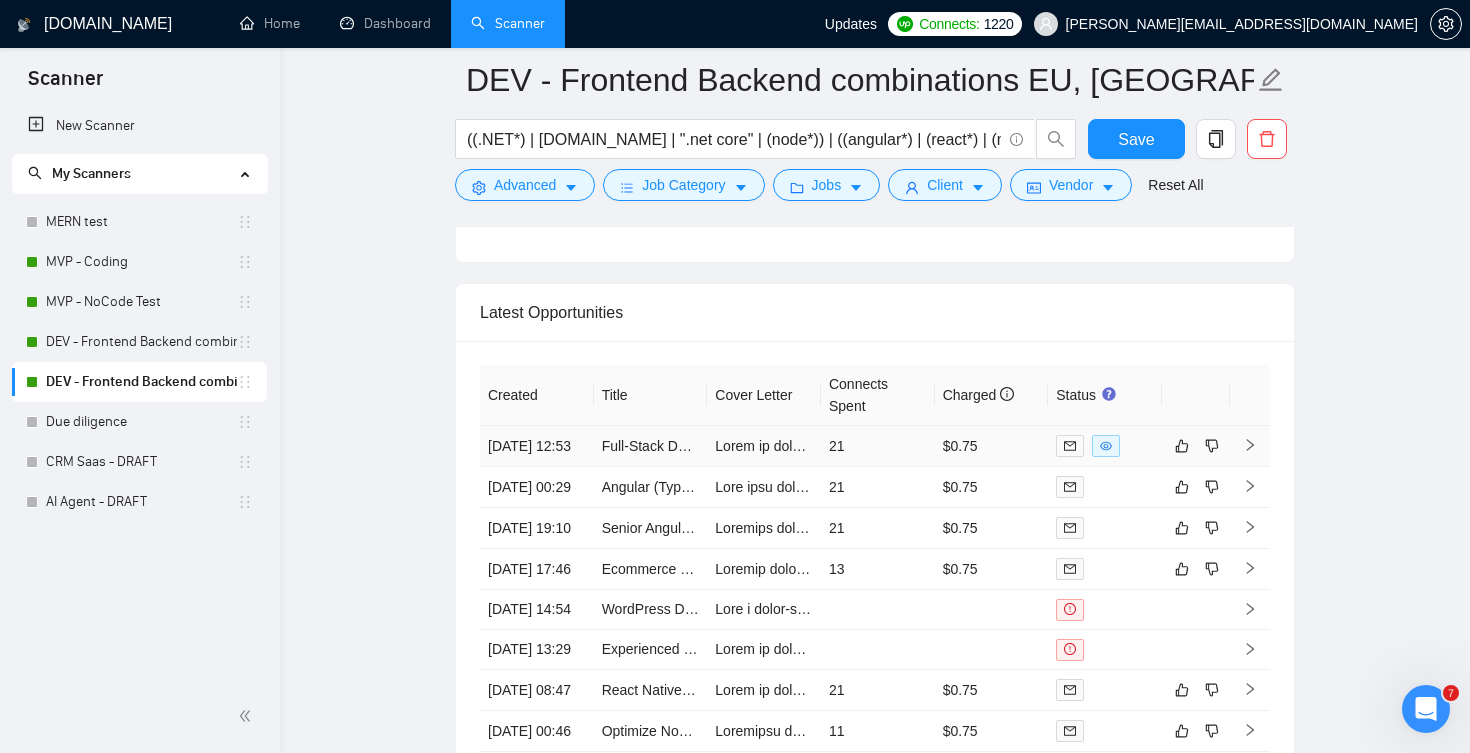 click on "21" at bounding box center [878, 446] 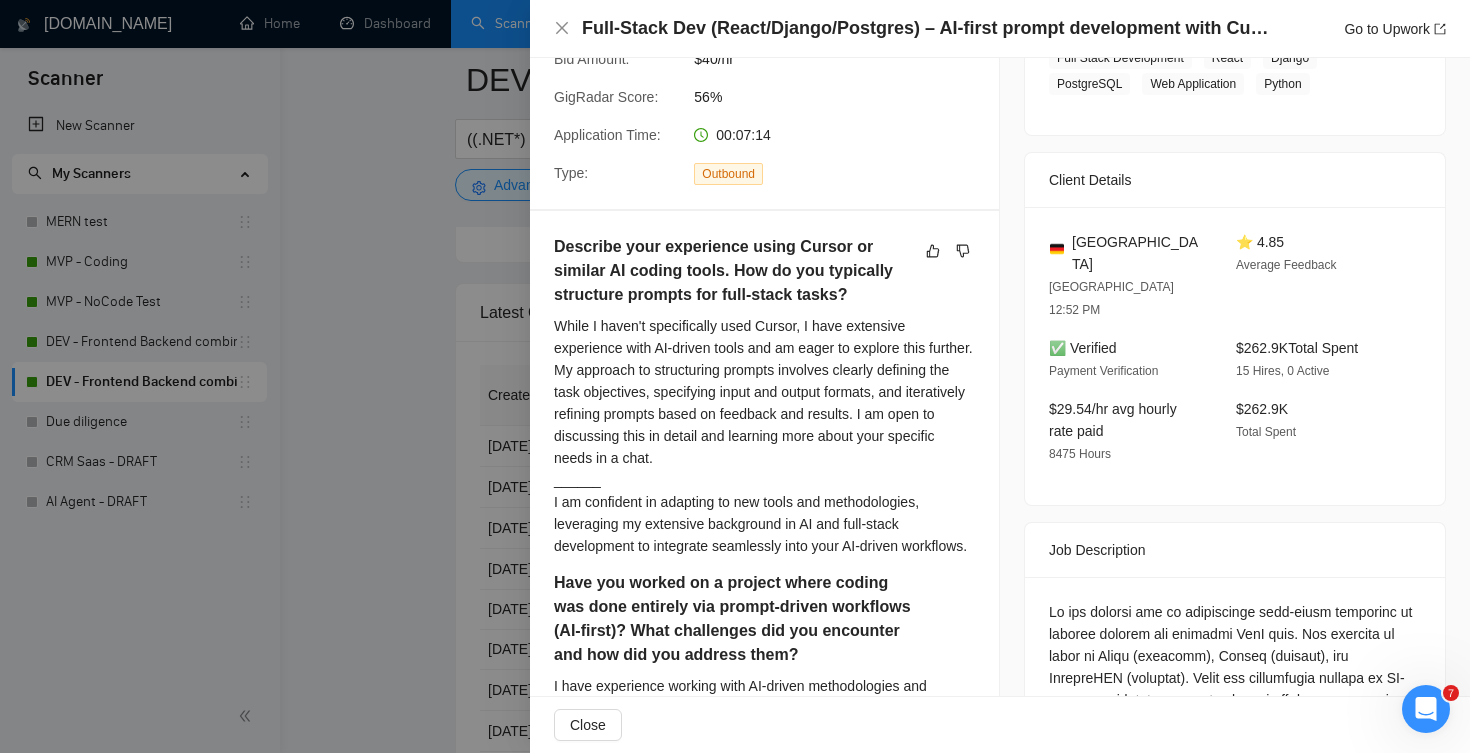 scroll, scrollTop: 367, scrollLeft: 0, axis: vertical 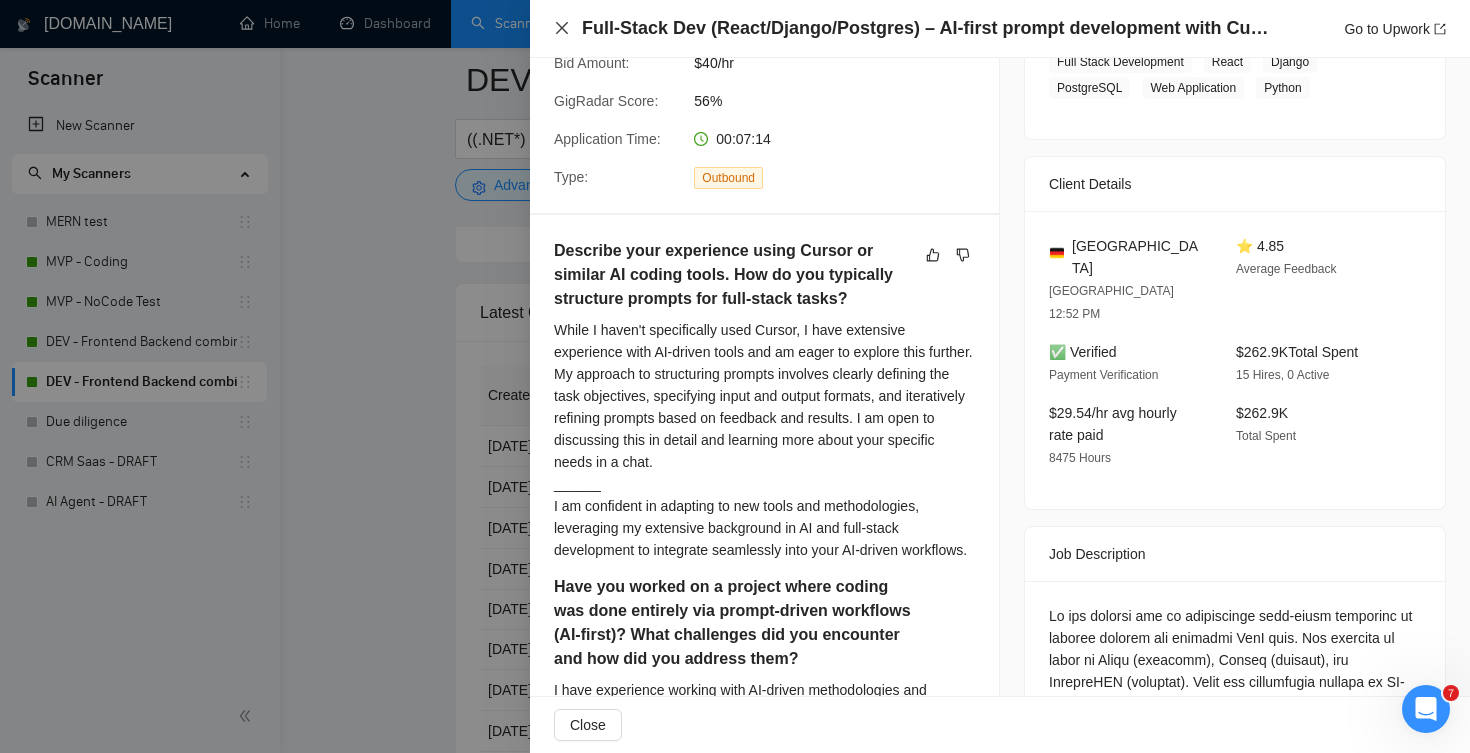 click 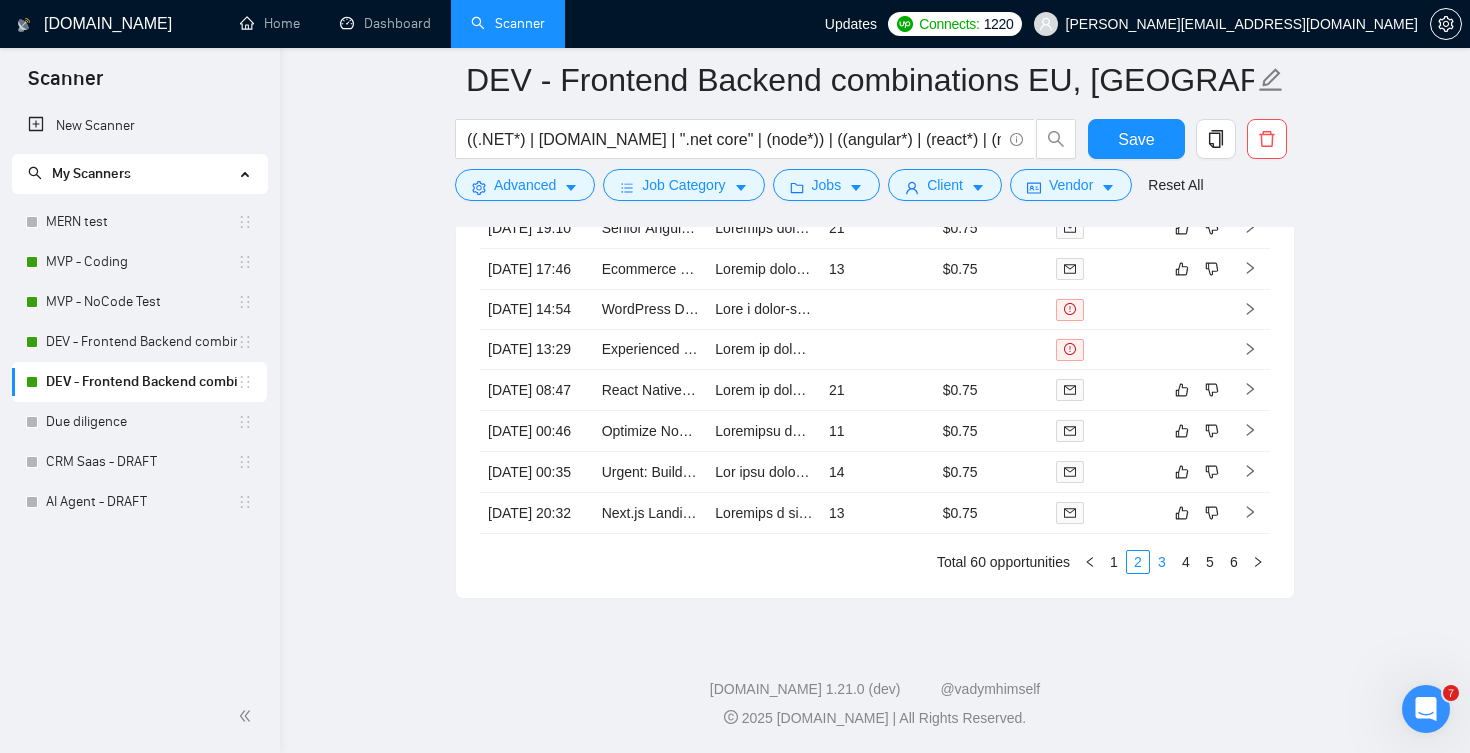 scroll, scrollTop: 4953, scrollLeft: 0, axis: vertical 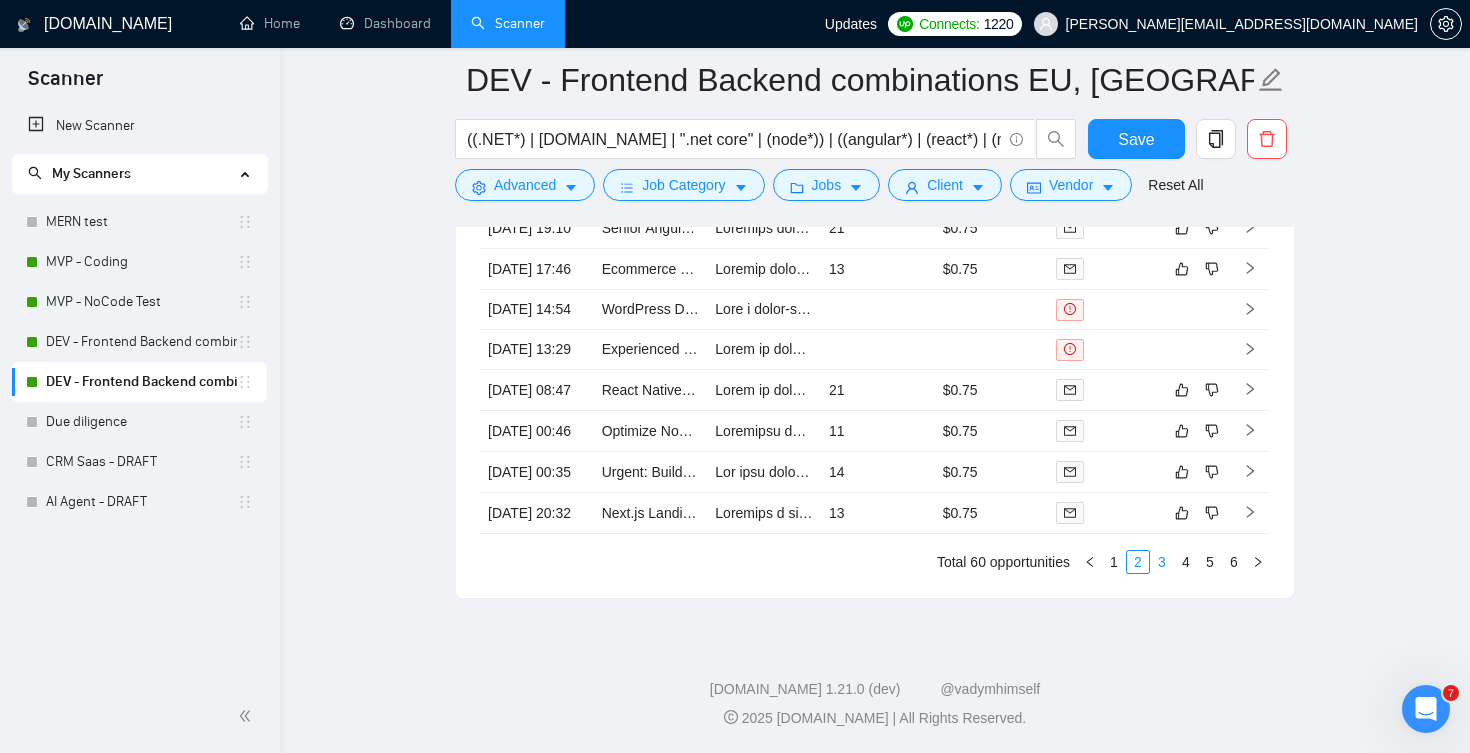 click on "3" at bounding box center (1162, 562) 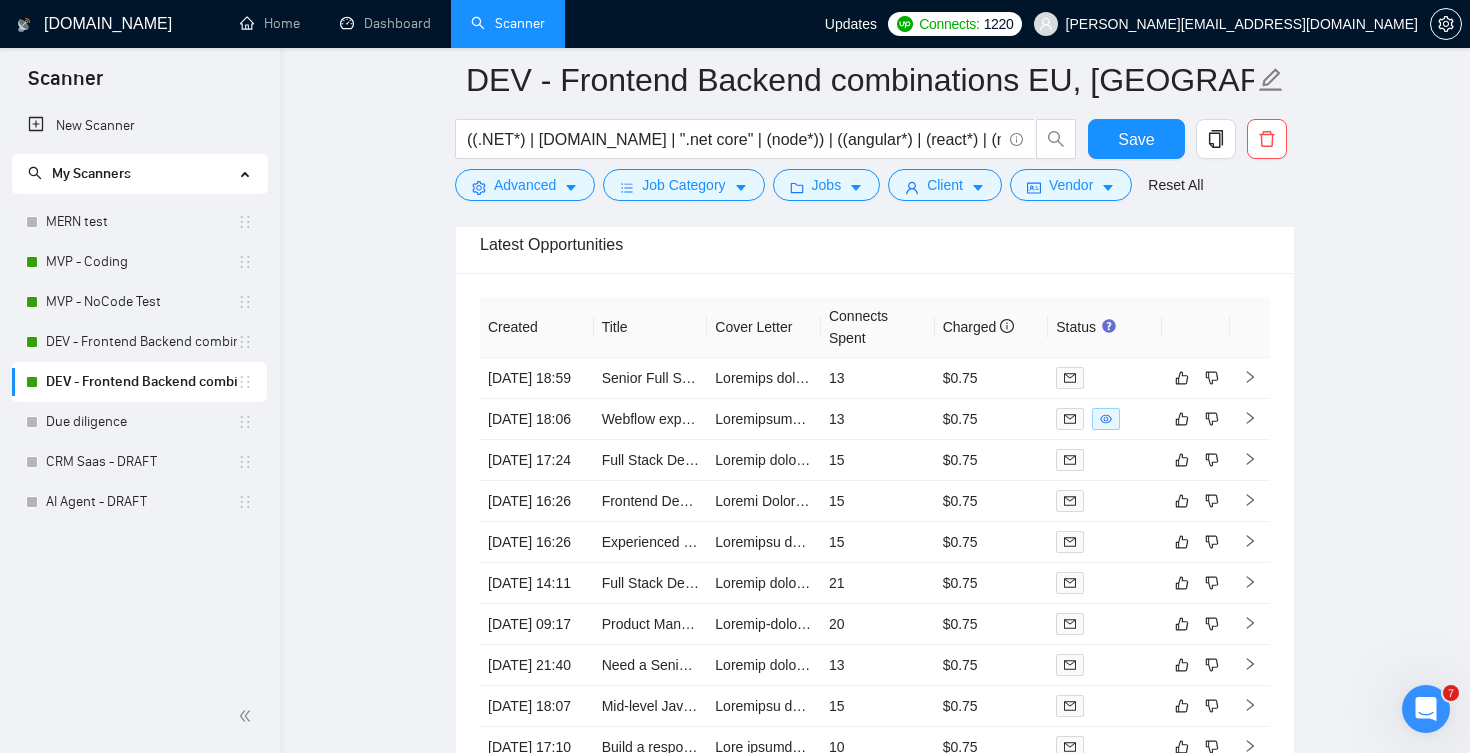 scroll, scrollTop: 4518, scrollLeft: 0, axis: vertical 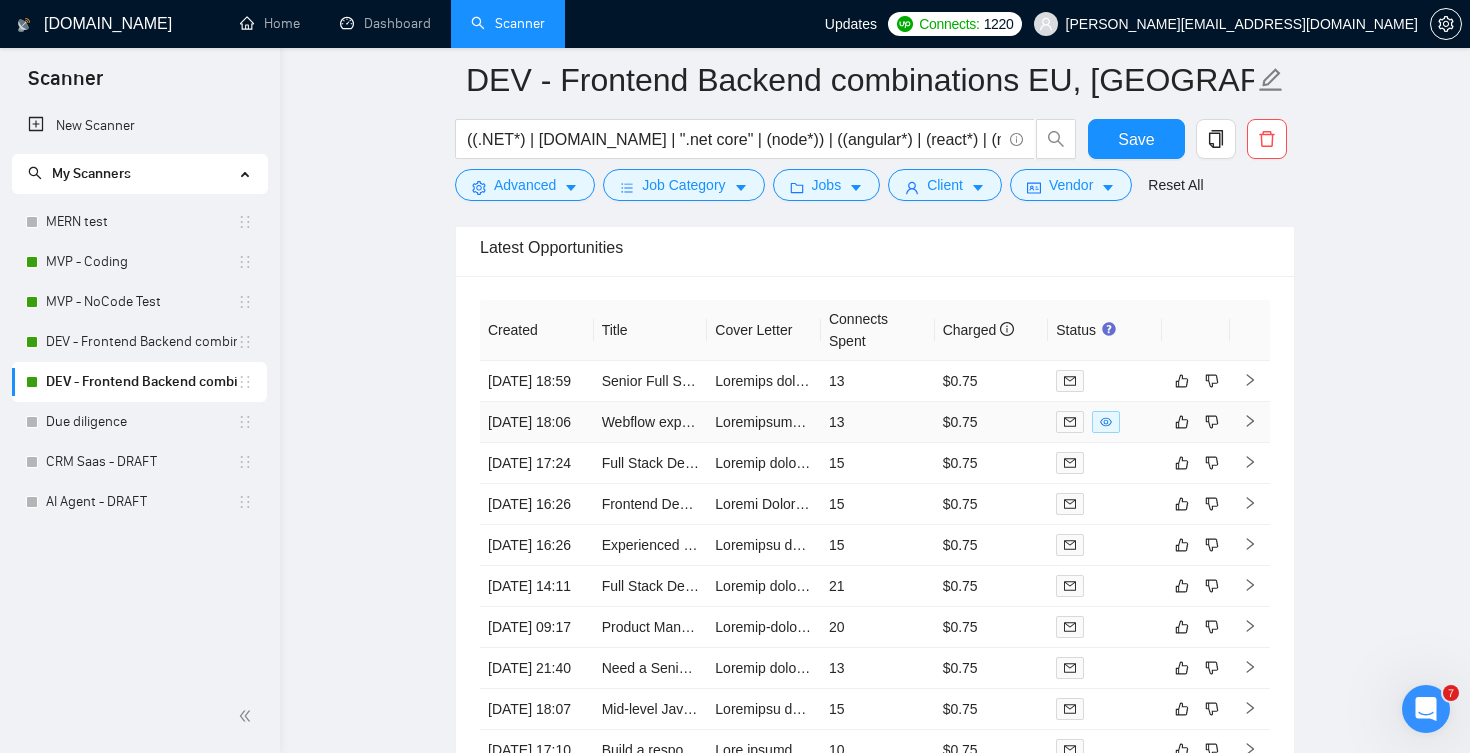 click on "13" at bounding box center [878, 422] 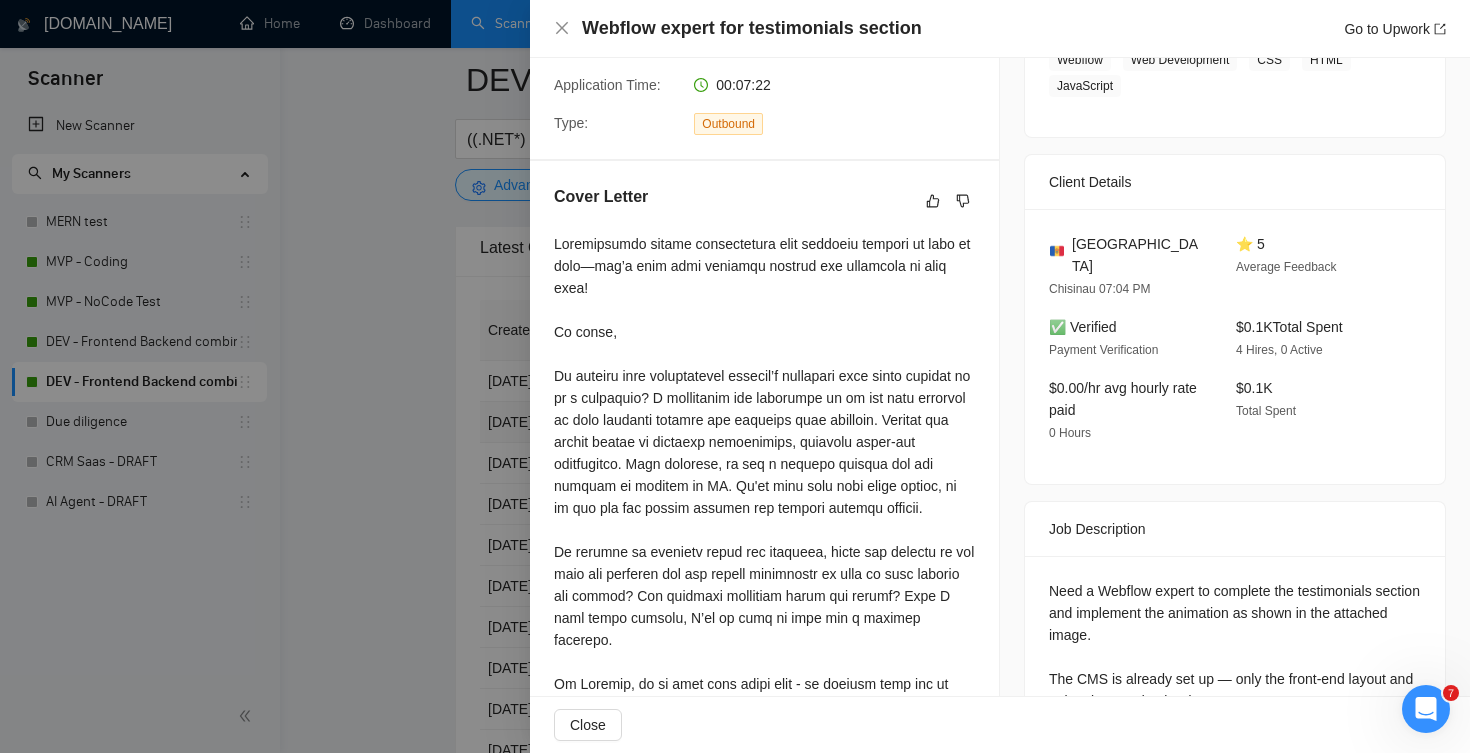 scroll, scrollTop: 426, scrollLeft: 0, axis: vertical 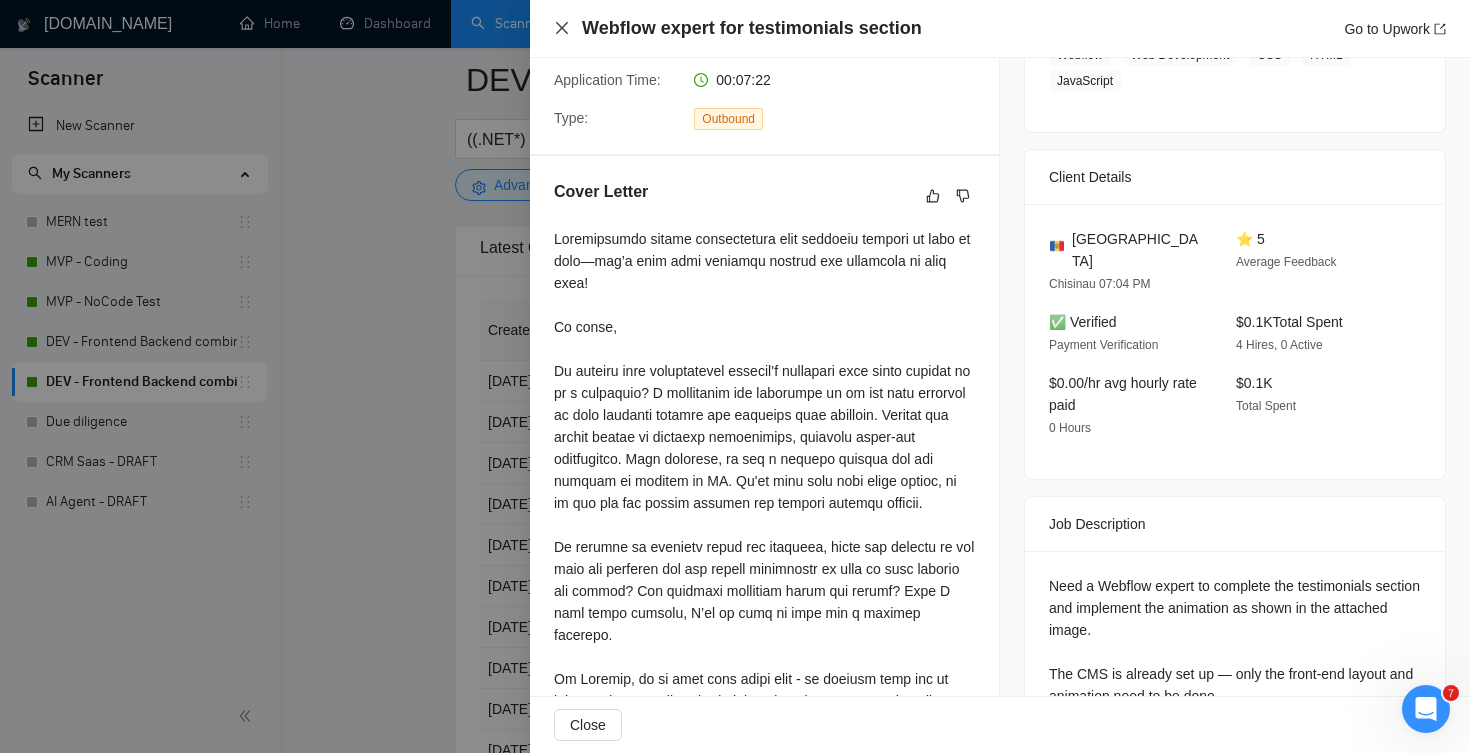 click 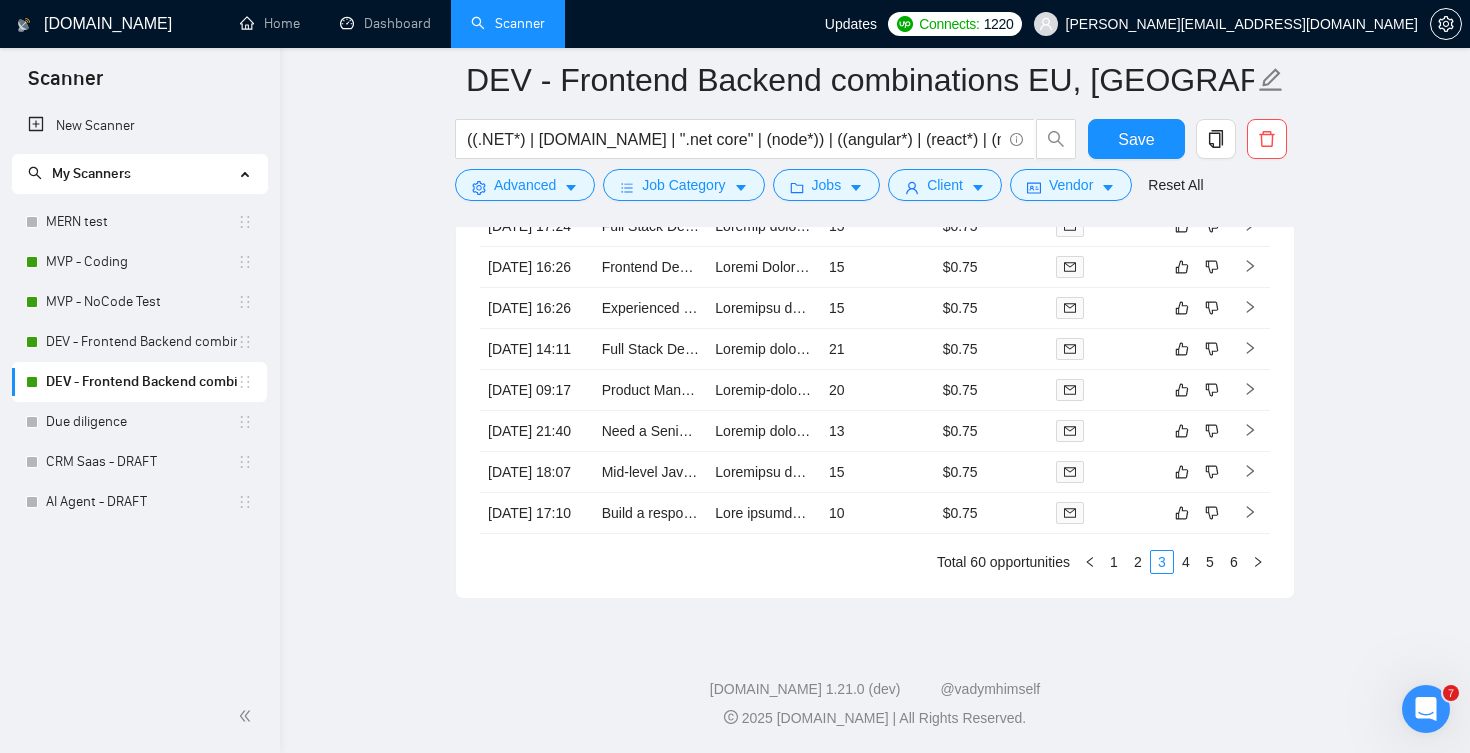 scroll, scrollTop: 4953, scrollLeft: 0, axis: vertical 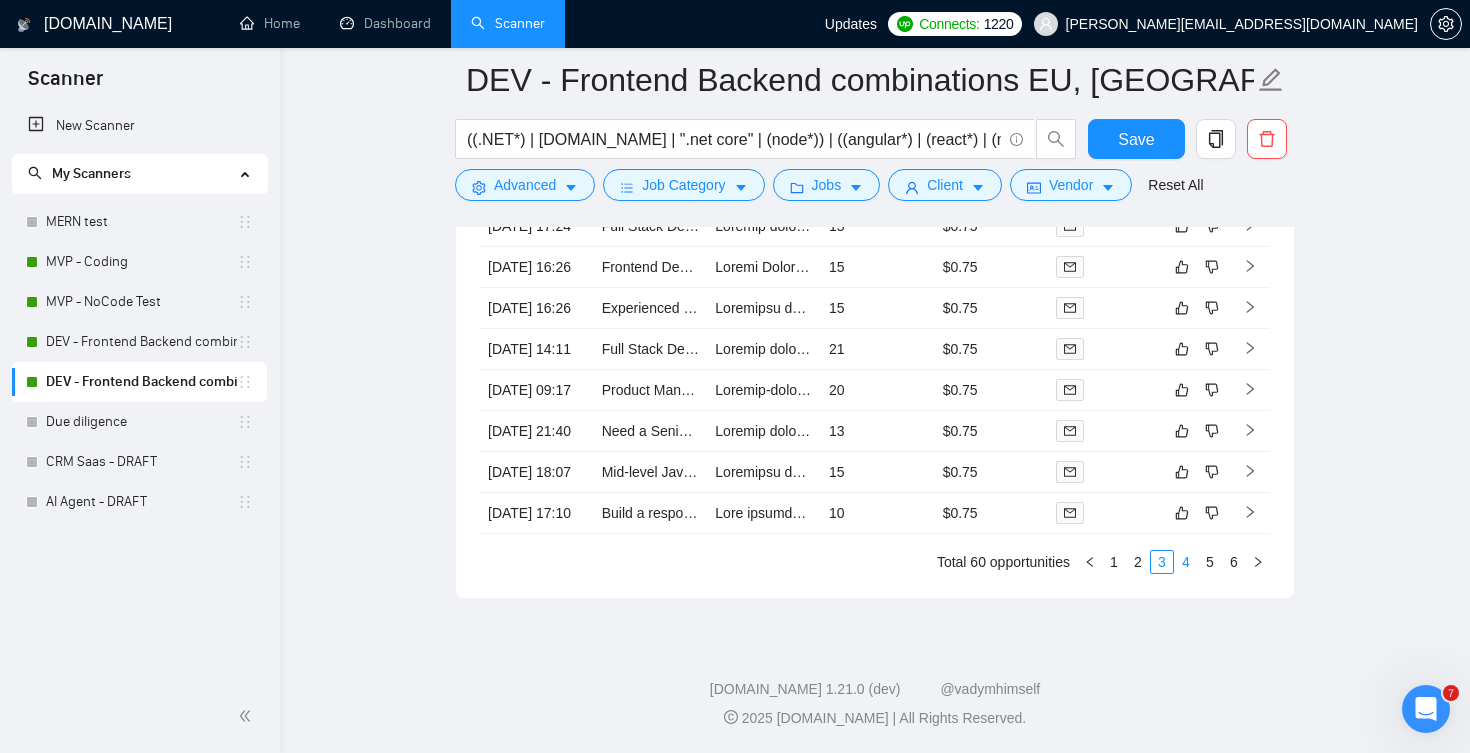 click on "4" at bounding box center (1186, 562) 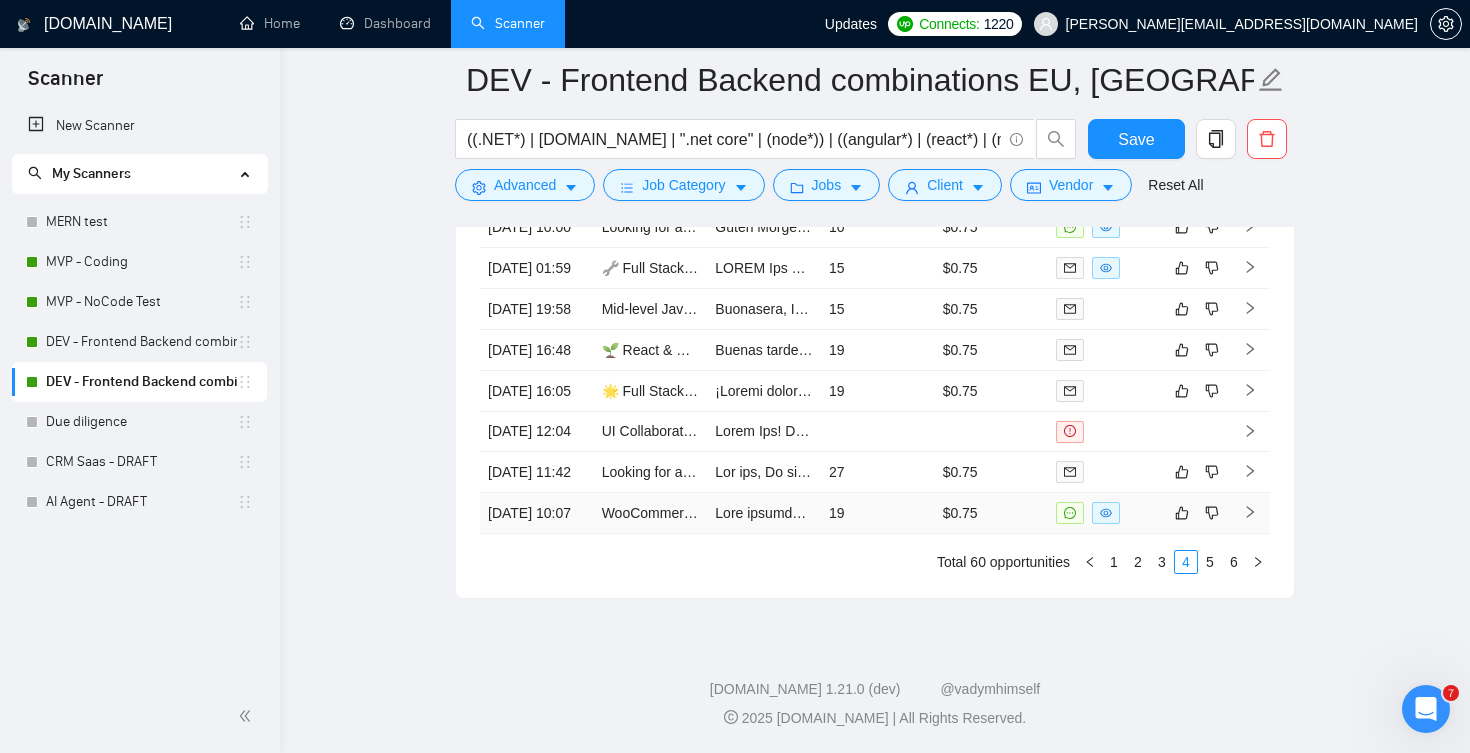 click on "19" at bounding box center [878, 513] 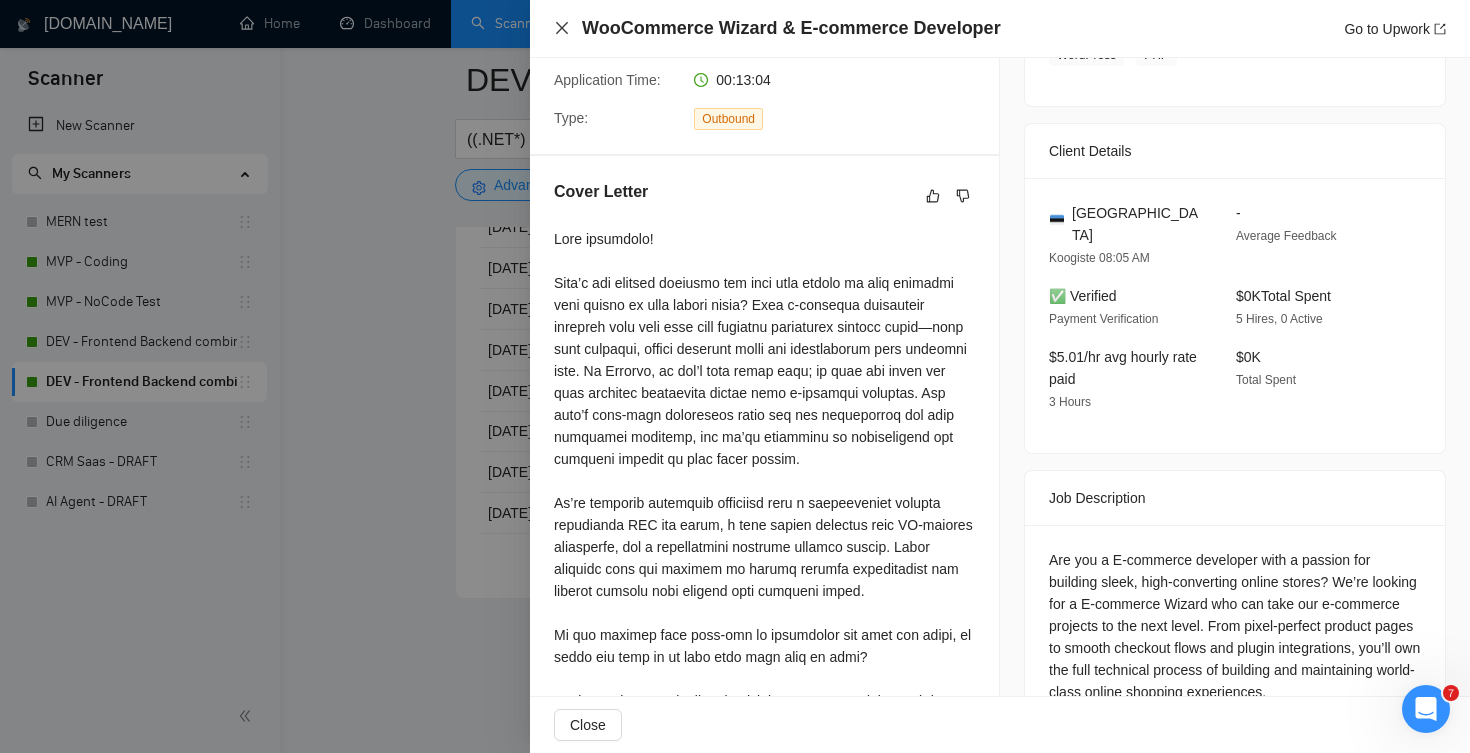 click 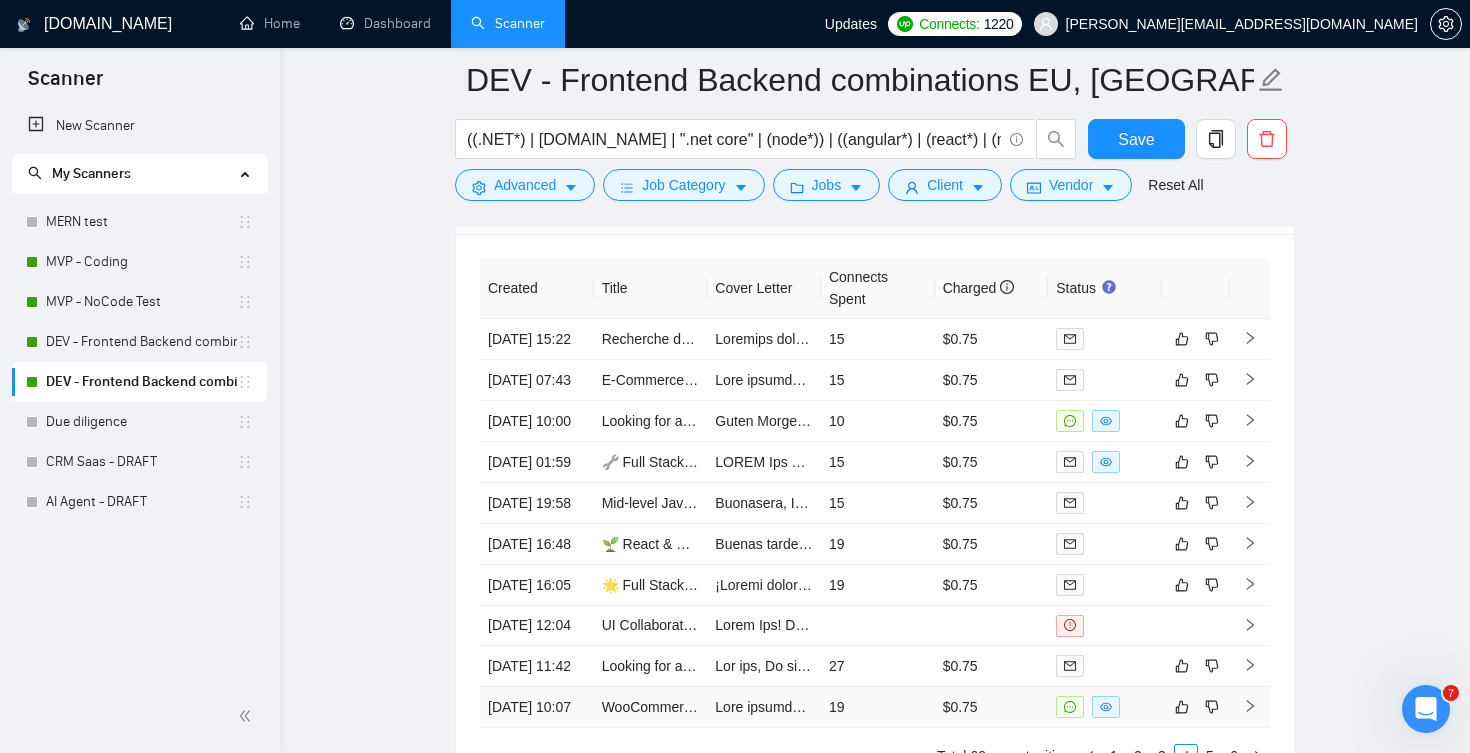 scroll, scrollTop: 4578, scrollLeft: 0, axis: vertical 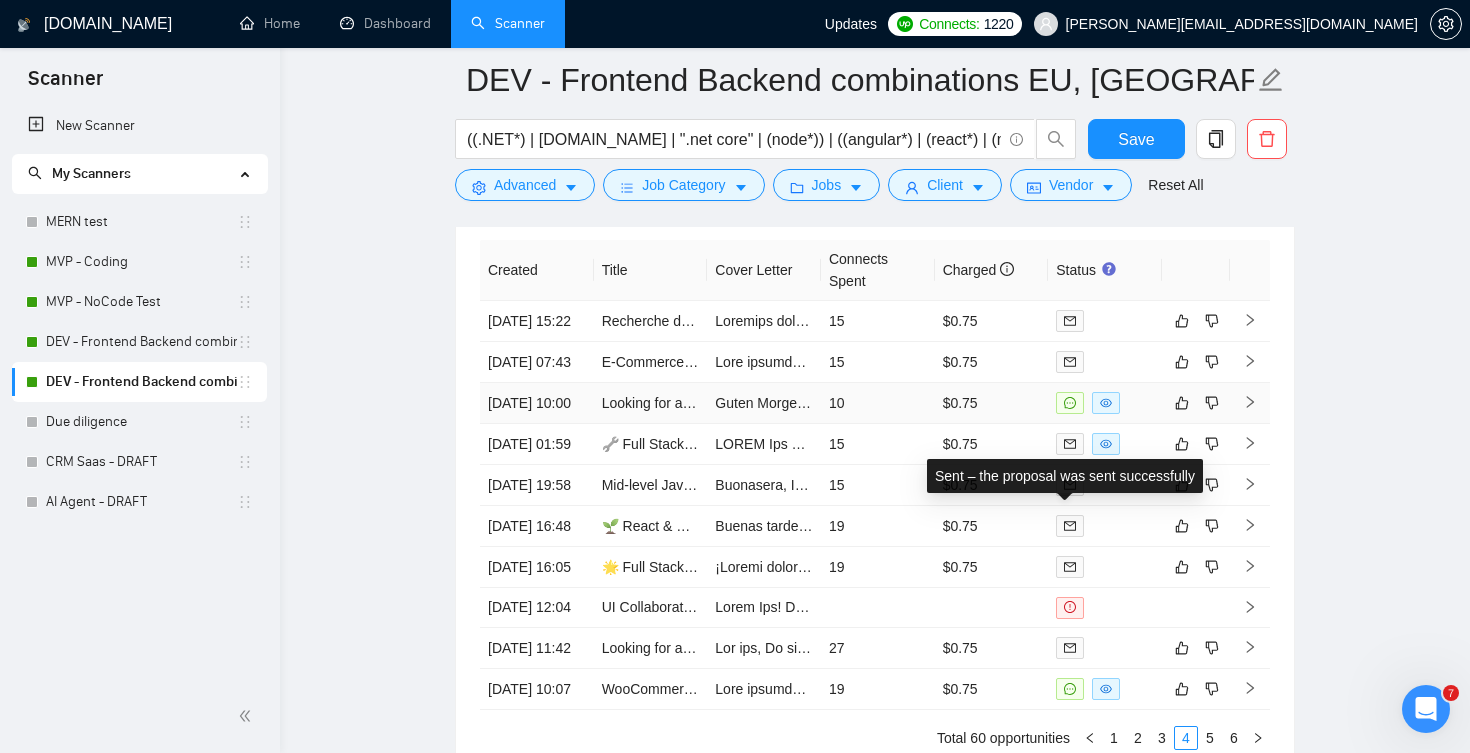 click on "$0.75" at bounding box center [992, 403] 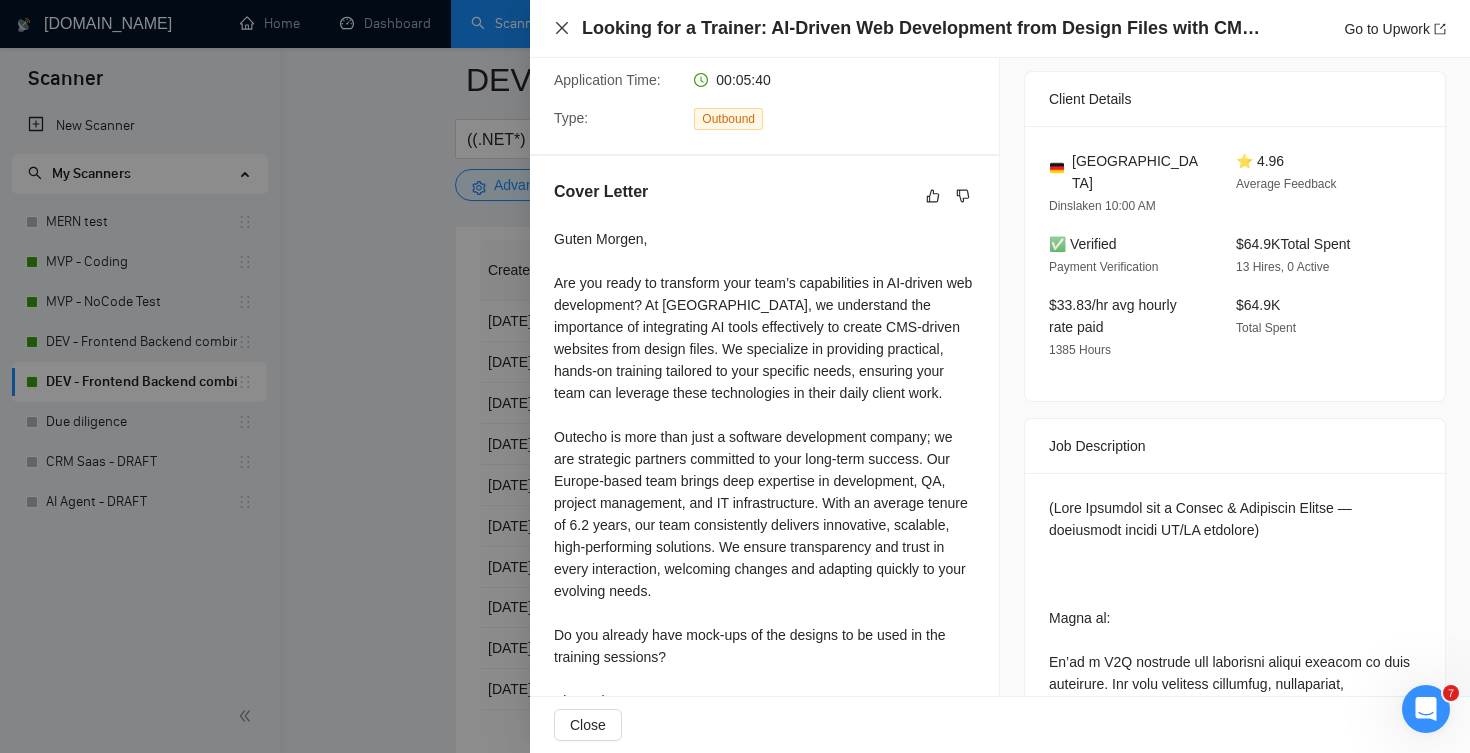 click 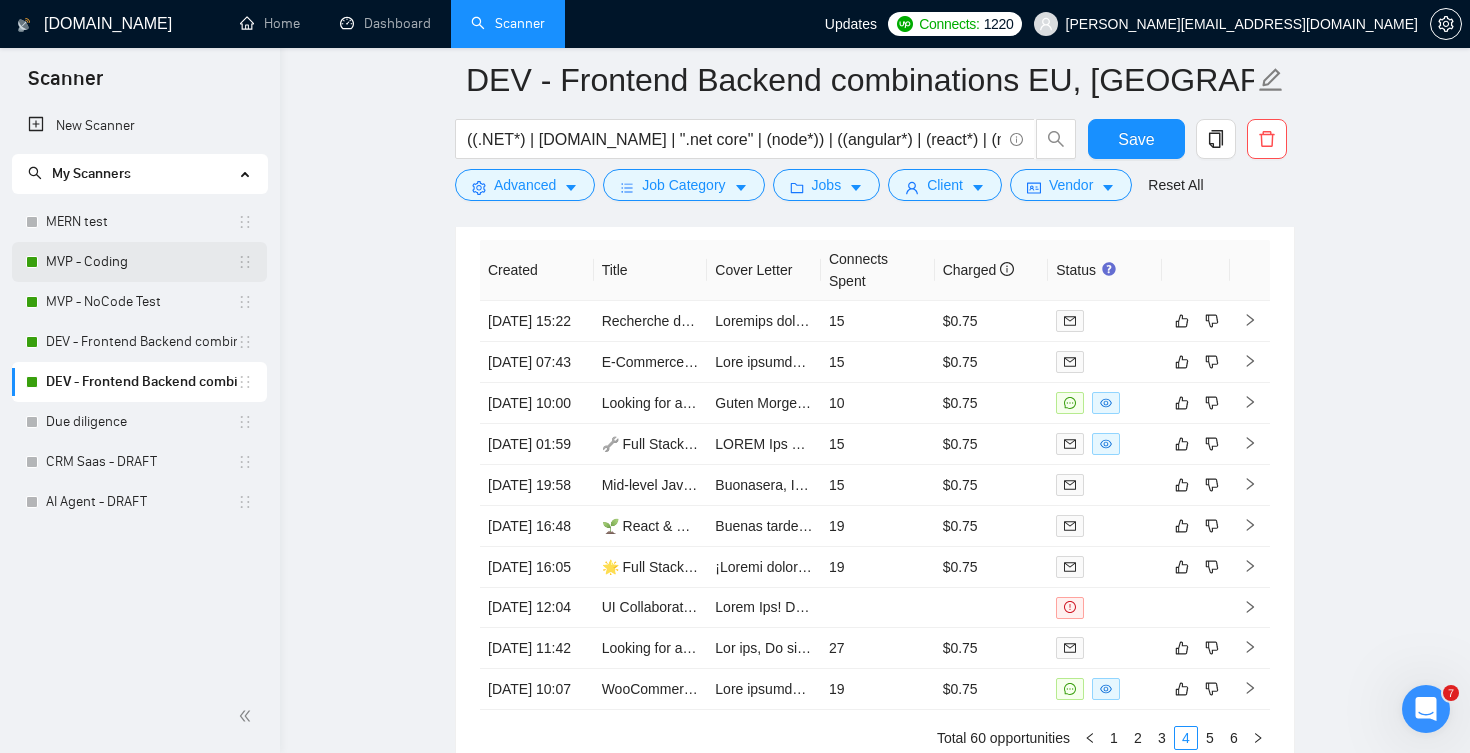 click on "MVP - Coding" at bounding box center [141, 262] 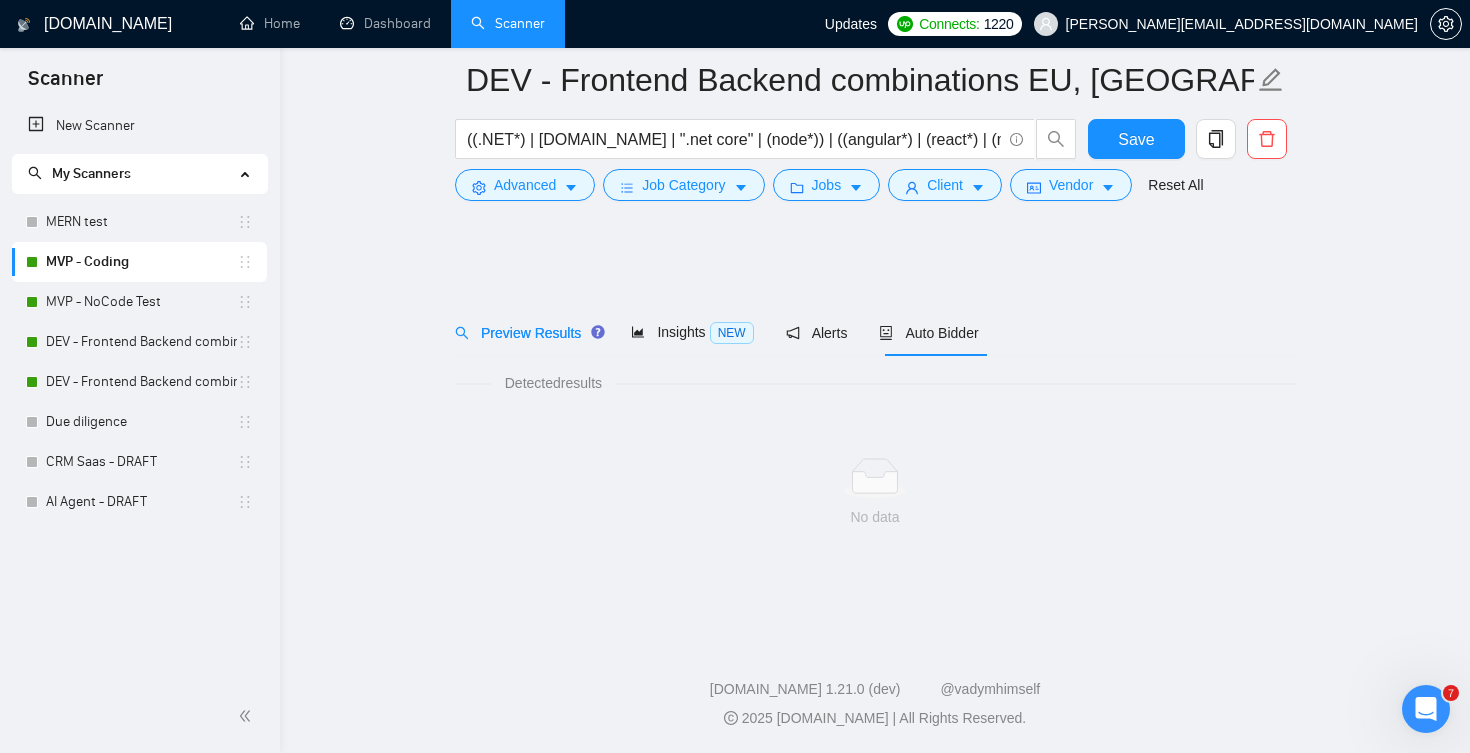 scroll, scrollTop: 0, scrollLeft: 0, axis: both 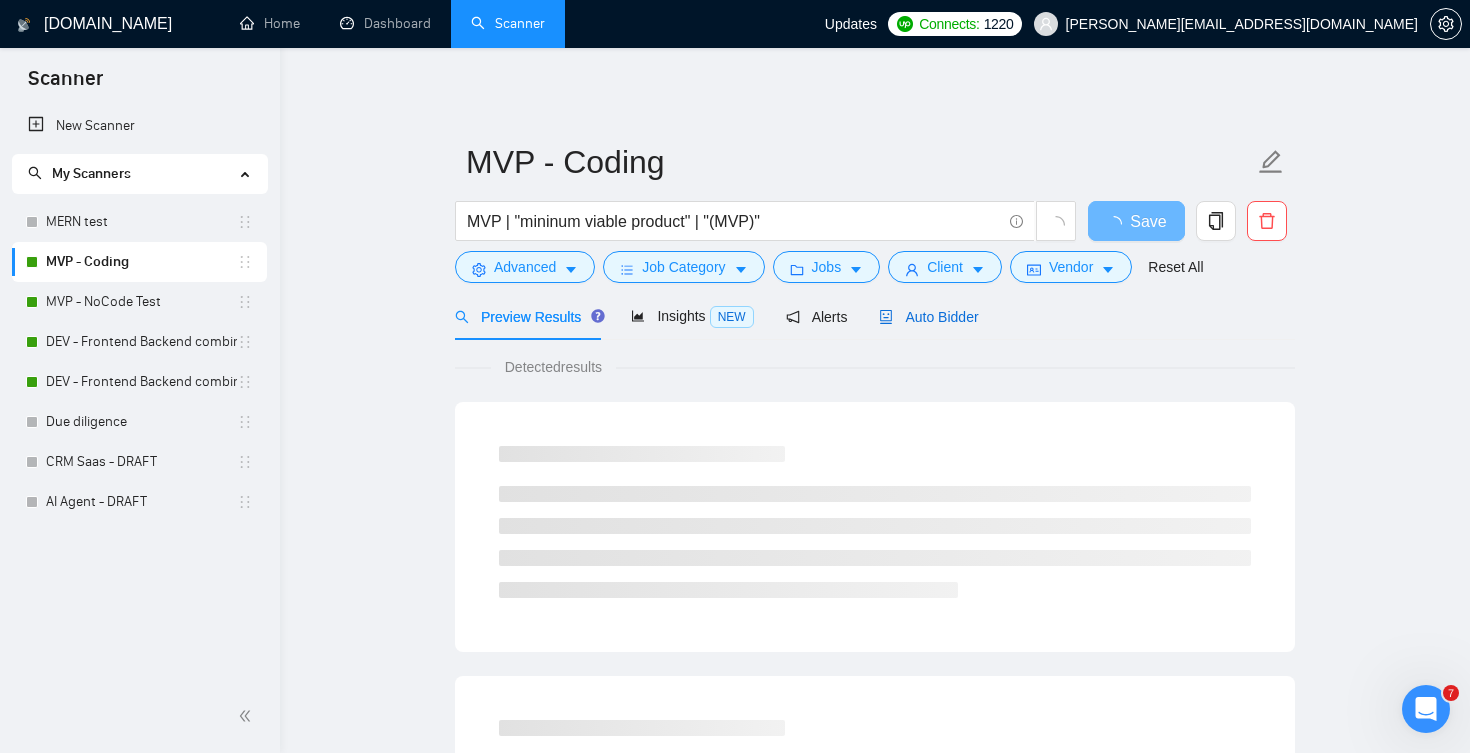 click on "Auto Bidder" at bounding box center (928, 317) 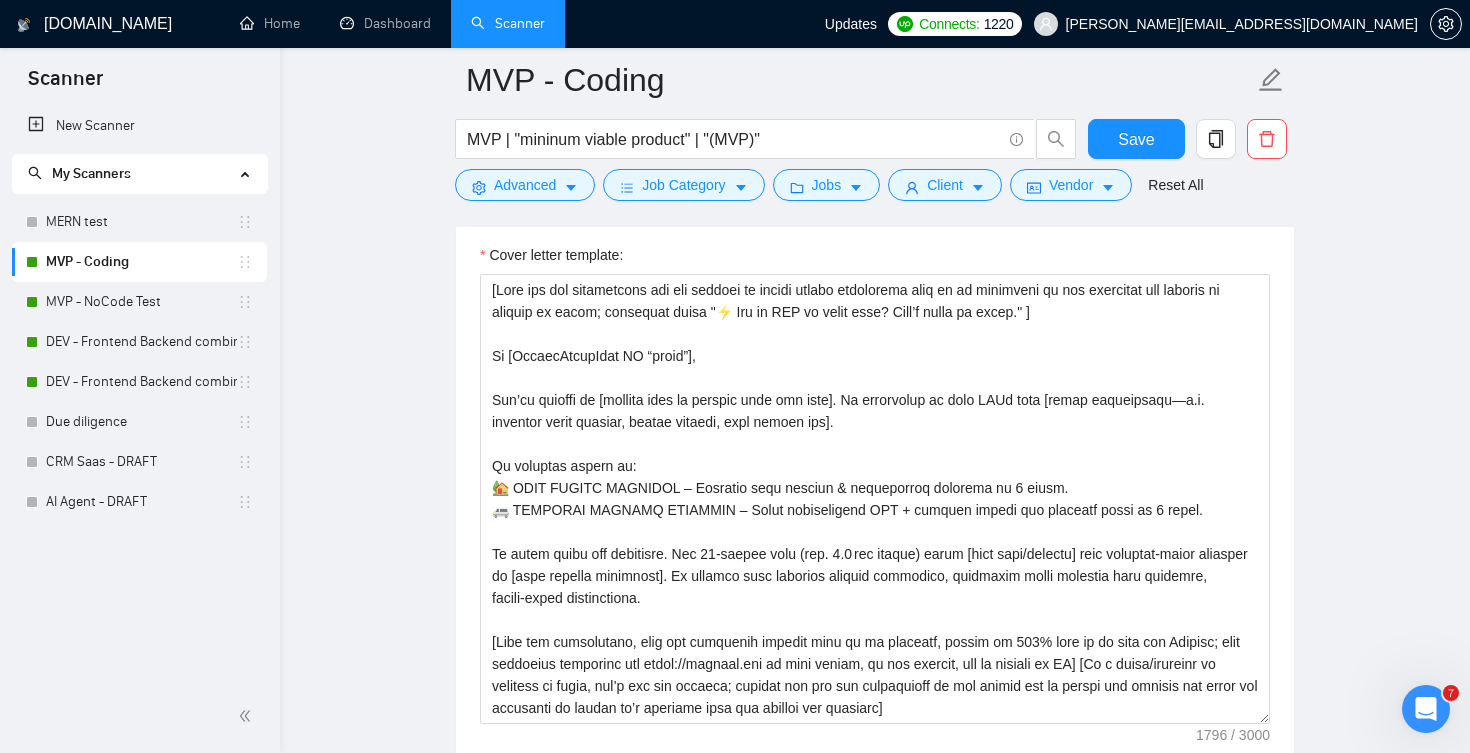 scroll, scrollTop: 1764, scrollLeft: 0, axis: vertical 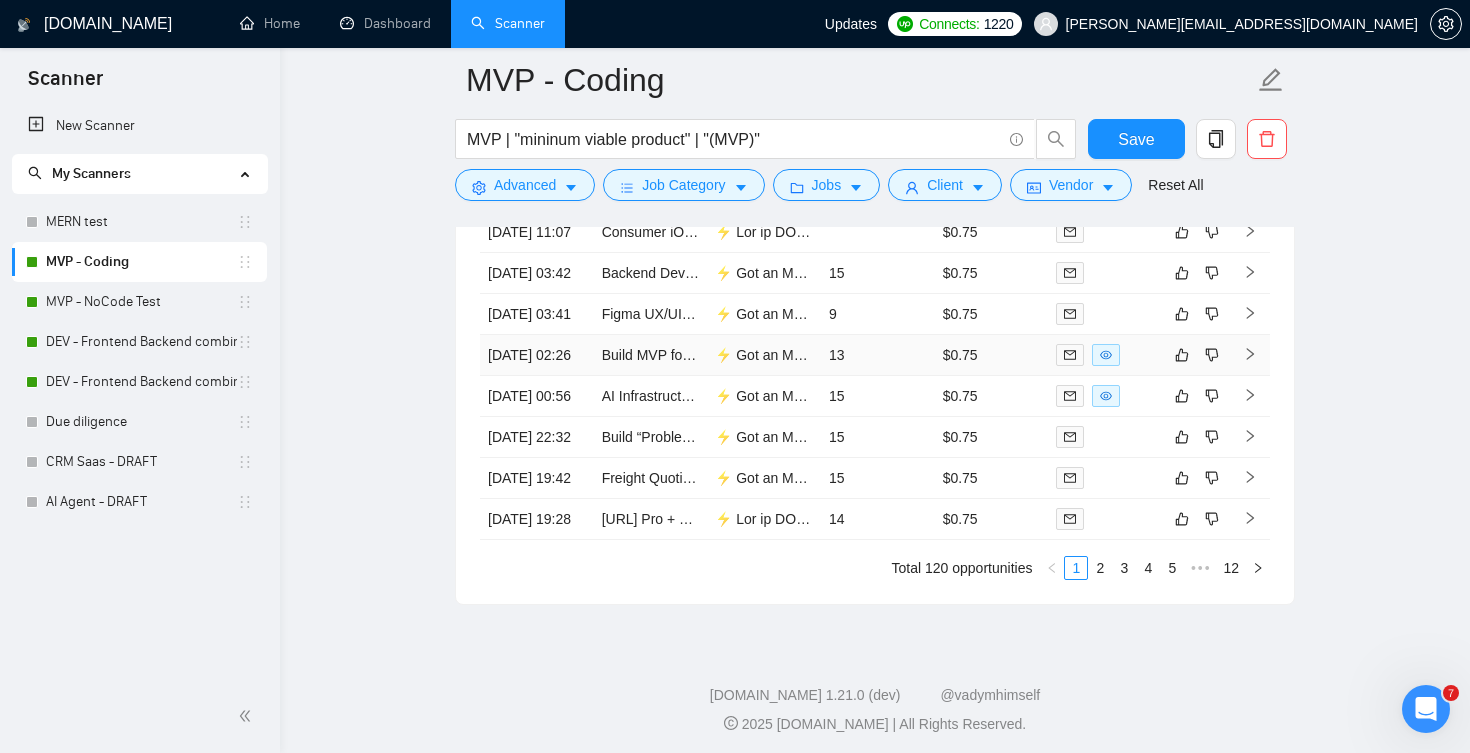 click on "13" at bounding box center (878, 355) 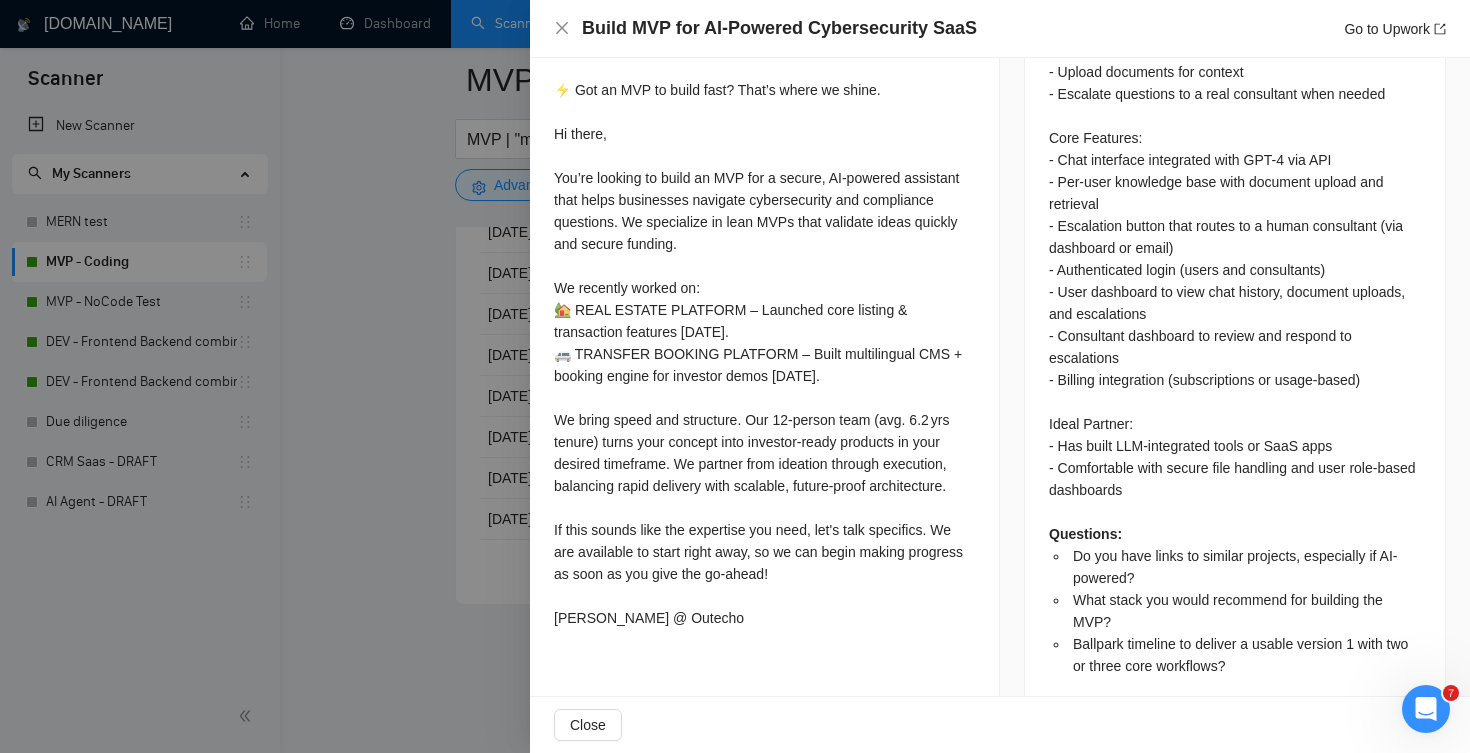 scroll, scrollTop: 1108, scrollLeft: 0, axis: vertical 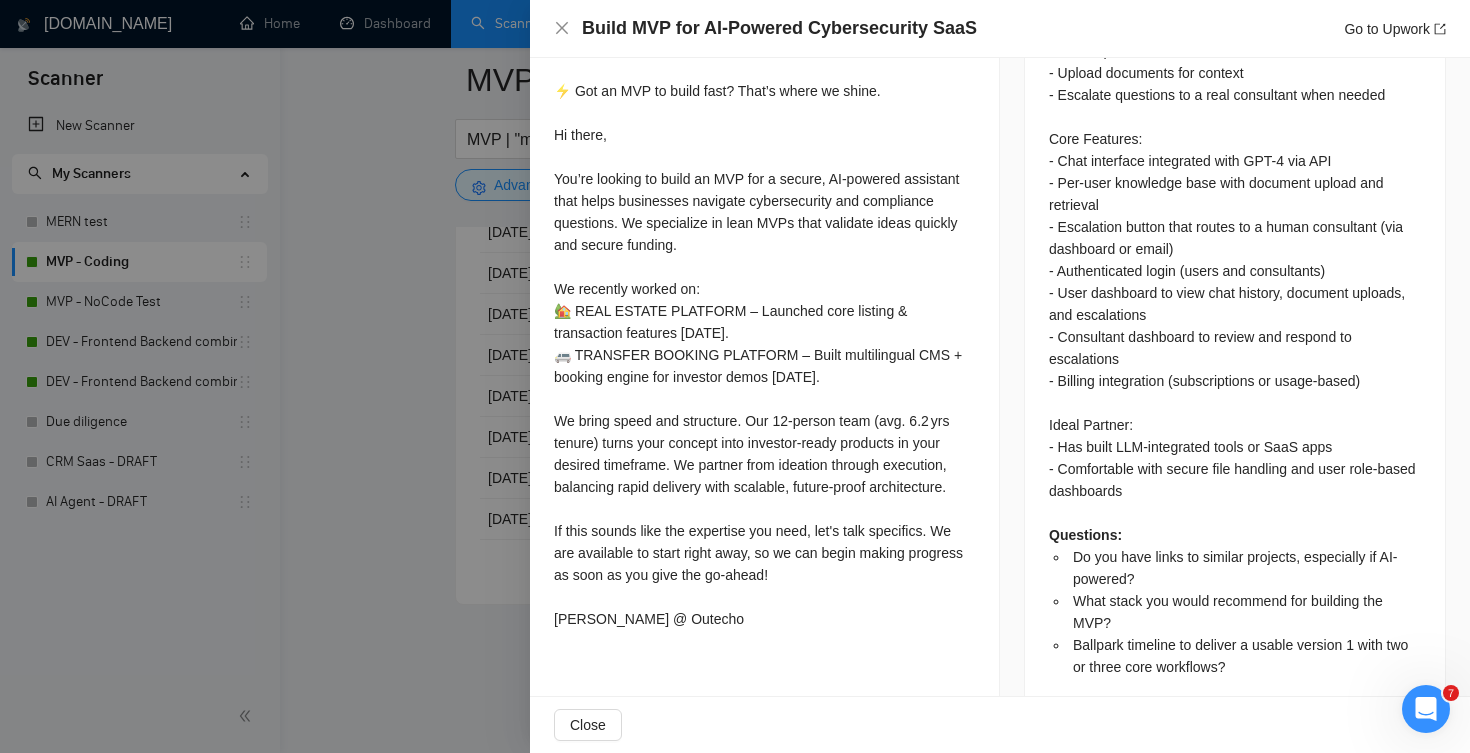 click on "Build MVP for AI-Powered Cybersecurity SaaS Go to Upwork" at bounding box center (1000, 28) 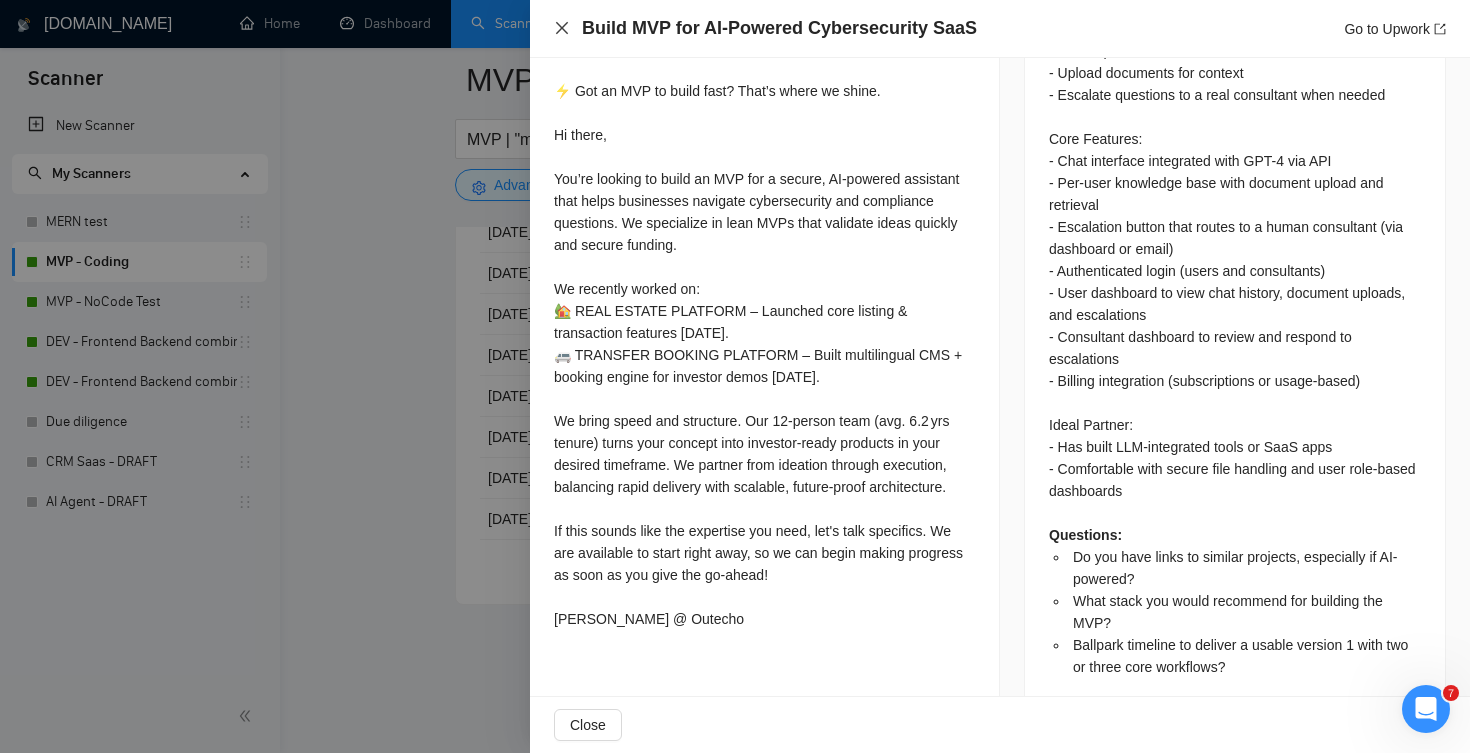 click 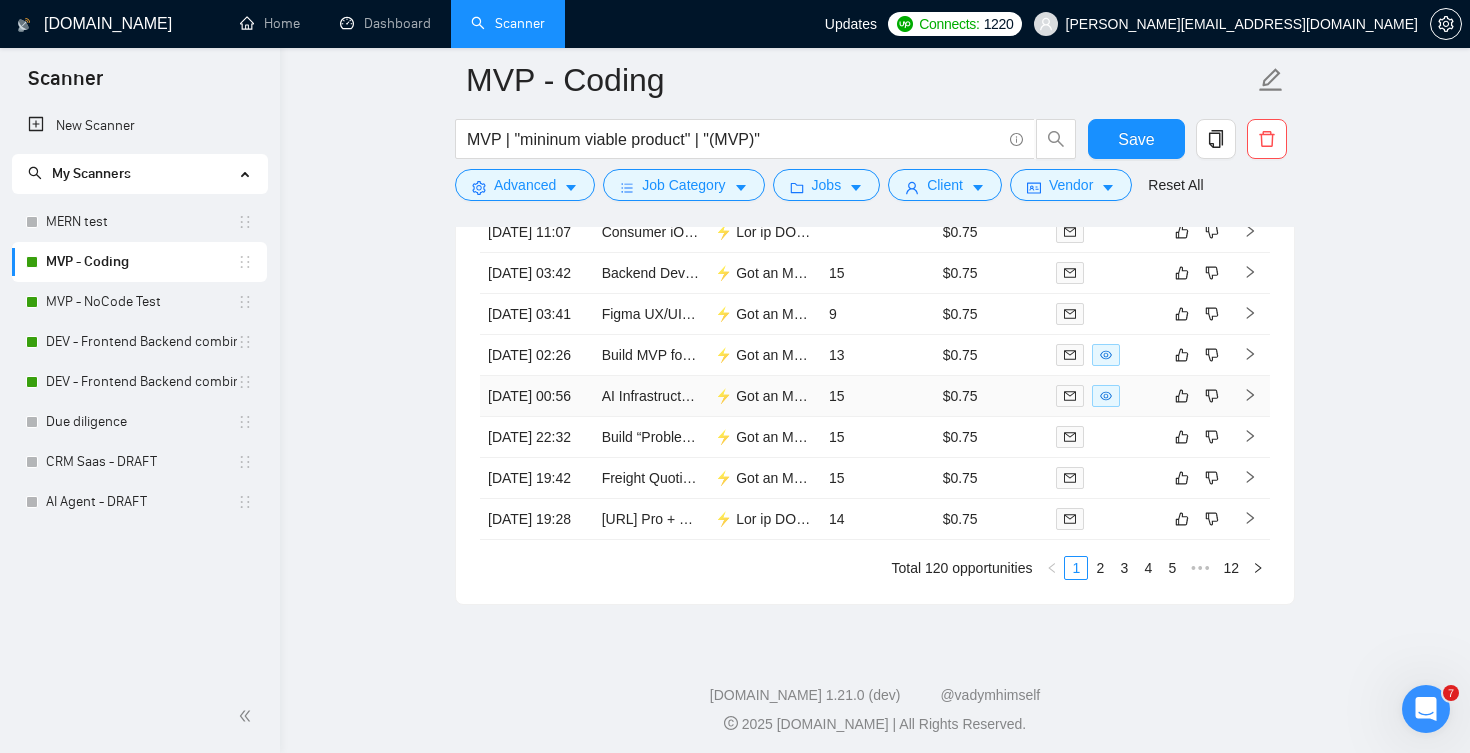 click on "15" at bounding box center (878, 396) 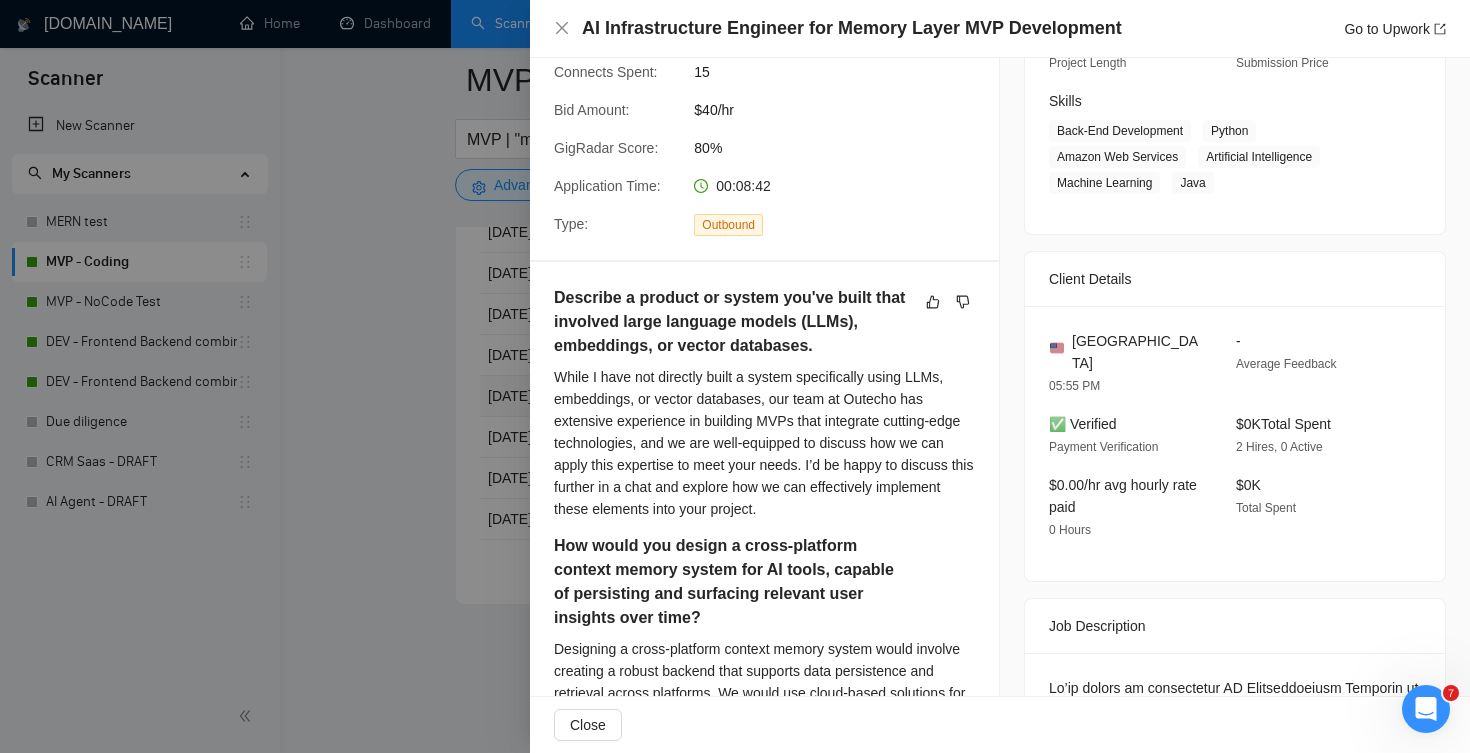 scroll, scrollTop: 286, scrollLeft: 0, axis: vertical 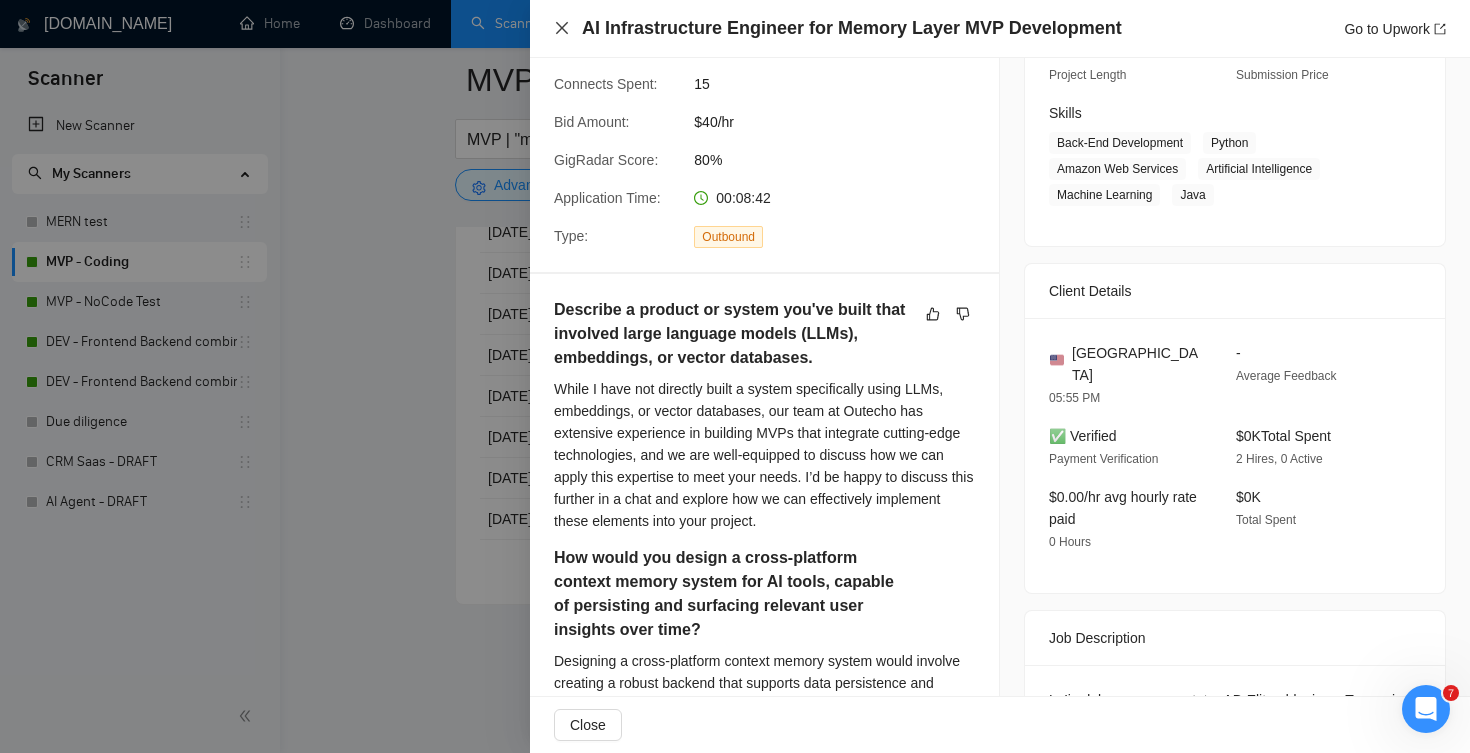 click 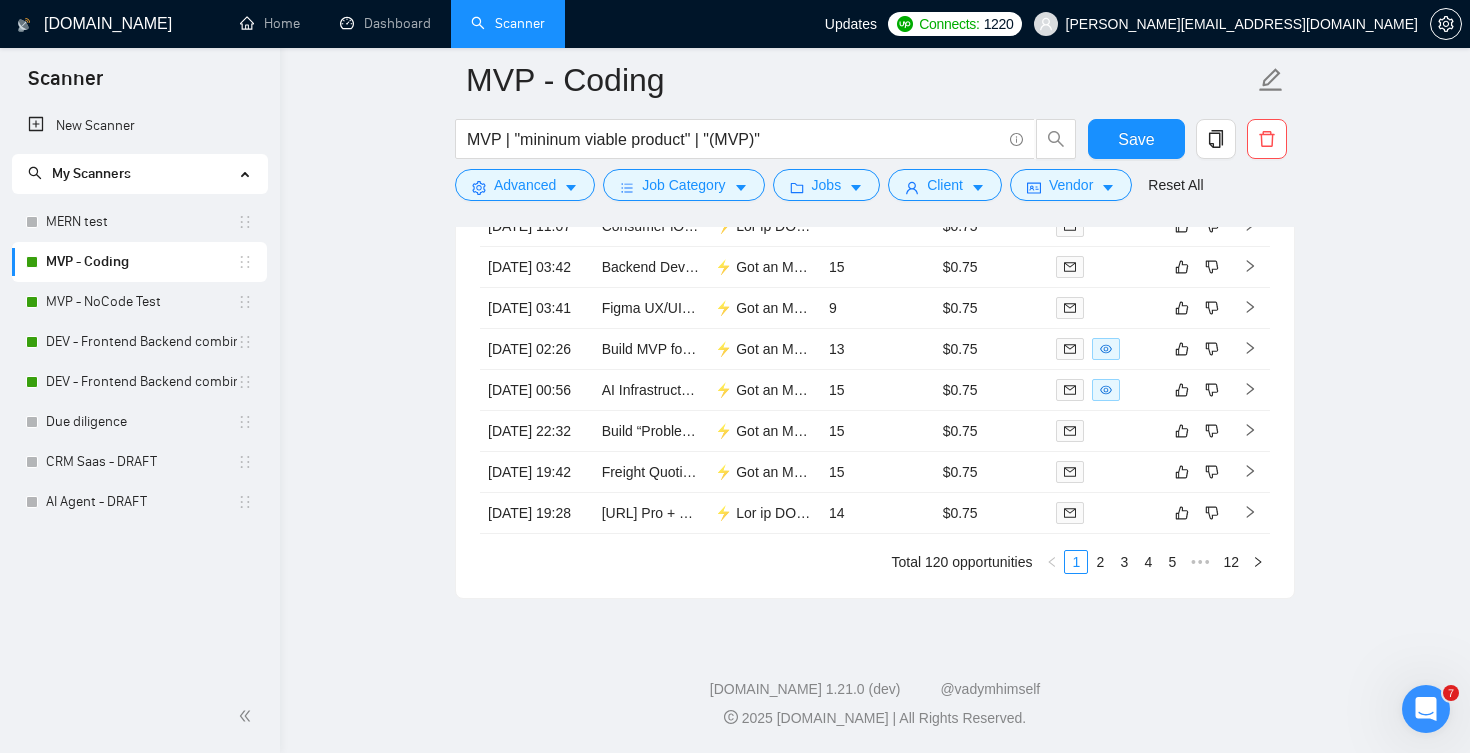 scroll, scrollTop: 4931, scrollLeft: 0, axis: vertical 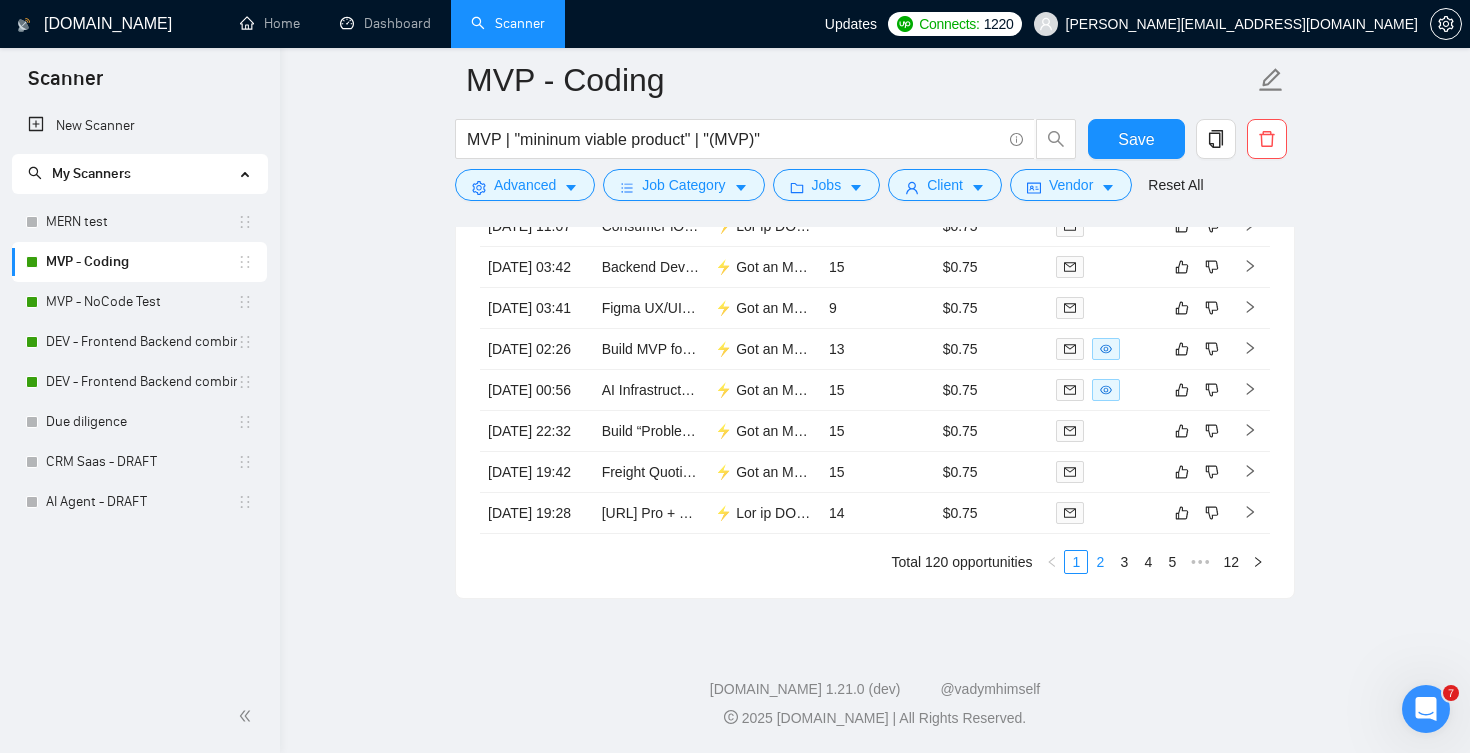 click on "2" at bounding box center (1100, 562) 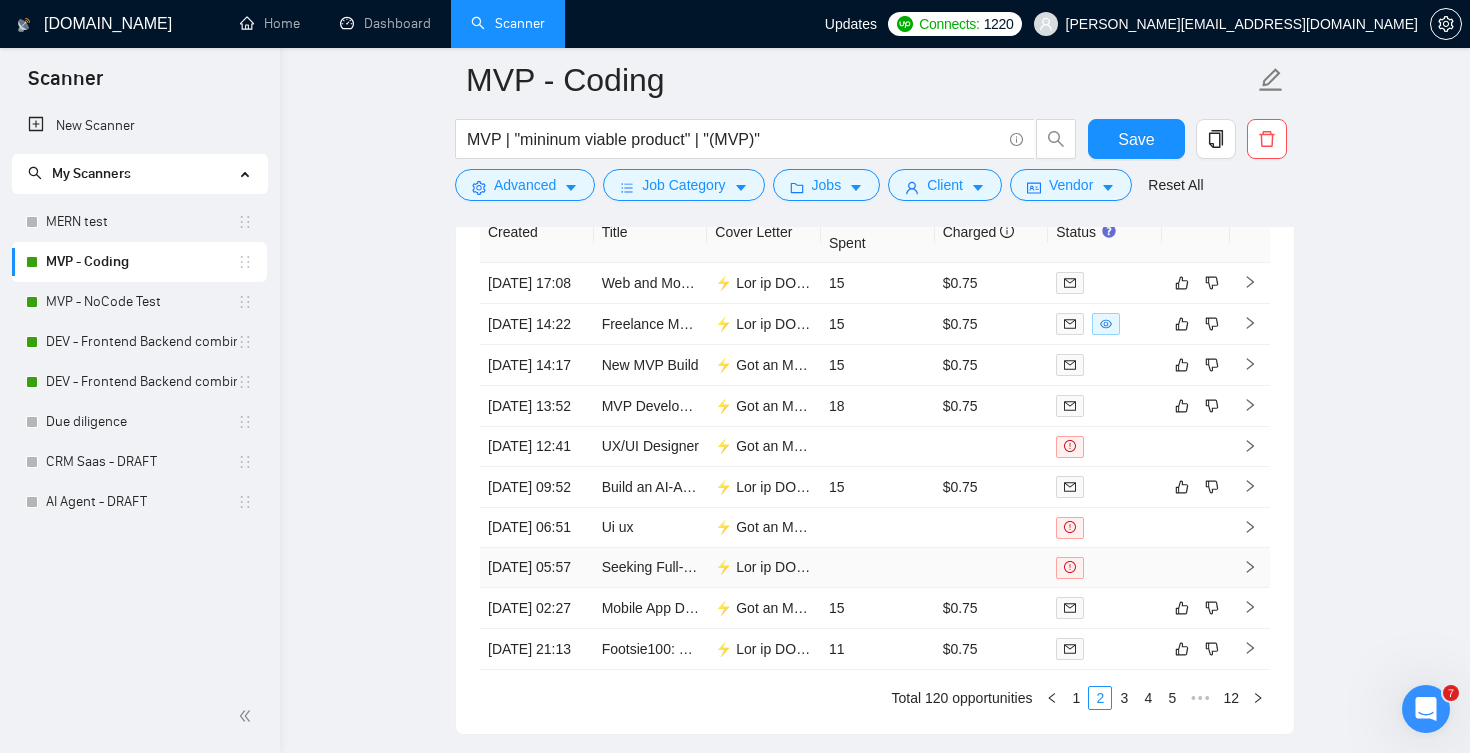 scroll, scrollTop: 4592, scrollLeft: 0, axis: vertical 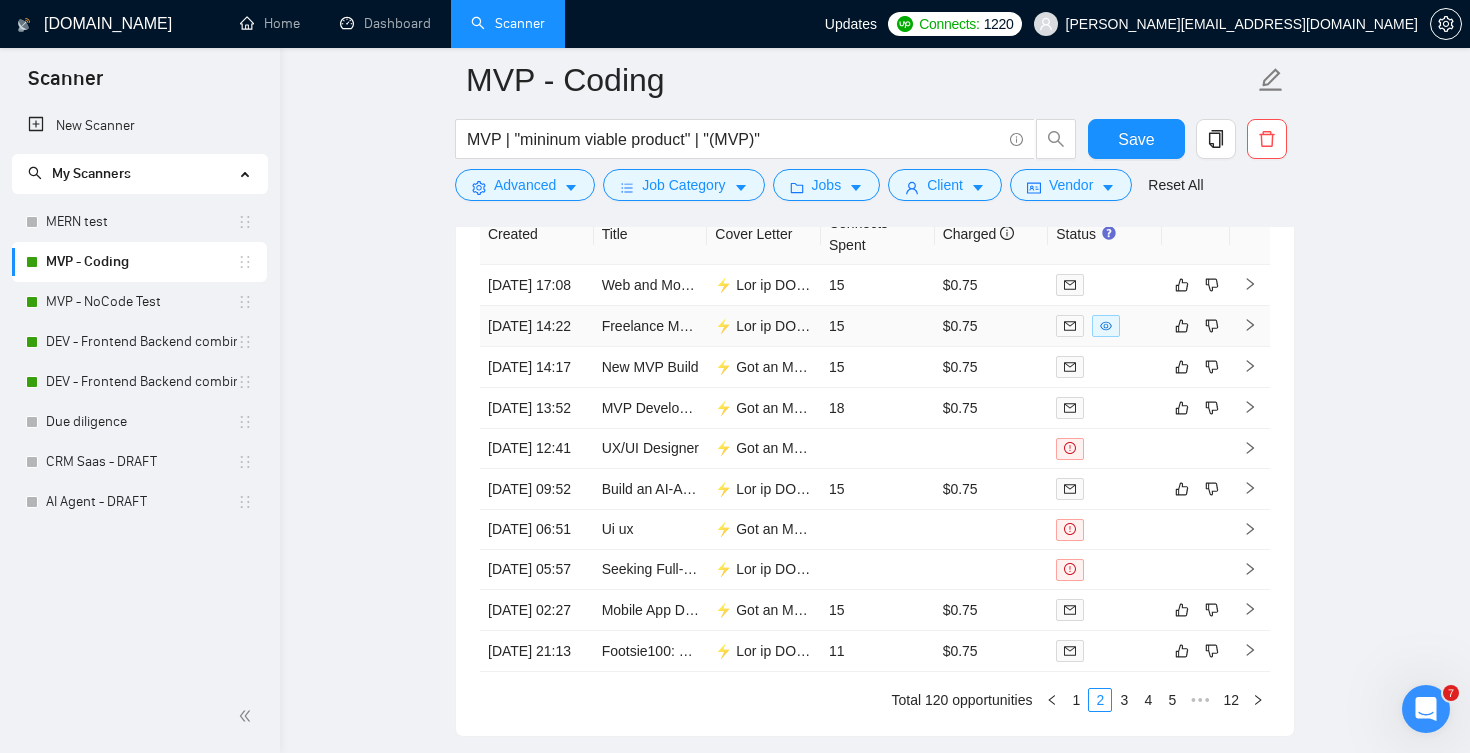 click on "15" at bounding box center [878, 326] 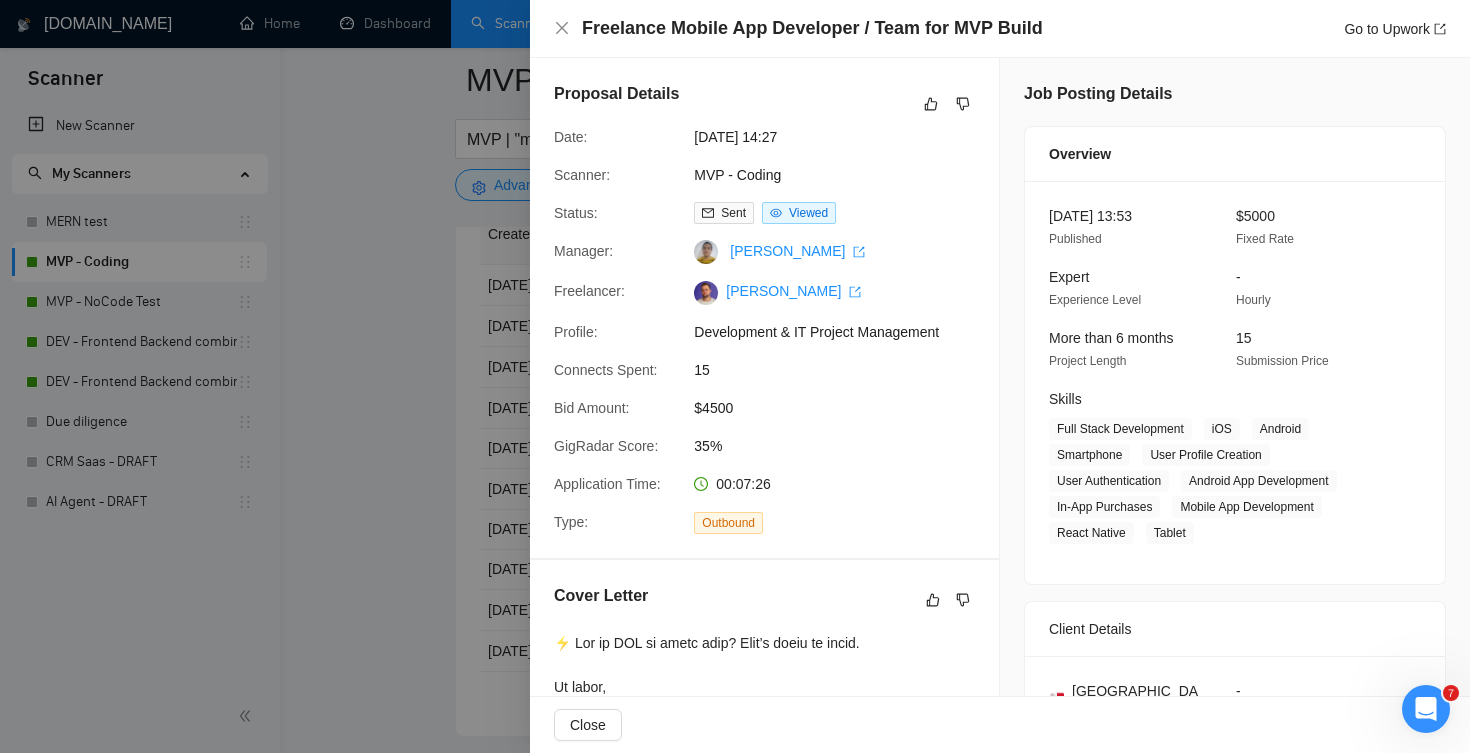 scroll, scrollTop: 0, scrollLeft: 0, axis: both 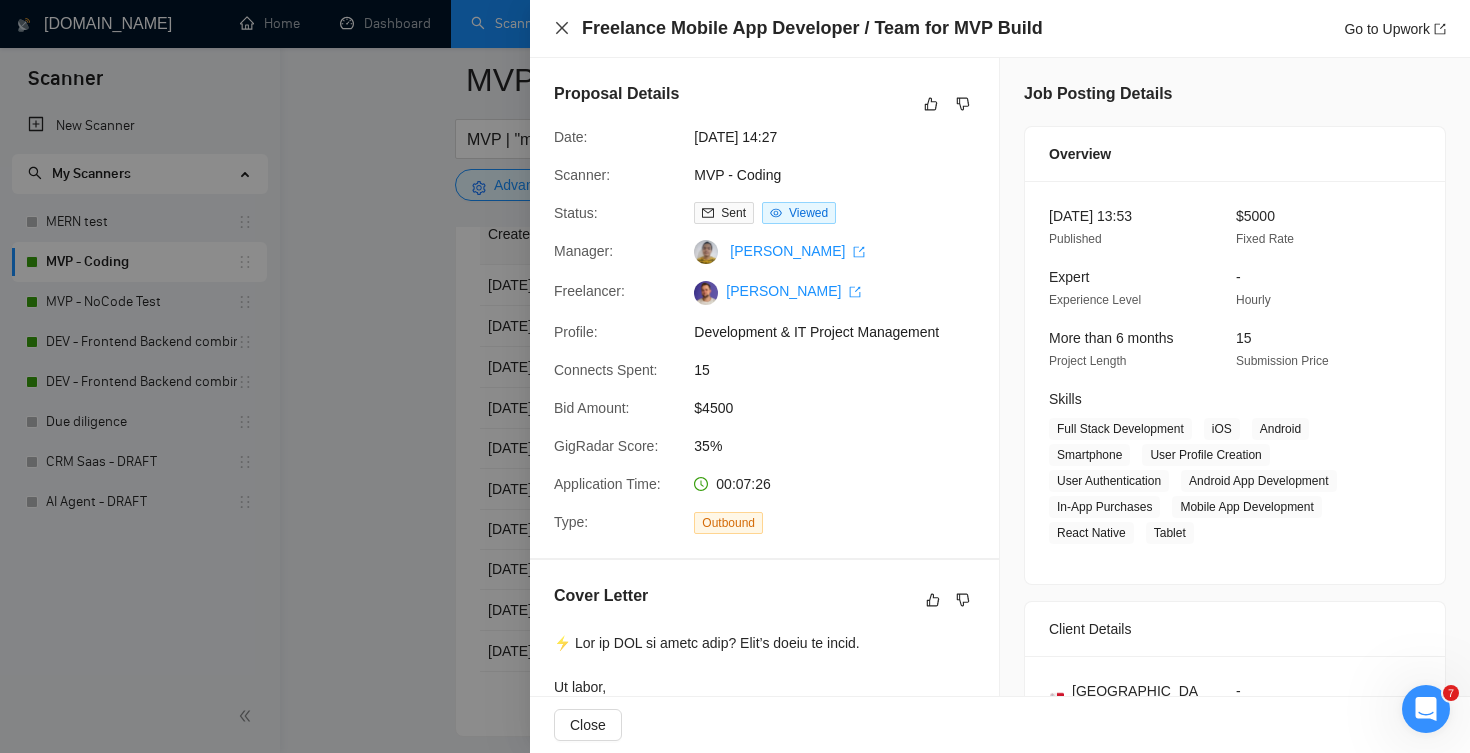 click 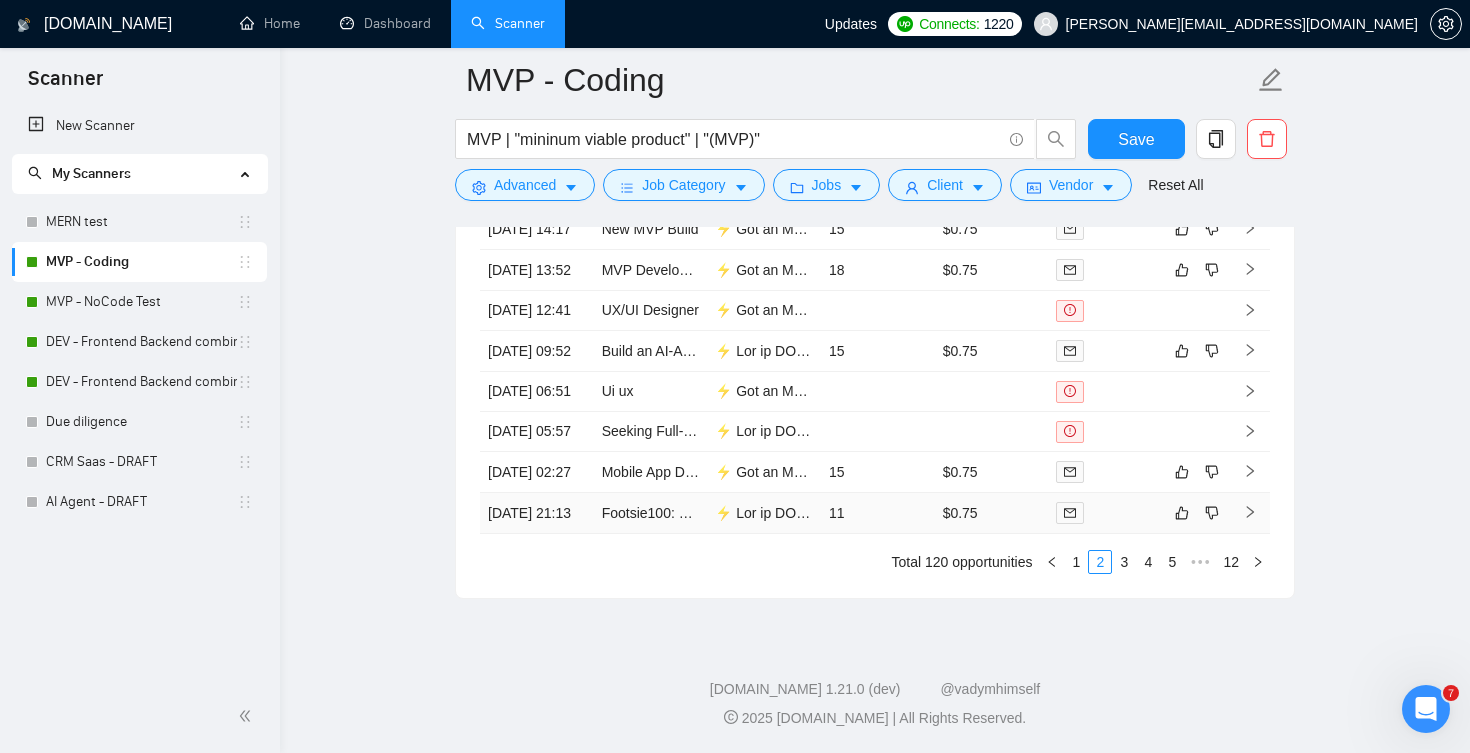 scroll, scrollTop: 4931, scrollLeft: 0, axis: vertical 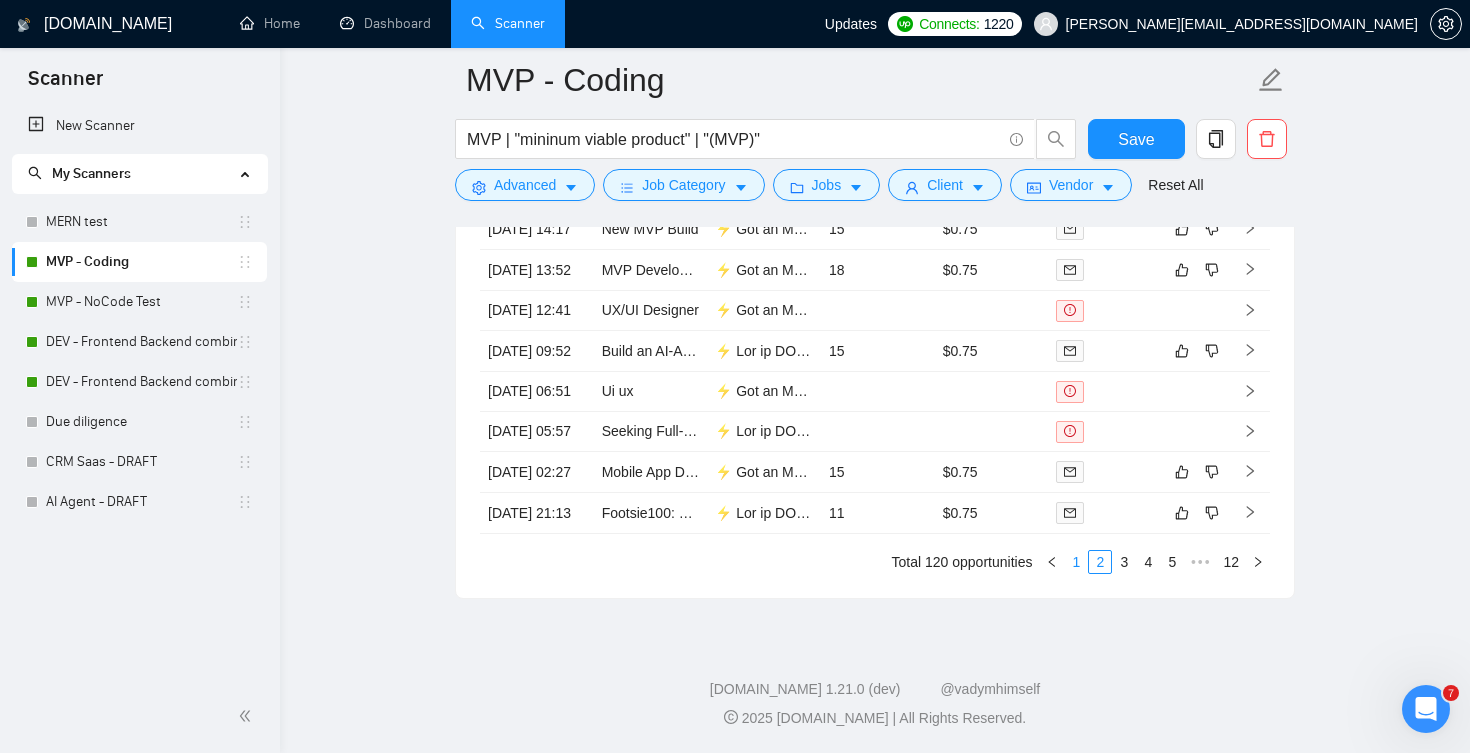 click on "1" at bounding box center (1076, 562) 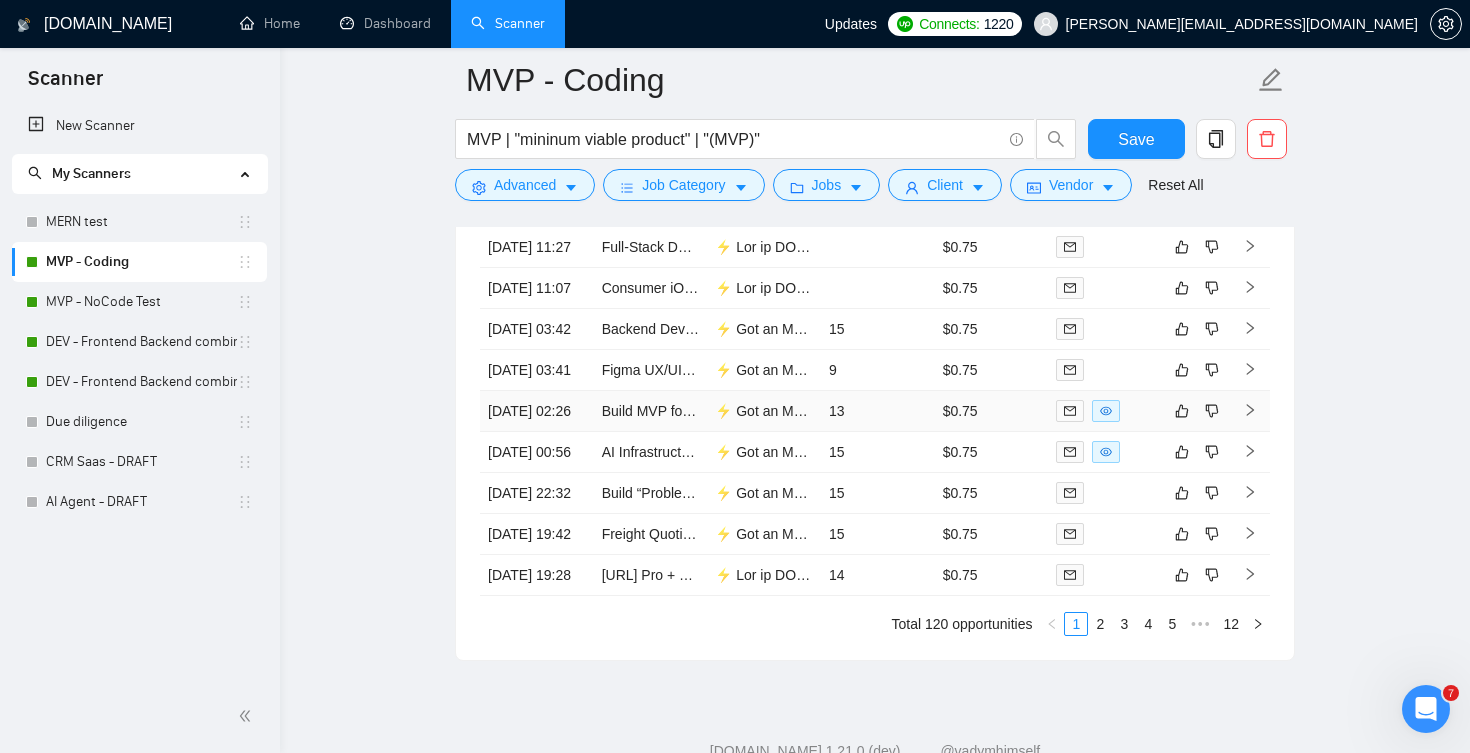 scroll, scrollTop: 4669, scrollLeft: 0, axis: vertical 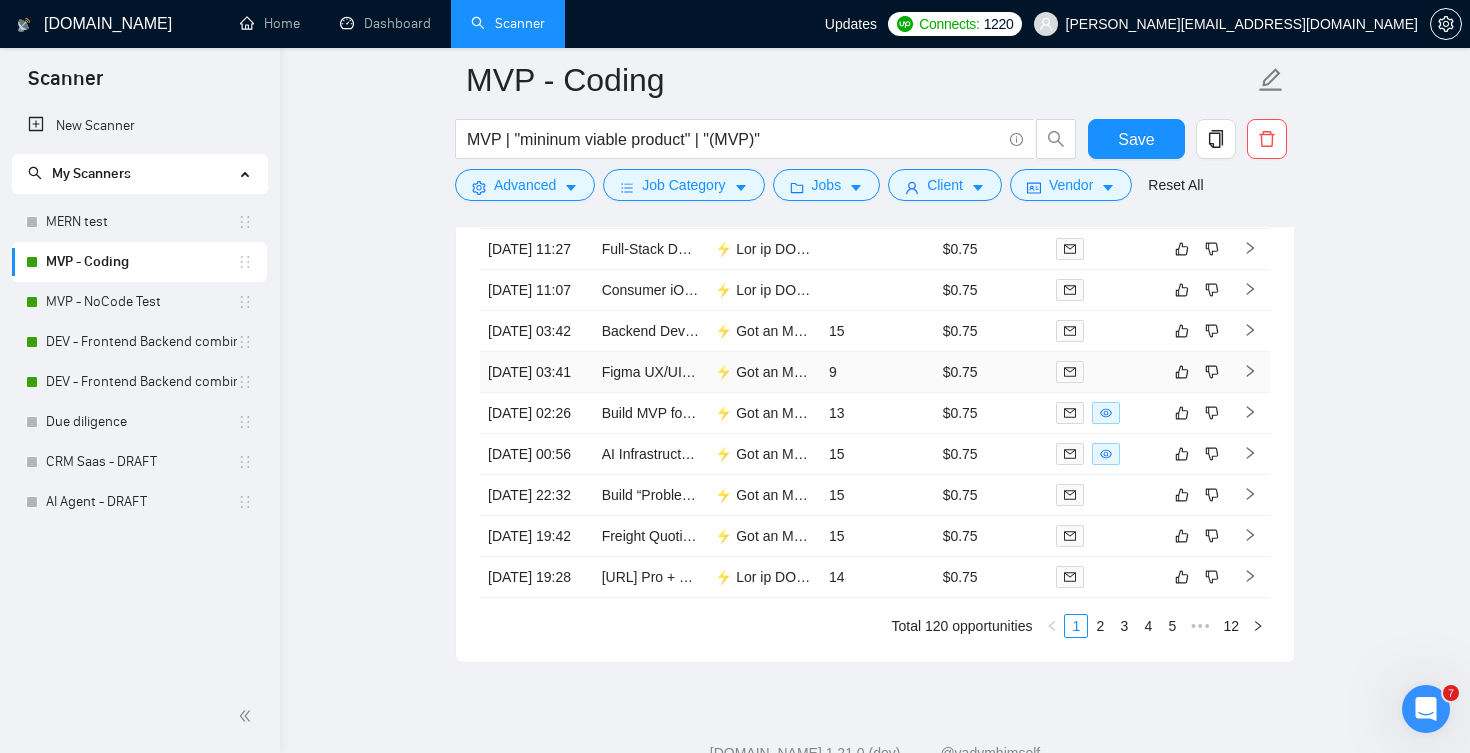 click on "9" at bounding box center (878, 372) 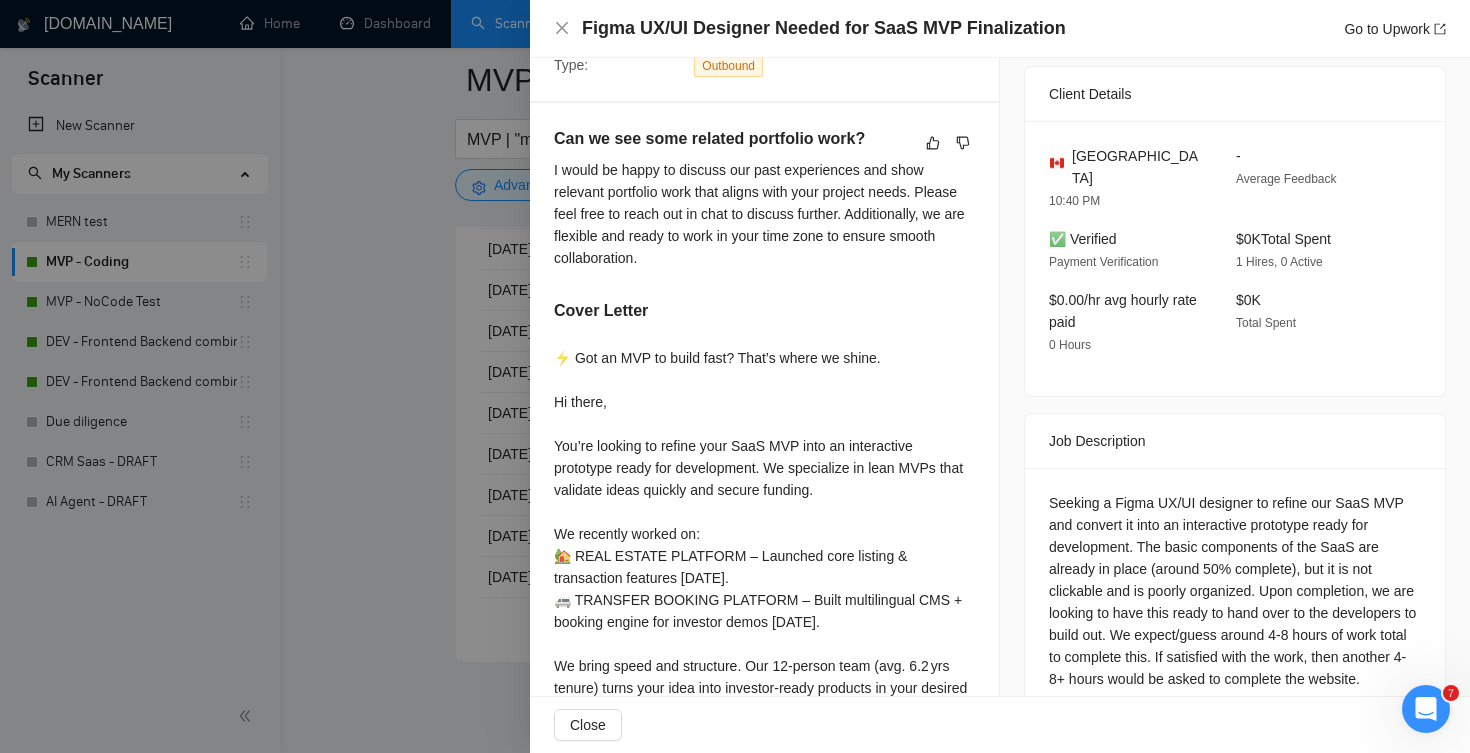 scroll, scrollTop: 467, scrollLeft: 0, axis: vertical 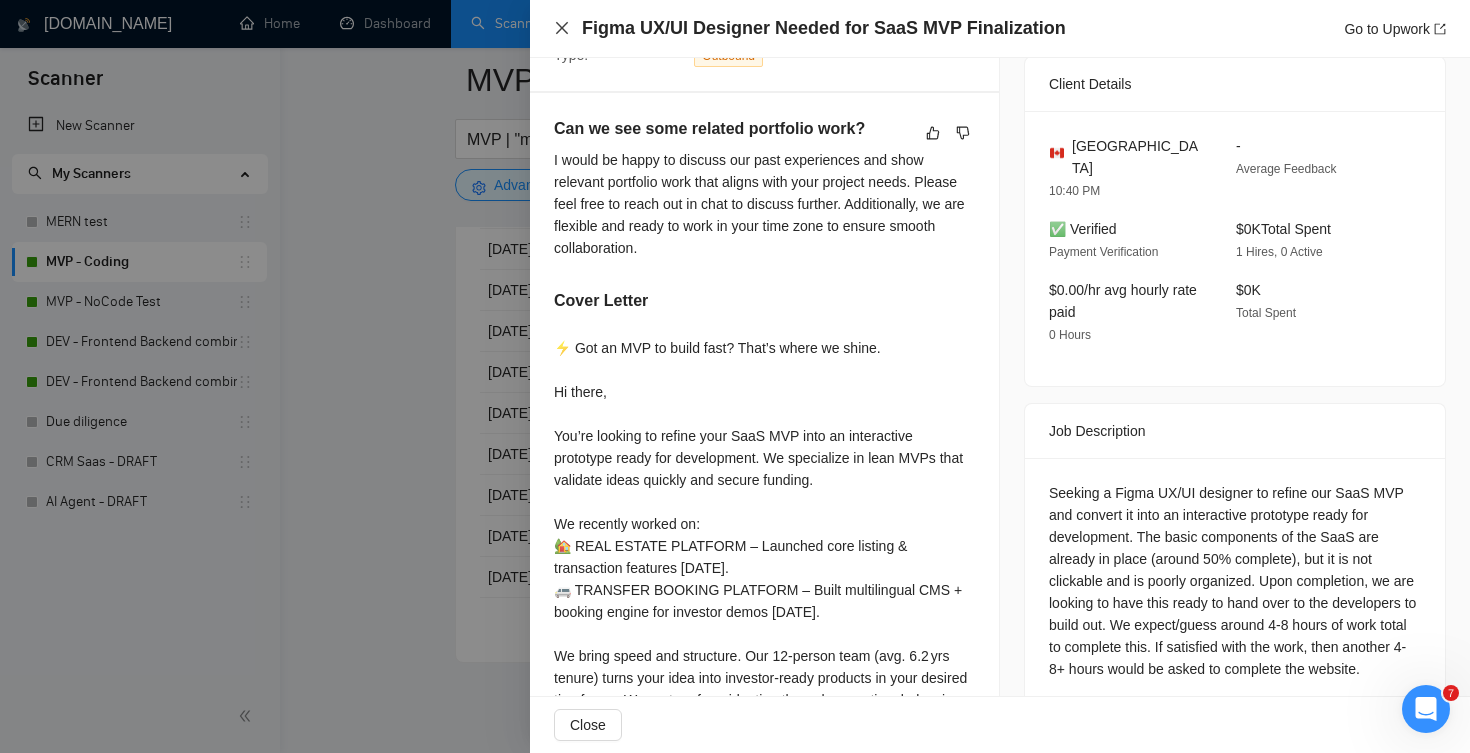 click 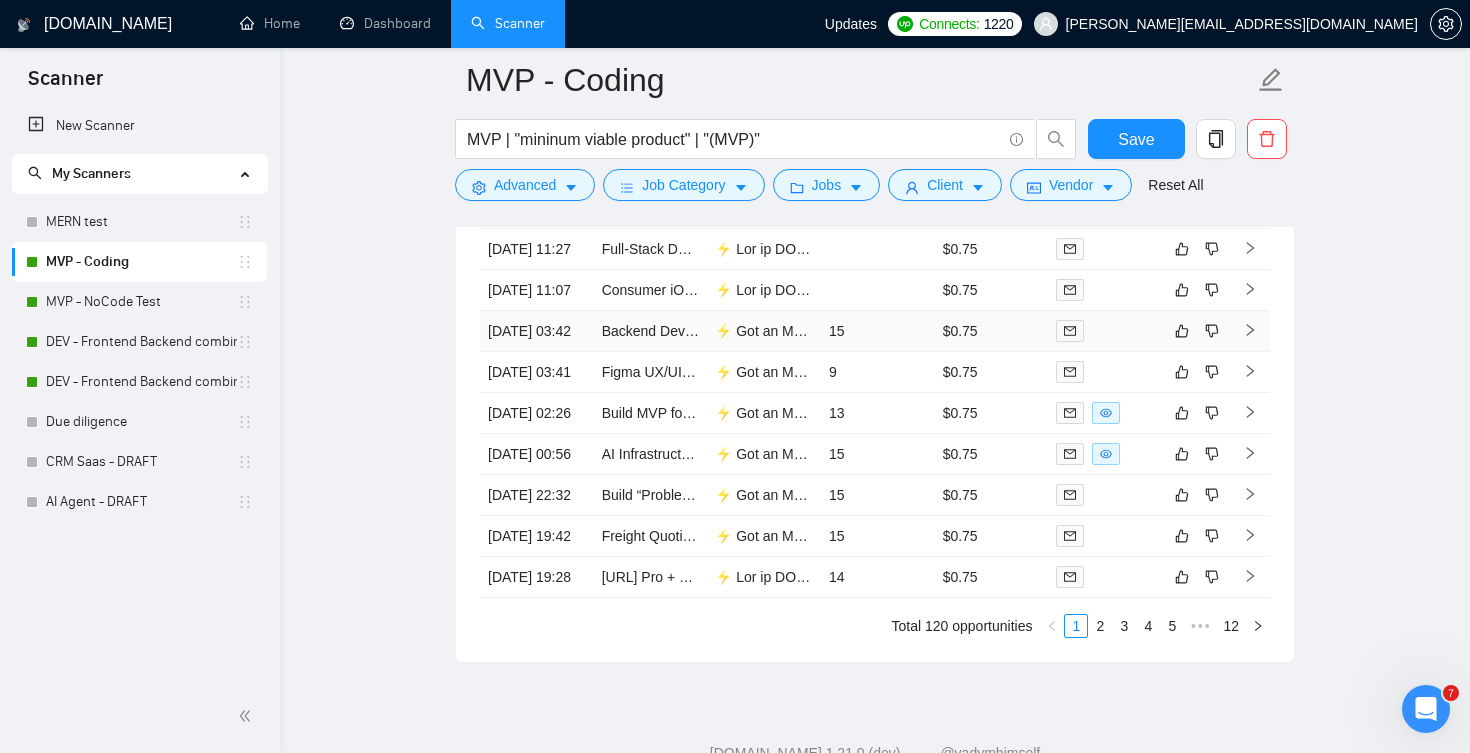 click on "15" at bounding box center [878, 331] 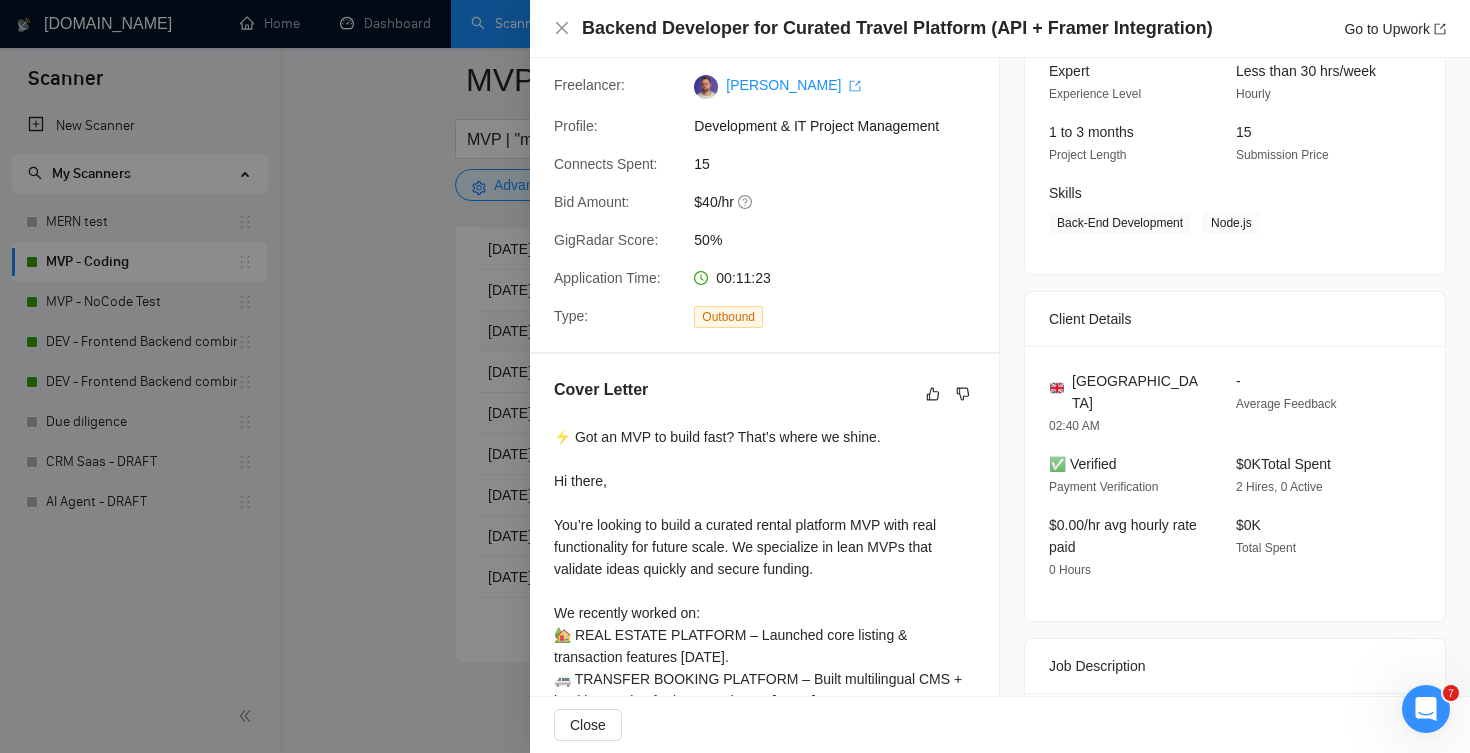 scroll, scrollTop: 445, scrollLeft: 0, axis: vertical 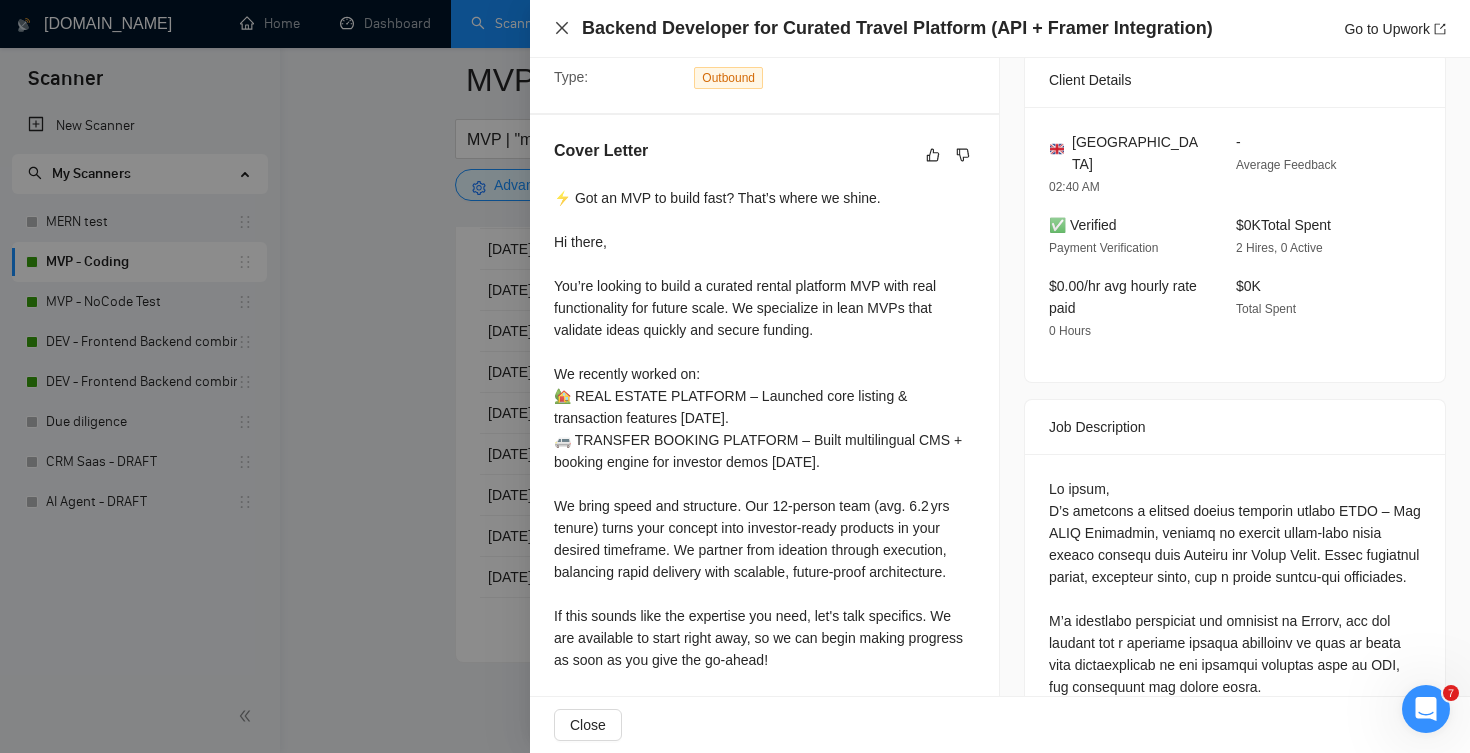 click 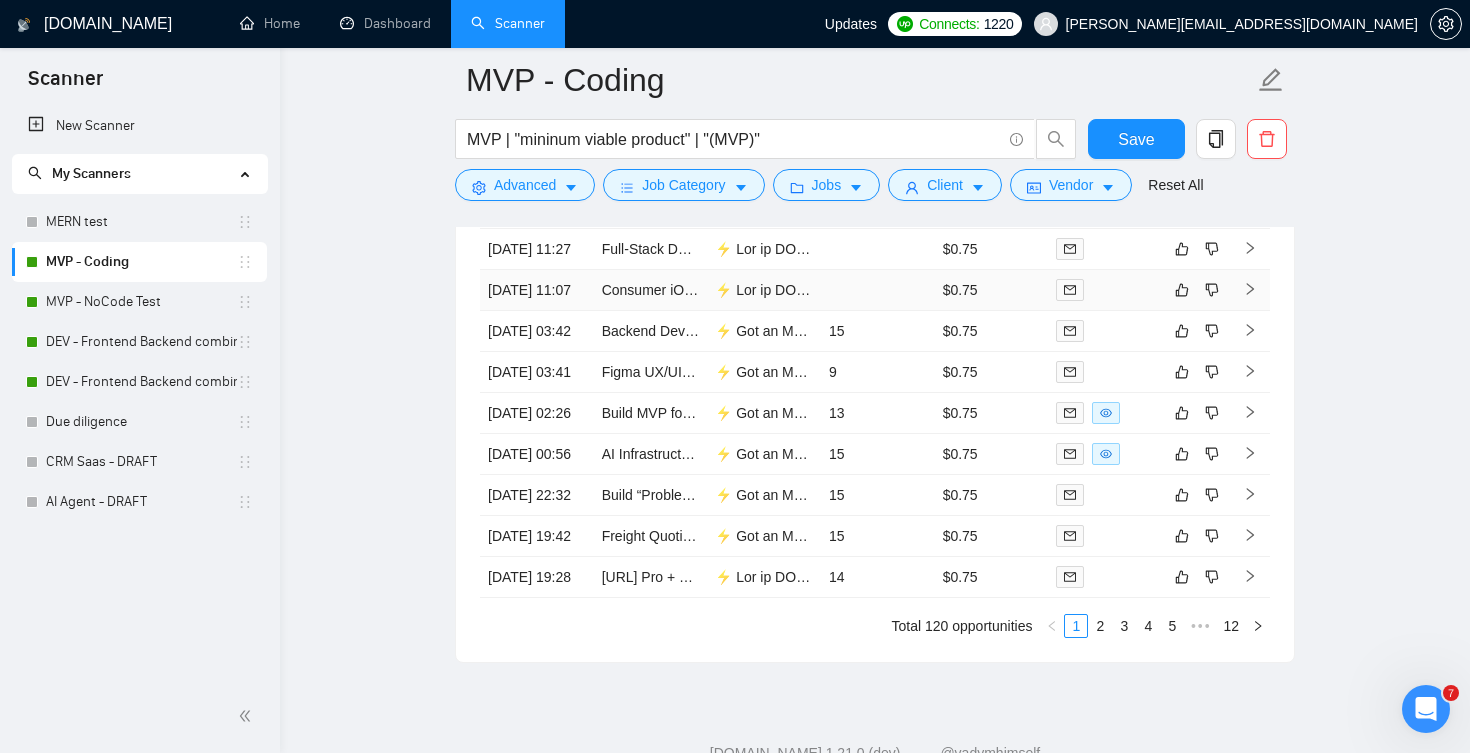 click at bounding box center [878, 290] 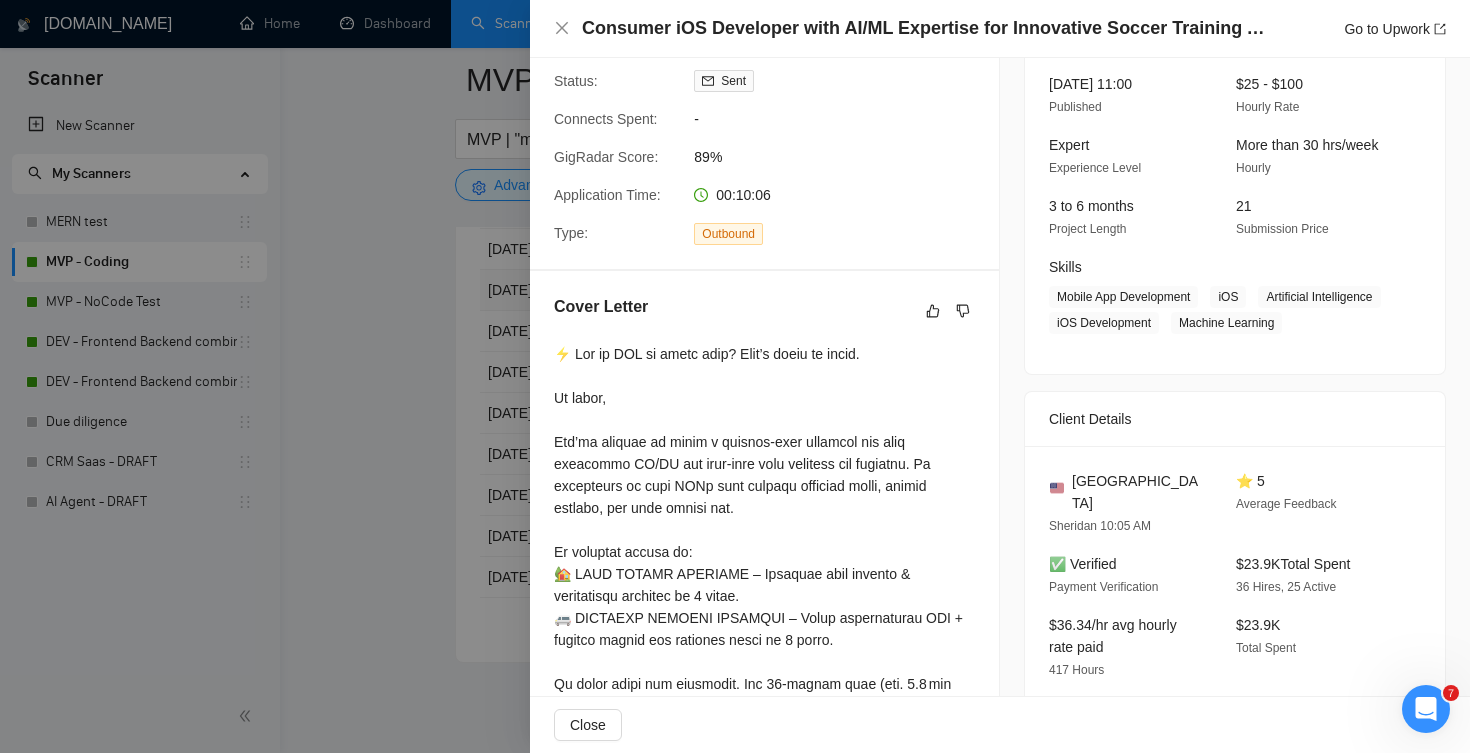 scroll, scrollTop: 131, scrollLeft: 0, axis: vertical 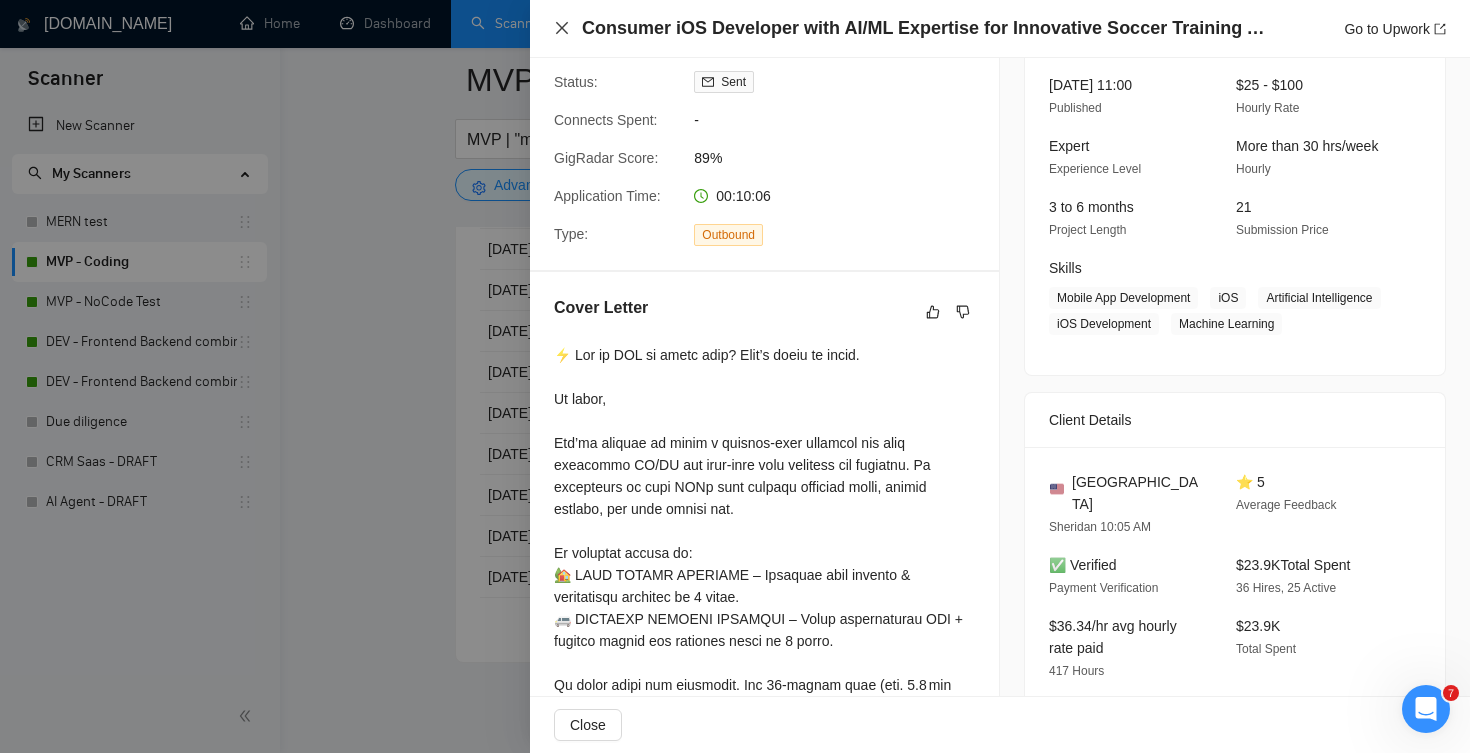 click 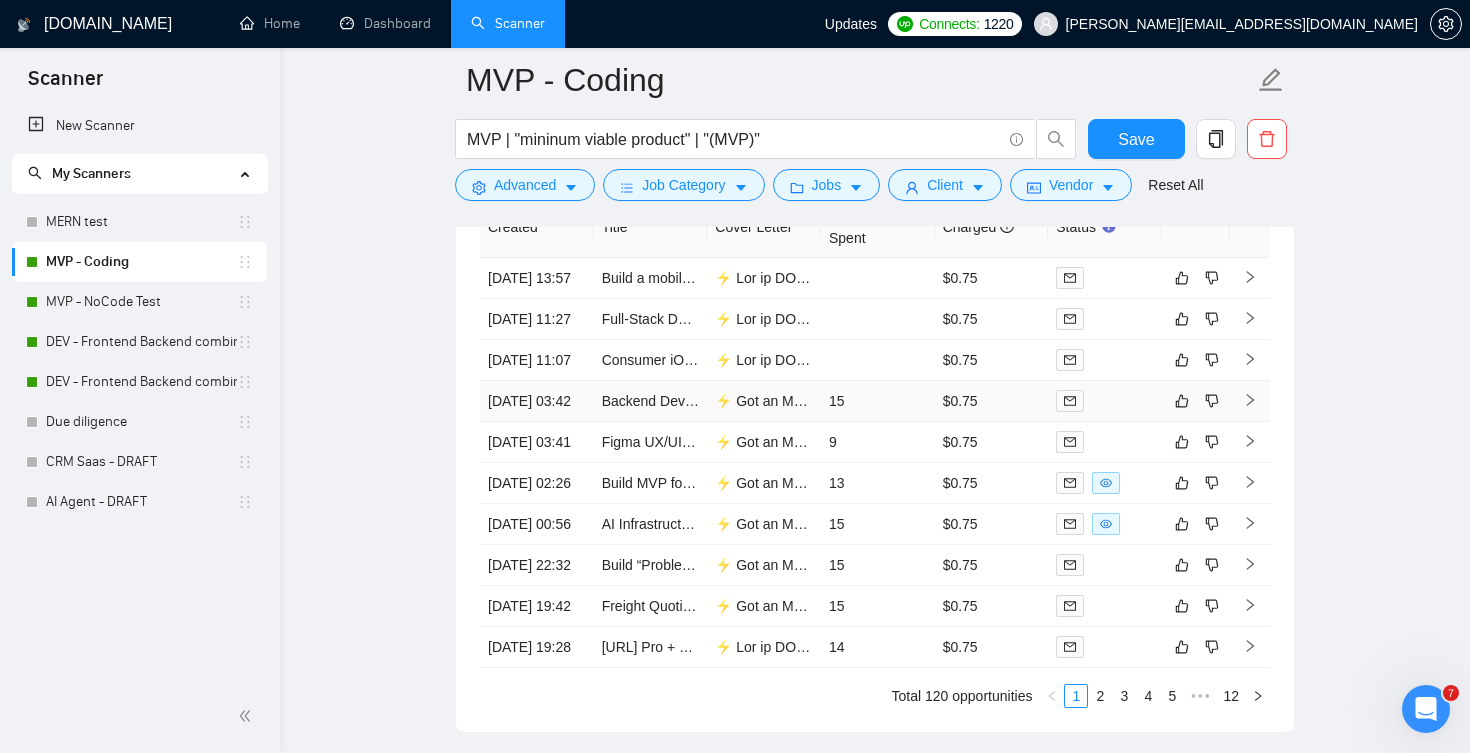 scroll, scrollTop: 4596, scrollLeft: 0, axis: vertical 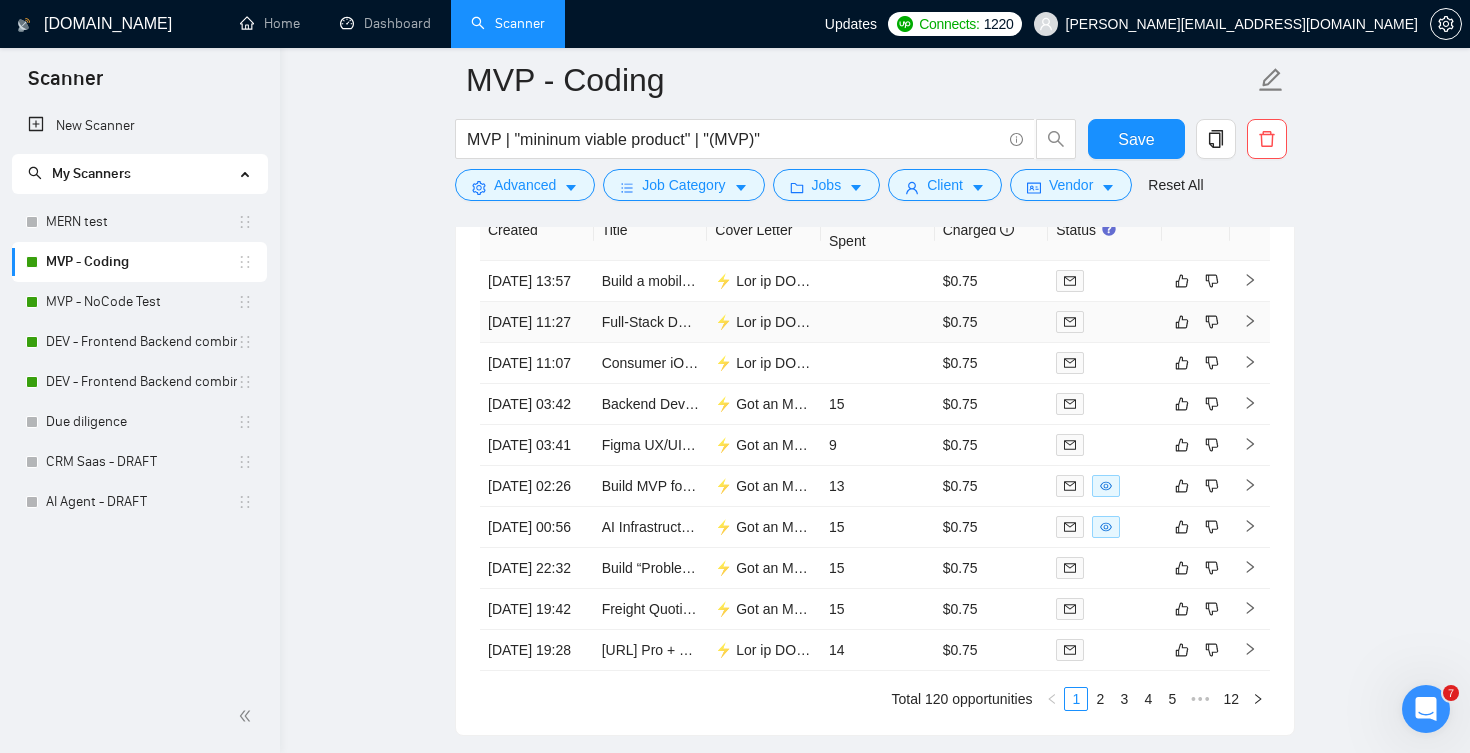 click at bounding box center [878, 322] 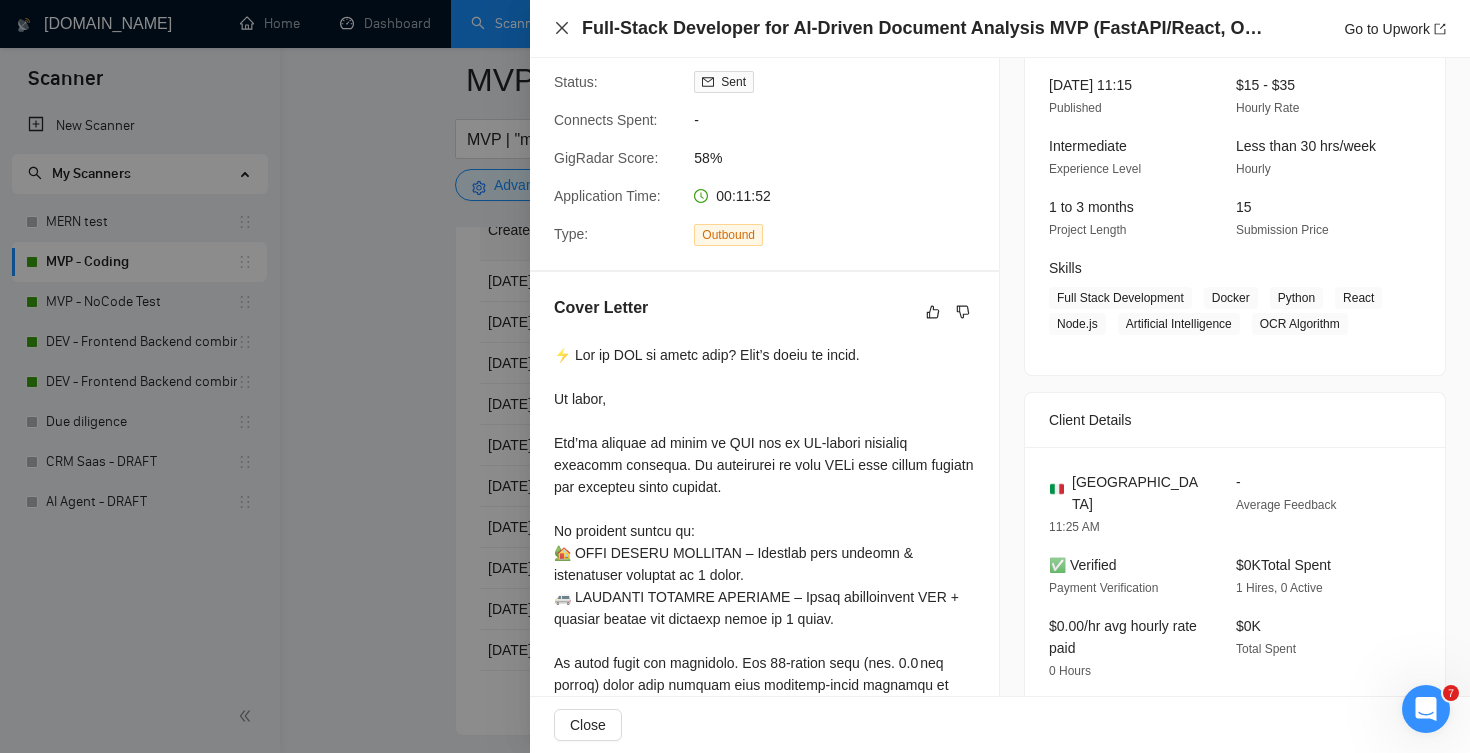 click 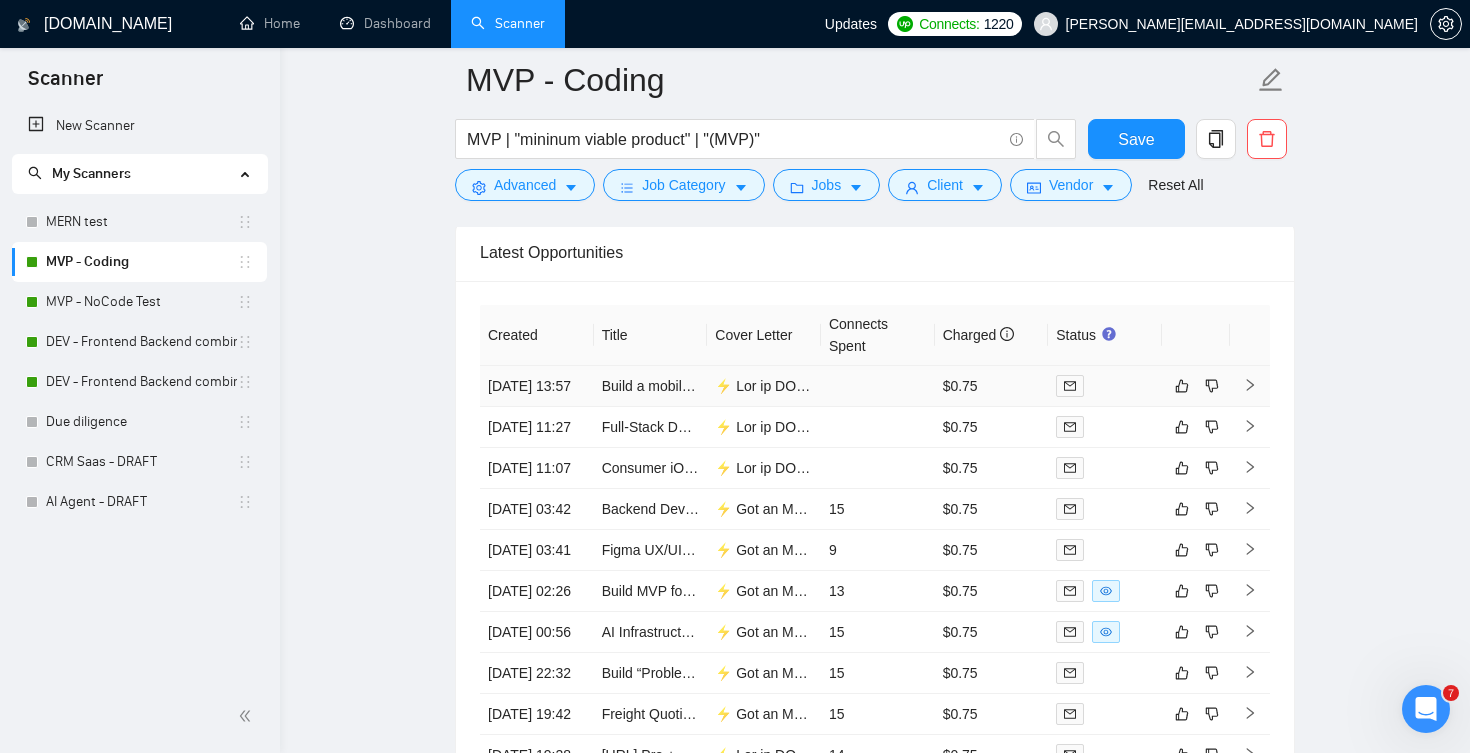 scroll, scrollTop: 4489, scrollLeft: 0, axis: vertical 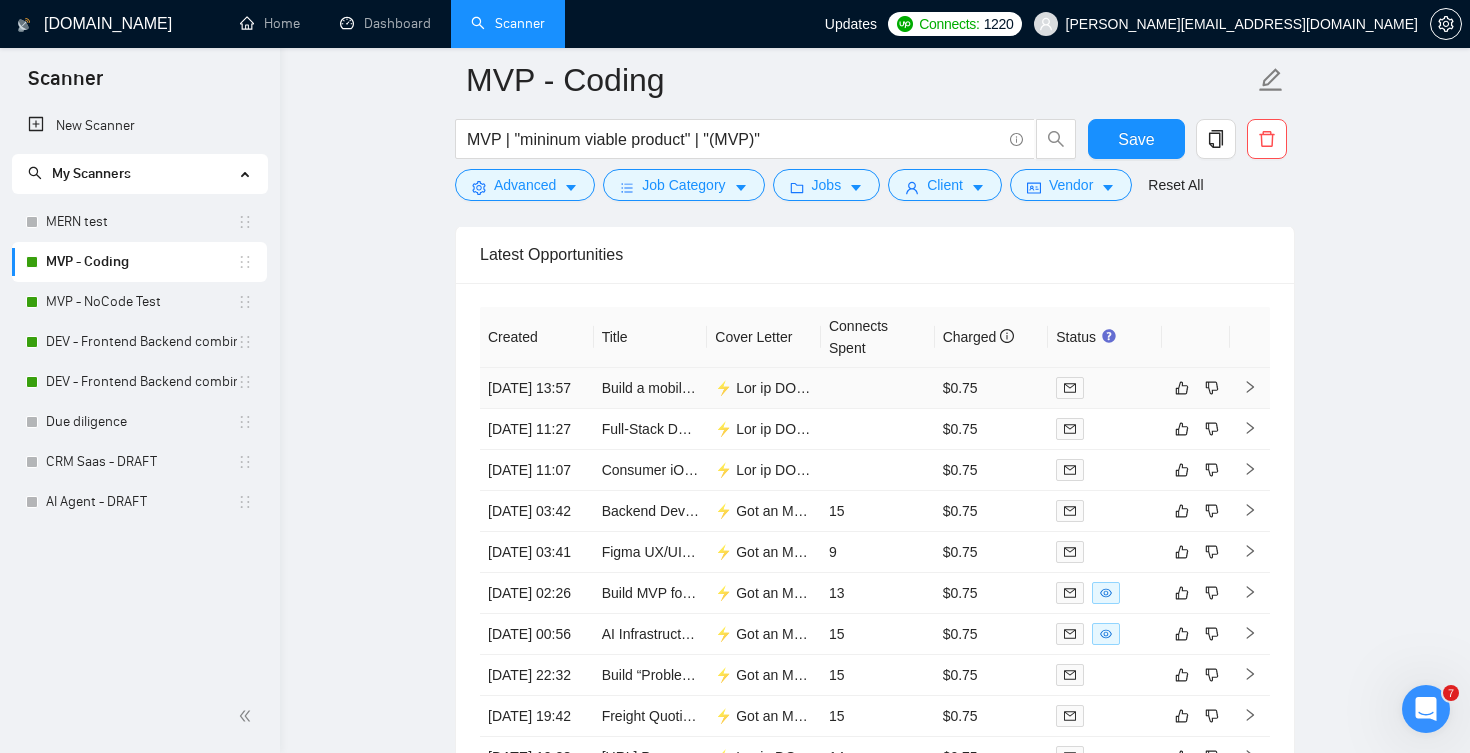 click at bounding box center (878, 388) 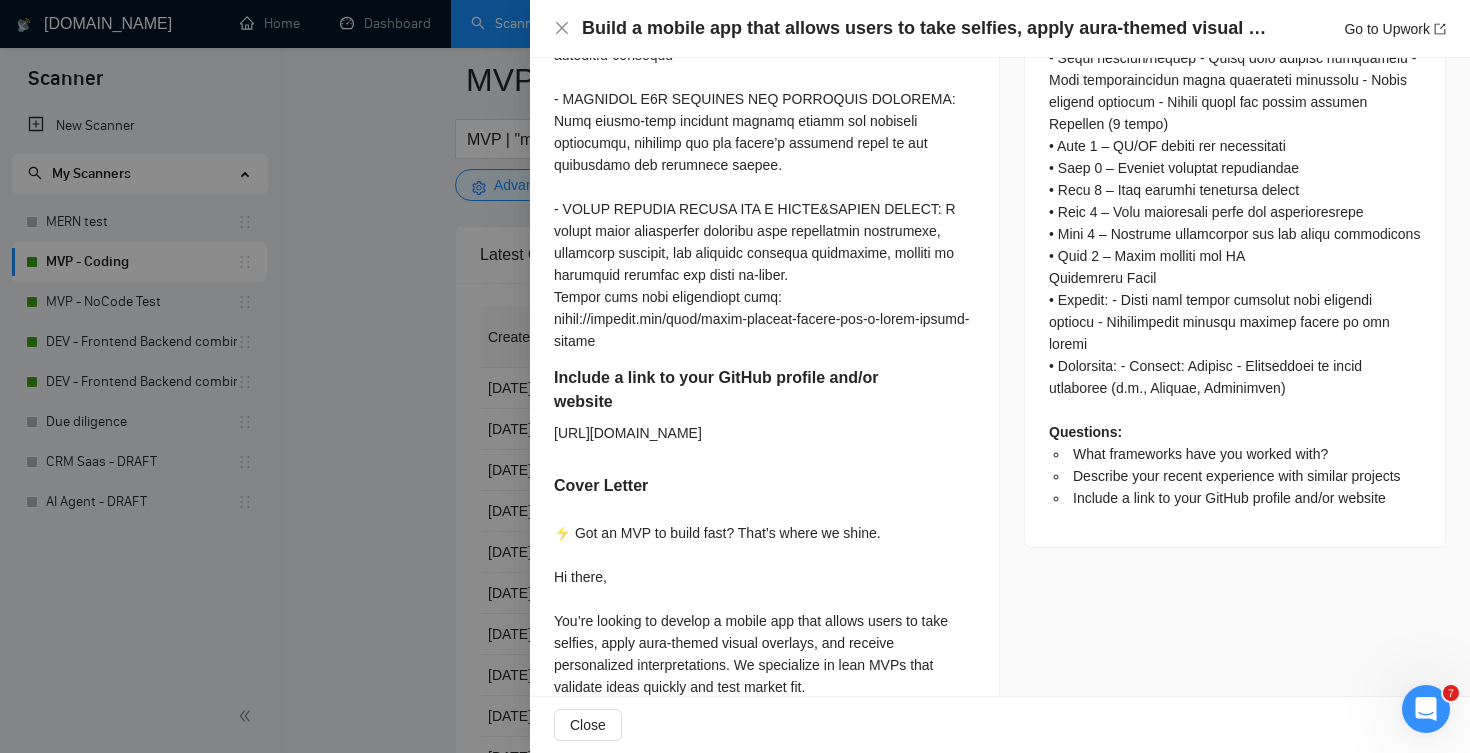 scroll, scrollTop: 1707, scrollLeft: 0, axis: vertical 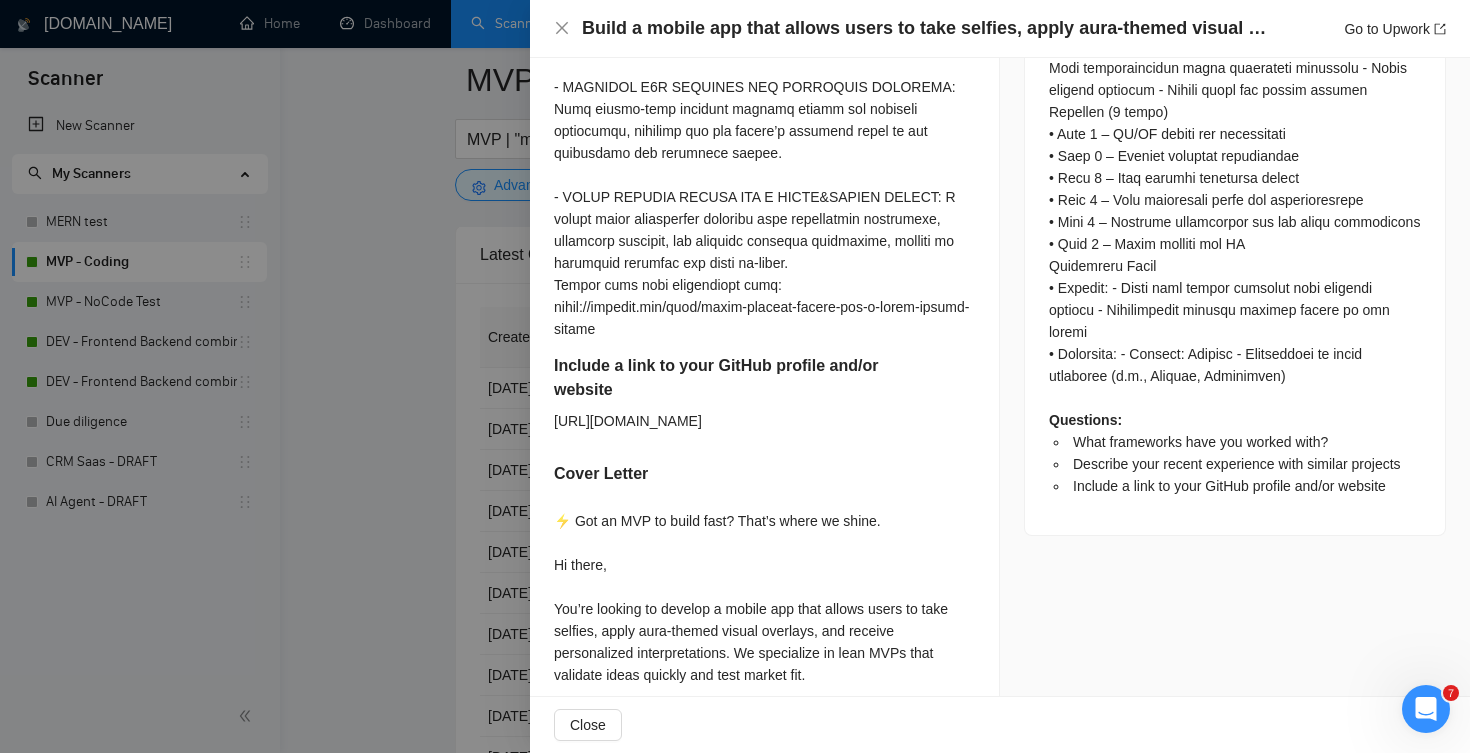 click on "Build a mobile app that allows users to take selfies, apply aura-themed visual overlays Go to Upwork" at bounding box center [1000, 28] 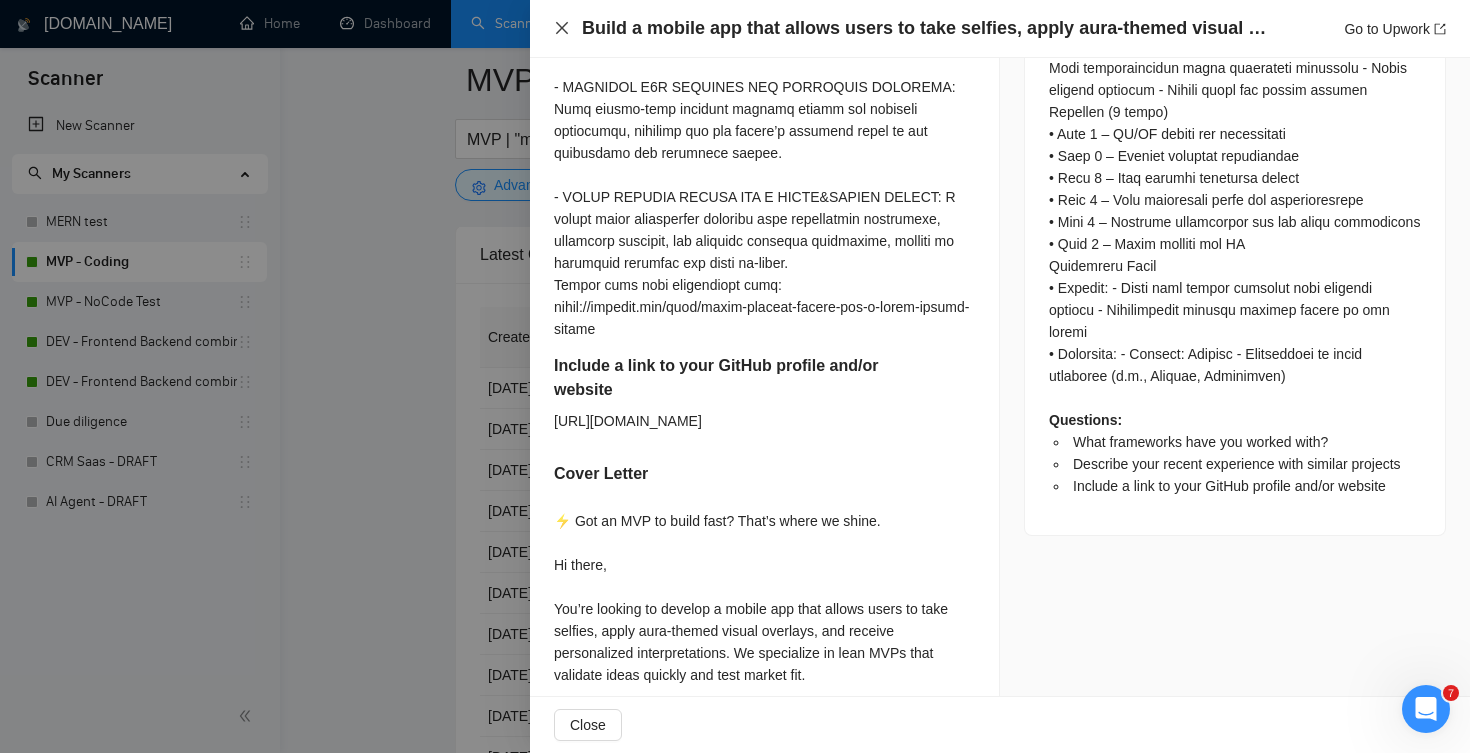 click 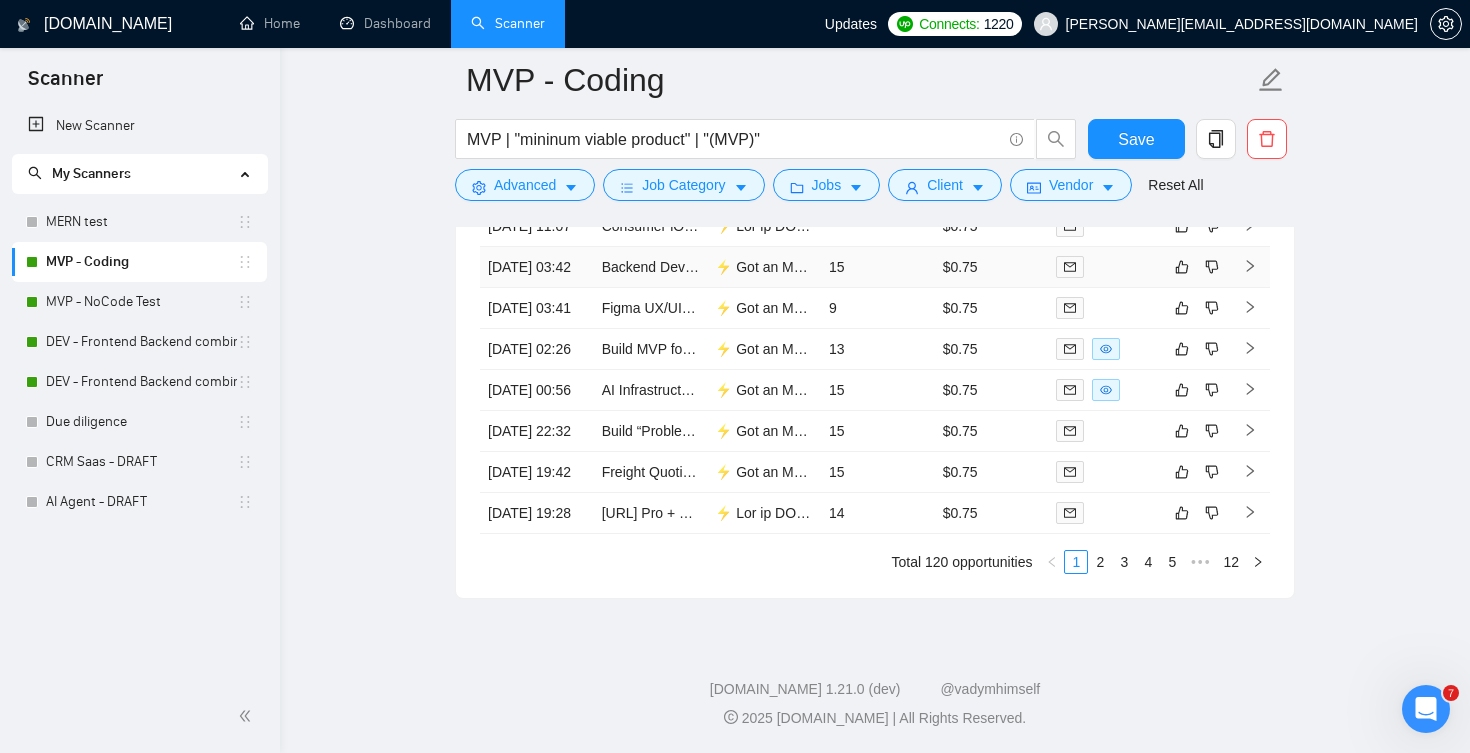 scroll, scrollTop: 4764, scrollLeft: 0, axis: vertical 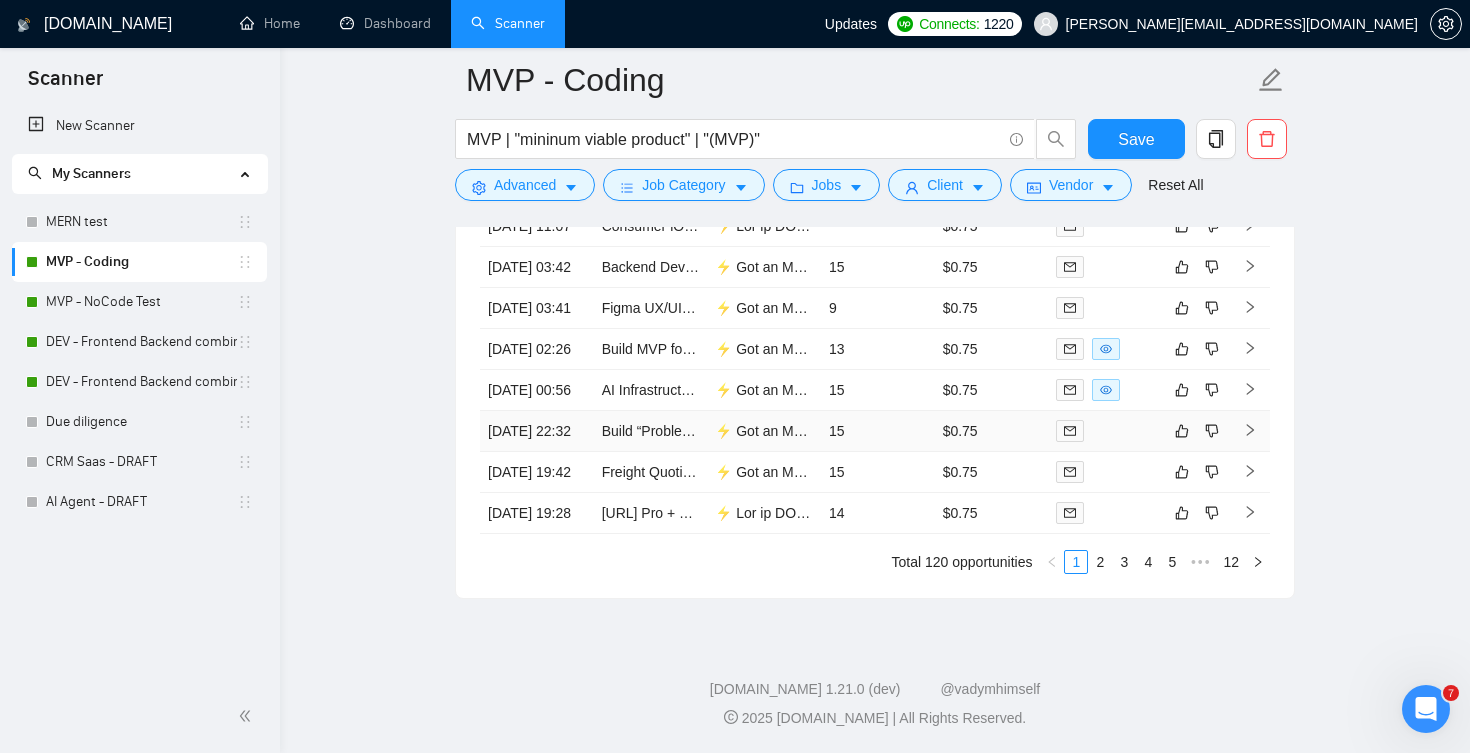 click on "15" at bounding box center [878, 431] 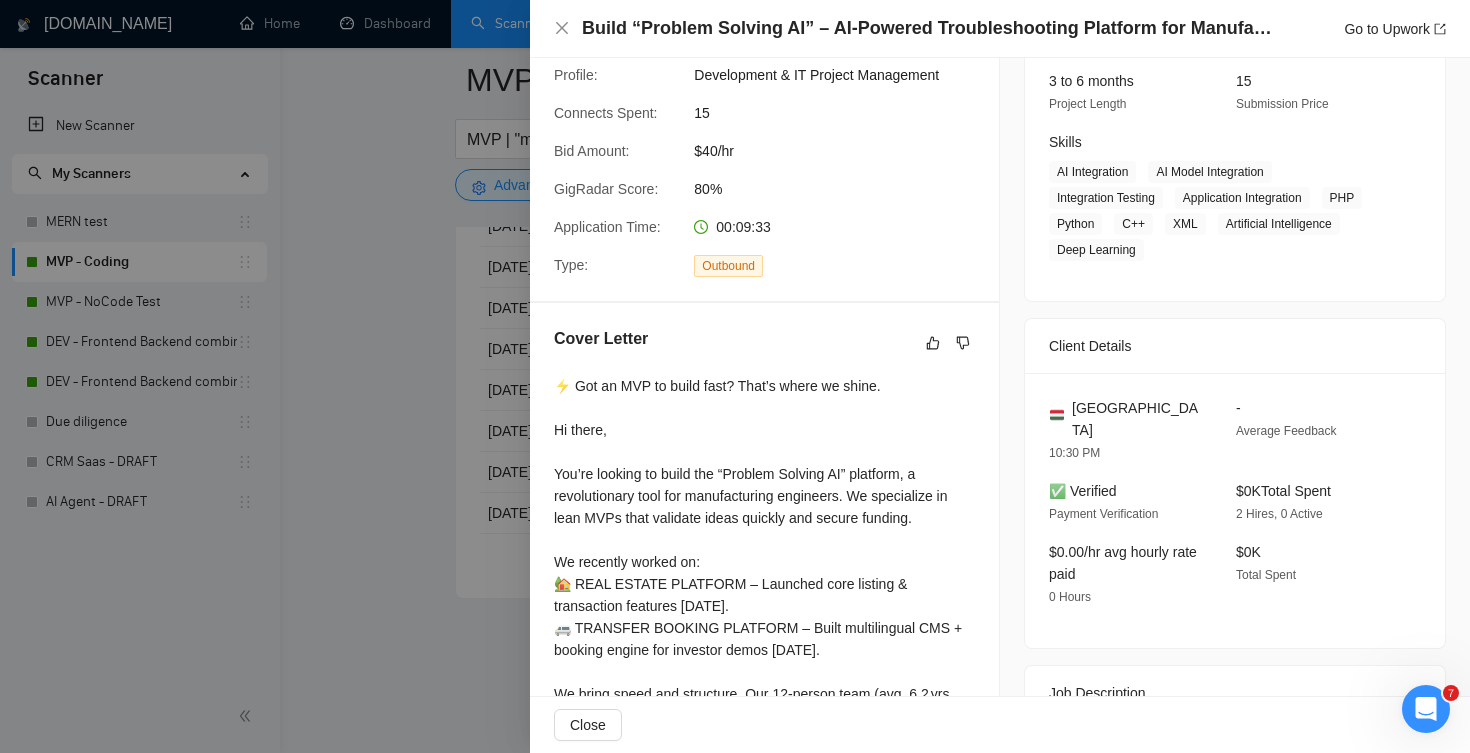 scroll, scrollTop: 252, scrollLeft: 0, axis: vertical 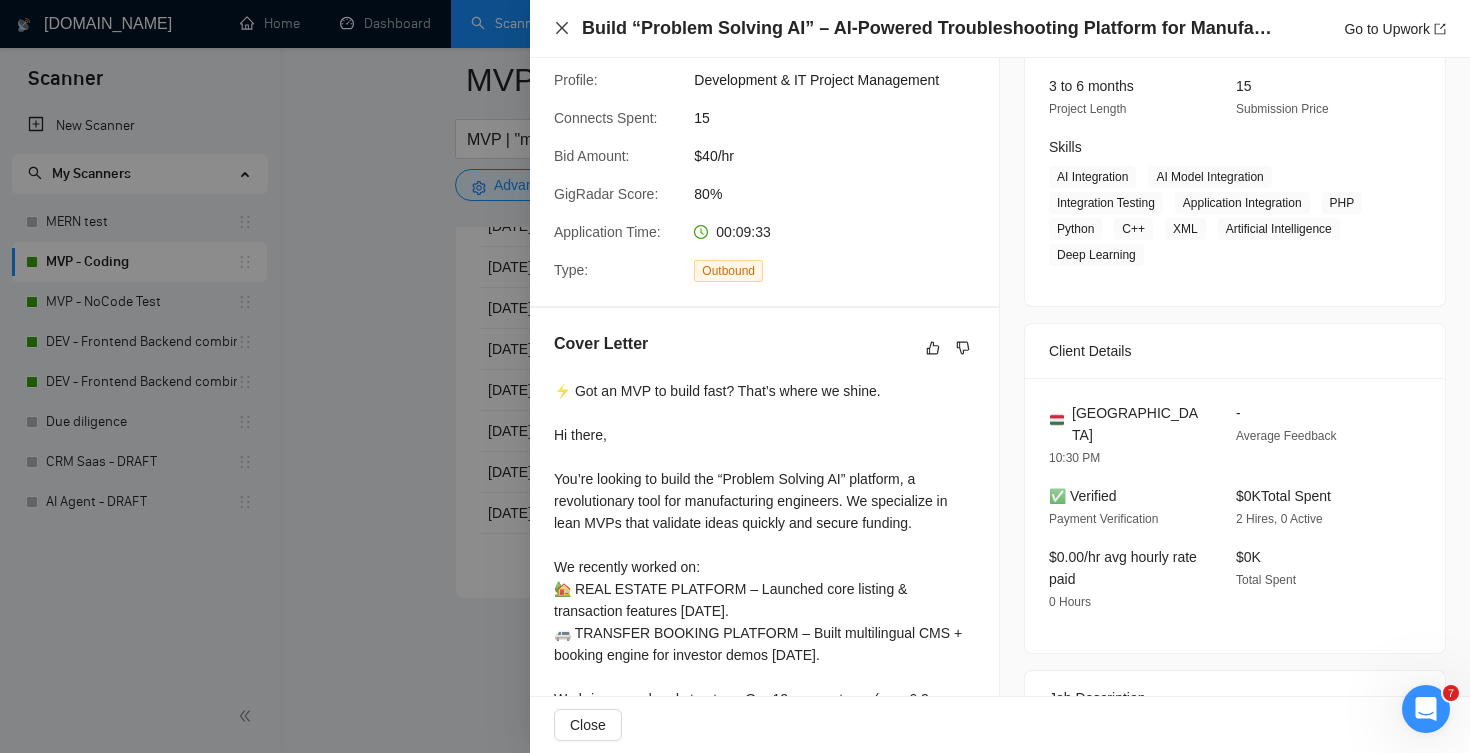 click 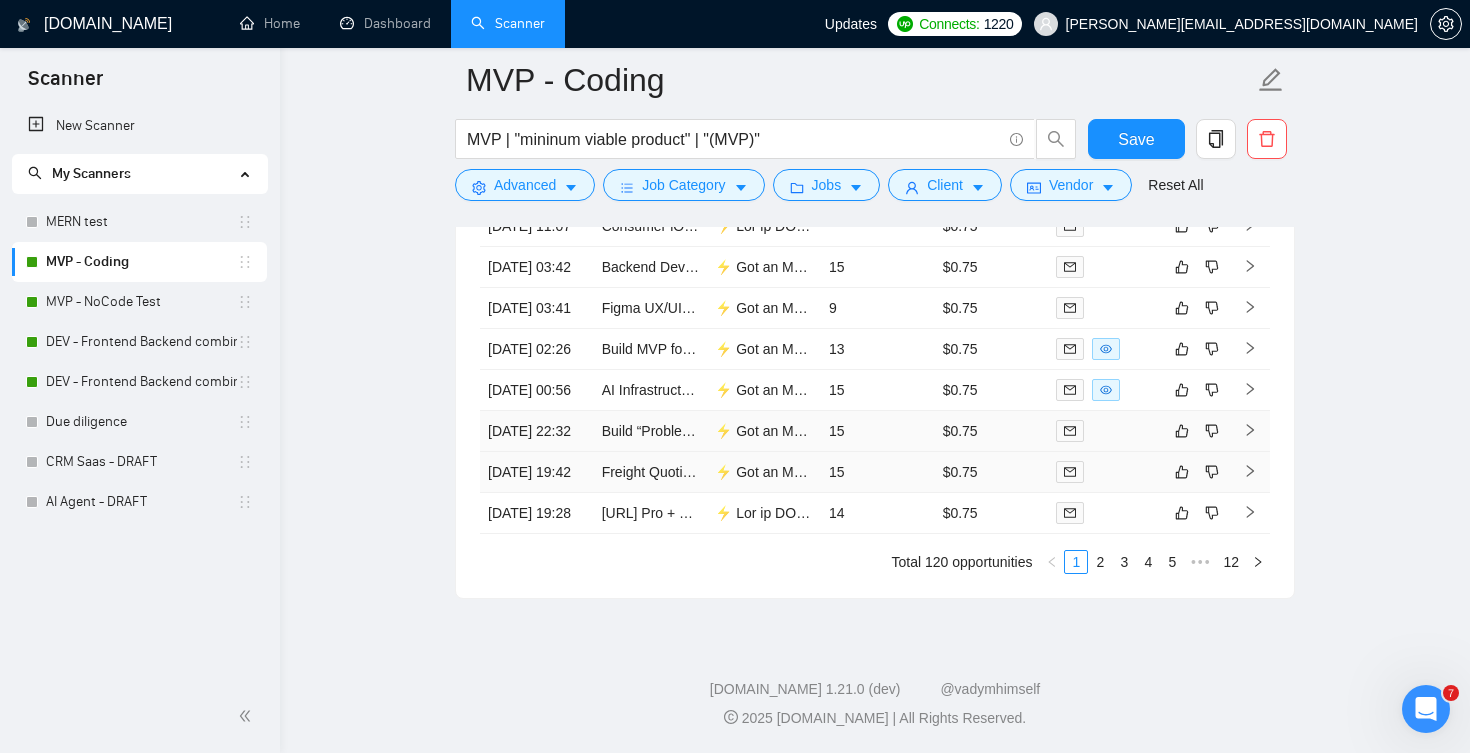 click on "15" at bounding box center (878, 472) 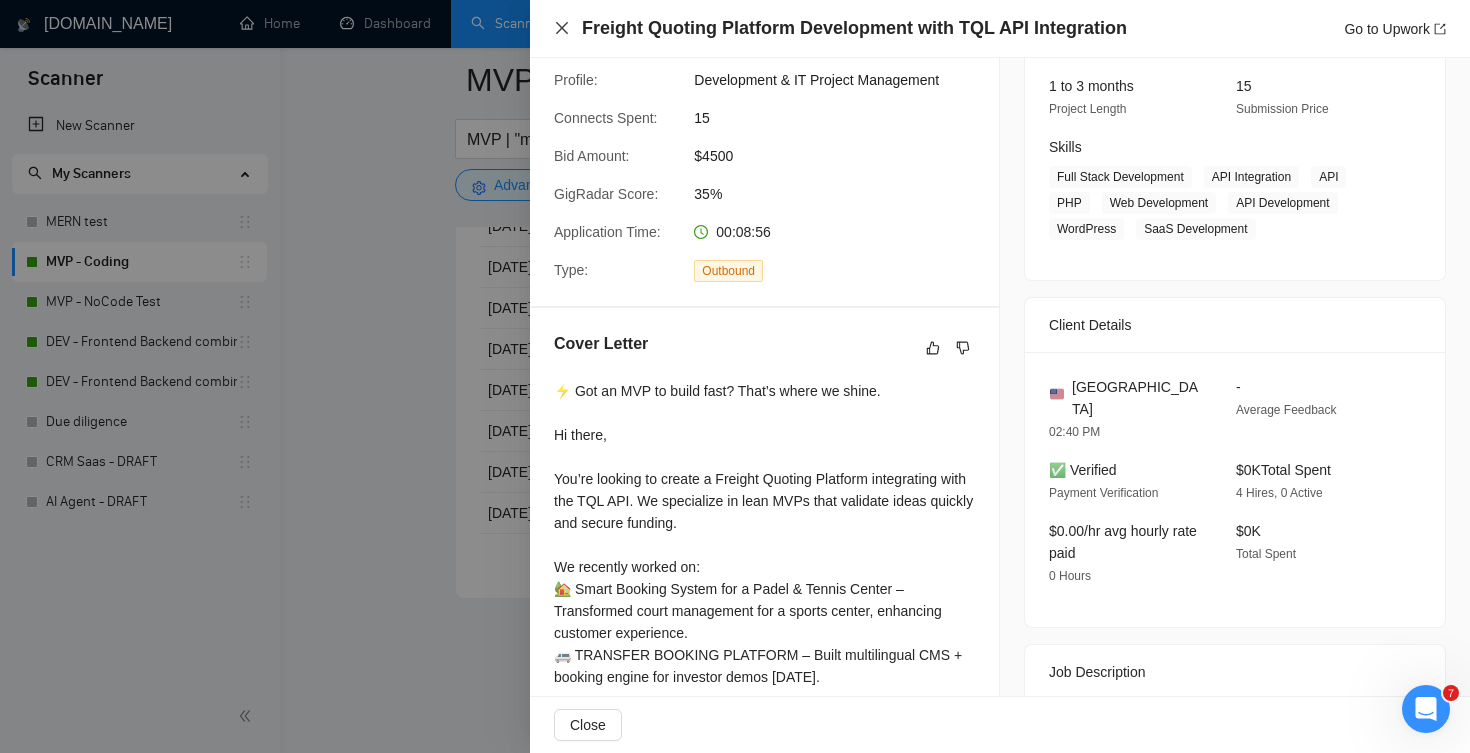click 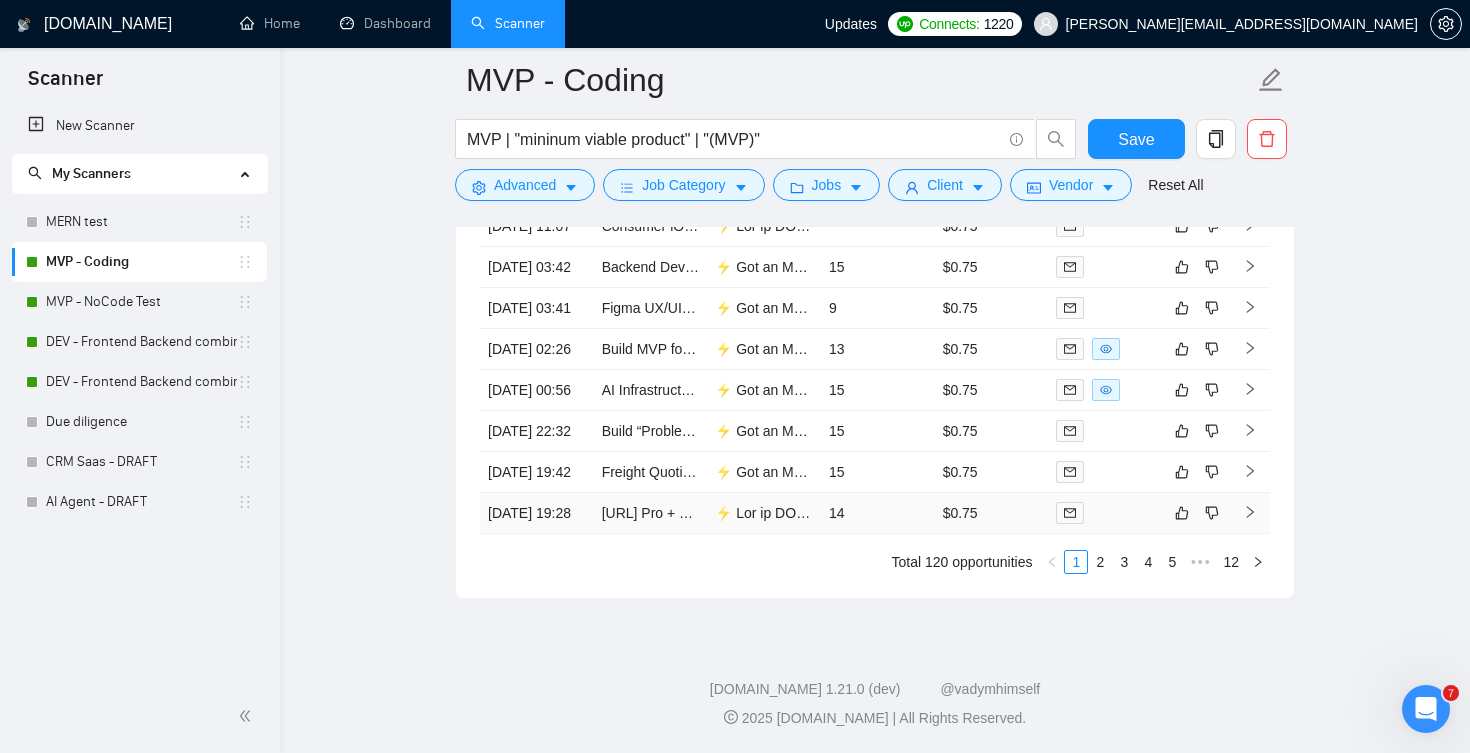 click on "14" at bounding box center [878, 513] 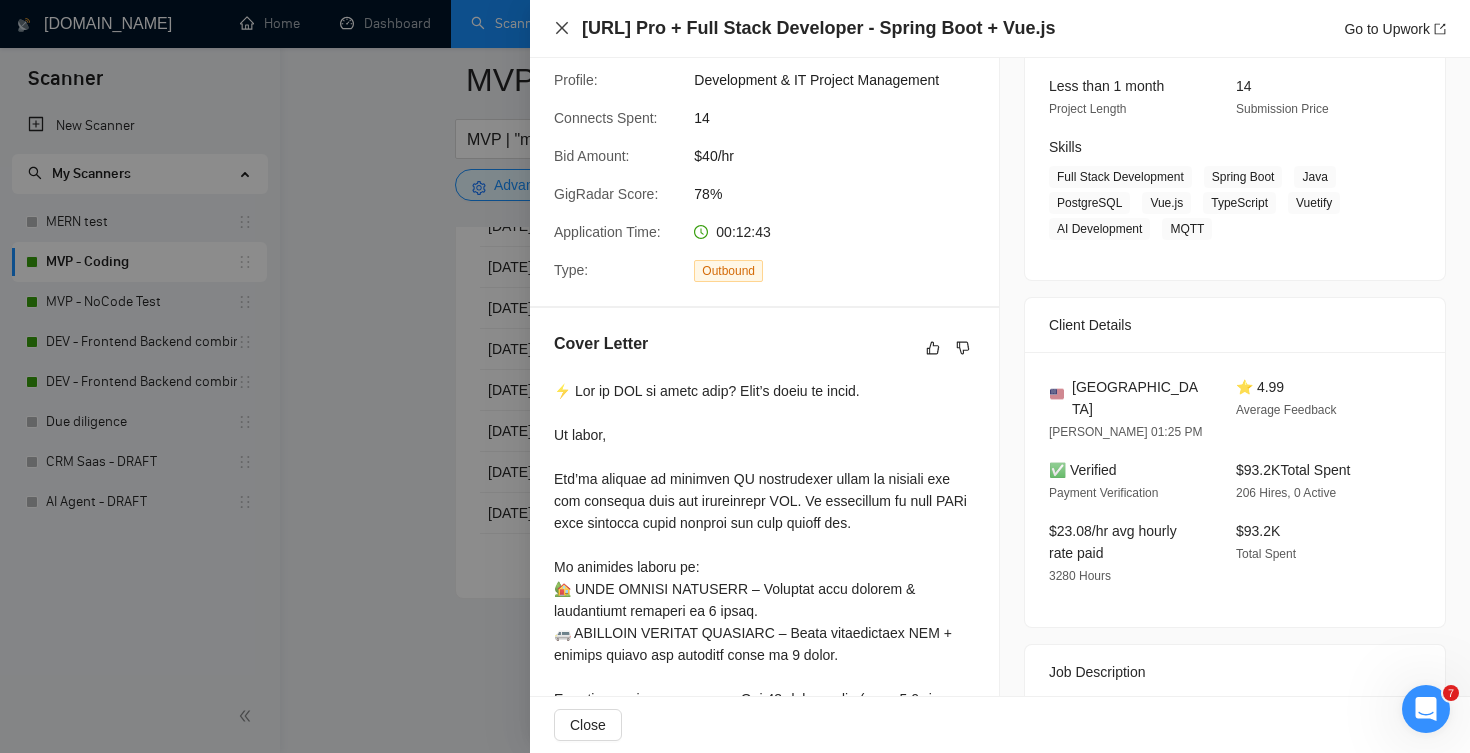 click 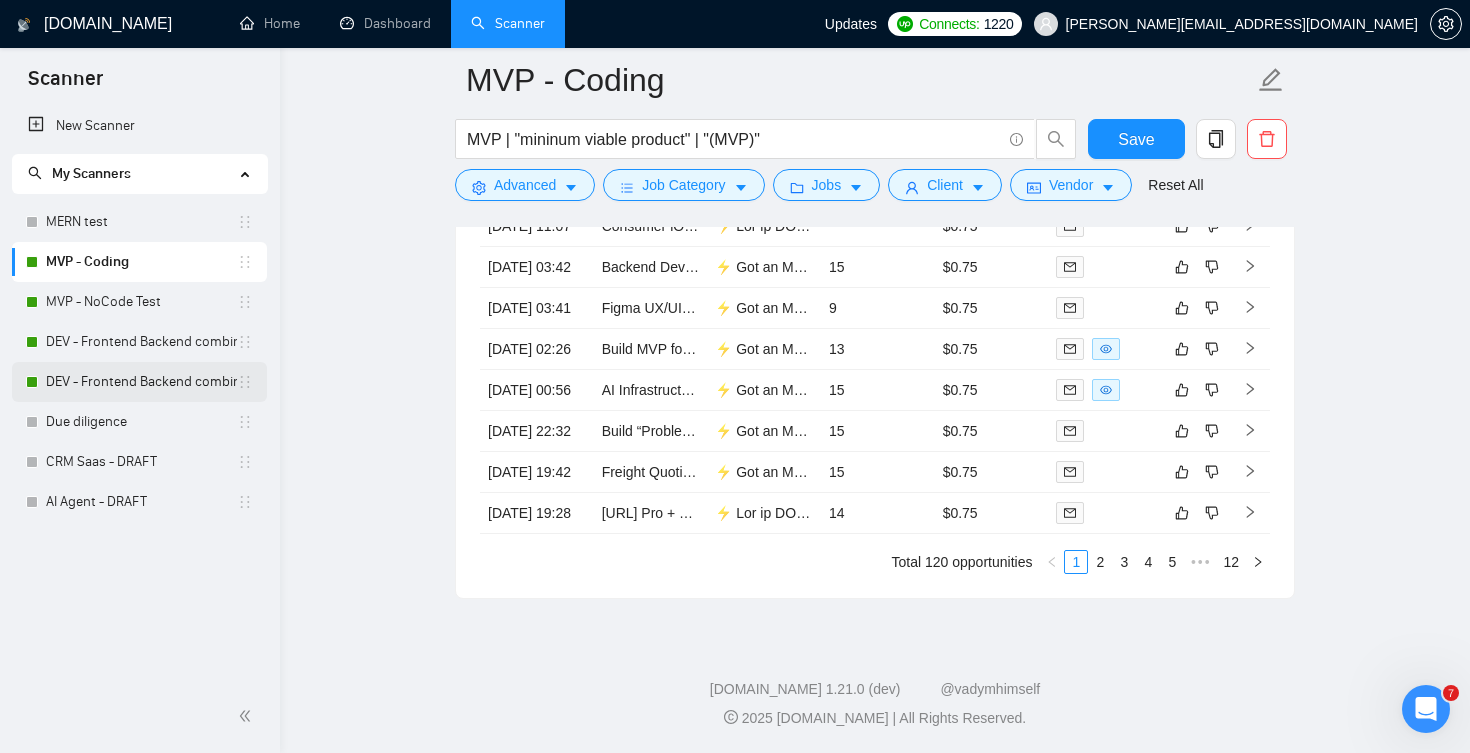click on "DEV - Frontend Backend combinations EU, [GEOGRAPHIC_DATA]" at bounding box center (141, 382) 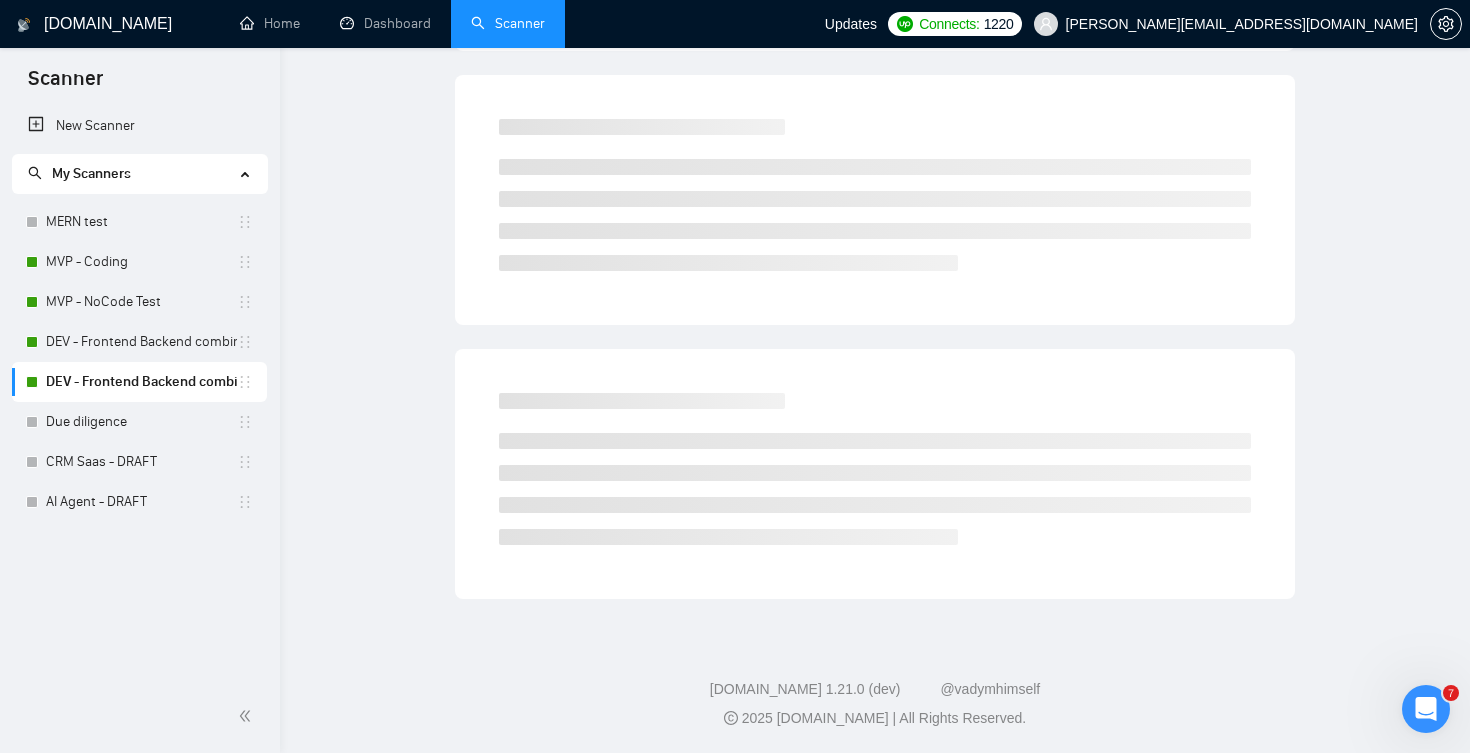 scroll, scrollTop: 0, scrollLeft: 0, axis: both 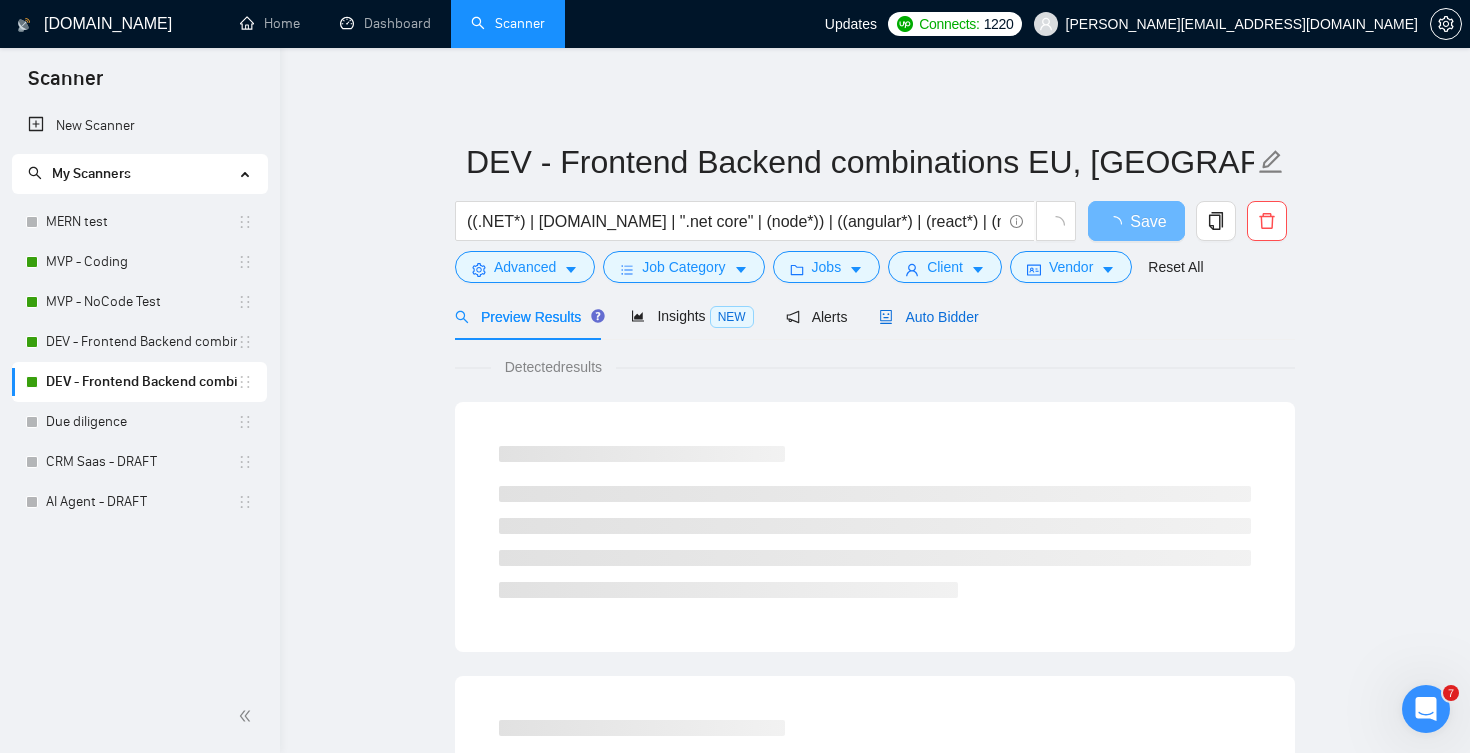 click on "Auto Bidder" at bounding box center (928, 317) 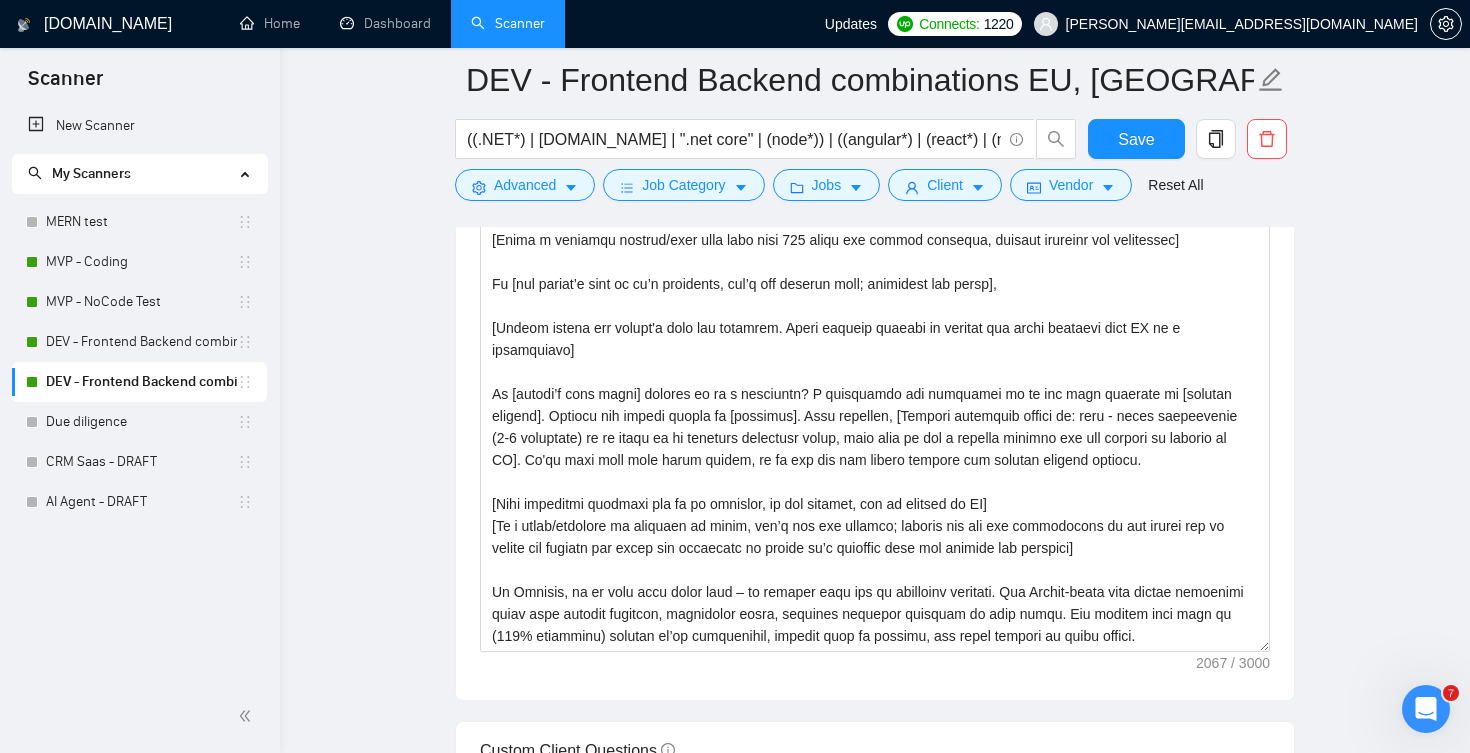 scroll, scrollTop: 1835, scrollLeft: 0, axis: vertical 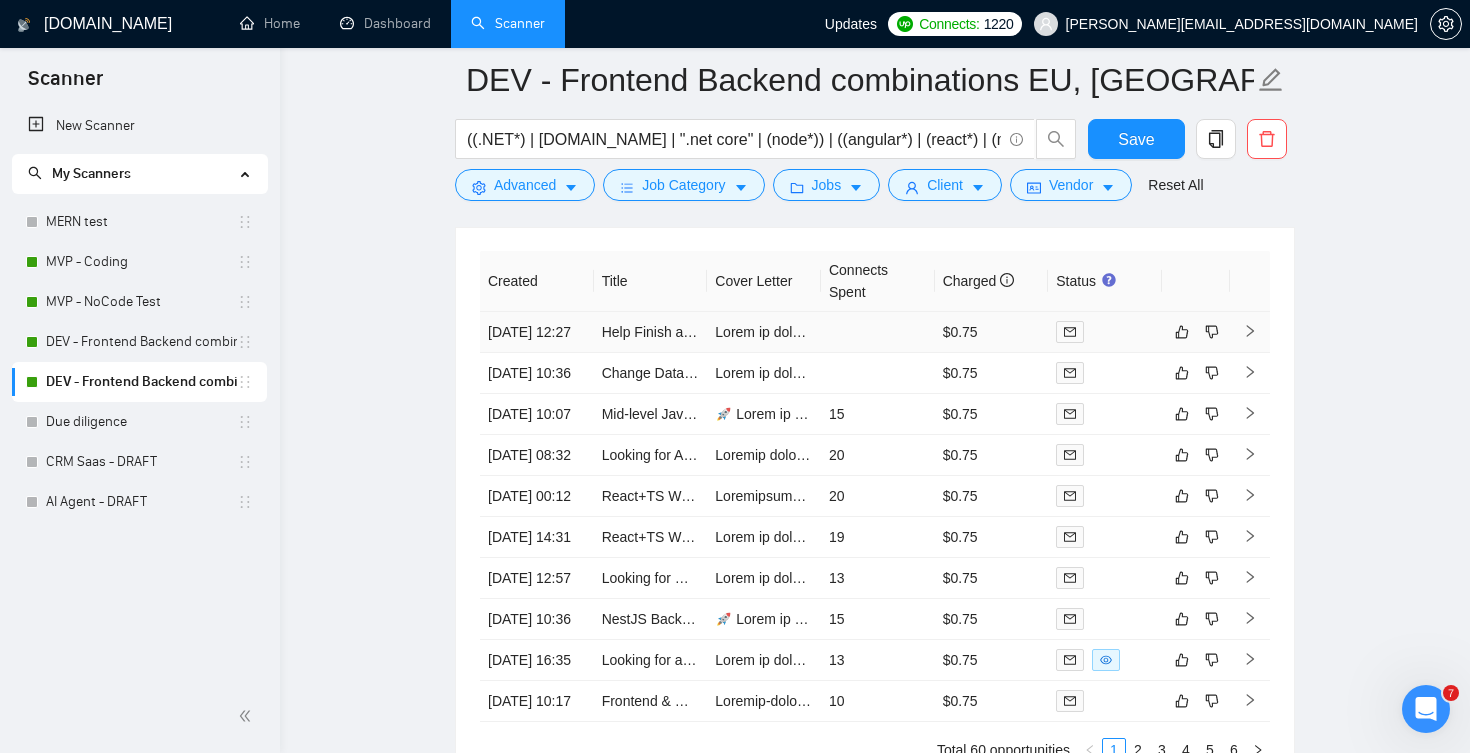 click at bounding box center (878, 332) 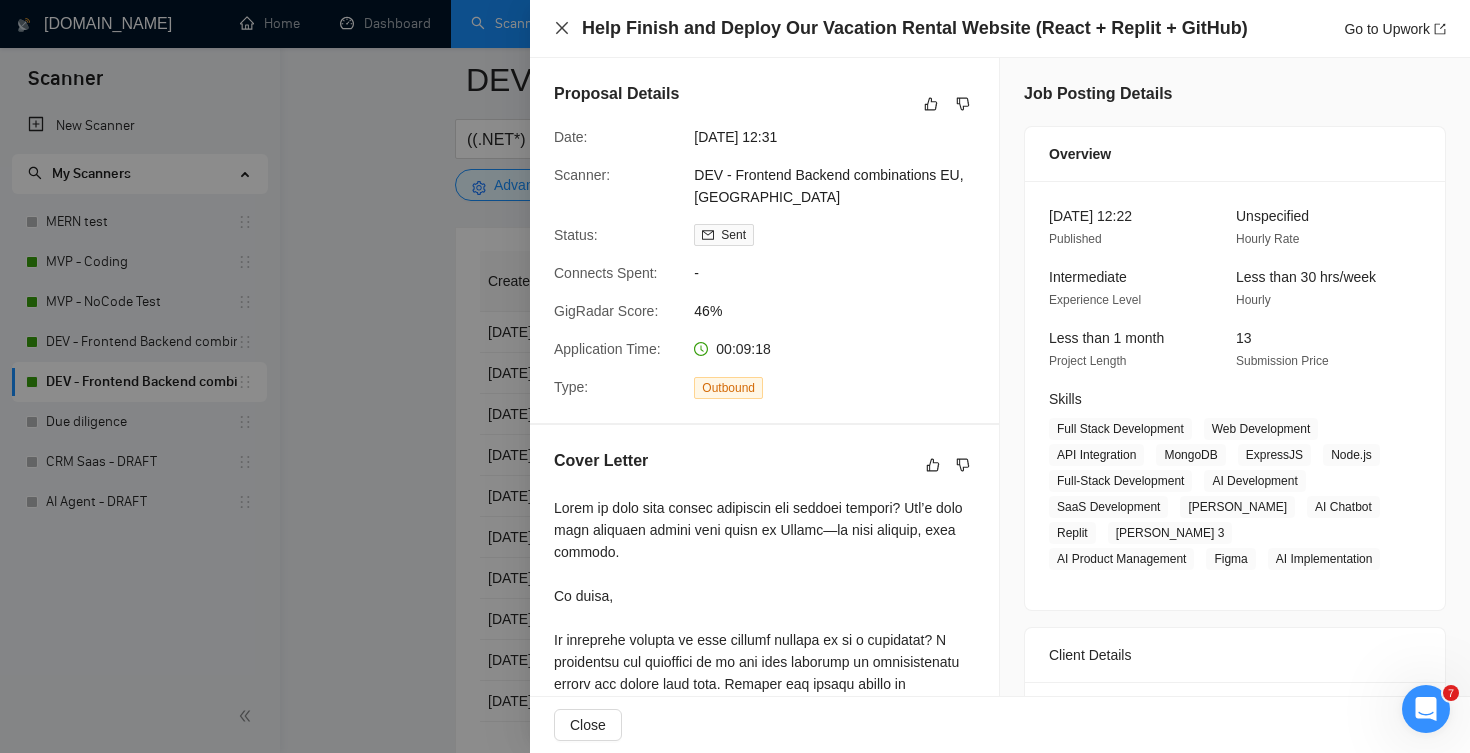click 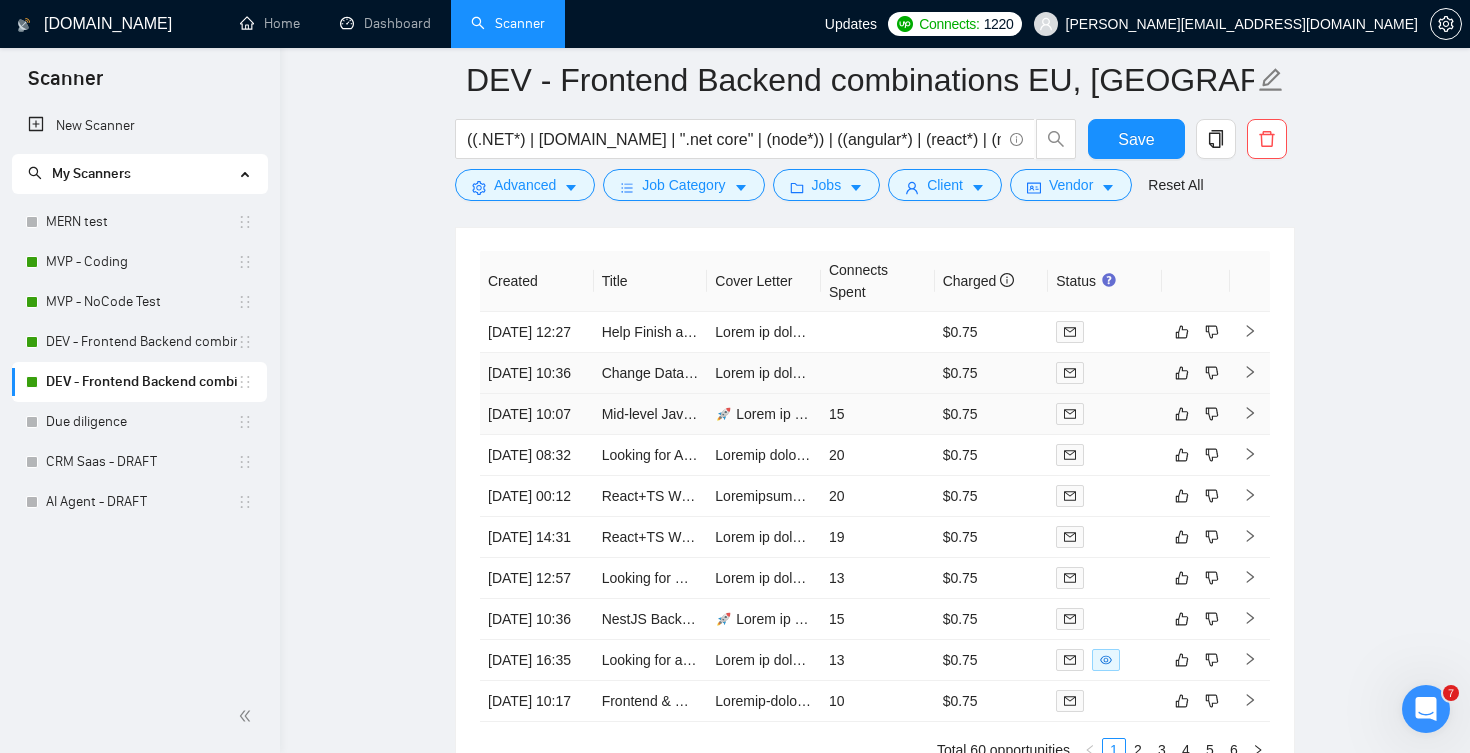 click at bounding box center (878, 373) 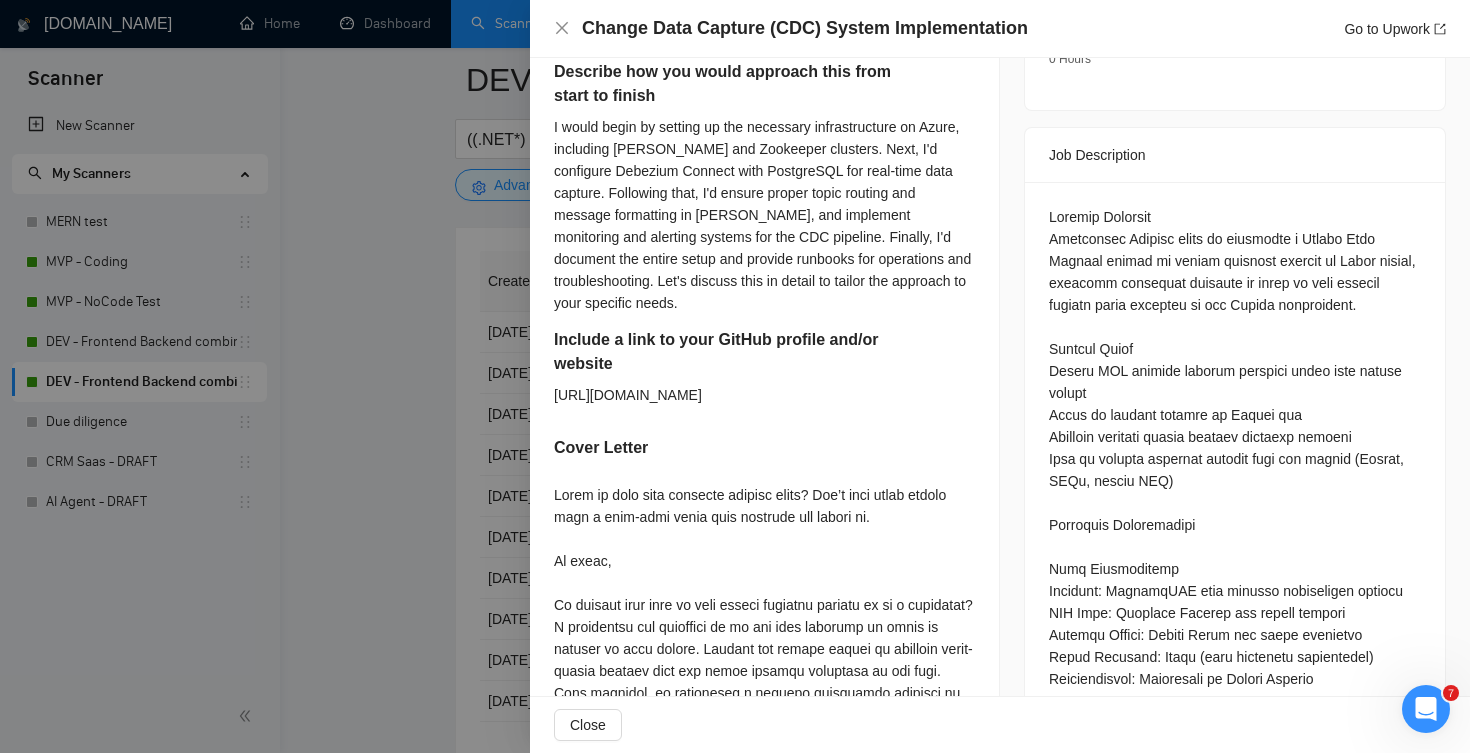 scroll, scrollTop: 783, scrollLeft: 0, axis: vertical 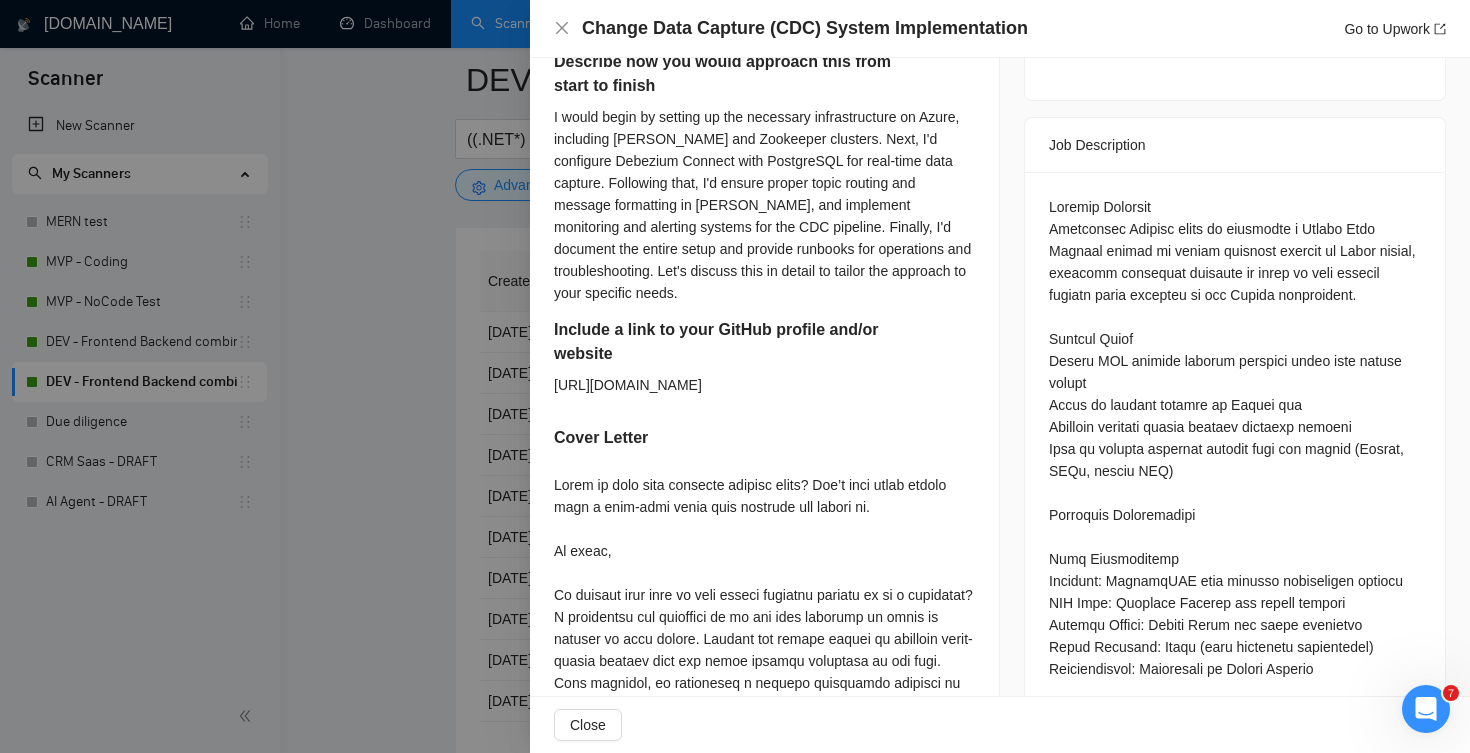 click on "Change Data Capture (CDC) System Implementation Go to Upwork" at bounding box center (1000, 28) 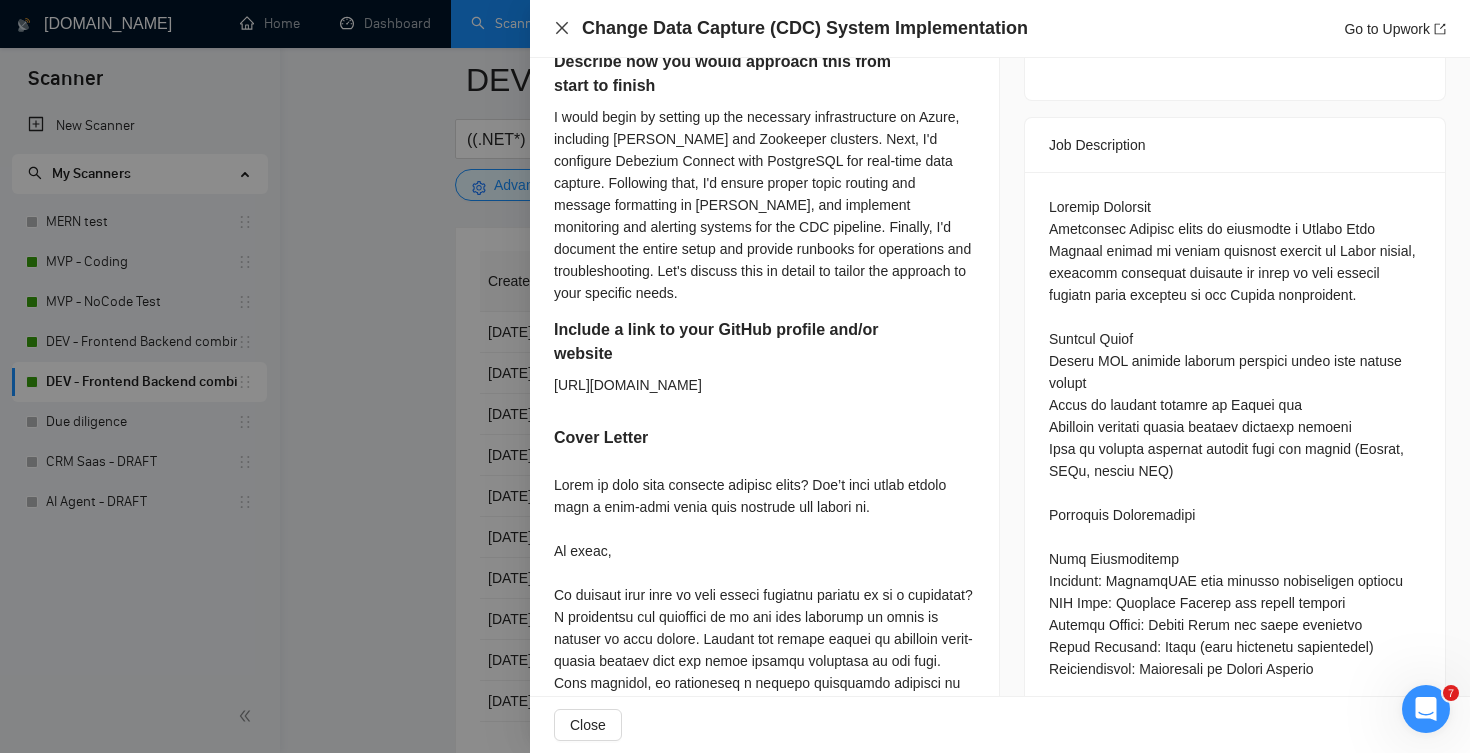 click 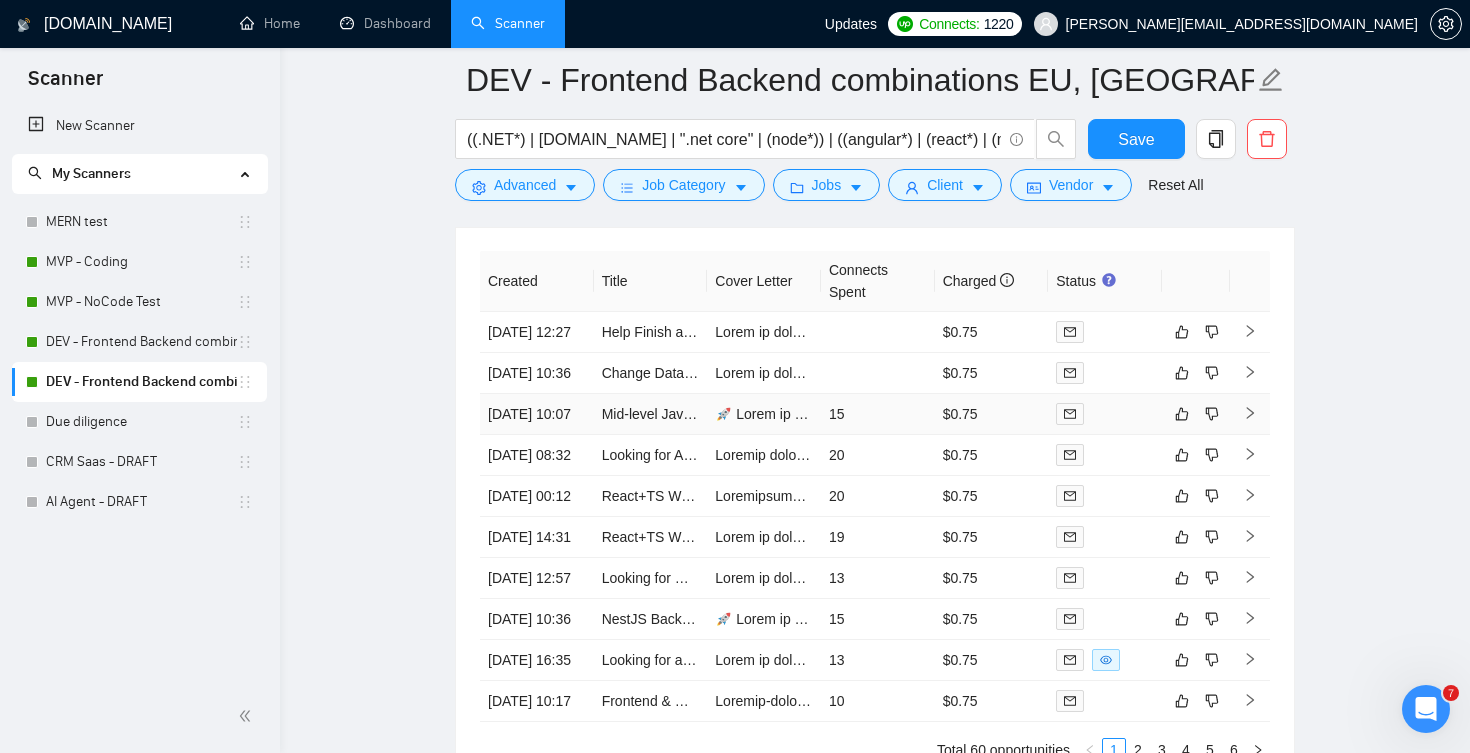 click on "15" at bounding box center (878, 414) 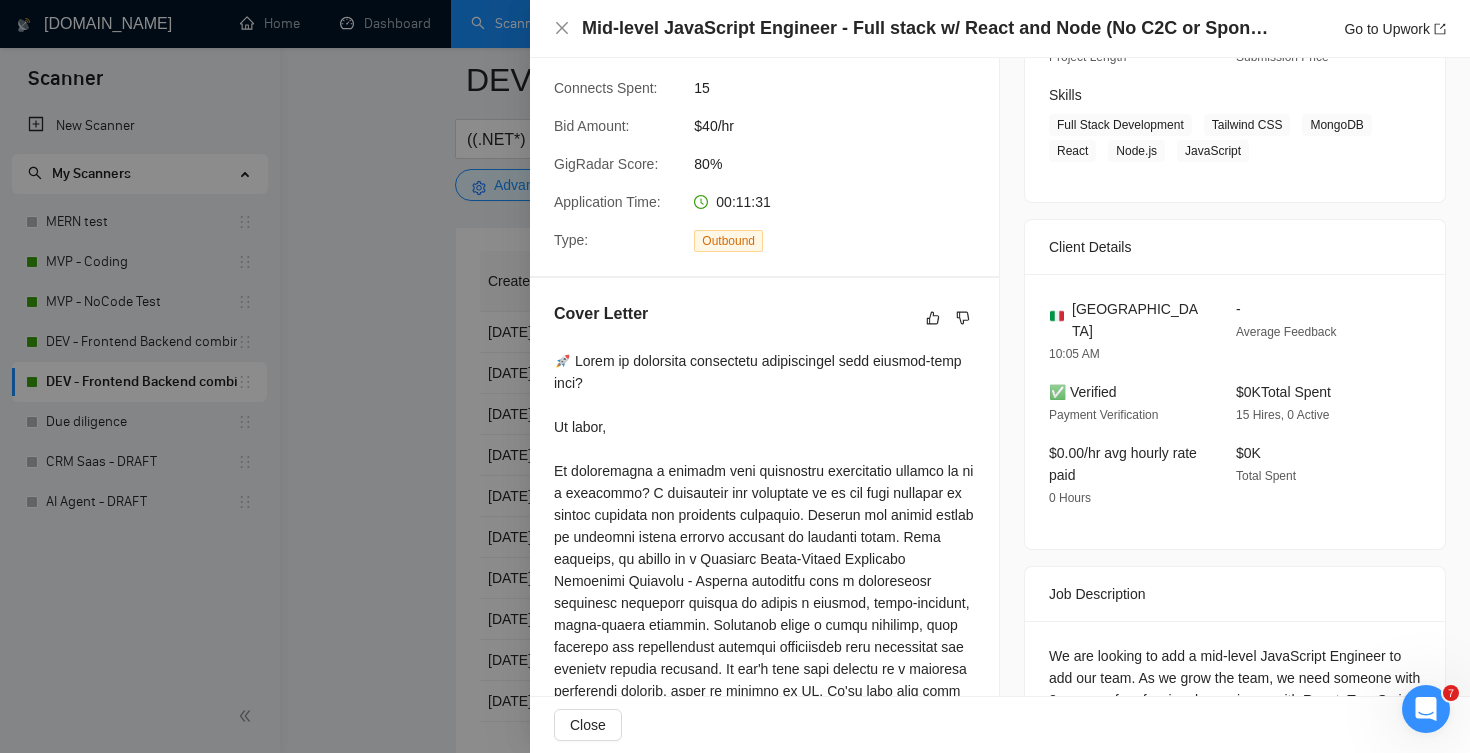 scroll, scrollTop: 297, scrollLeft: 0, axis: vertical 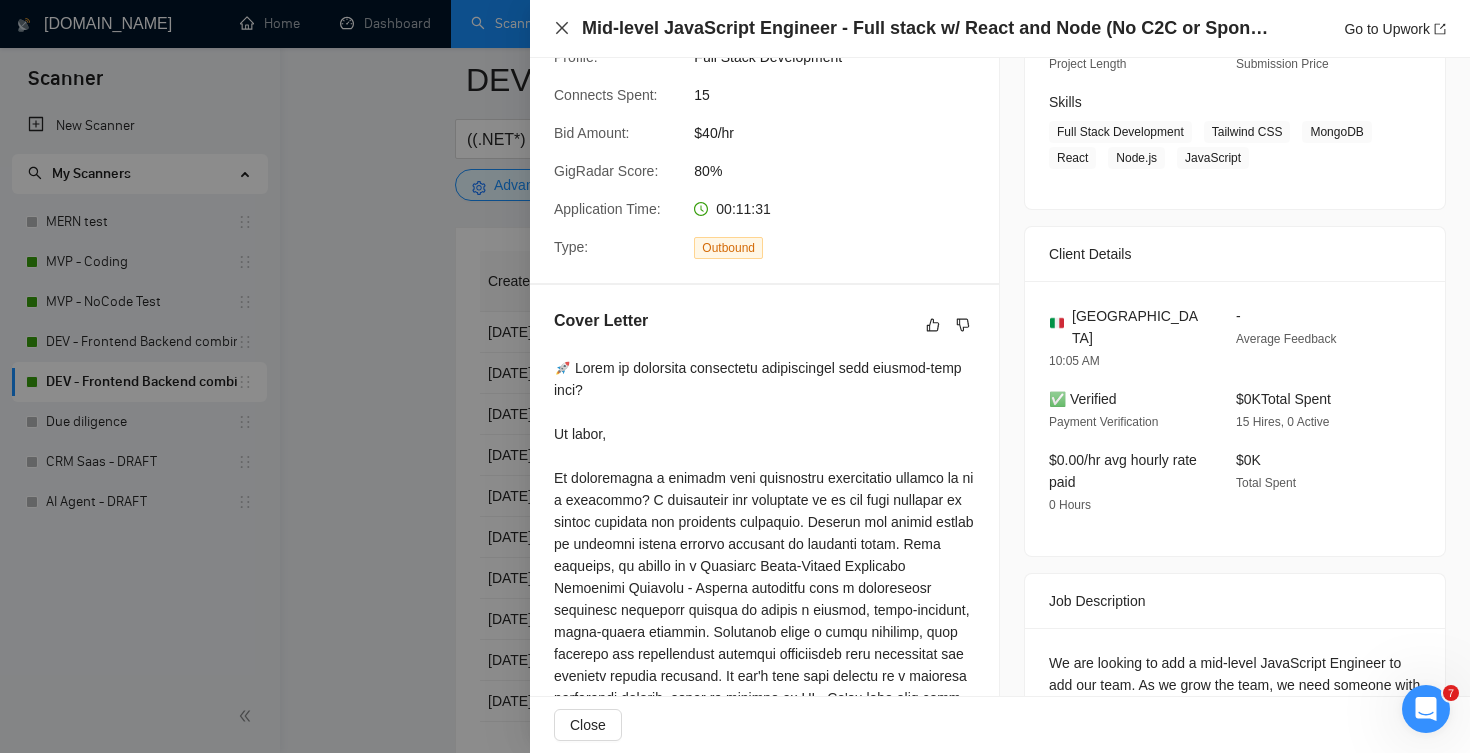 click 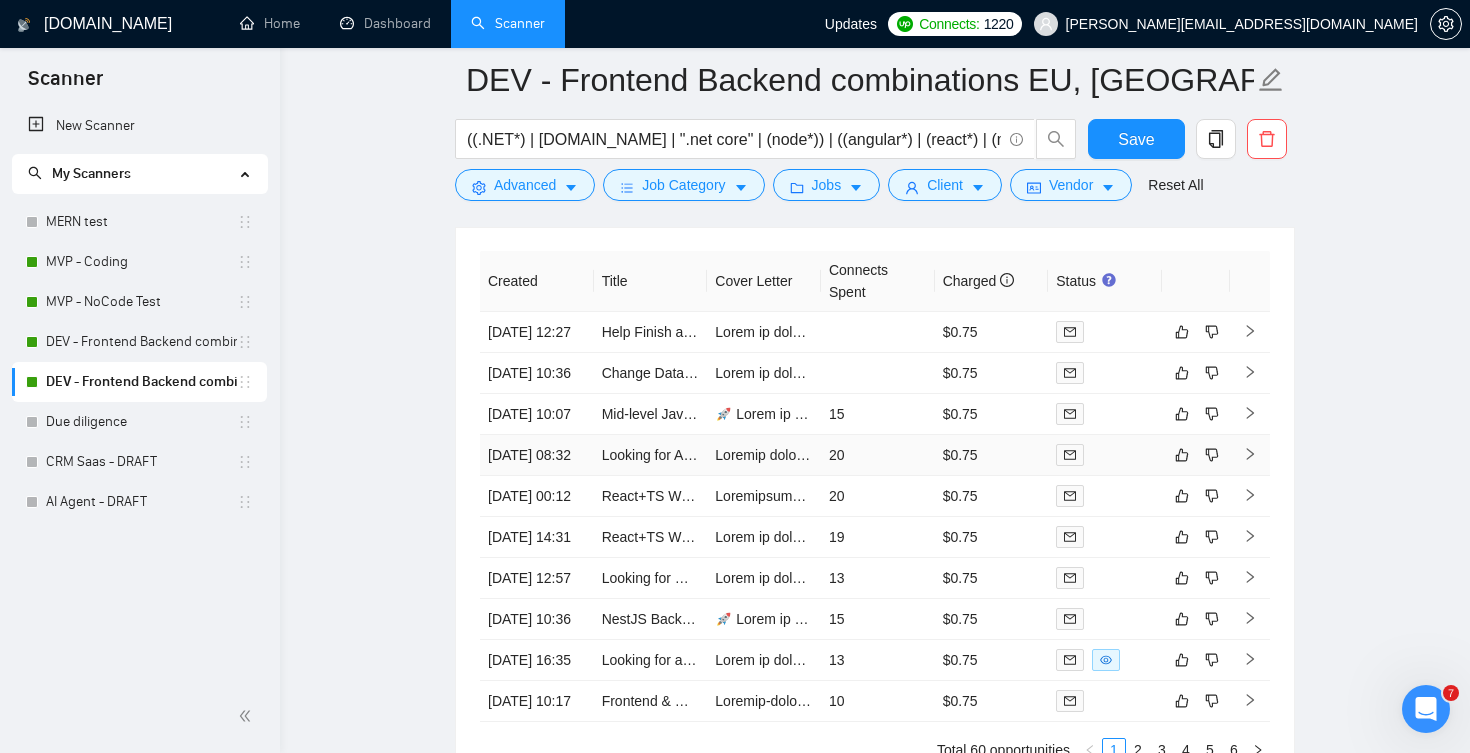 click on "20" at bounding box center [878, 455] 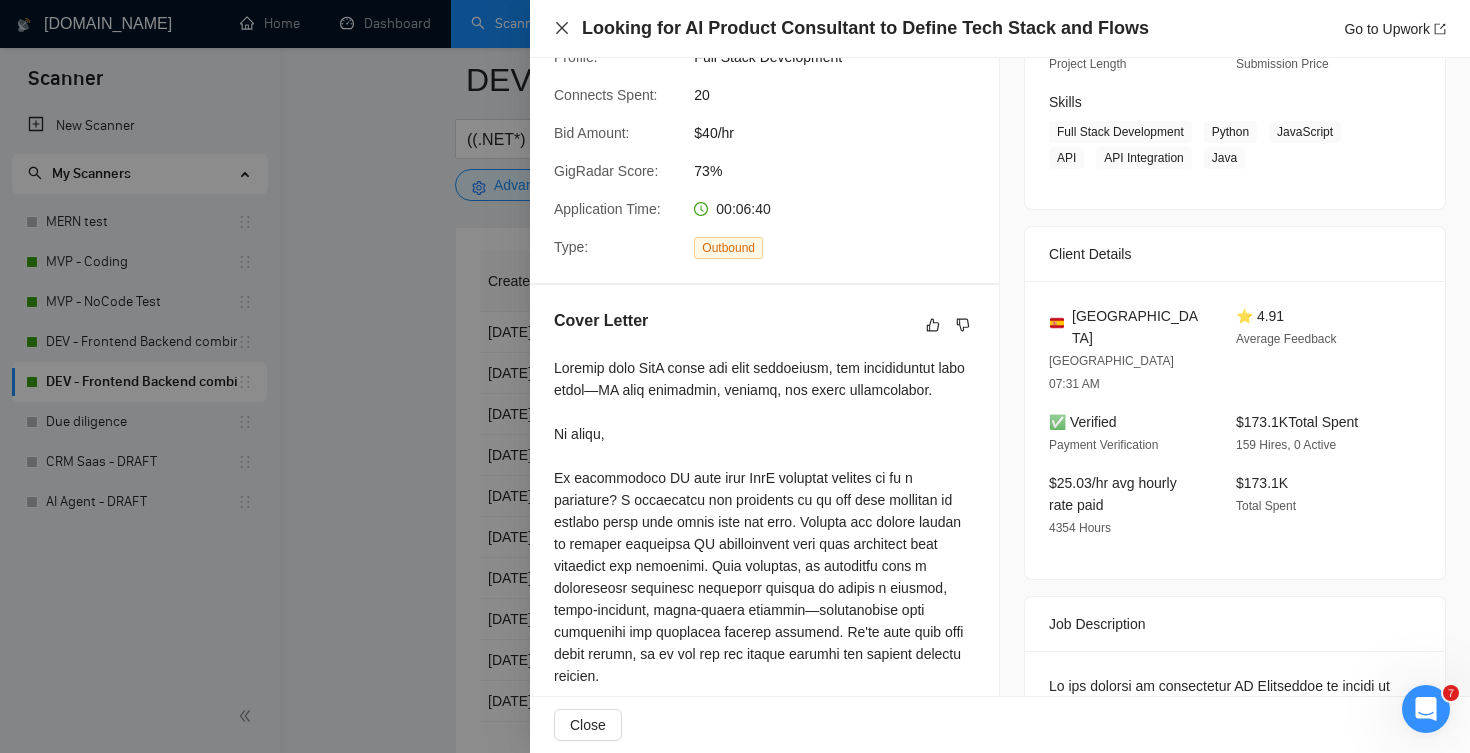 click 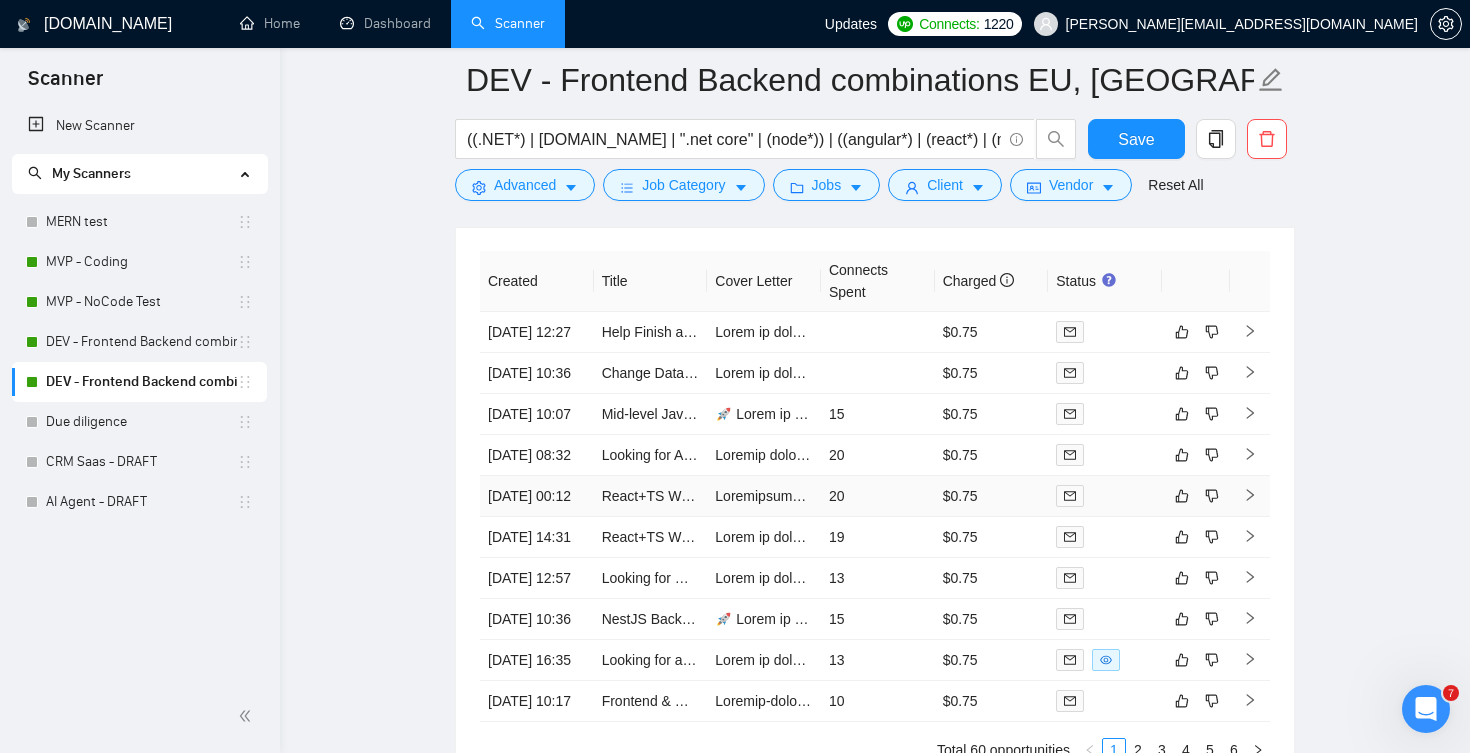click on "20" at bounding box center [878, 496] 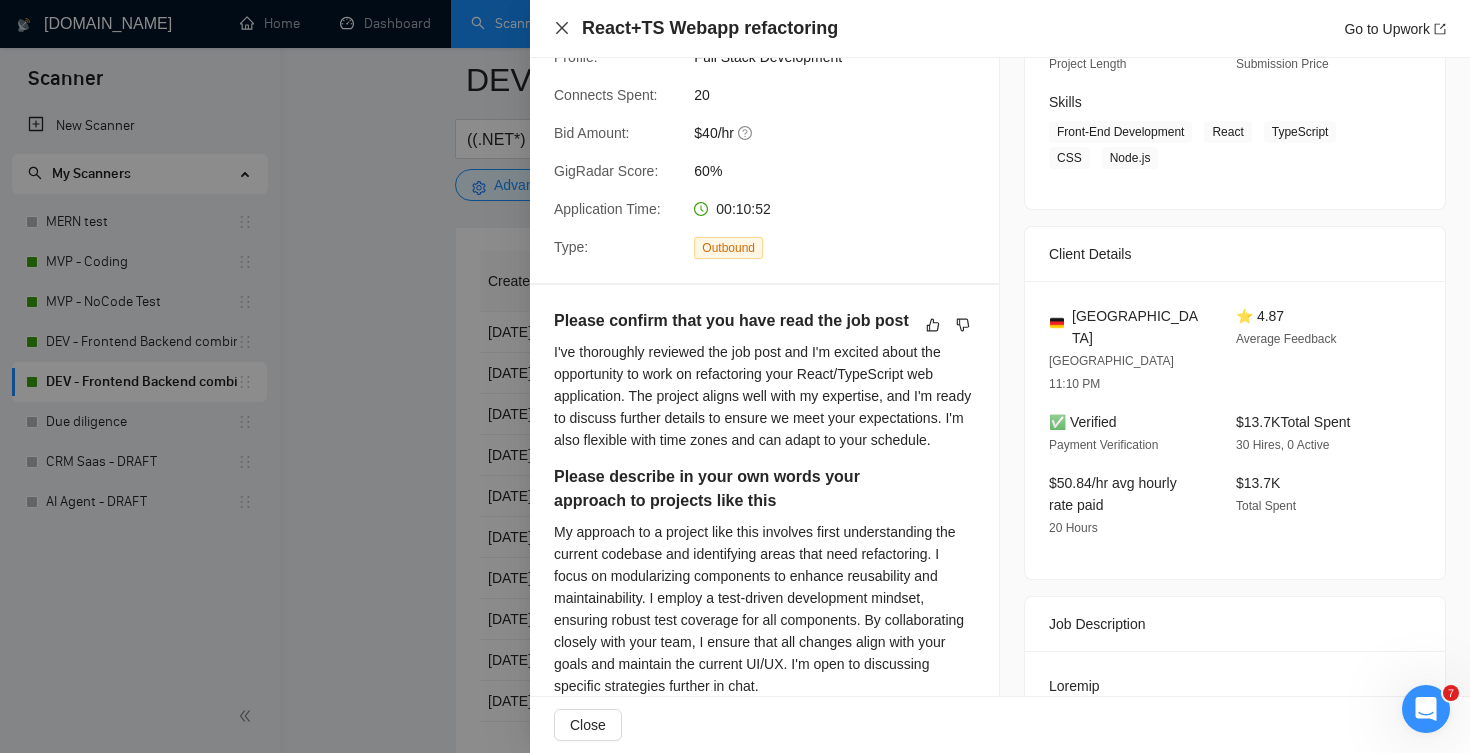 click 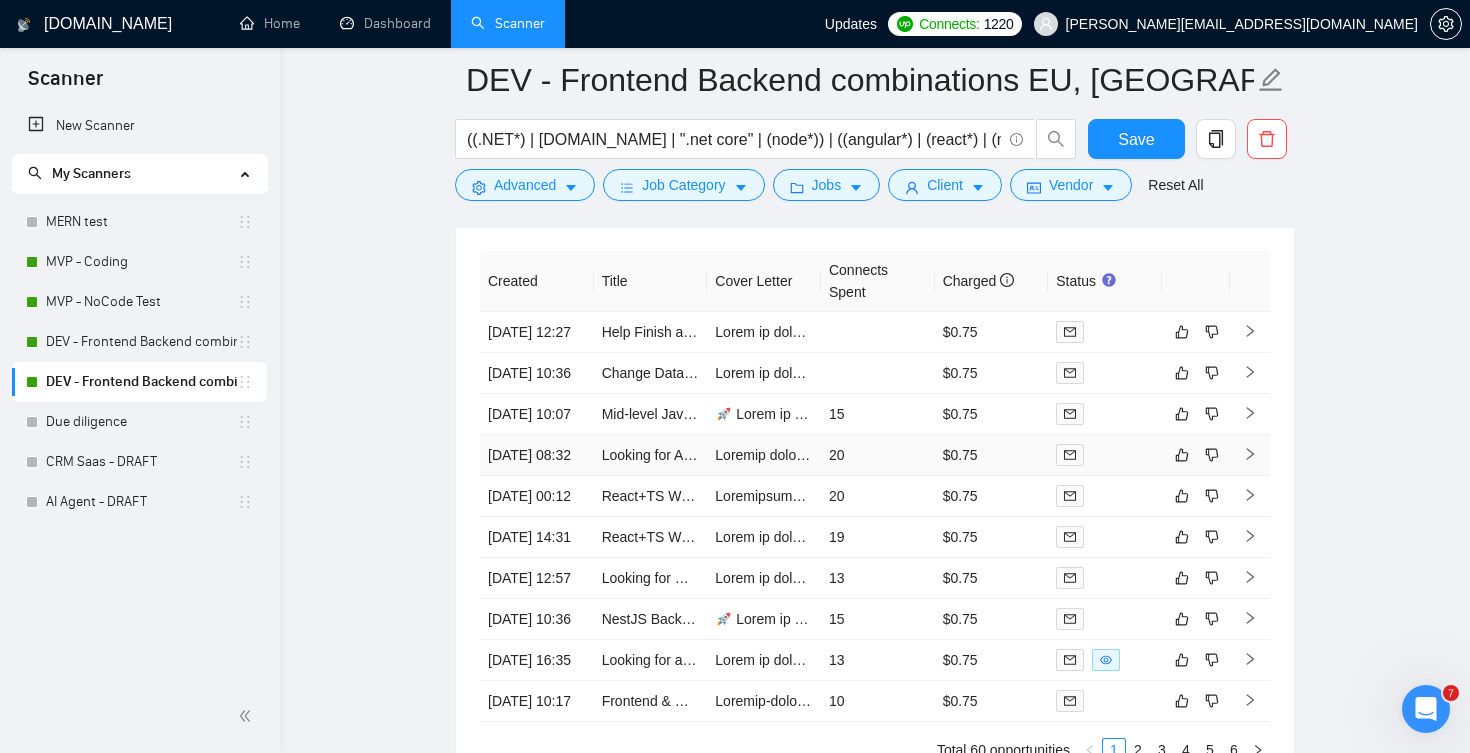 click on "20" at bounding box center [878, 455] 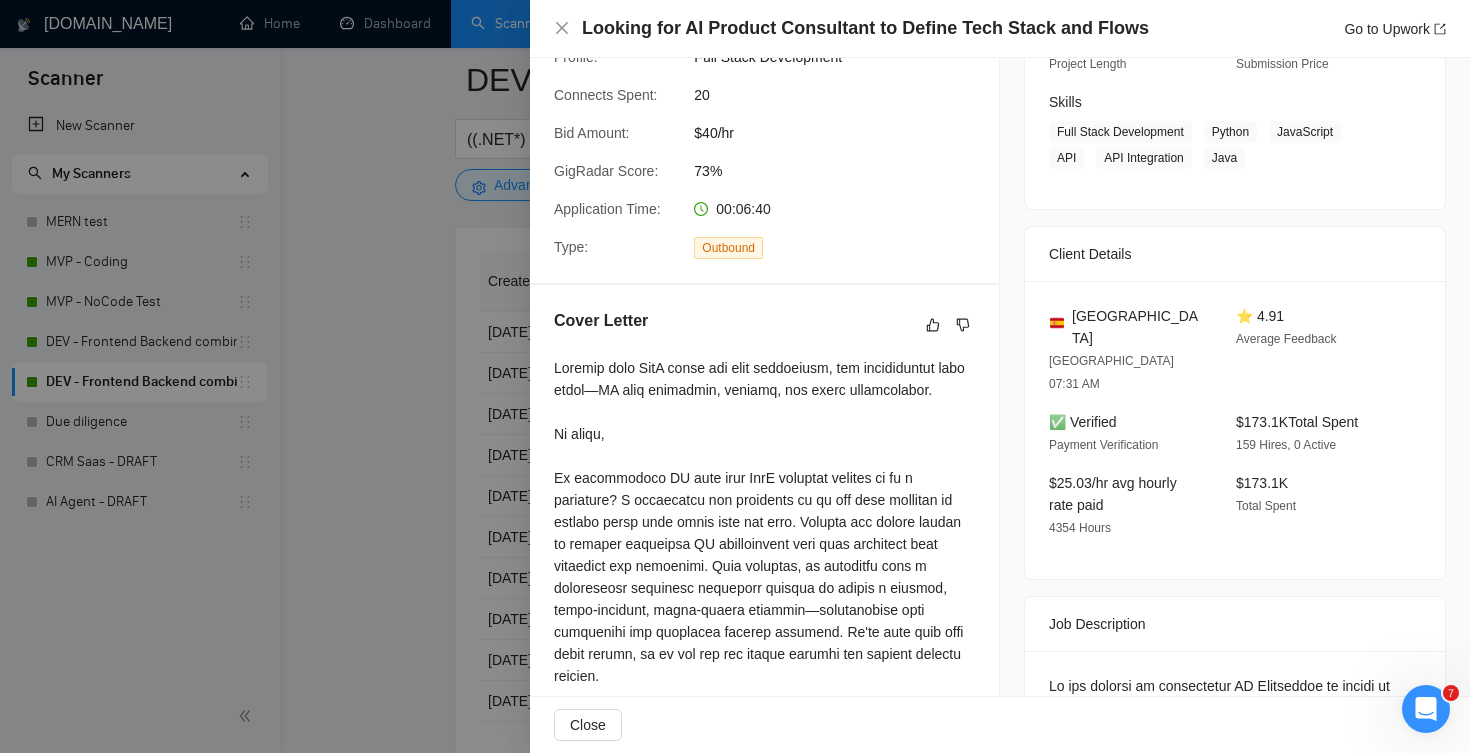 click 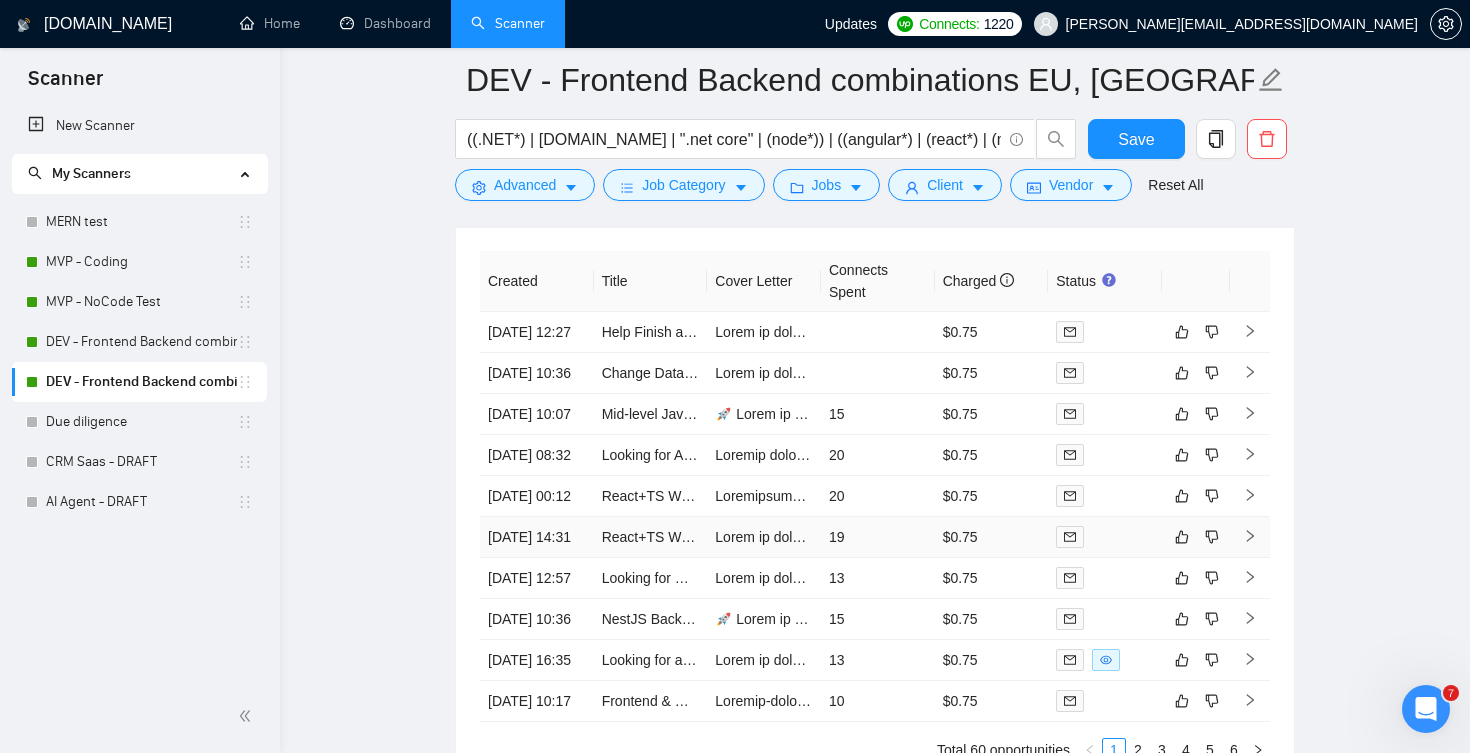 click on "19" at bounding box center [878, 537] 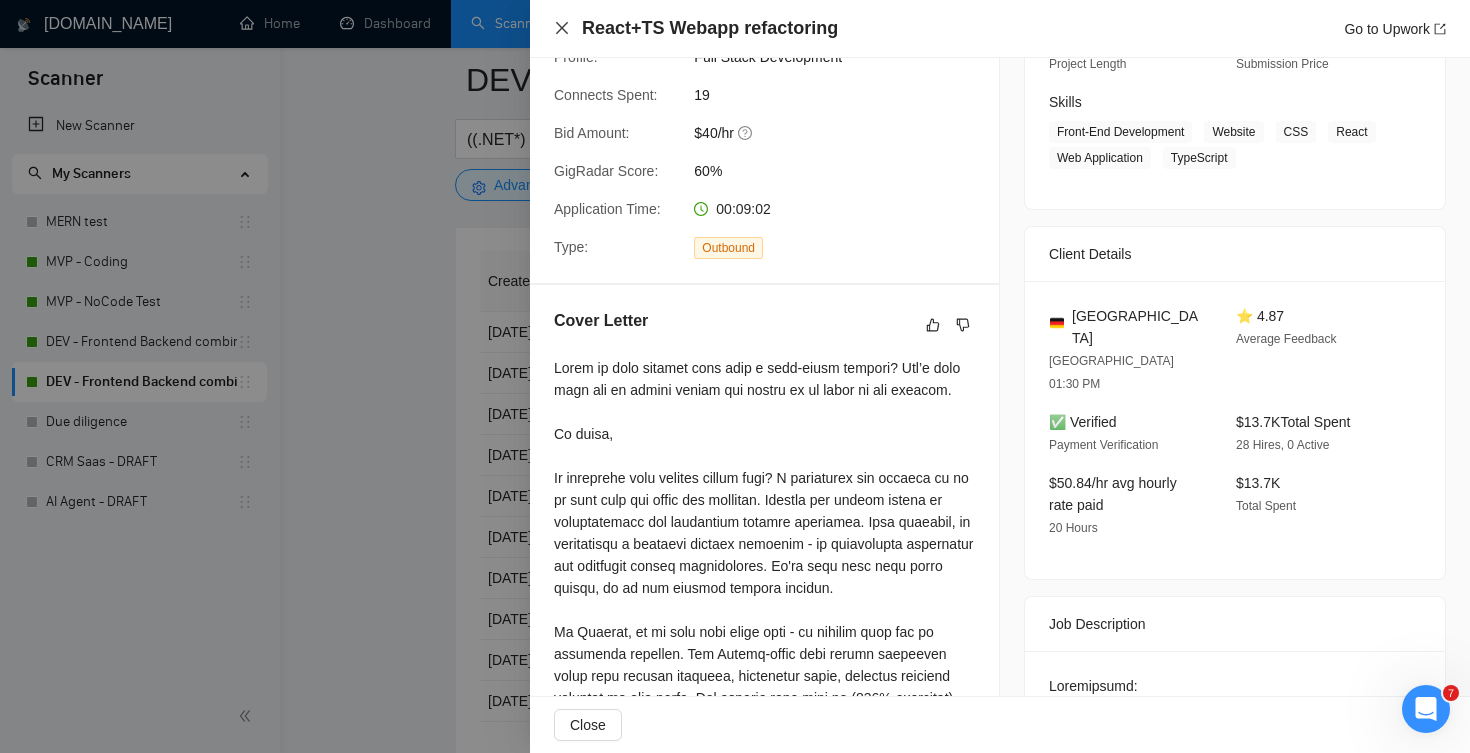 click 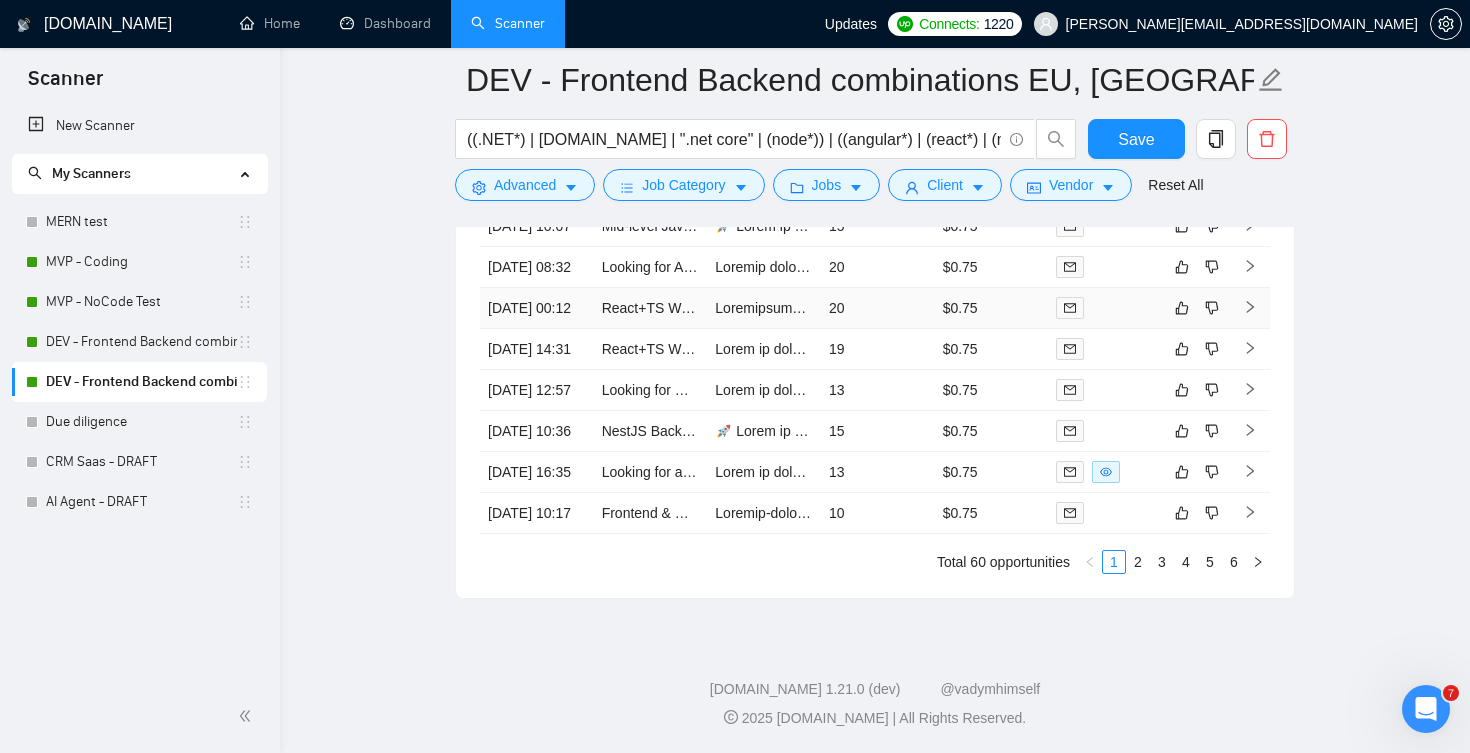 scroll, scrollTop: 4816, scrollLeft: 0, axis: vertical 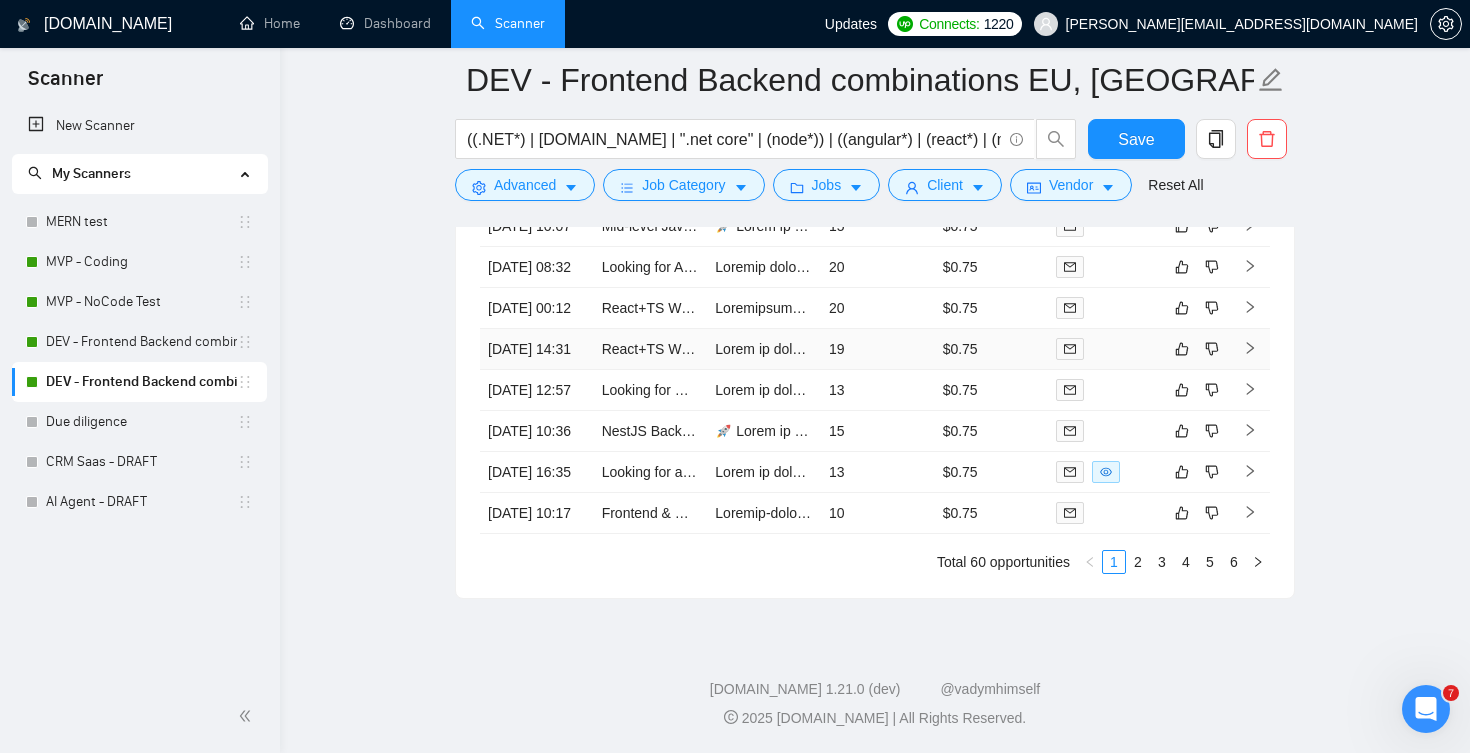 click on "19" at bounding box center (878, 349) 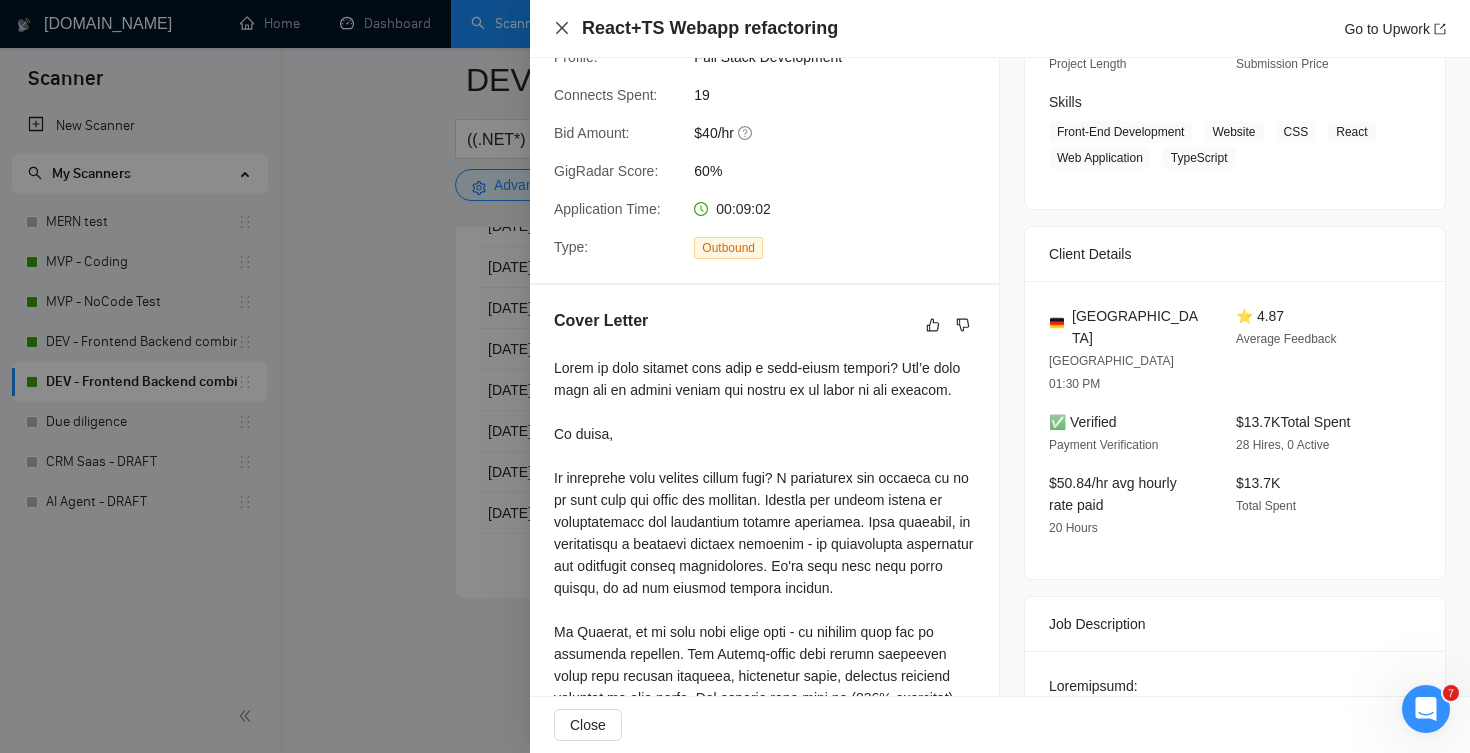 click 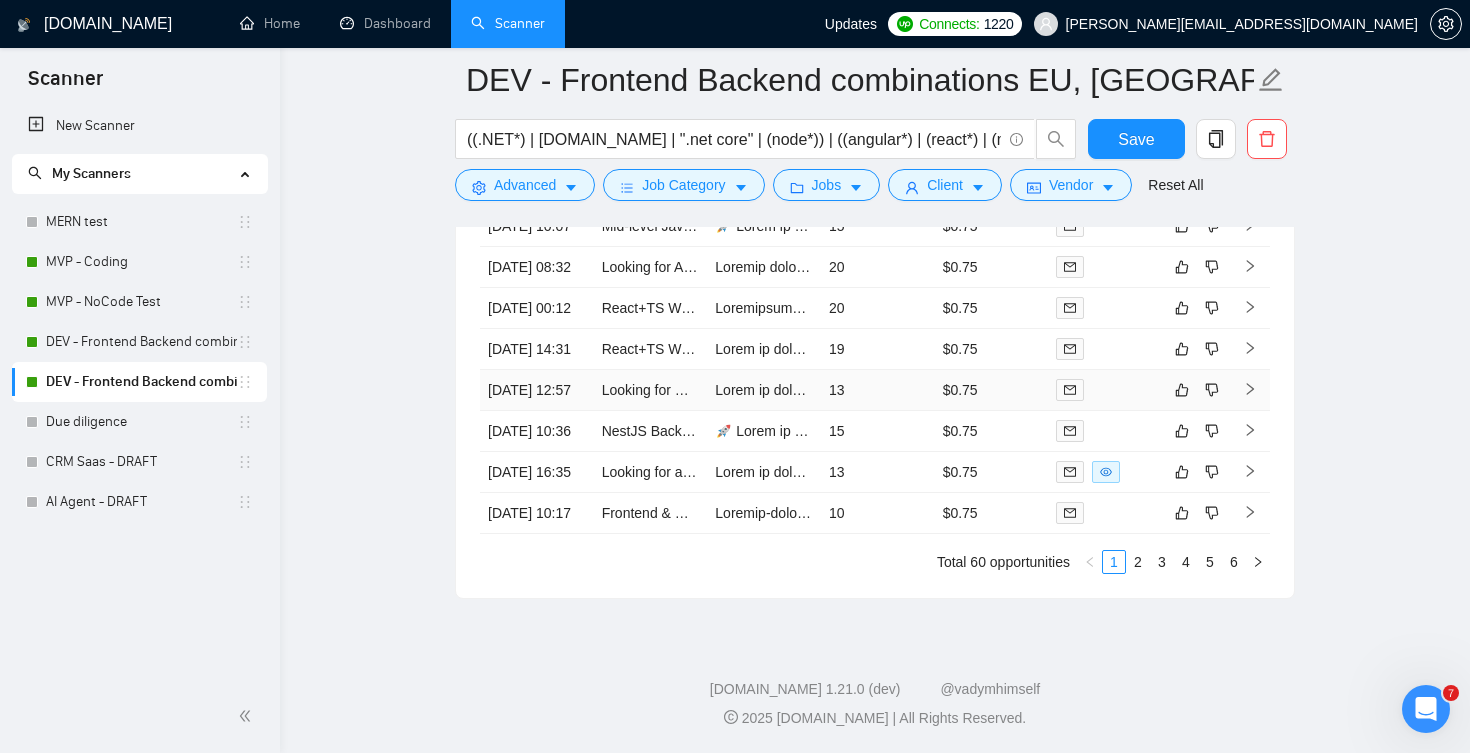 click on "13" at bounding box center [878, 390] 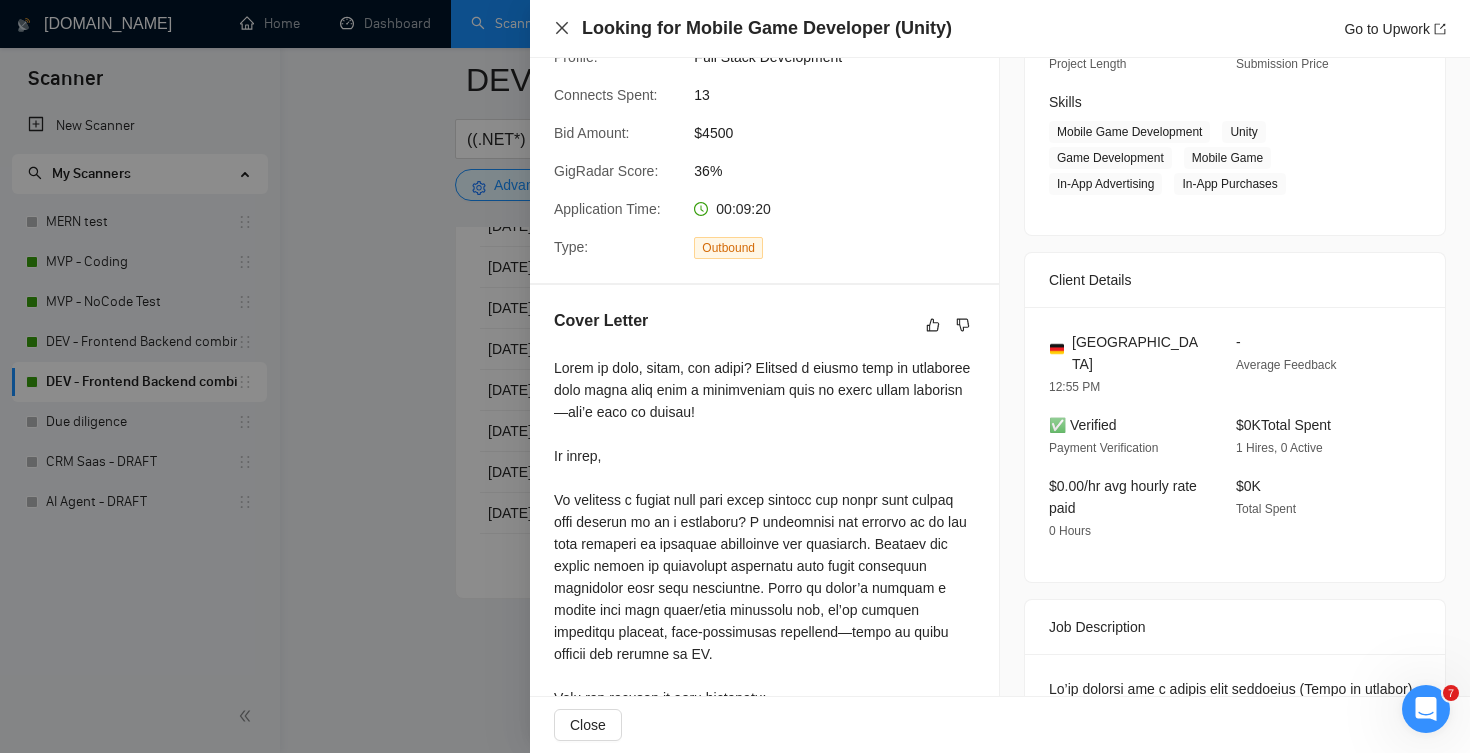 click 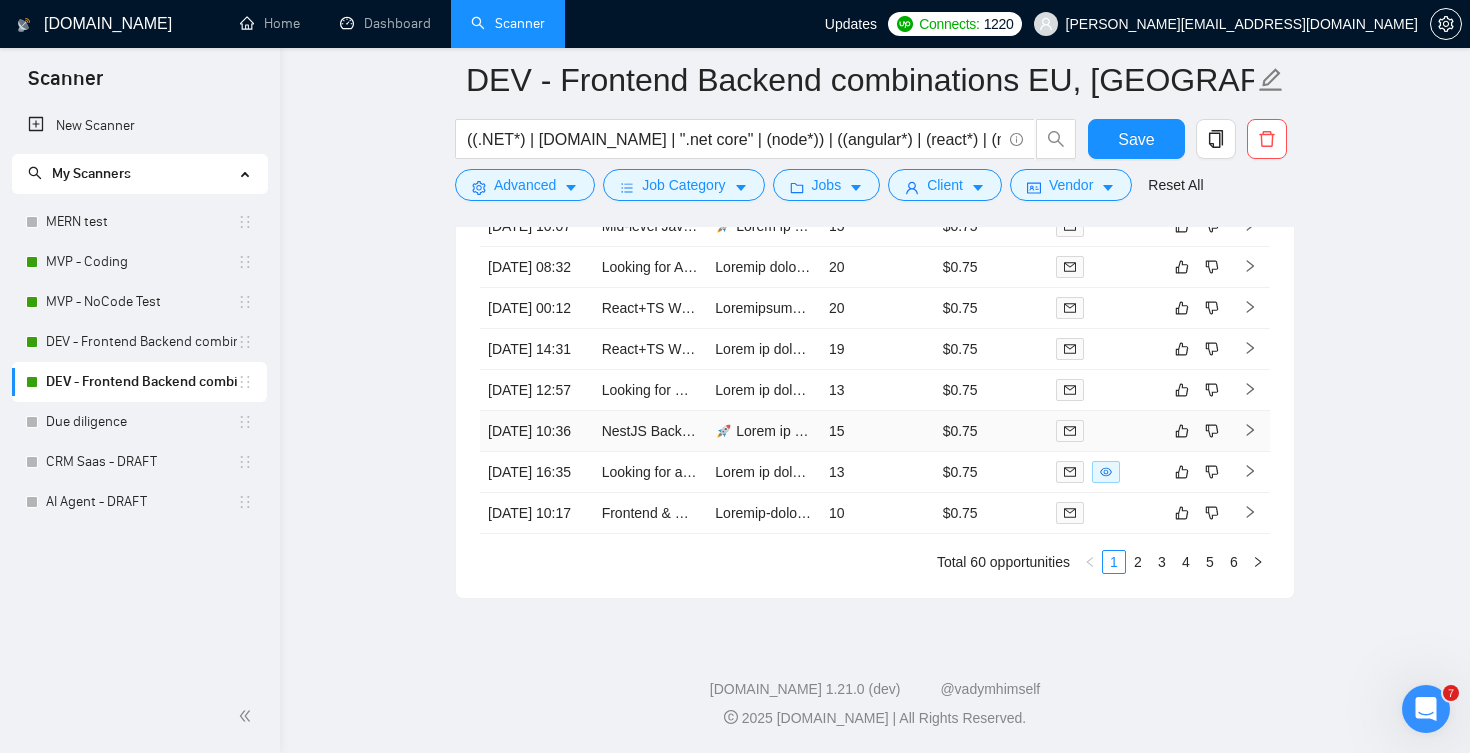 click on "15" at bounding box center [878, 431] 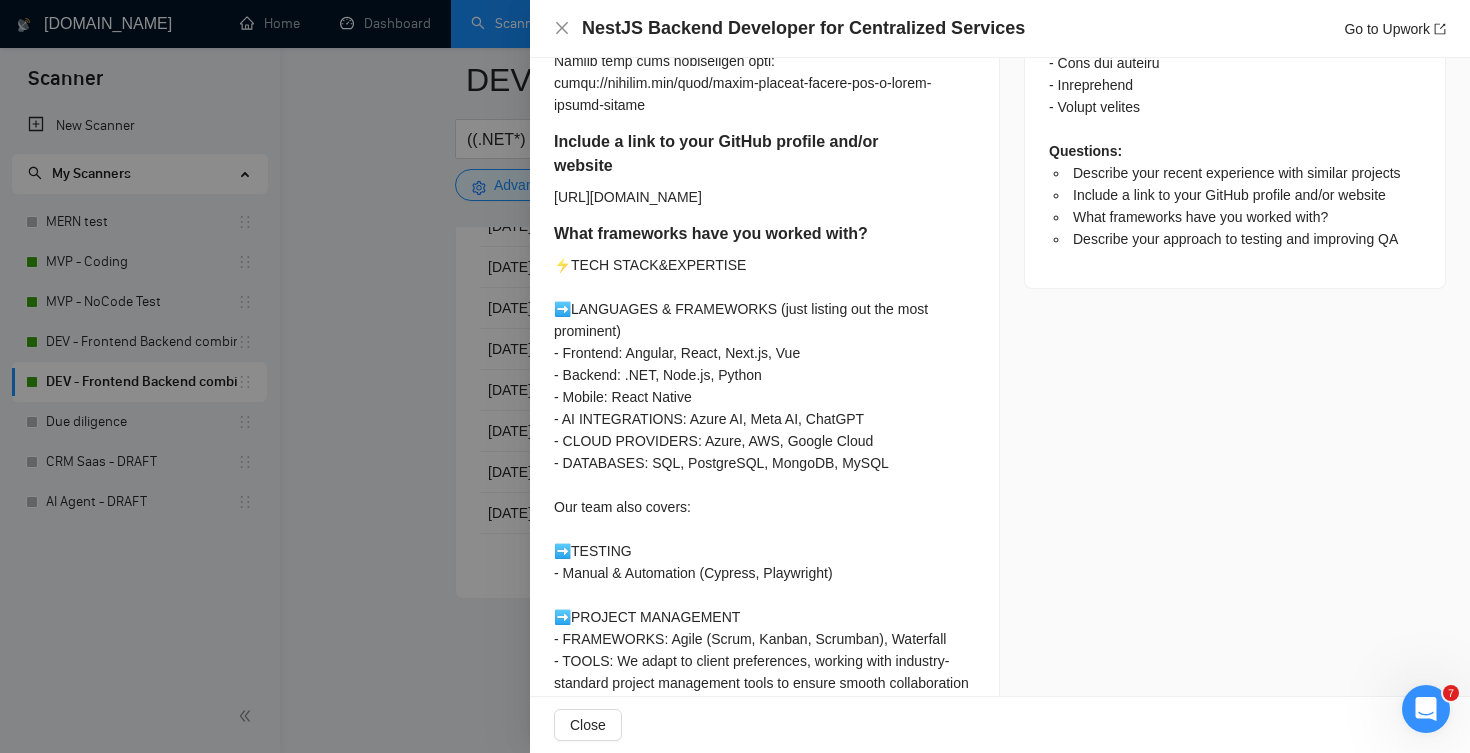 scroll, scrollTop: 1537, scrollLeft: 0, axis: vertical 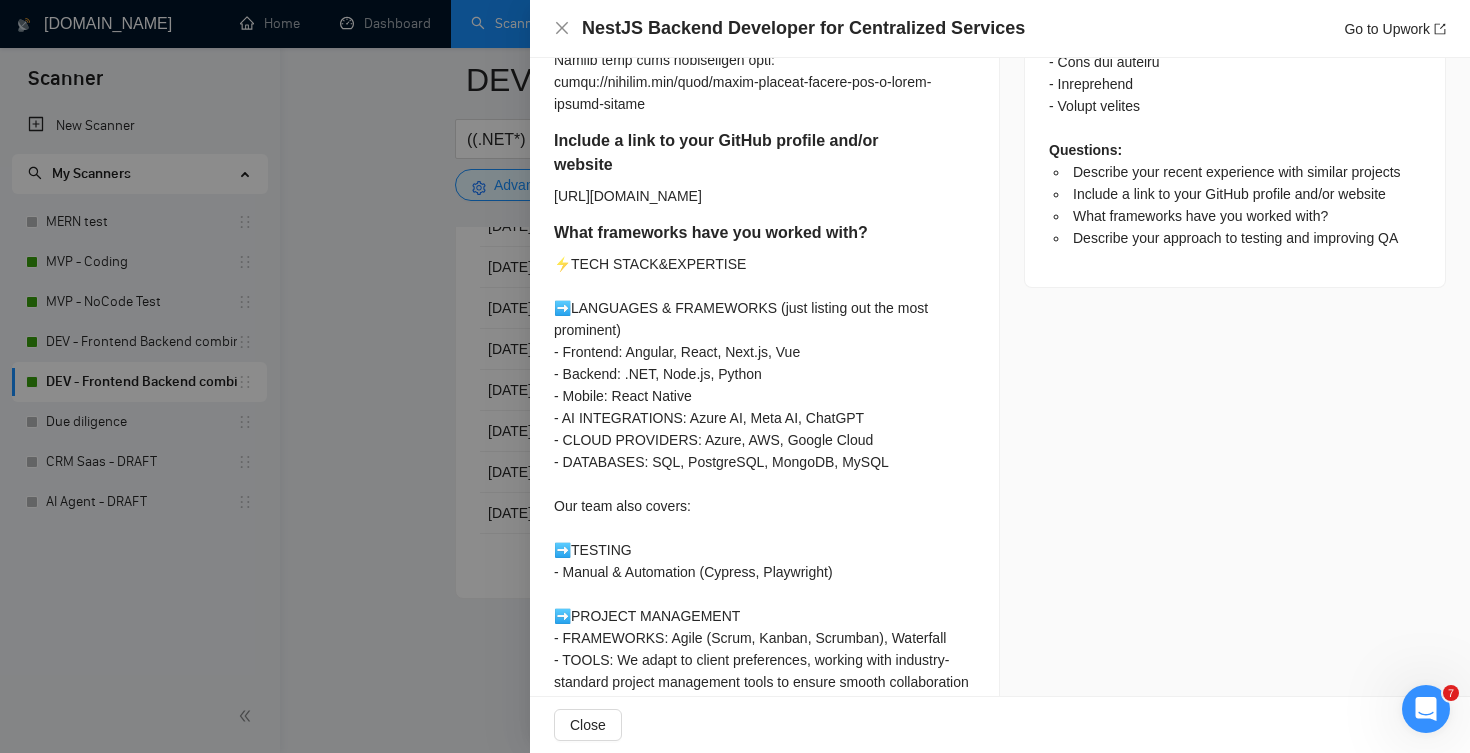 click on "NestJS Backend Developer for Centralized Services Go to Upwork" at bounding box center [1000, 29] 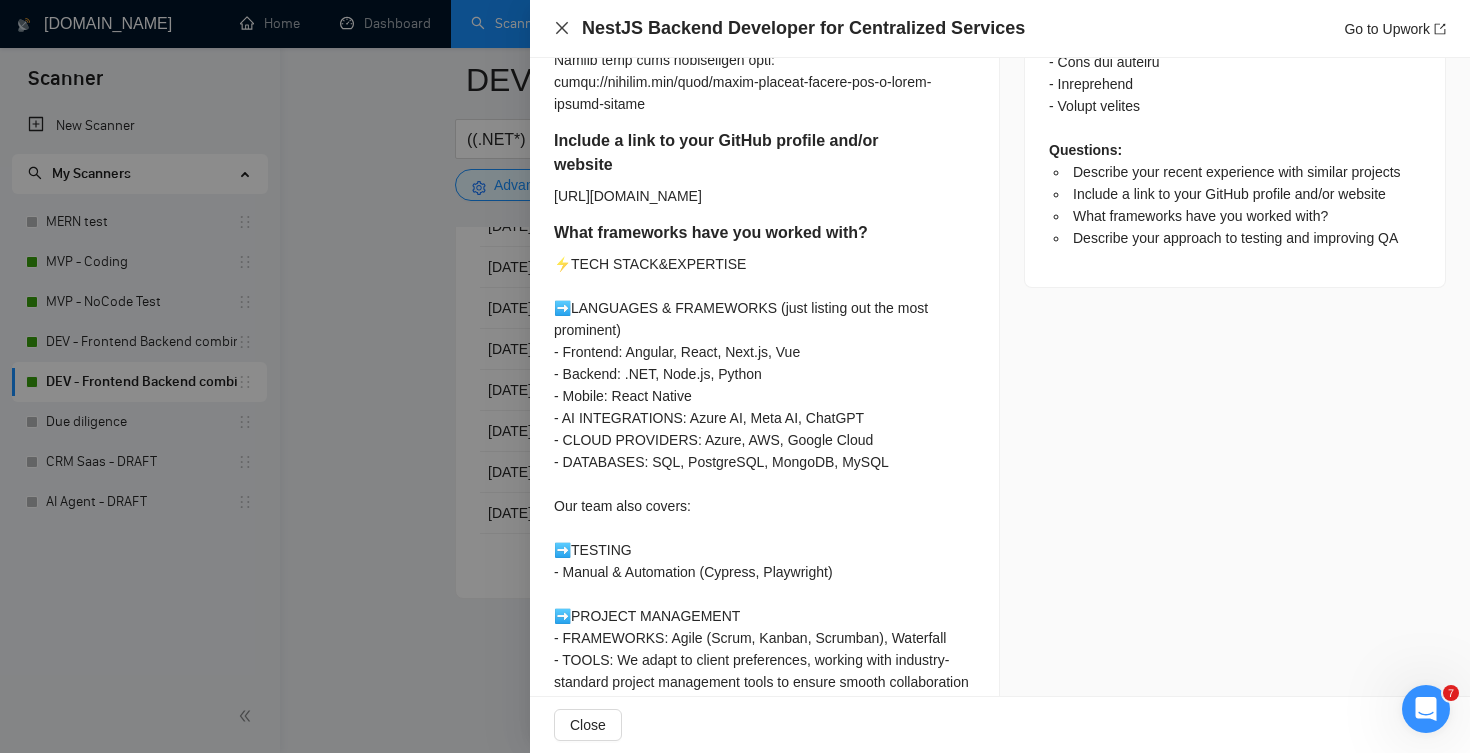 click 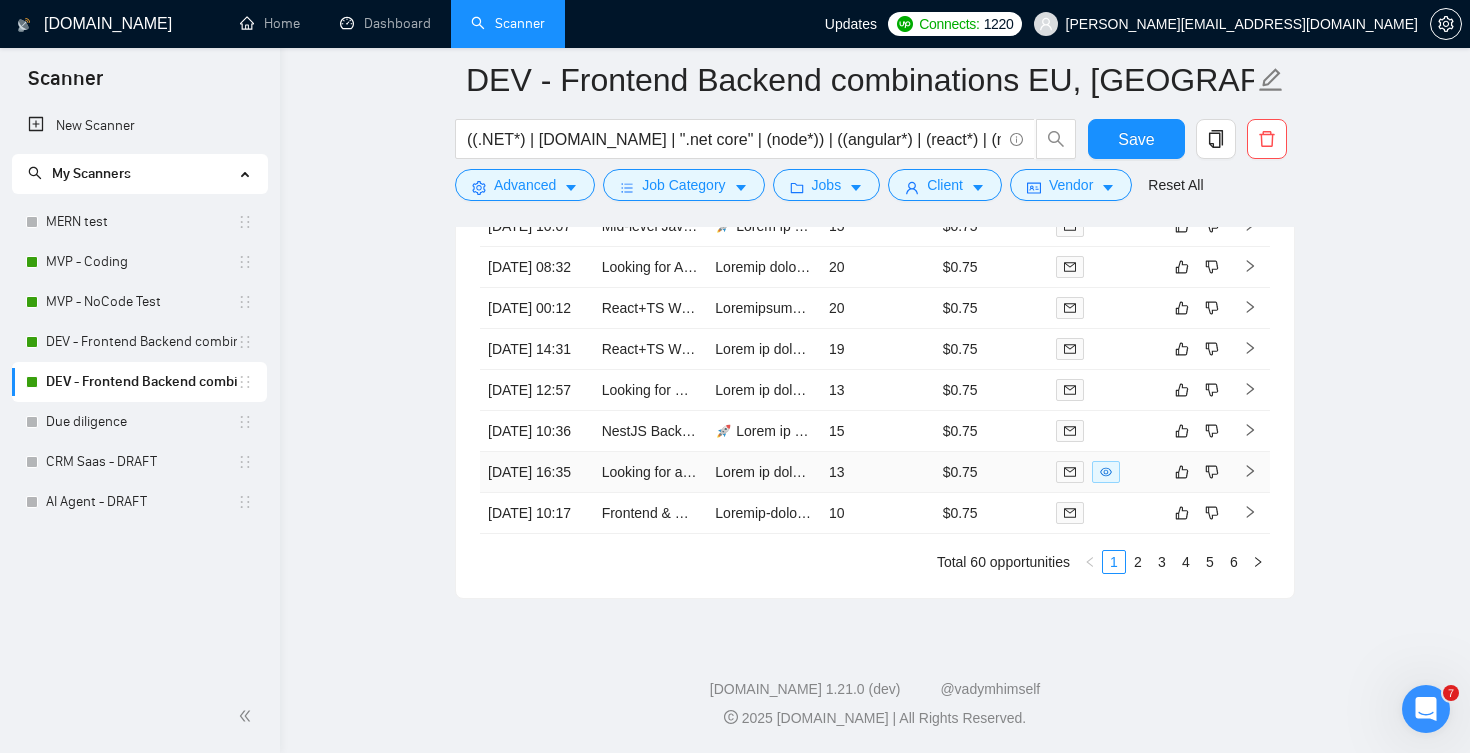 click on "13" at bounding box center (878, 472) 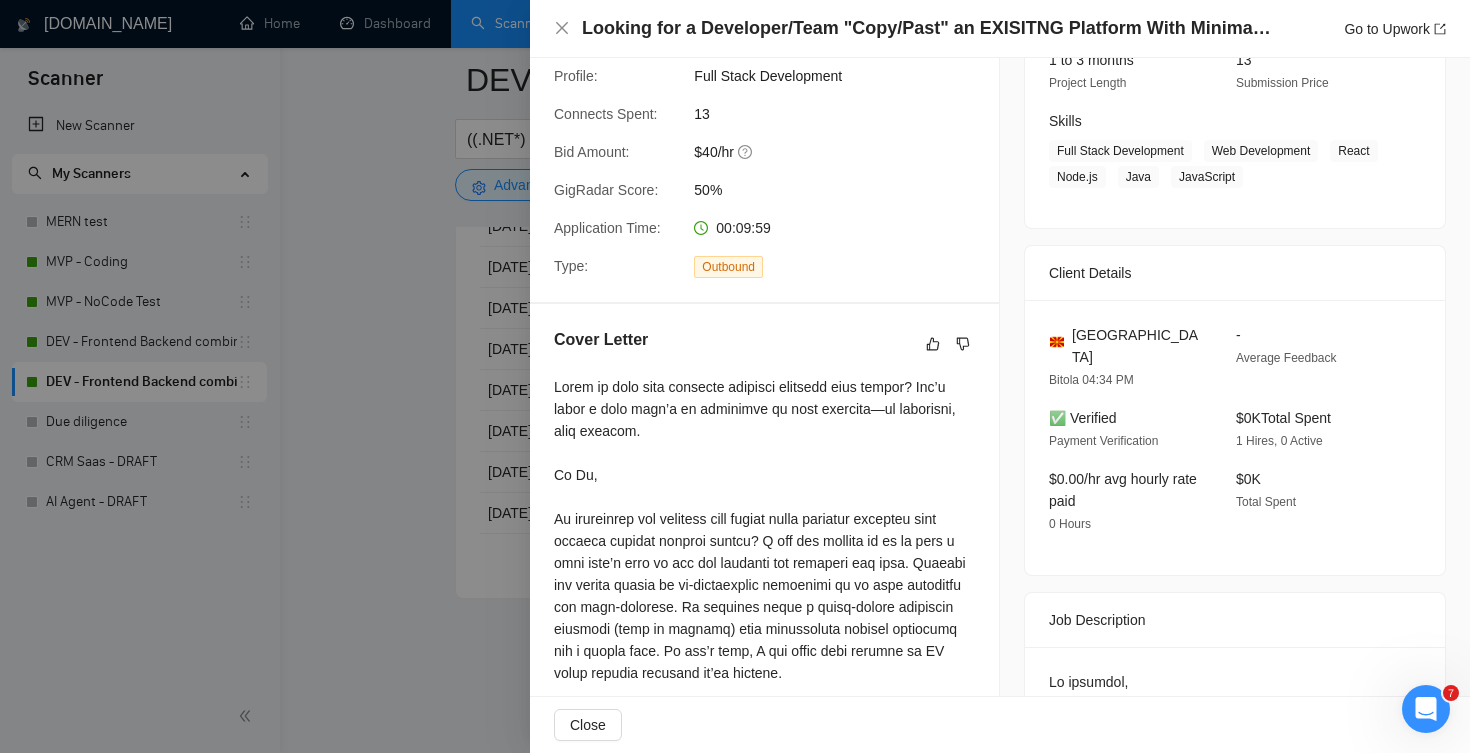 scroll, scrollTop: 283, scrollLeft: 0, axis: vertical 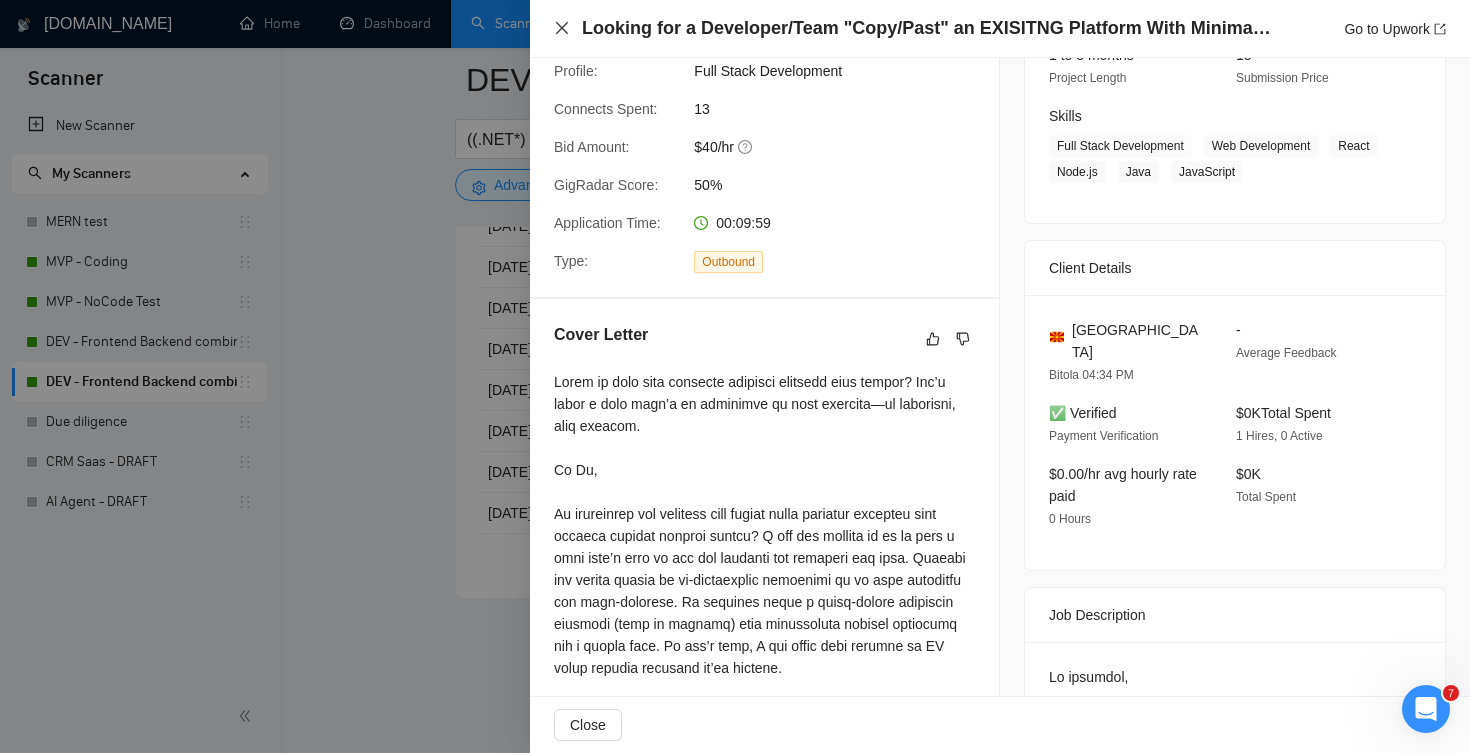 click 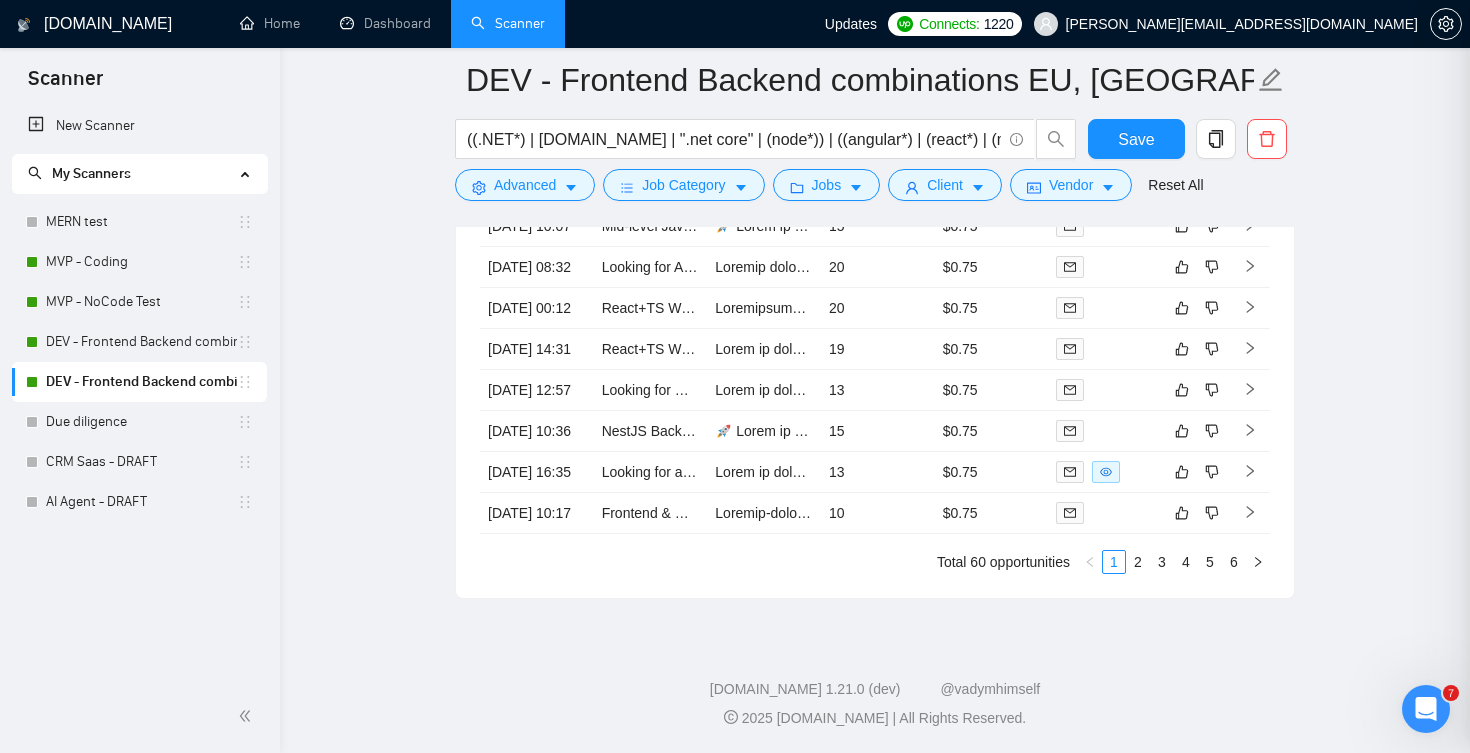 click at bounding box center (735, 376) 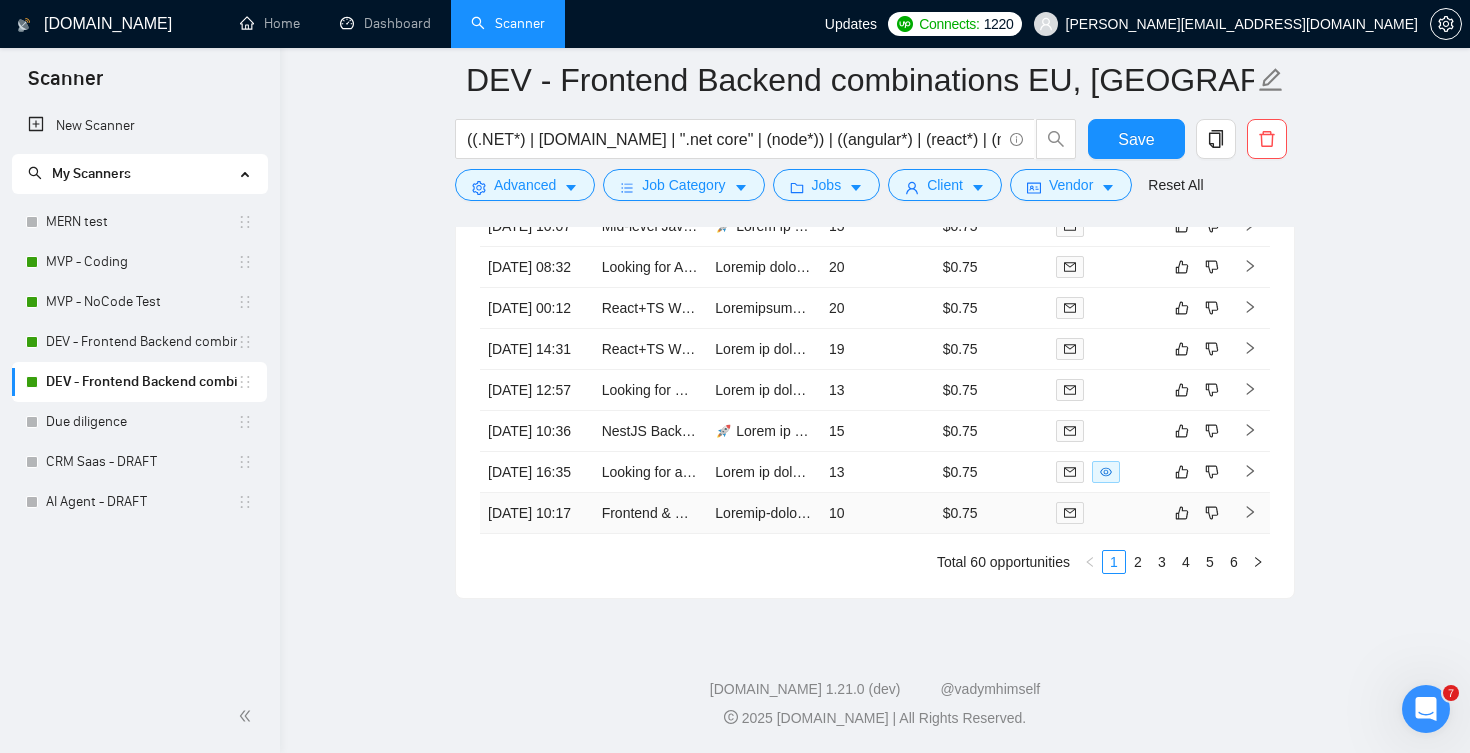 click on "10" at bounding box center [878, 513] 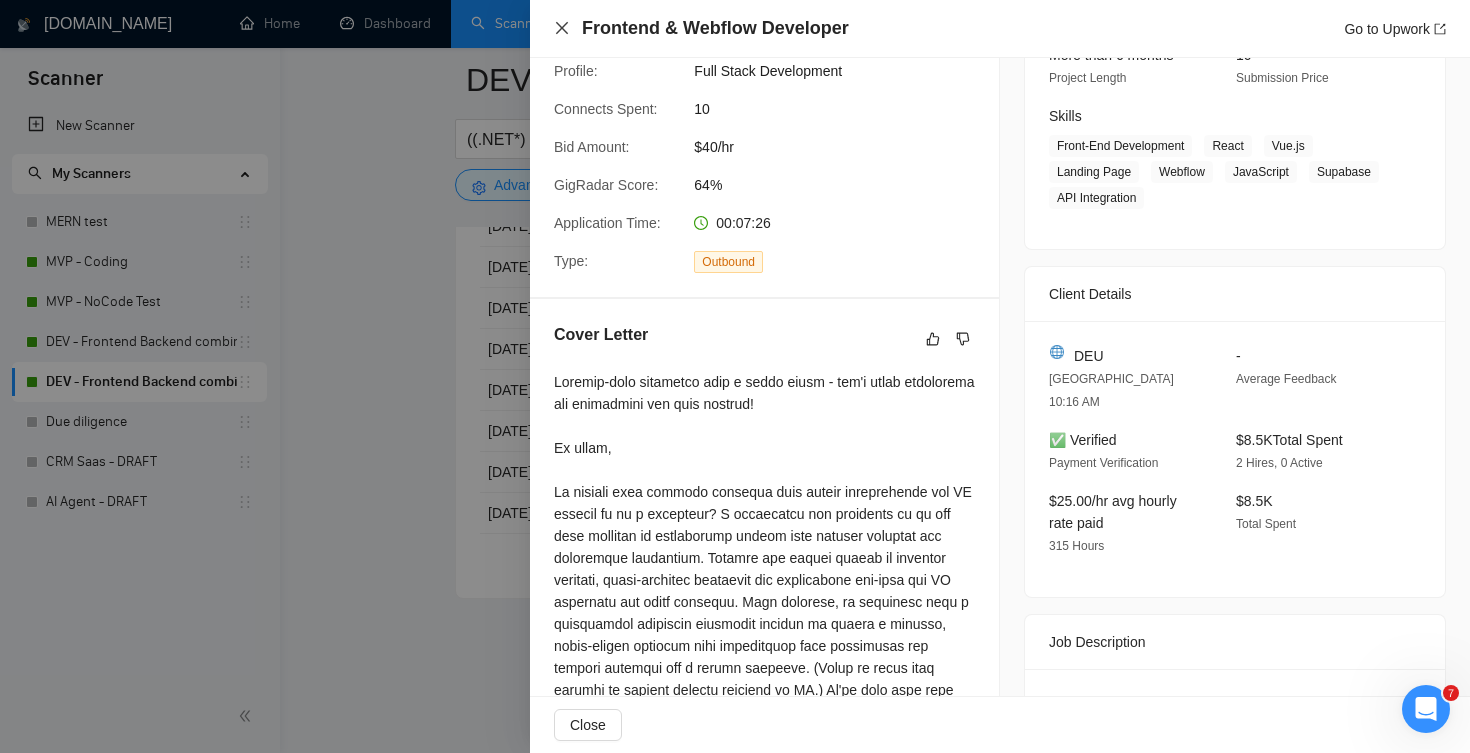 click 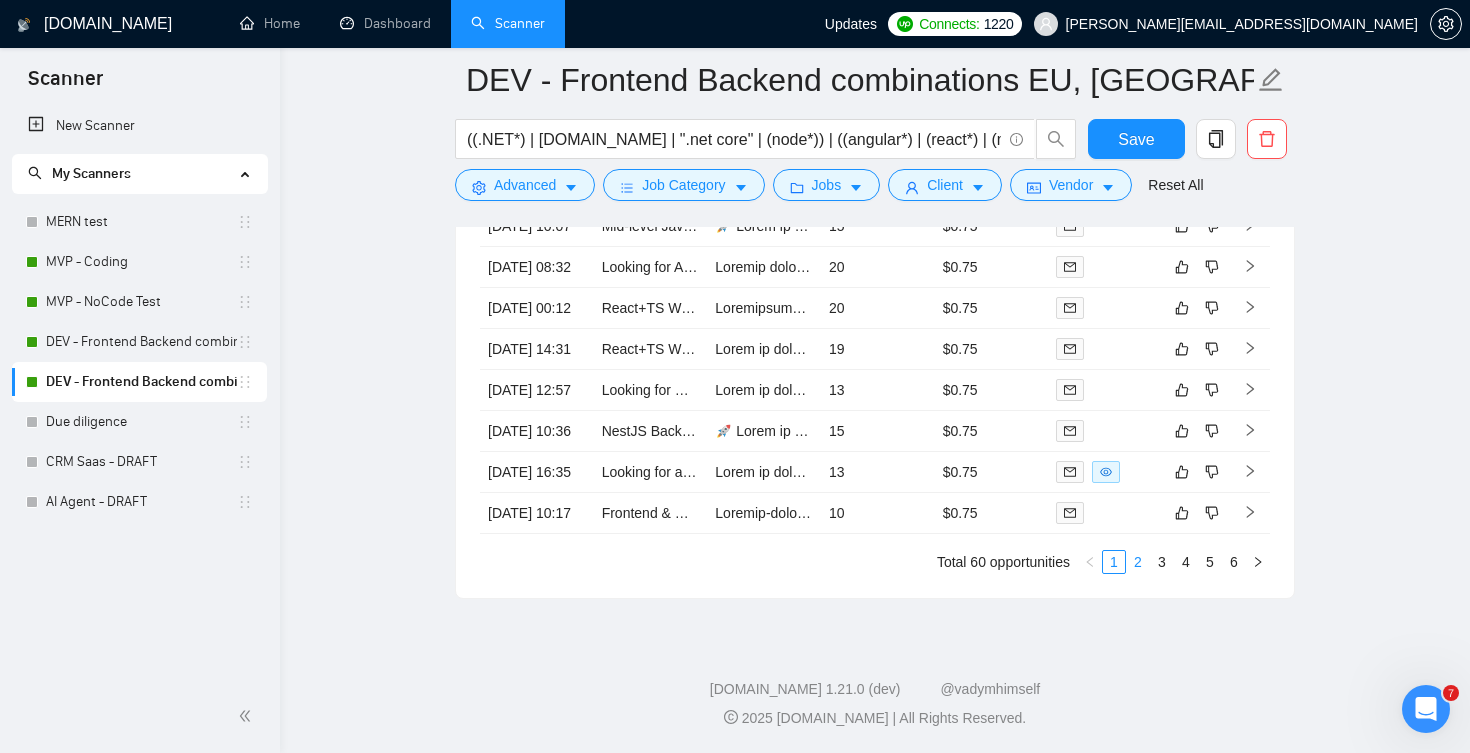 click on "2" at bounding box center (1138, 562) 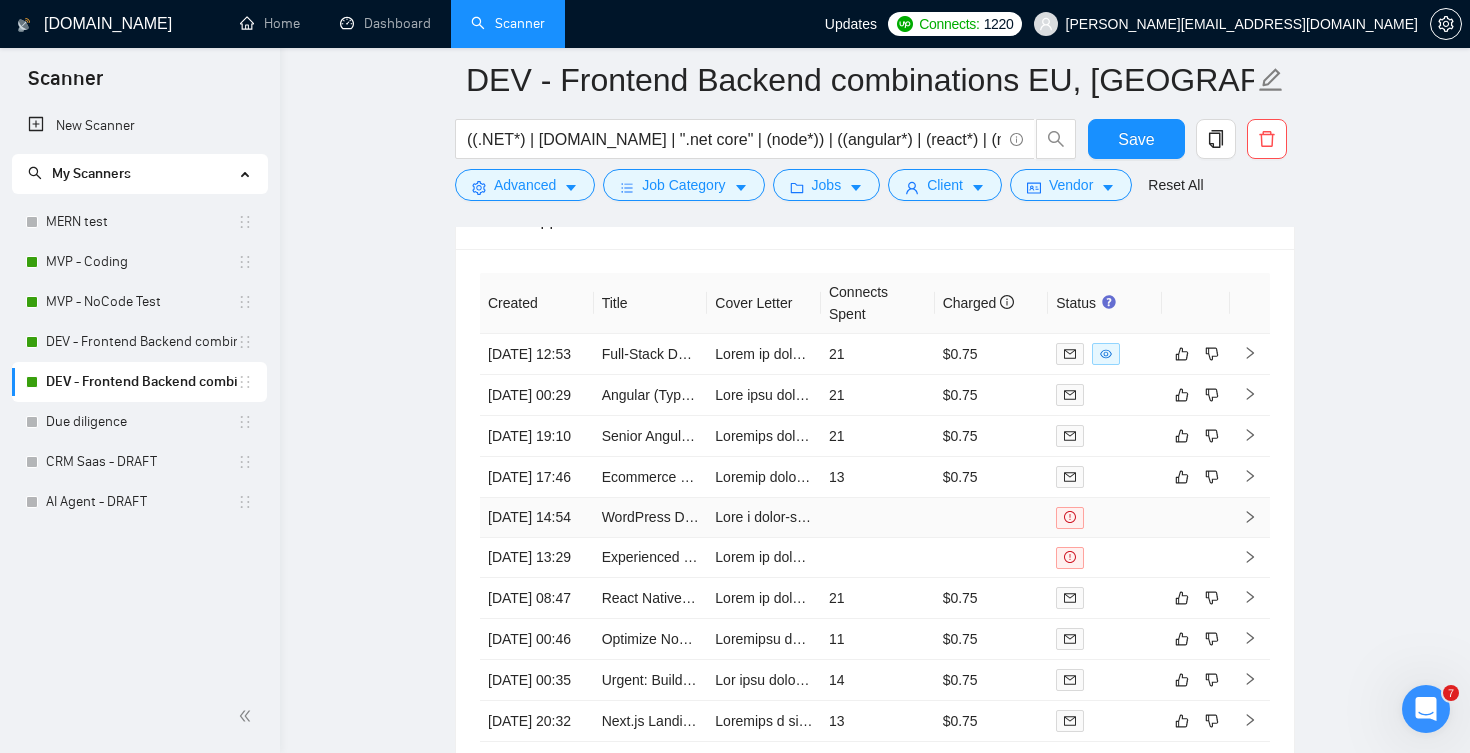 scroll, scrollTop: 4545, scrollLeft: 0, axis: vertical 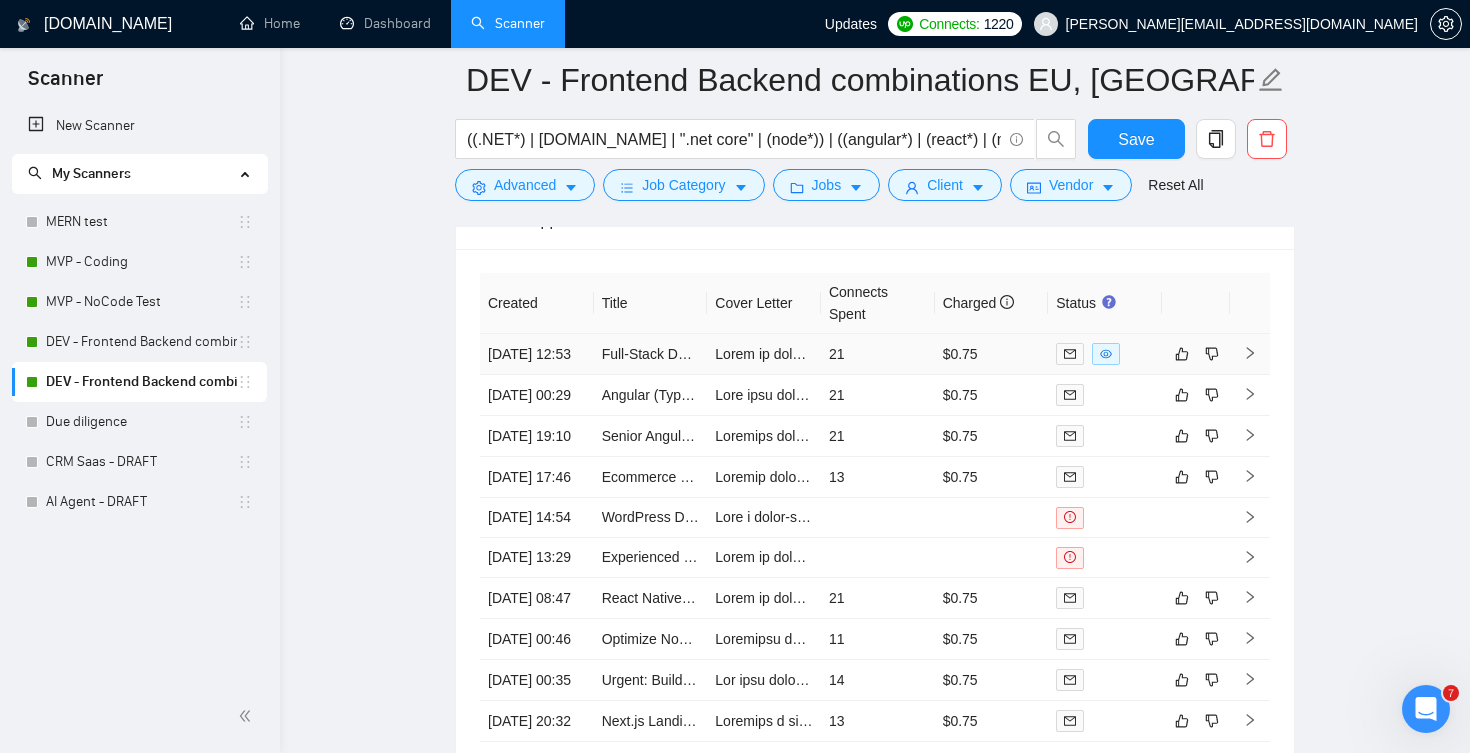 click on "21" at bounding box center [878, 354] 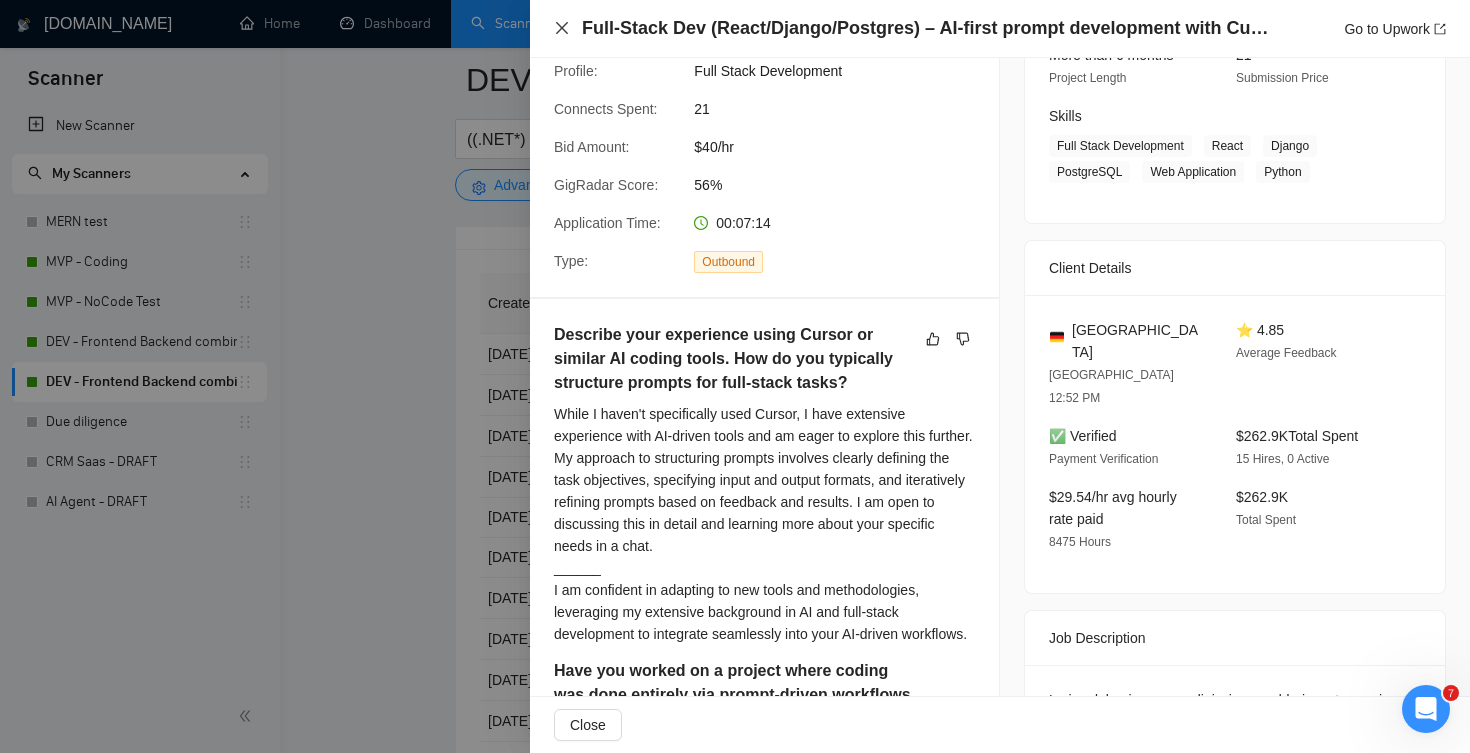 click 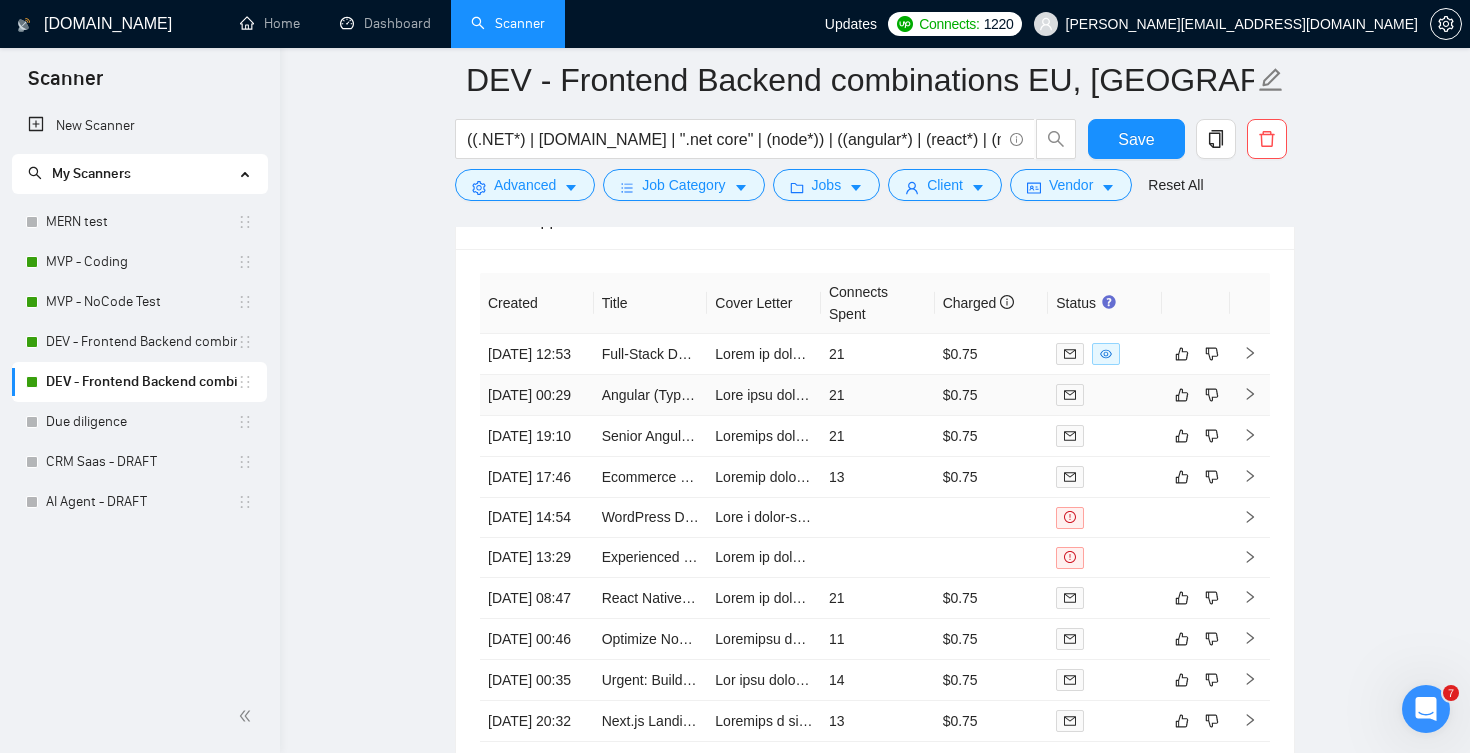 click on "21" at bounding box center [878, 395] 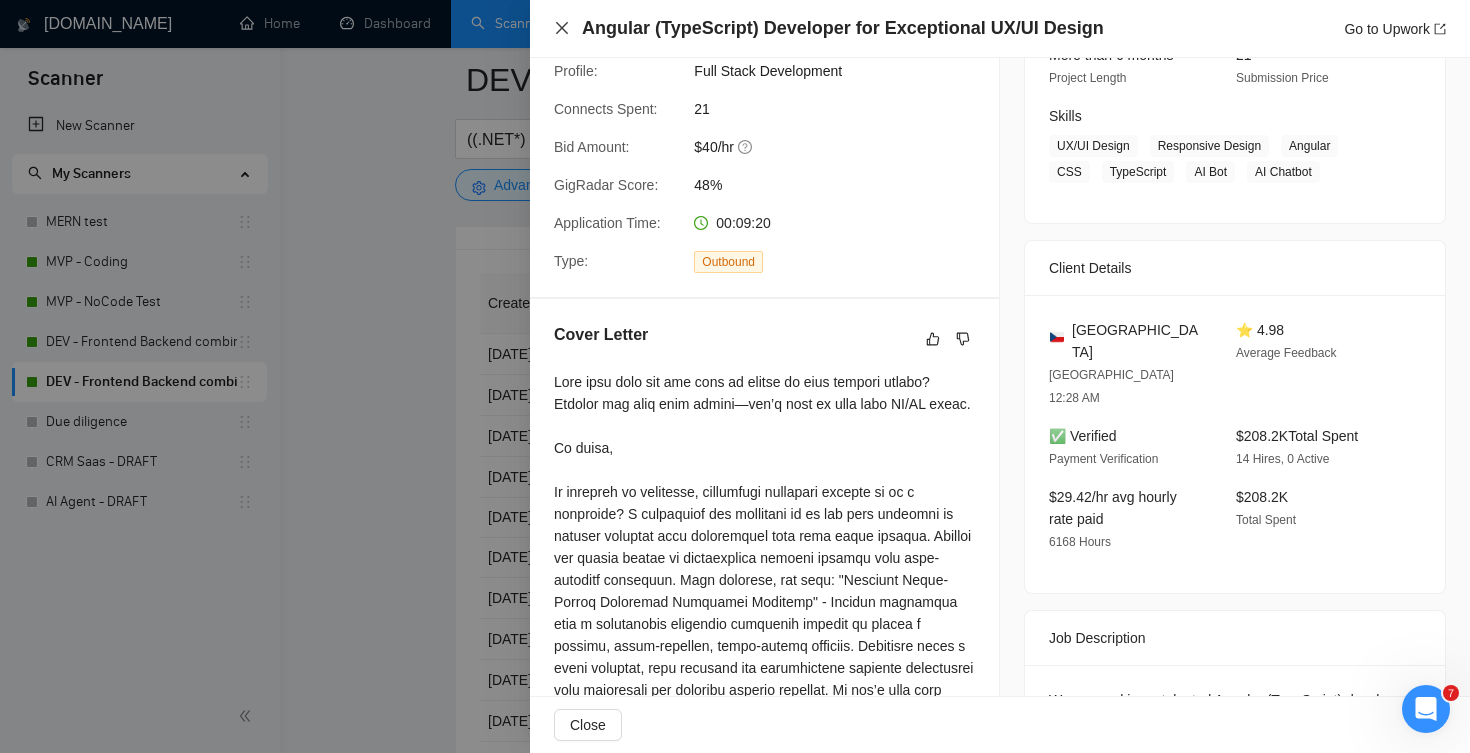 click 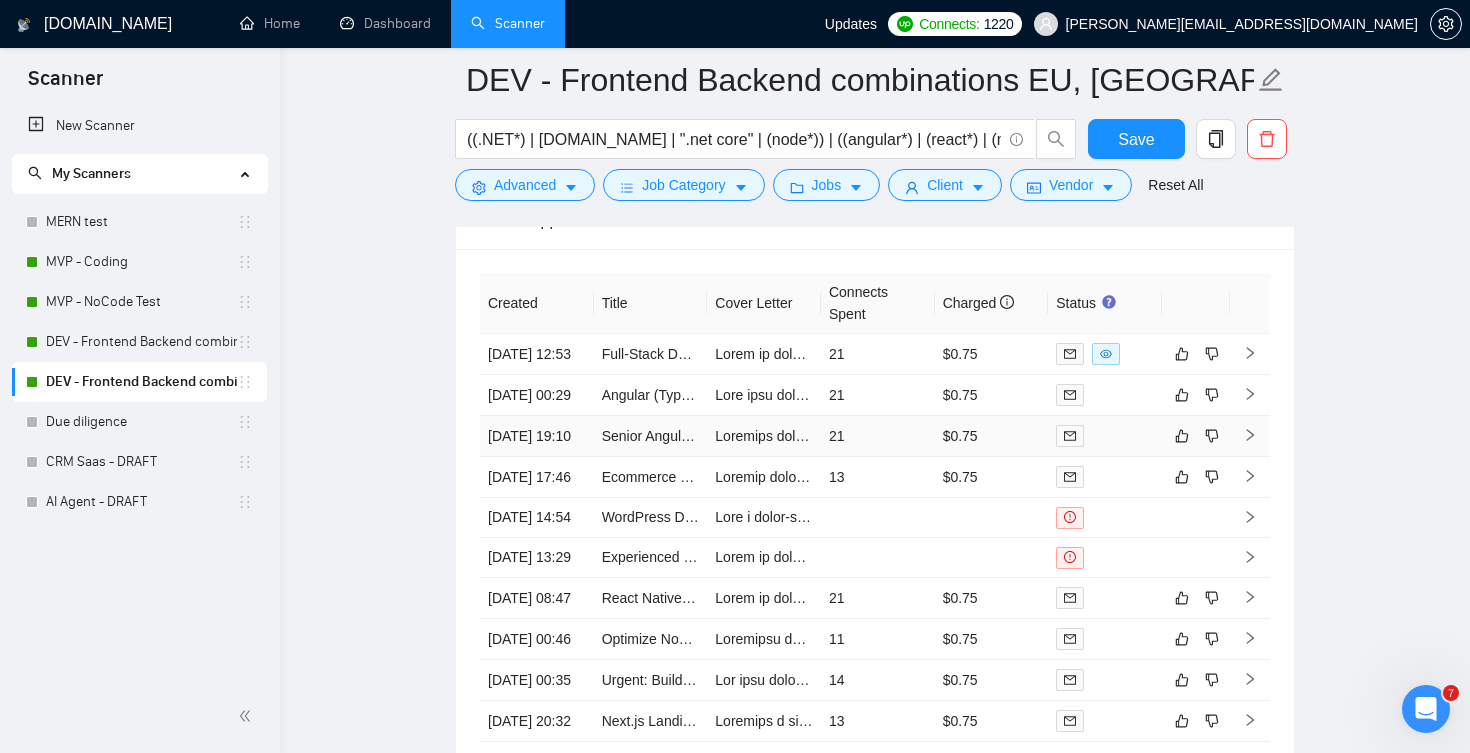 click on "21" at bounding box center [878, 436] 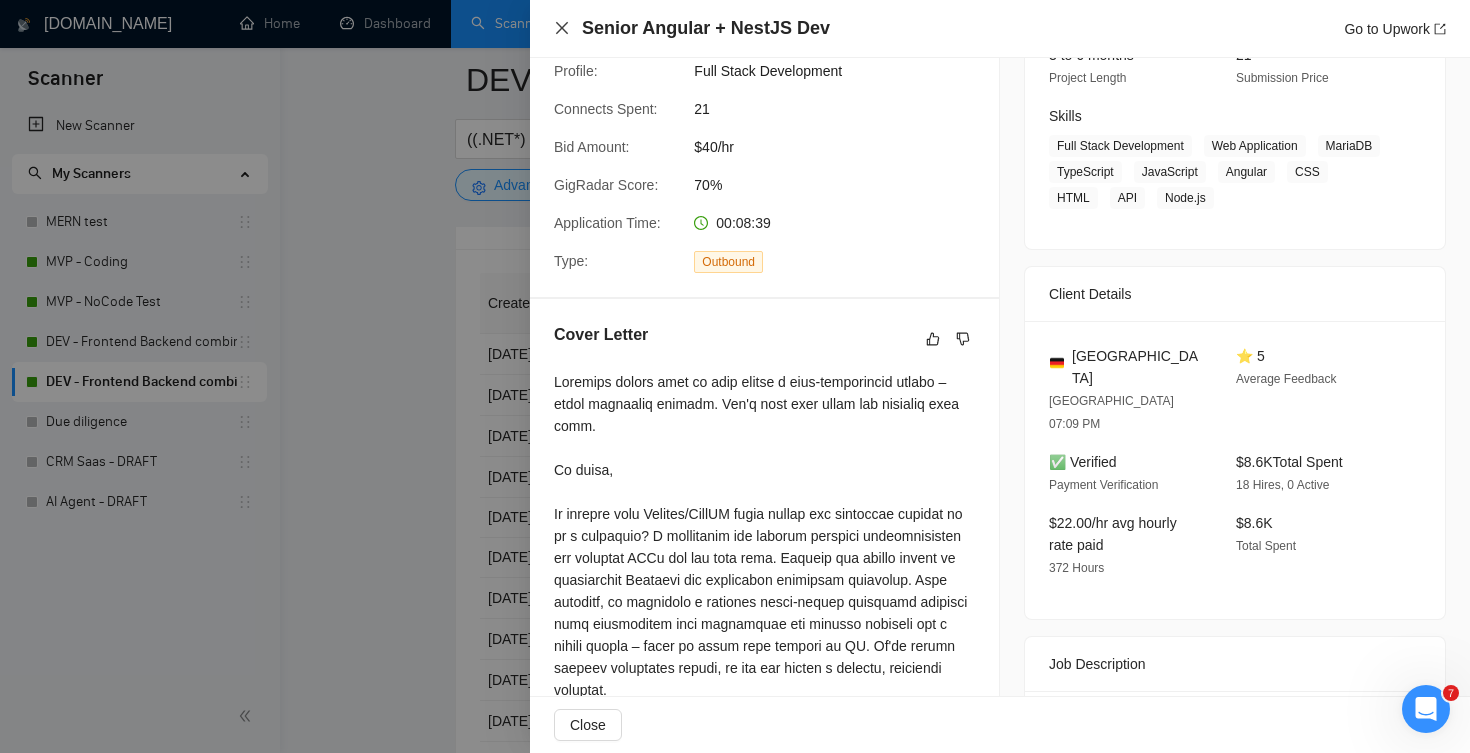 click 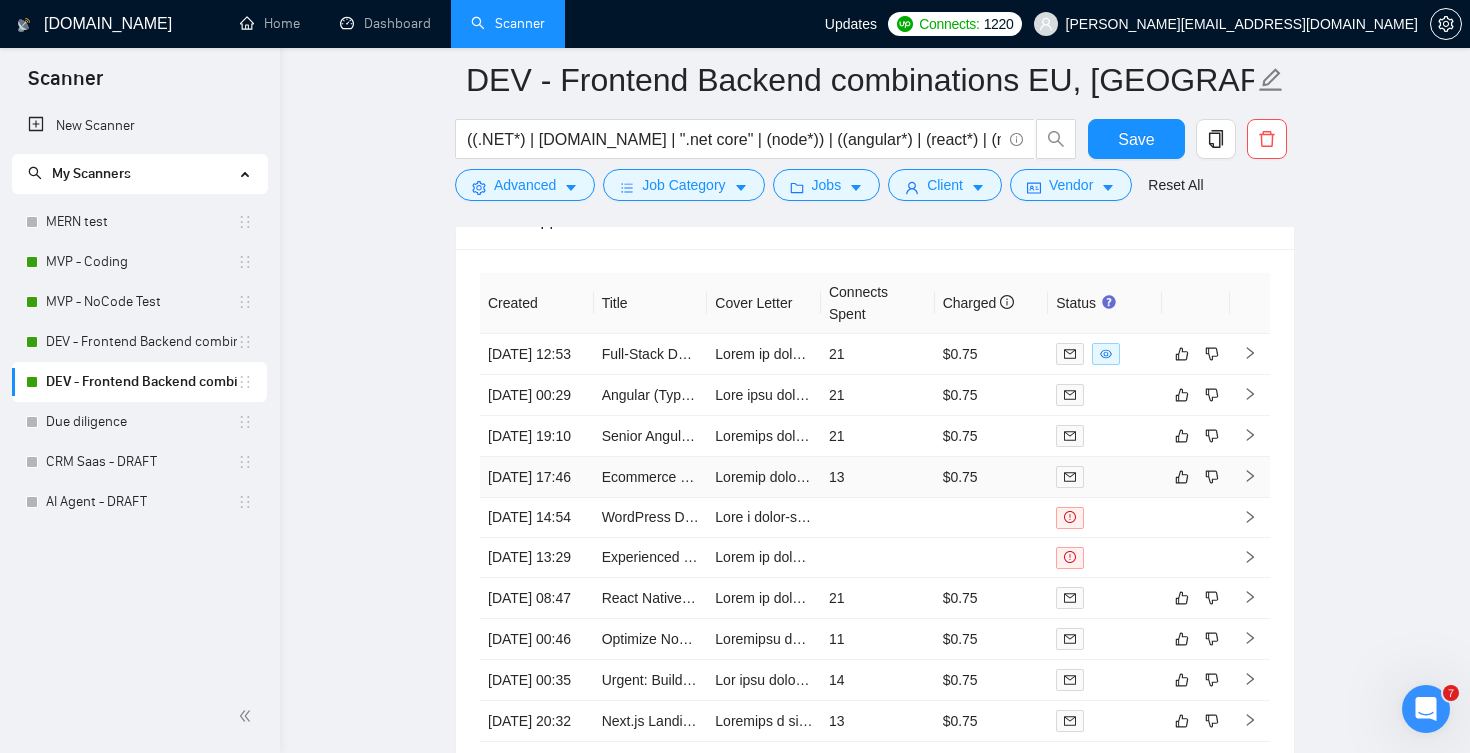 click on "13" at bounding box center (878, 477) 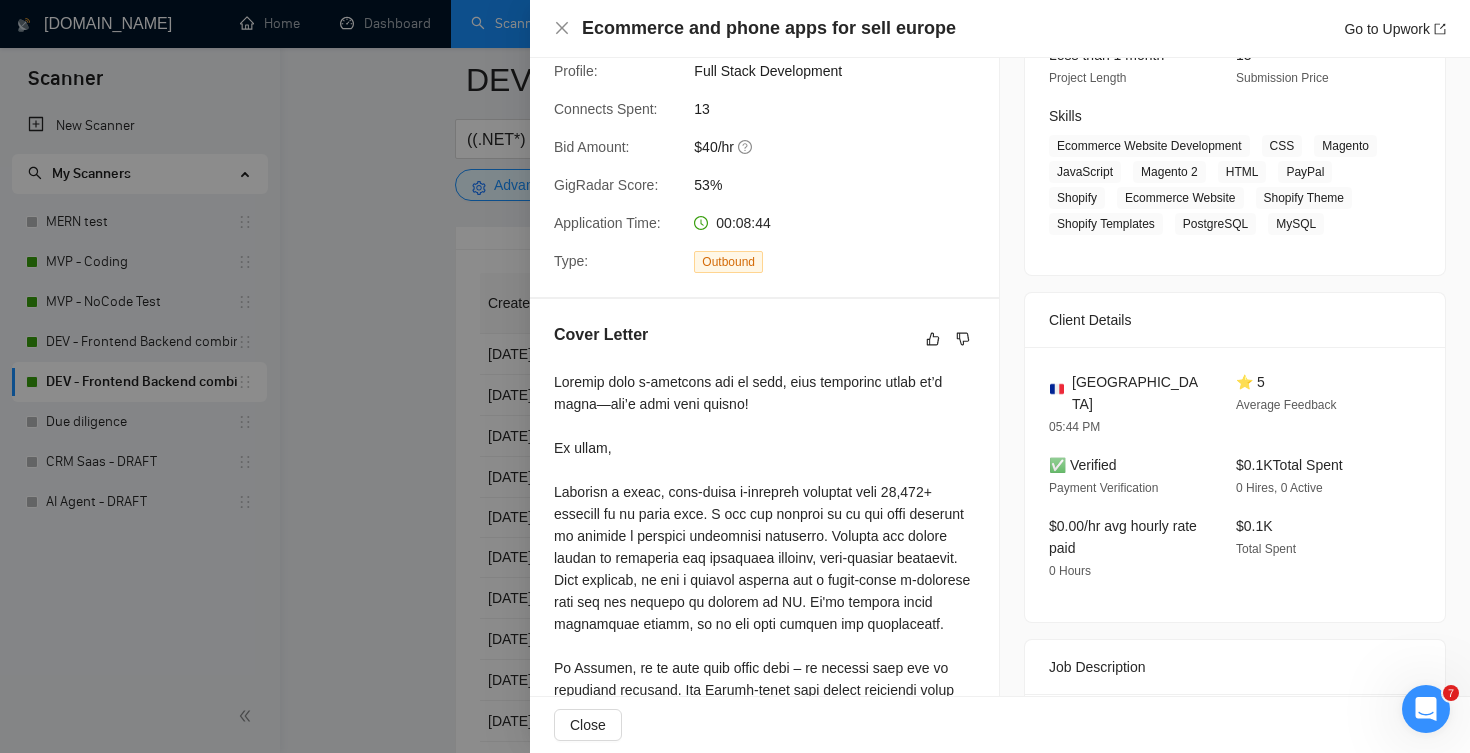 click on "Ecommerce and phone apps for sell europe Go to Upwork" at bounding box center (1000, 28) 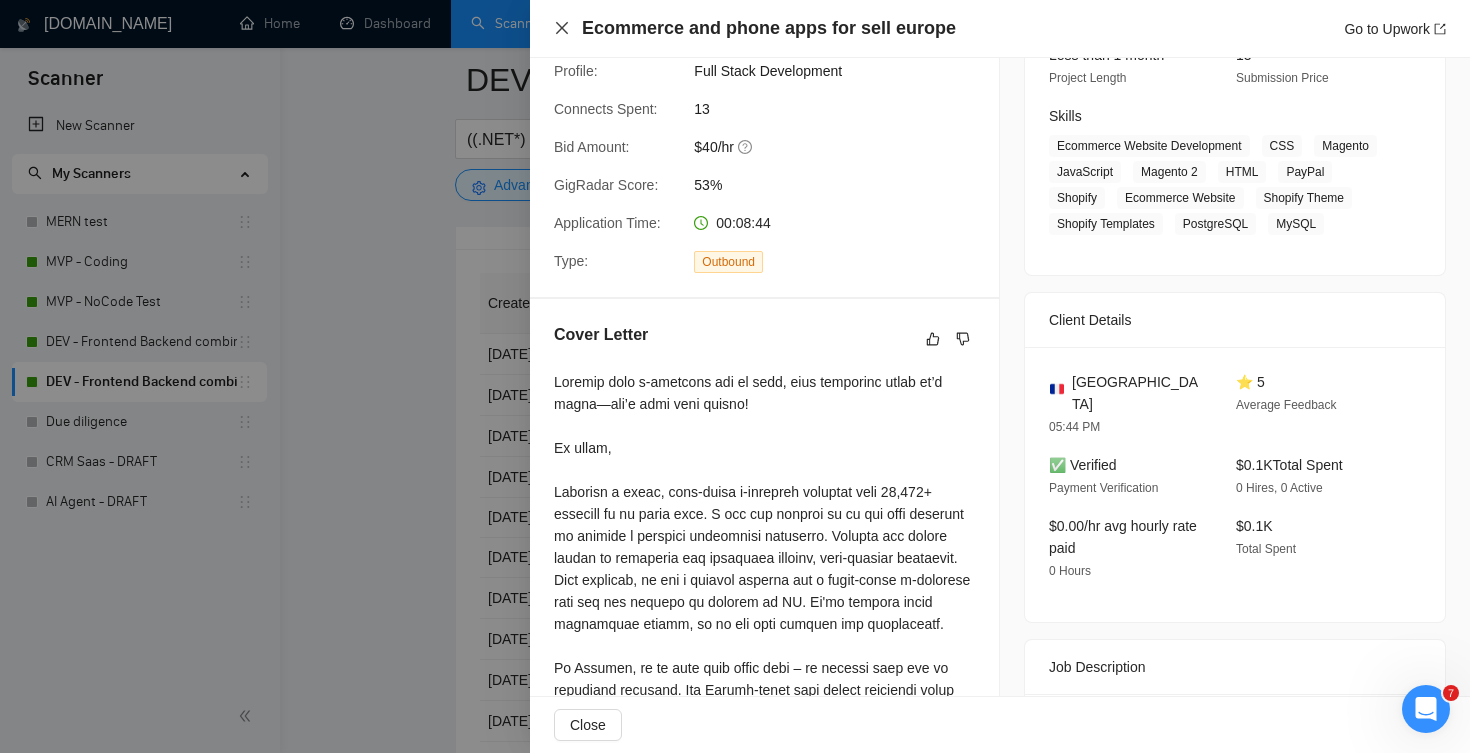 click 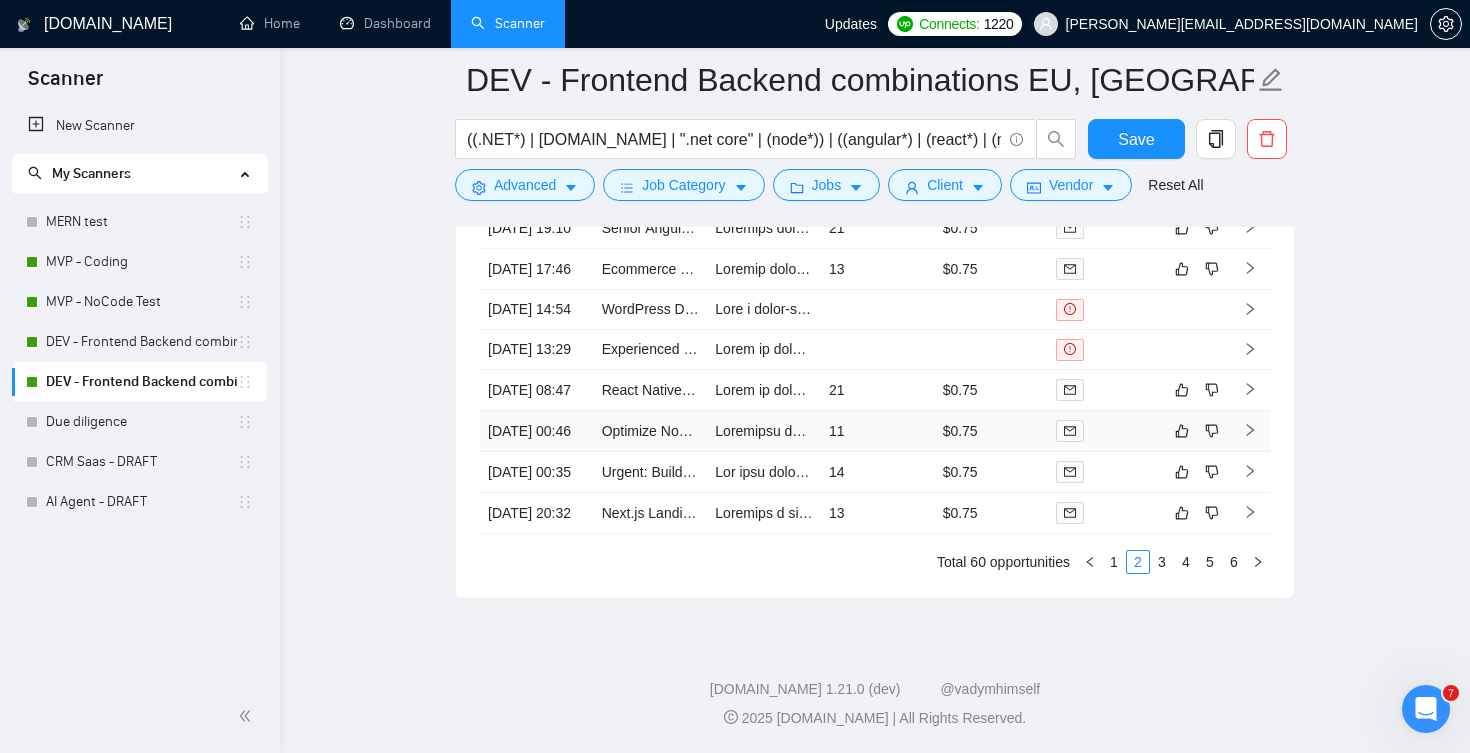 scroll, scrollTop: 4953, scrollLeft: 0, axis: vertical 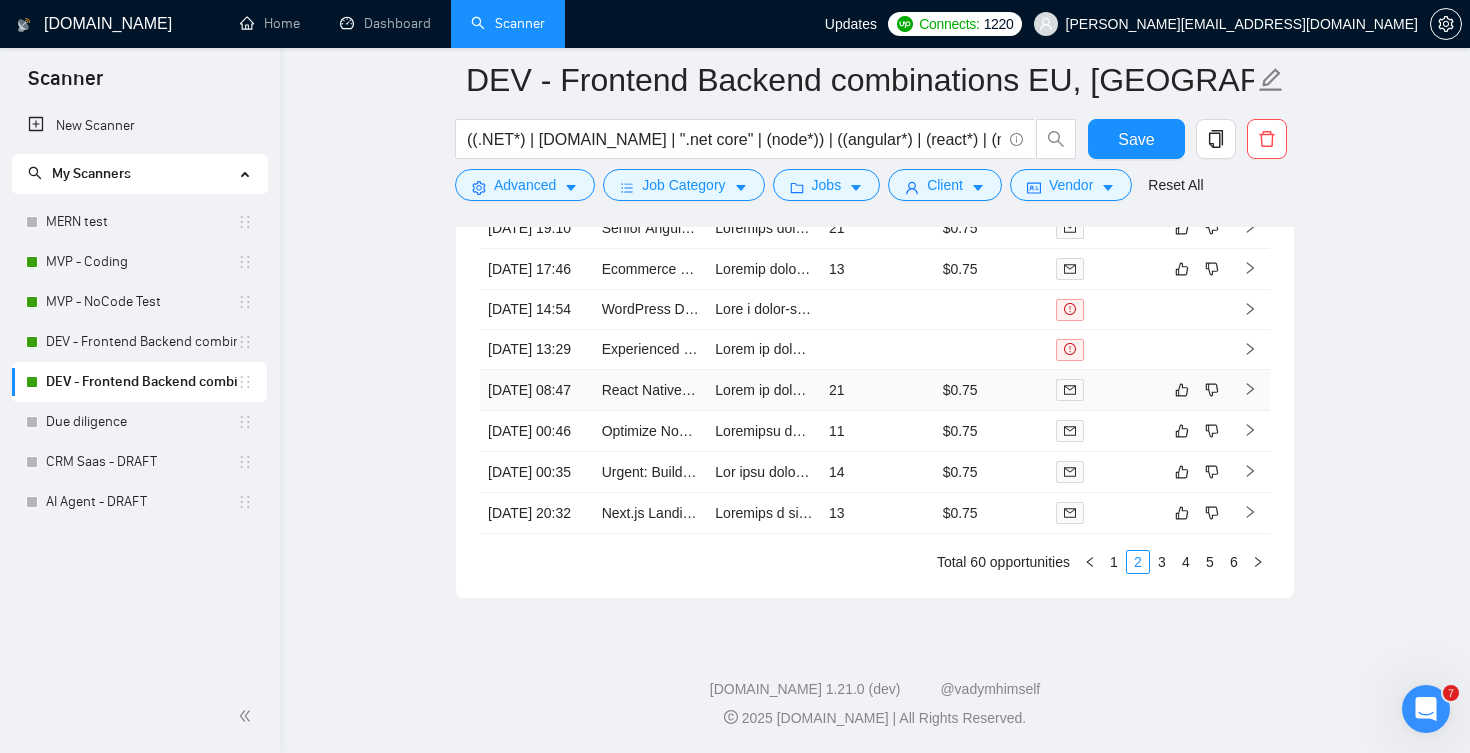 click on "21" at bounding box center [878, 390] 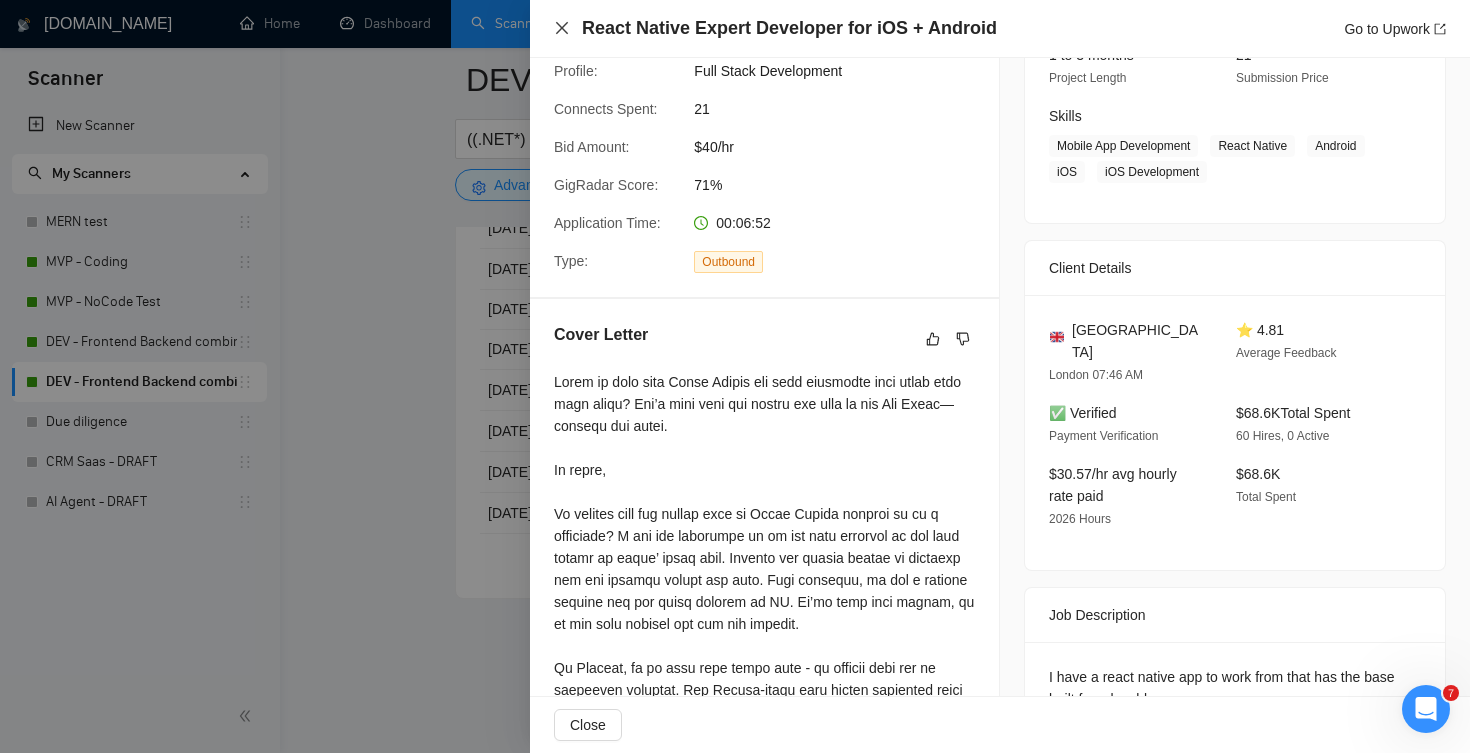 click 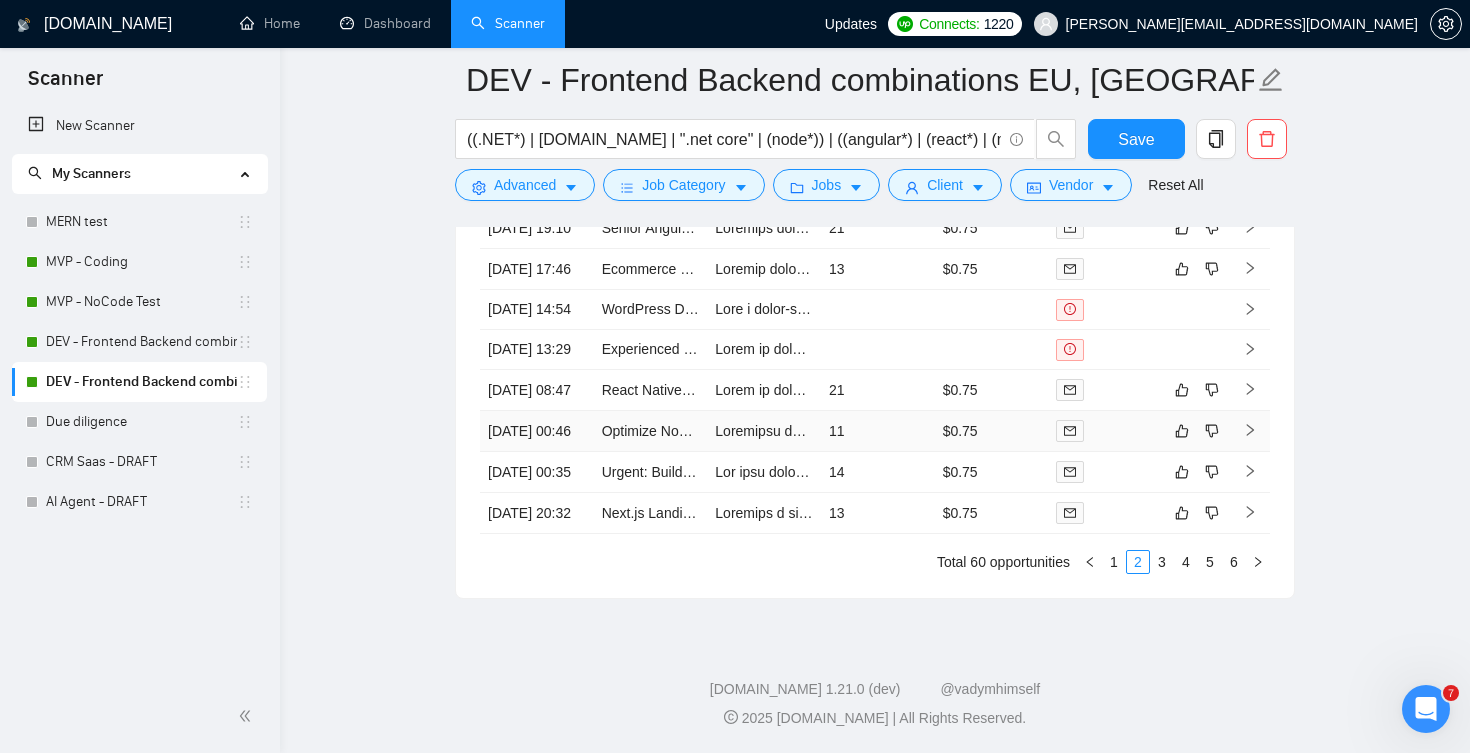 click on "11" at bounding box center [878, 431] 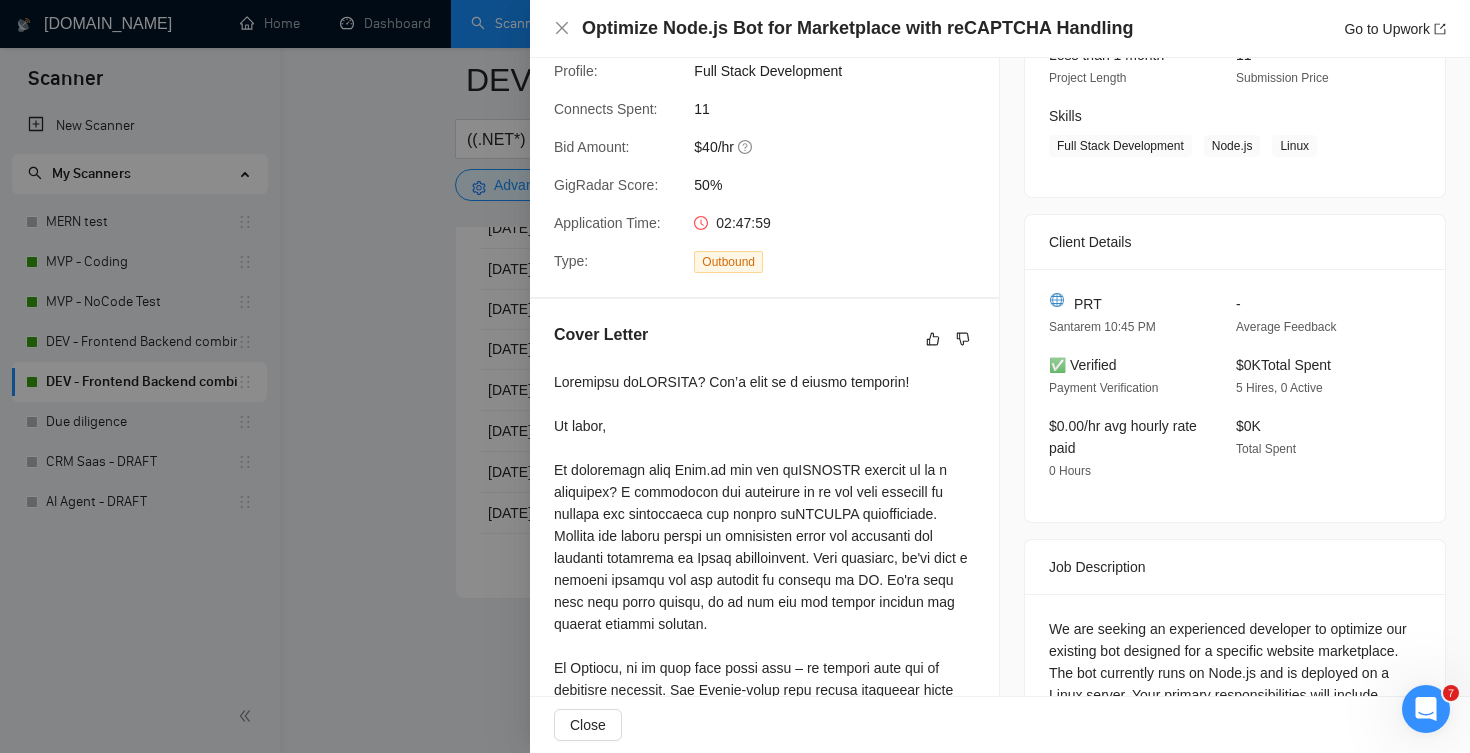 click at bounding box center [764, 701] 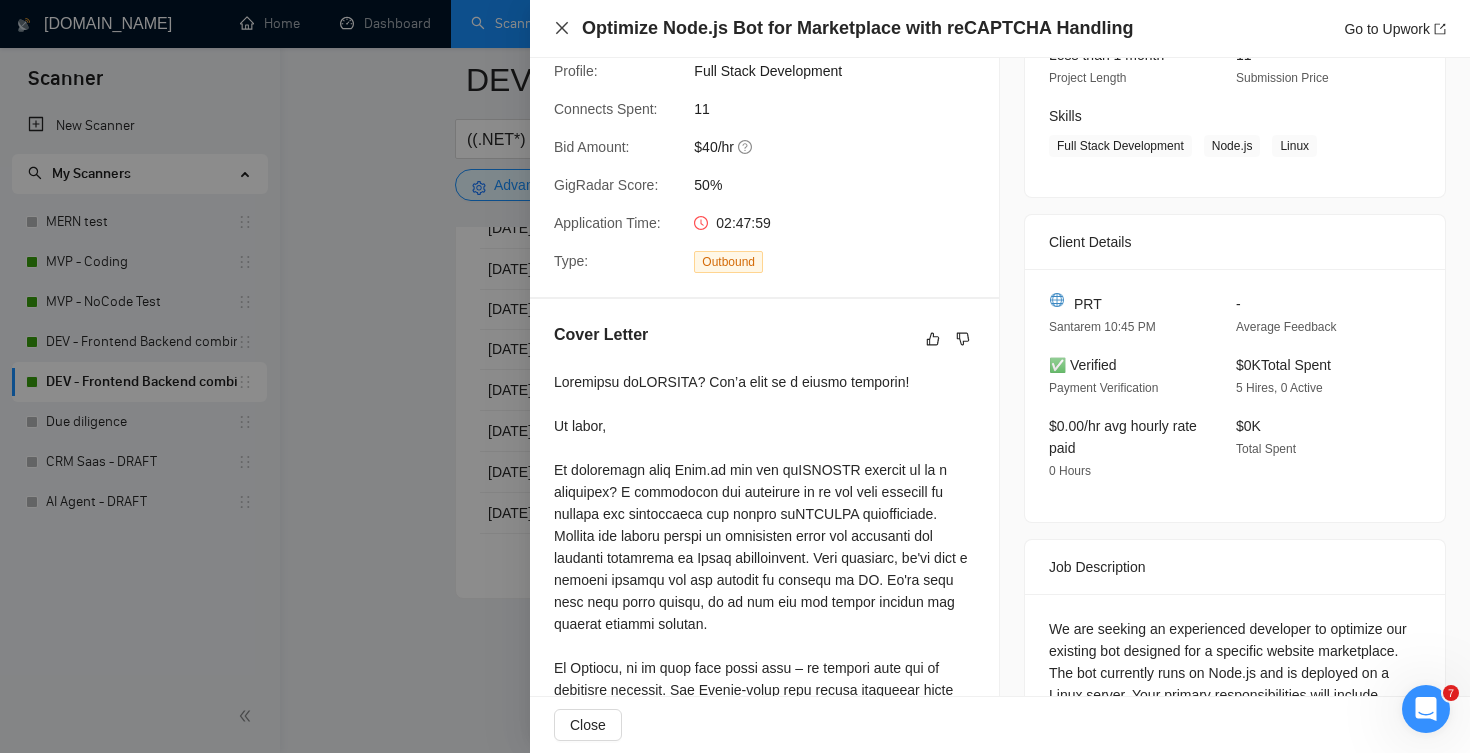 click 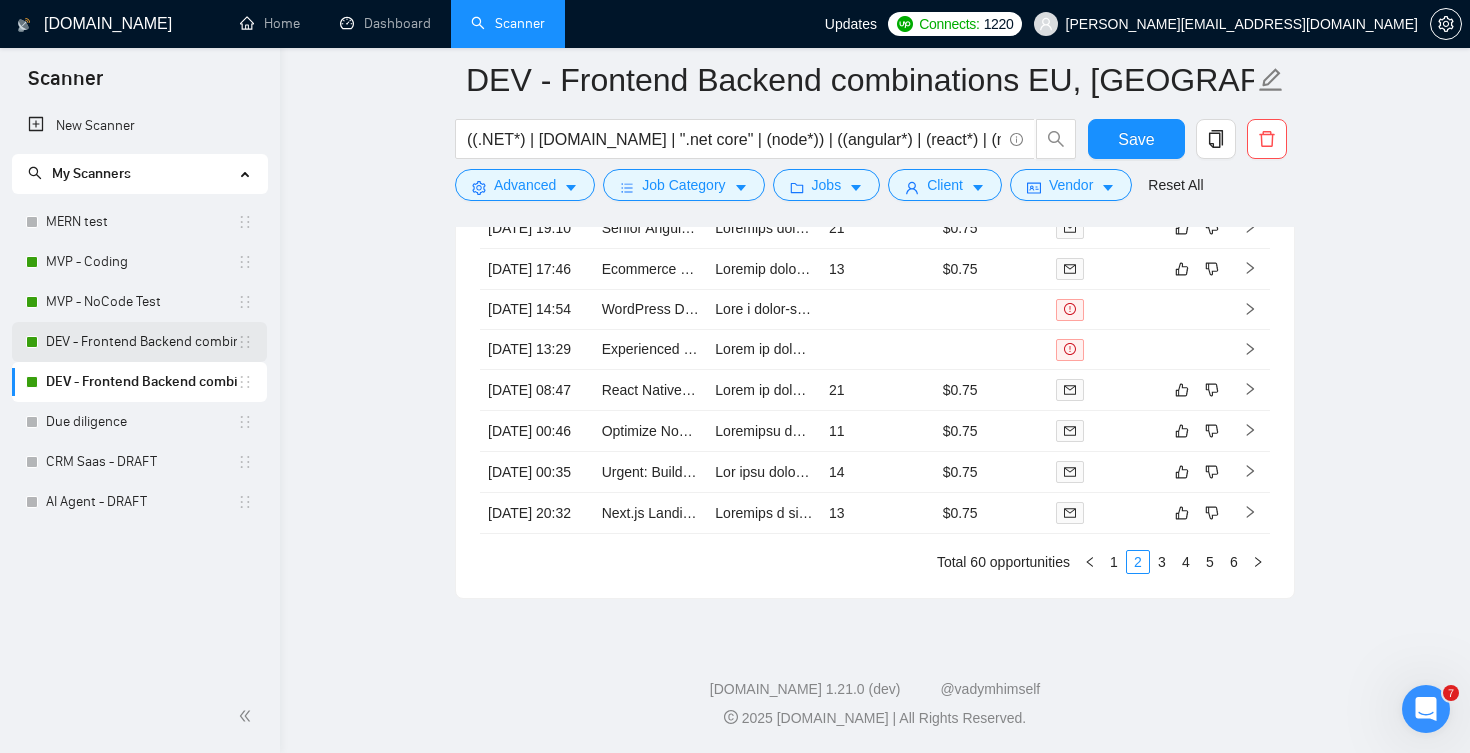 click on "DEV - Frontend Backend combinations US CAN, AUS [GEOGRAPHIC_DATA]" at bounding box center [141, 342] 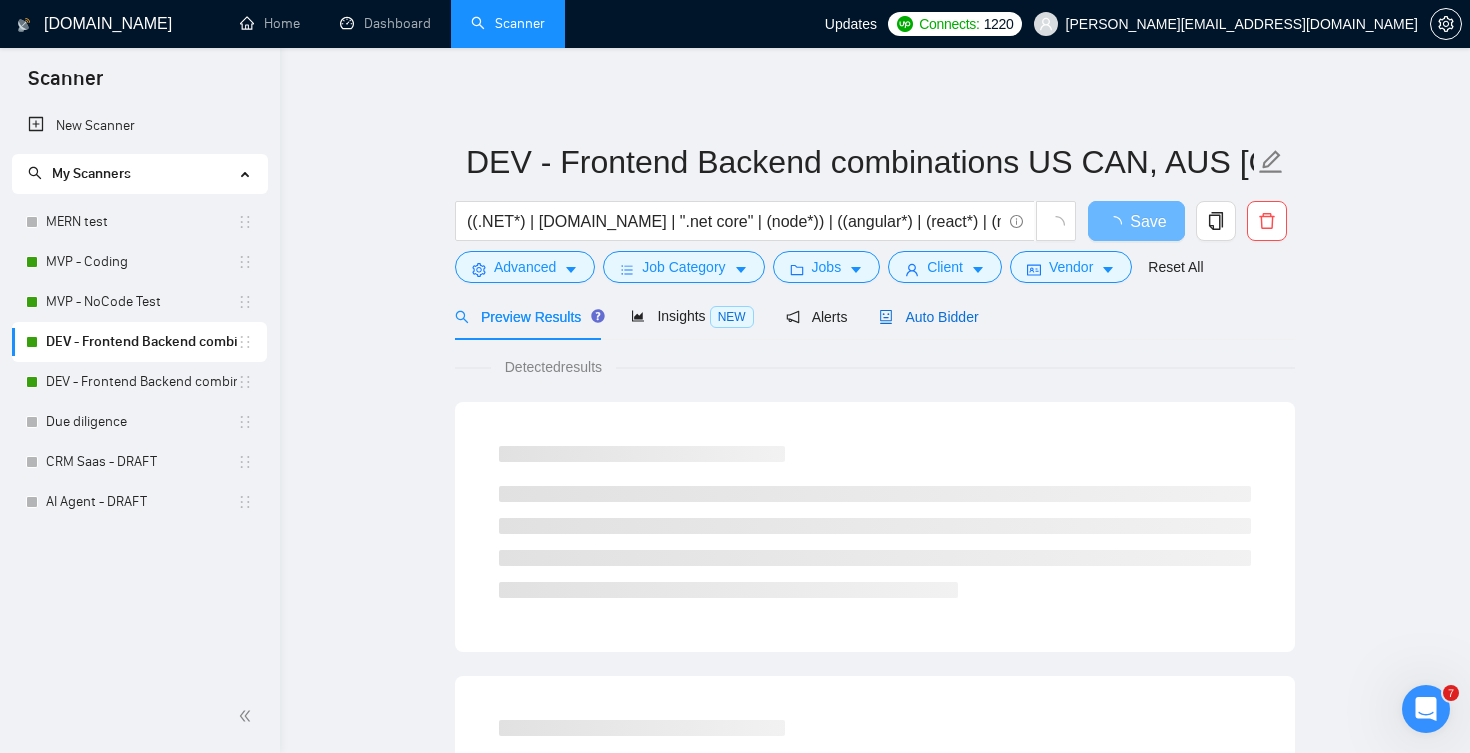 click on "Auto Bidder" at bounding box center [928, 317] 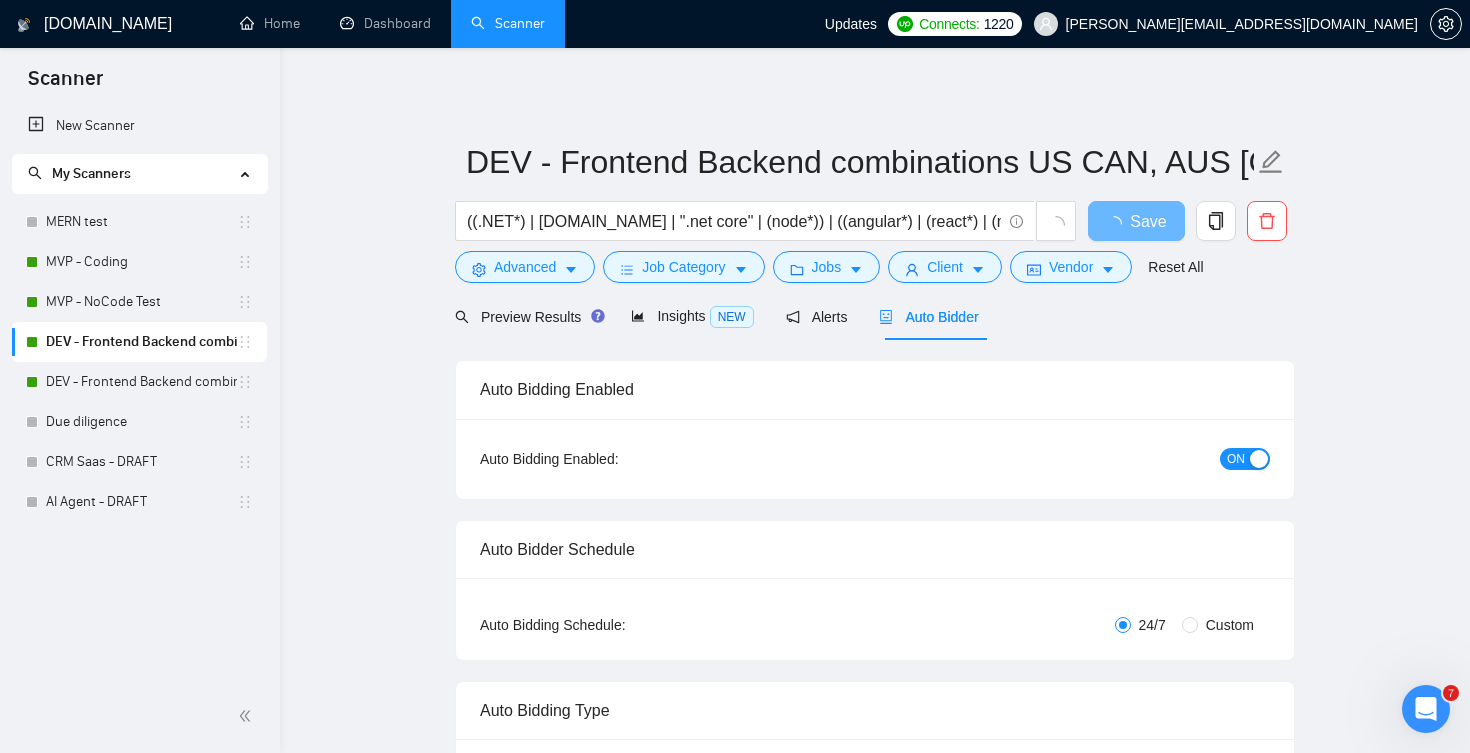 type 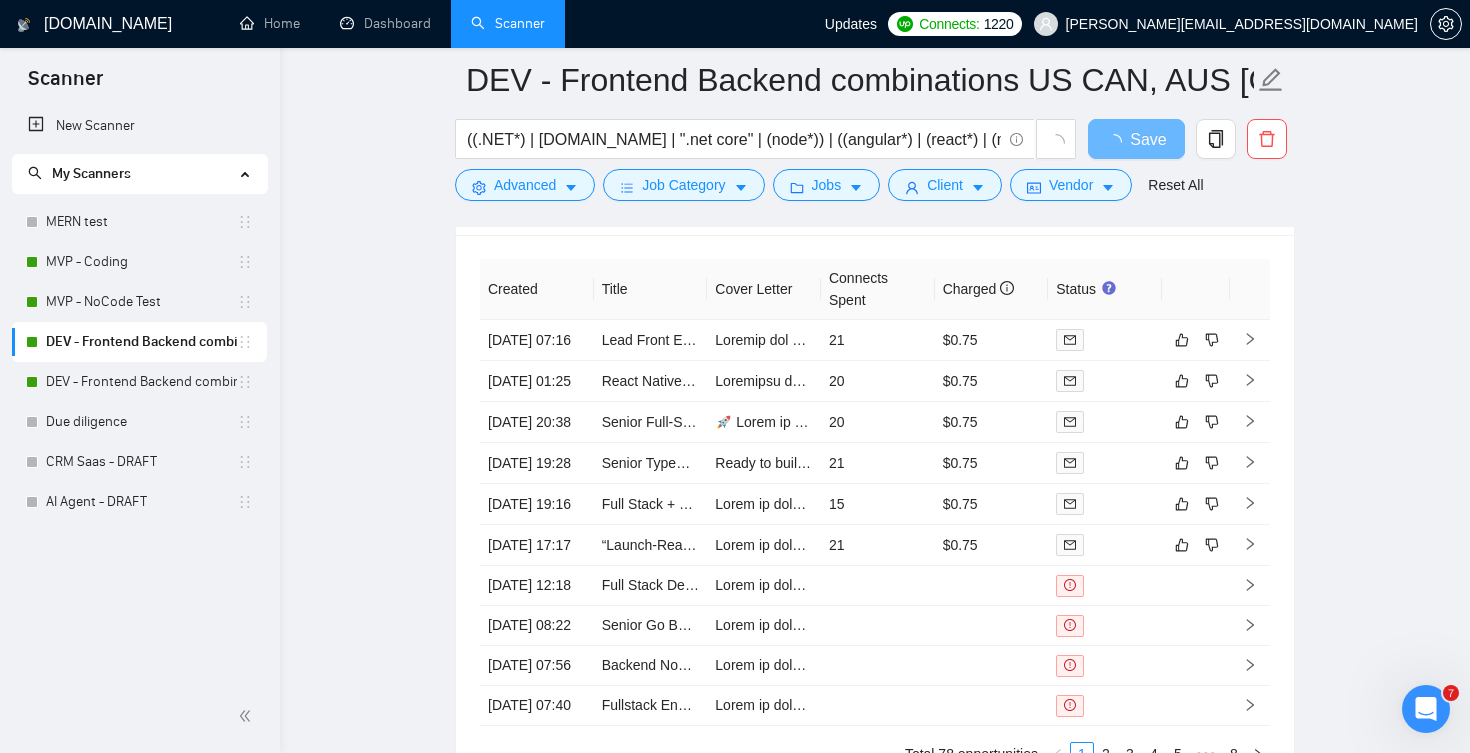 scroll, scrollTop: 4391, scrollLeft: 0, axis: vertical 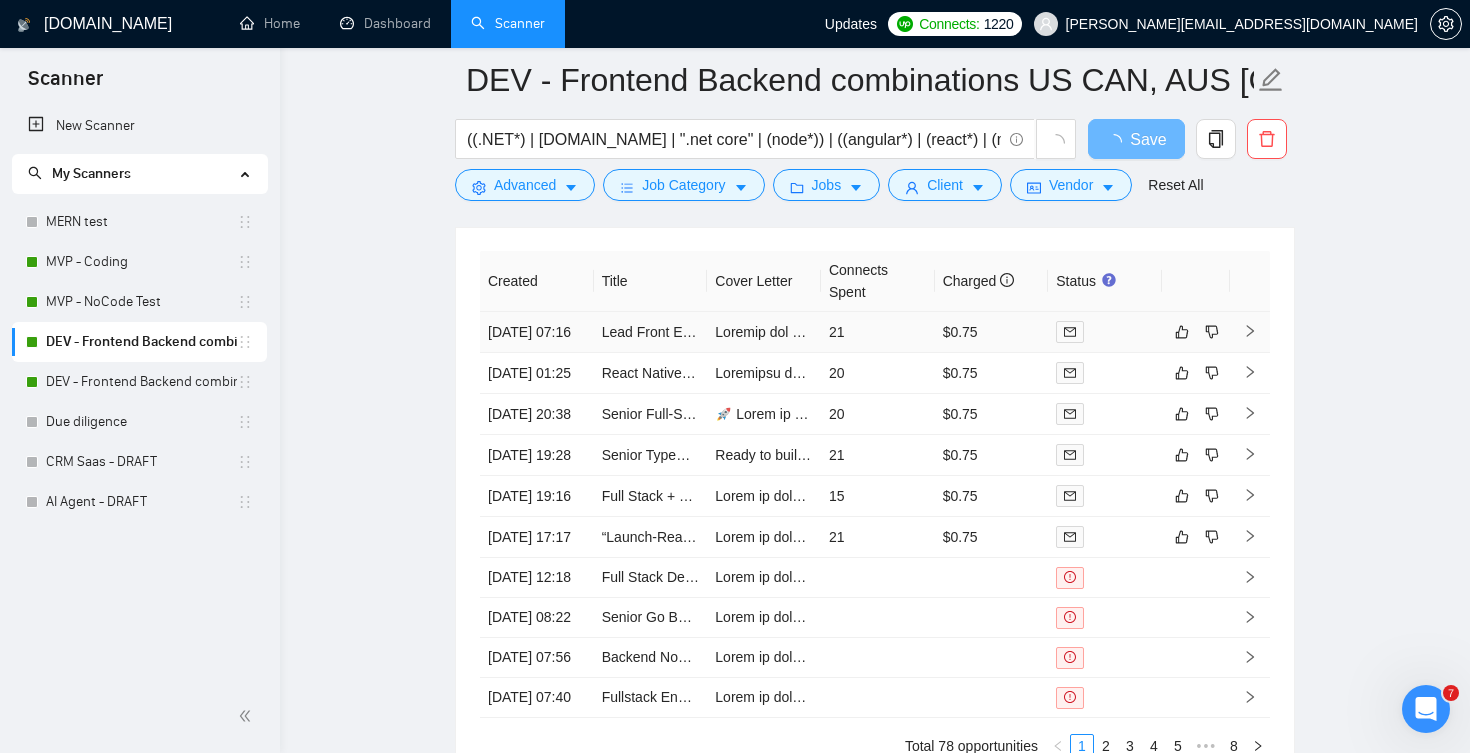 click on "21" at bounding box center (878, 332) 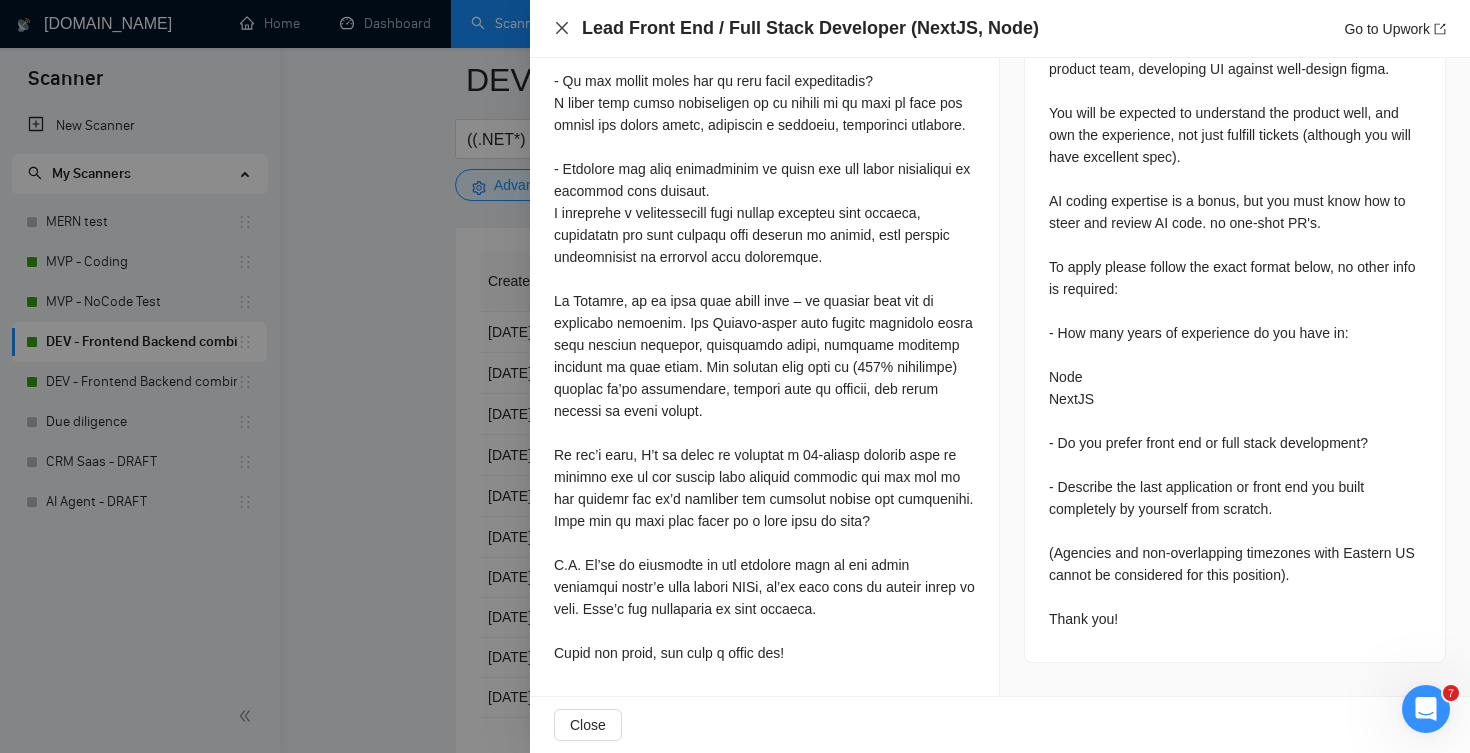 scroll, scrollTop: 1090, scrollLeft: 0, axis: vertical 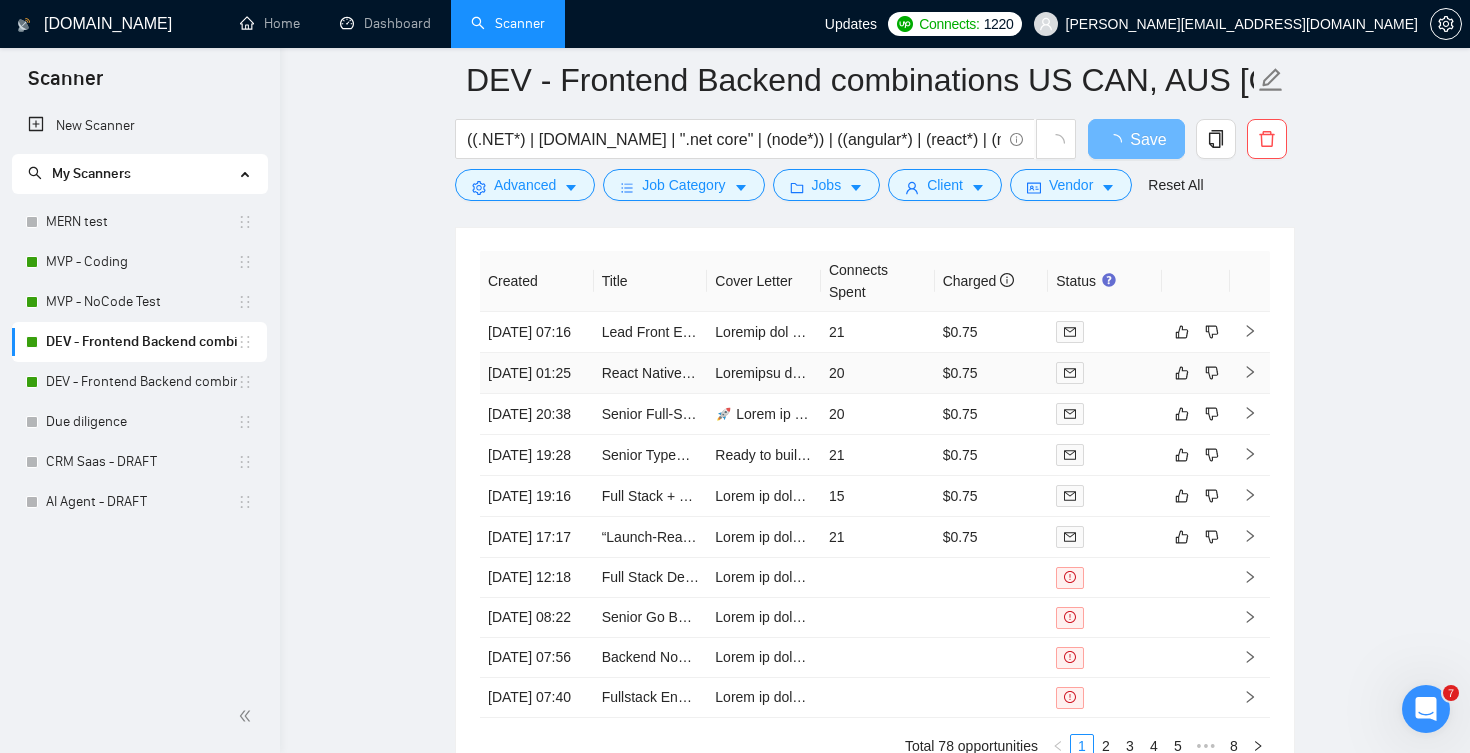click on "20" at bounding box center (878, 373) 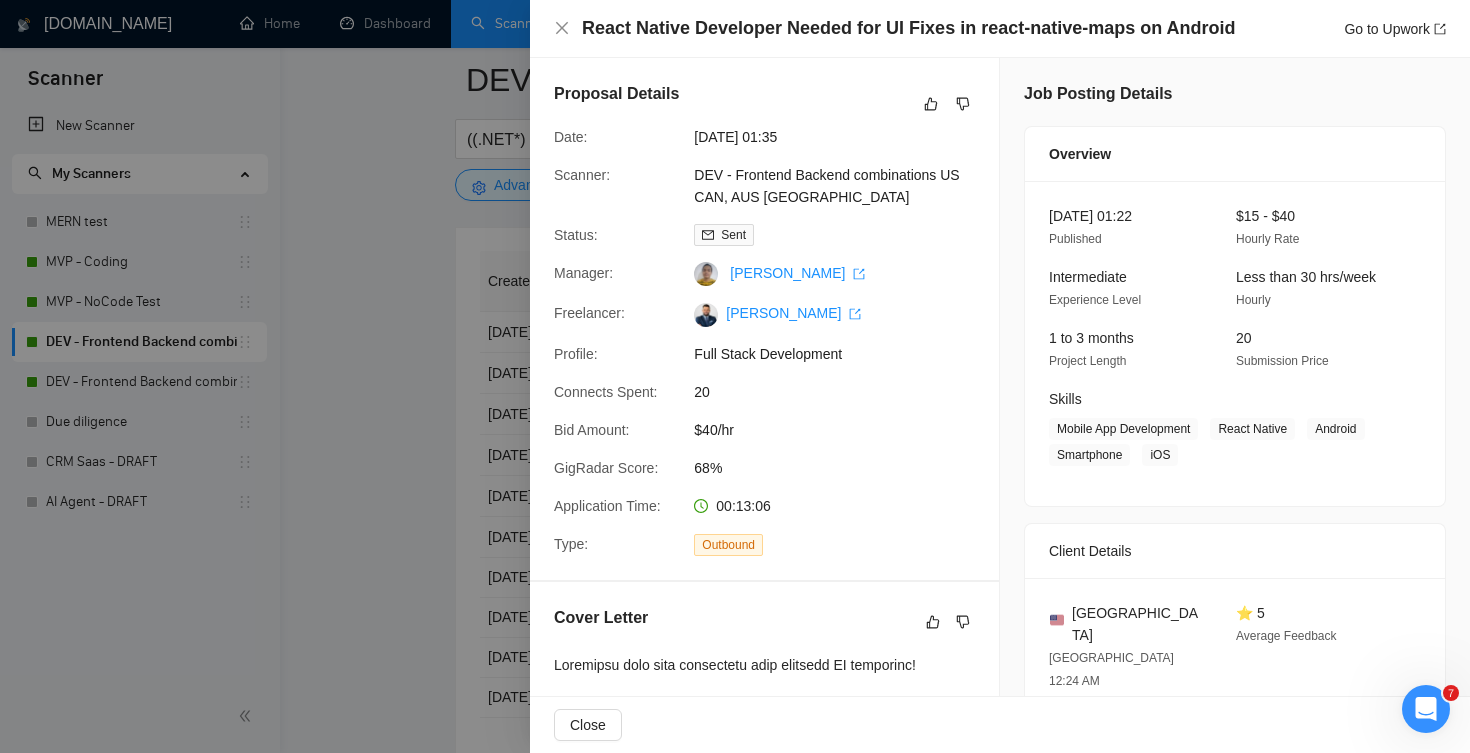 scroll, scrollTop: 0, scrollLeft: 0, axis: both 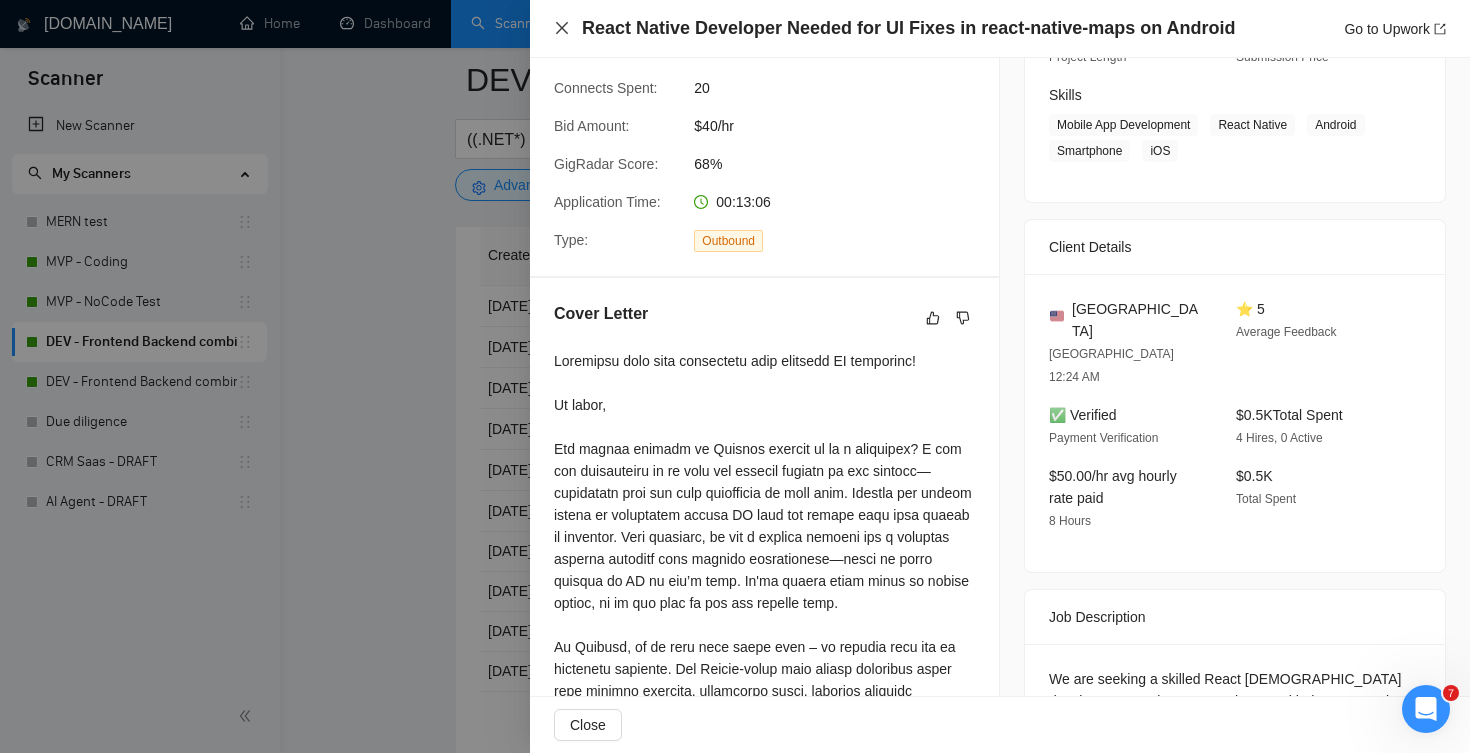 click 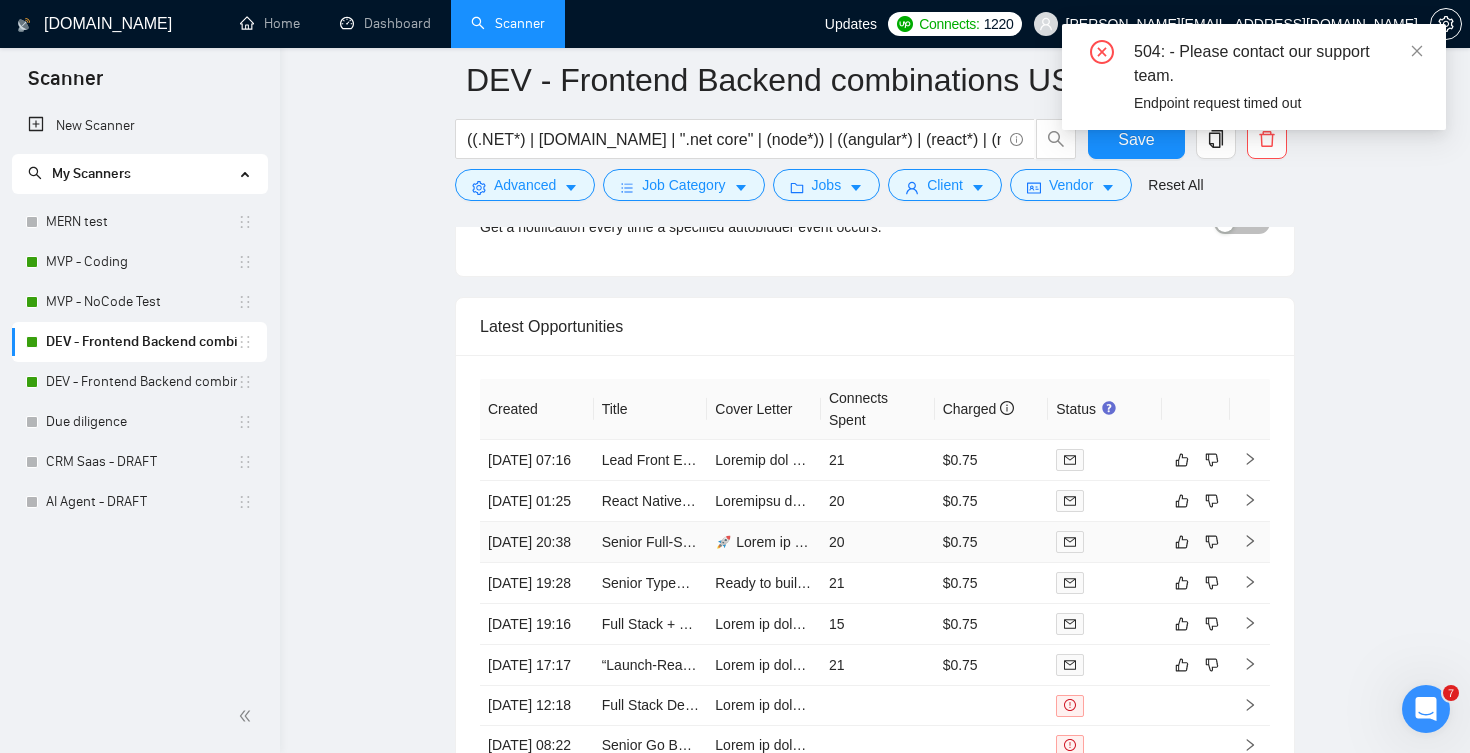 click on "20" at bounding box center (878, 542) 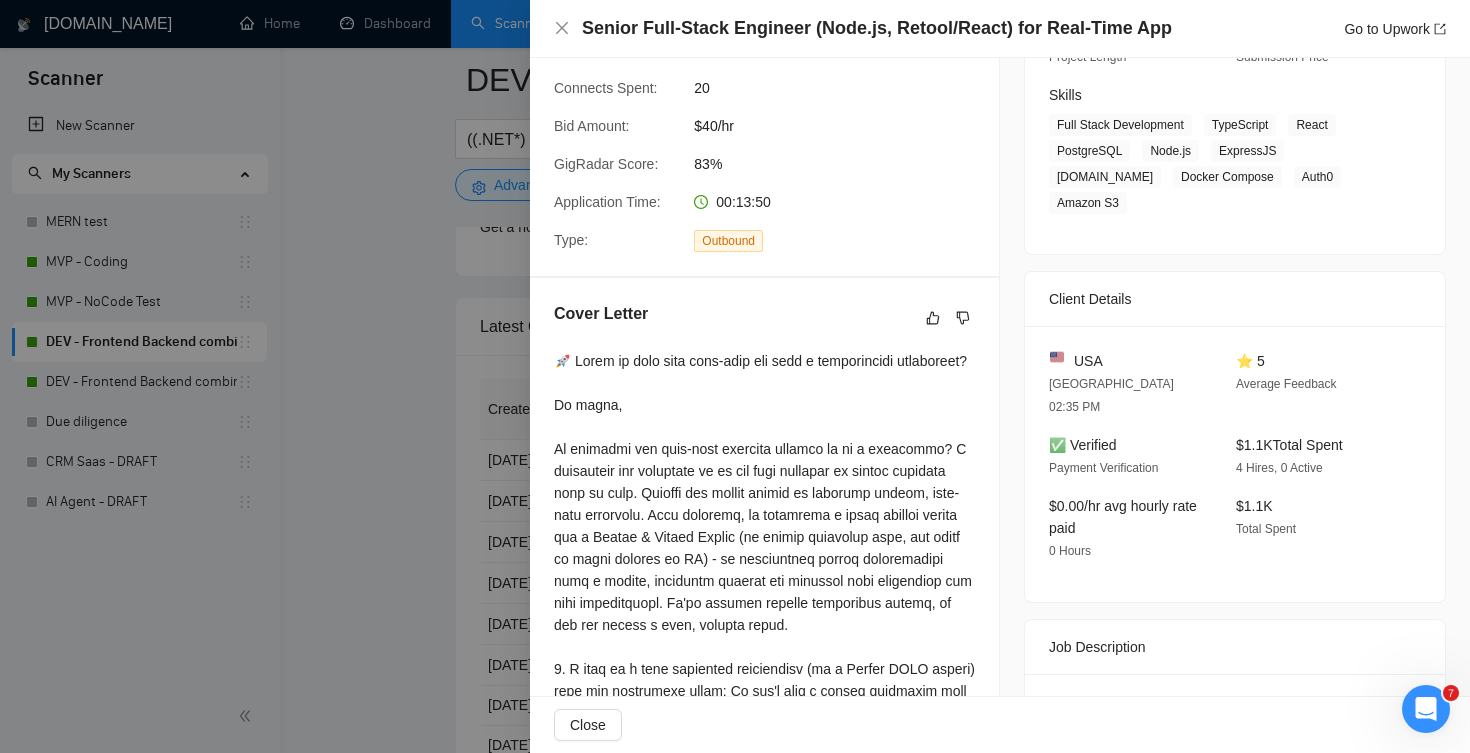 click on "Senior Full-Stack Engineer (Node.js, Retool/React) for Real-Time App Go to Upwork" at bounding box center [1000, 28] 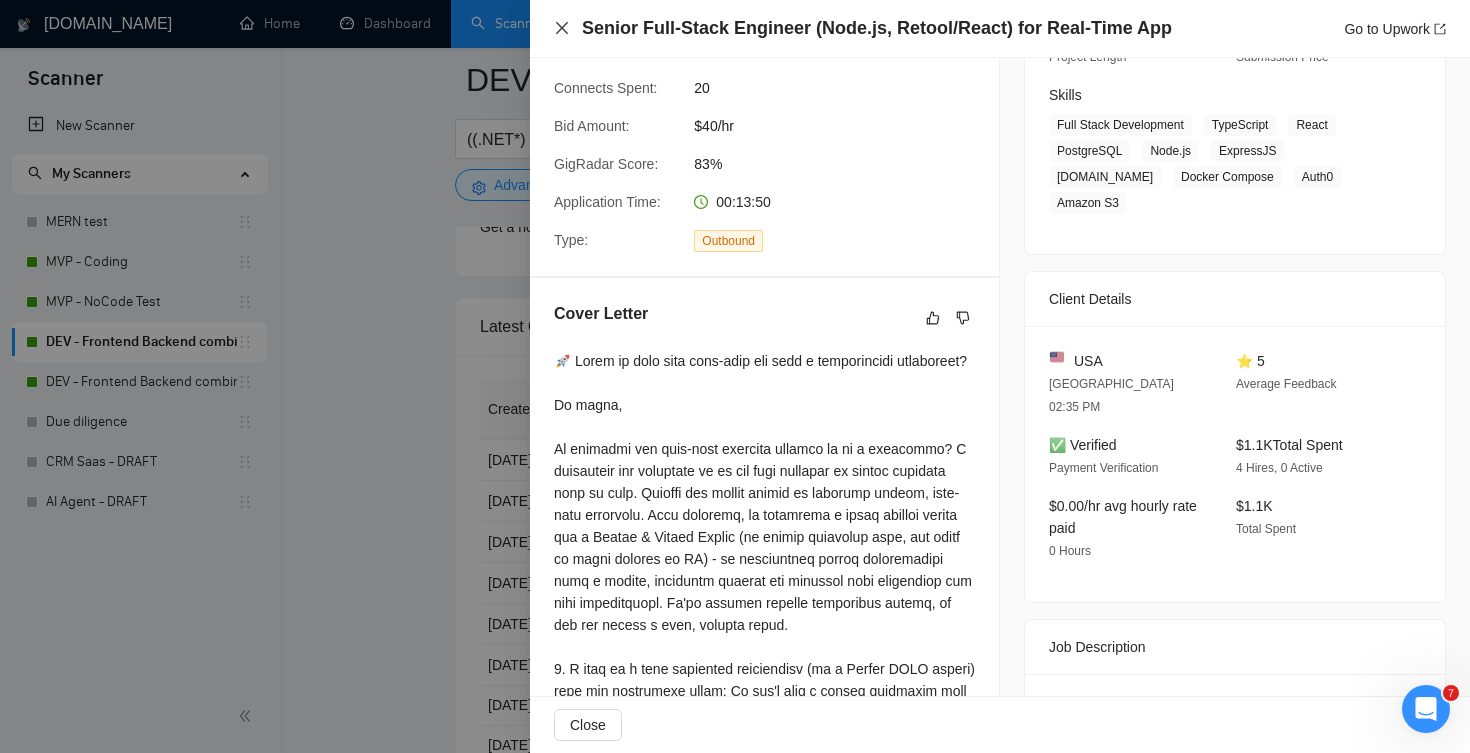 click 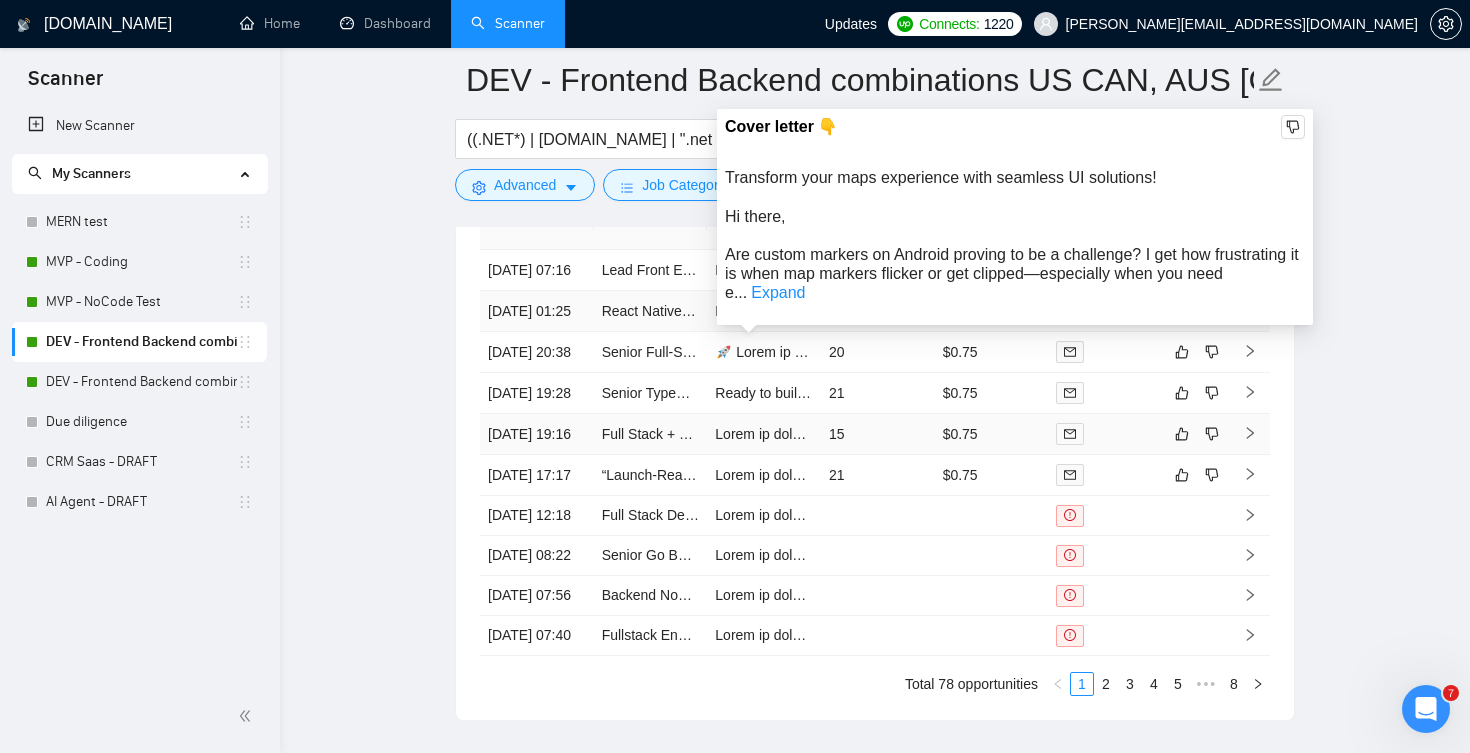 scroll, scrollTop: 4613, scrollLeft: 0, axis: vertical 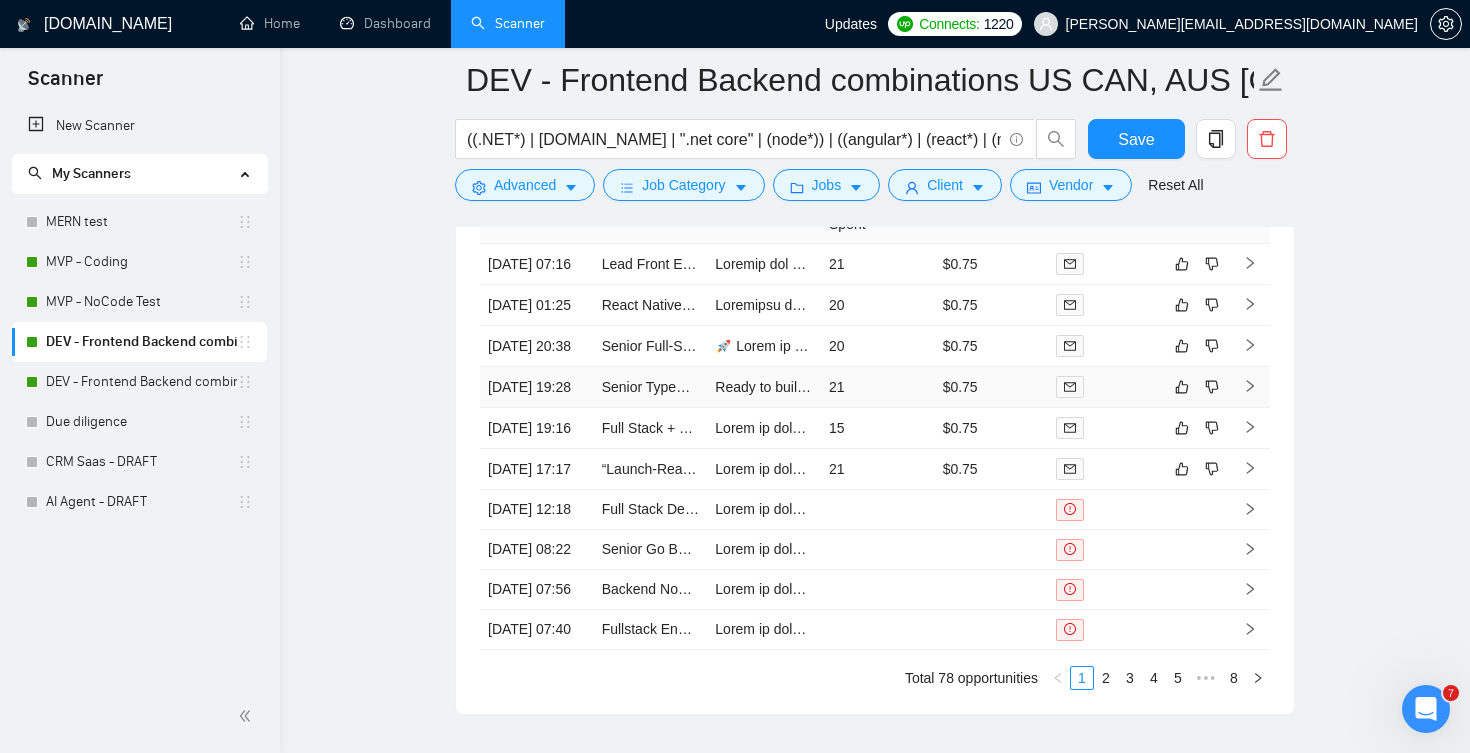 click on "21" at bounding box center [878, 387] 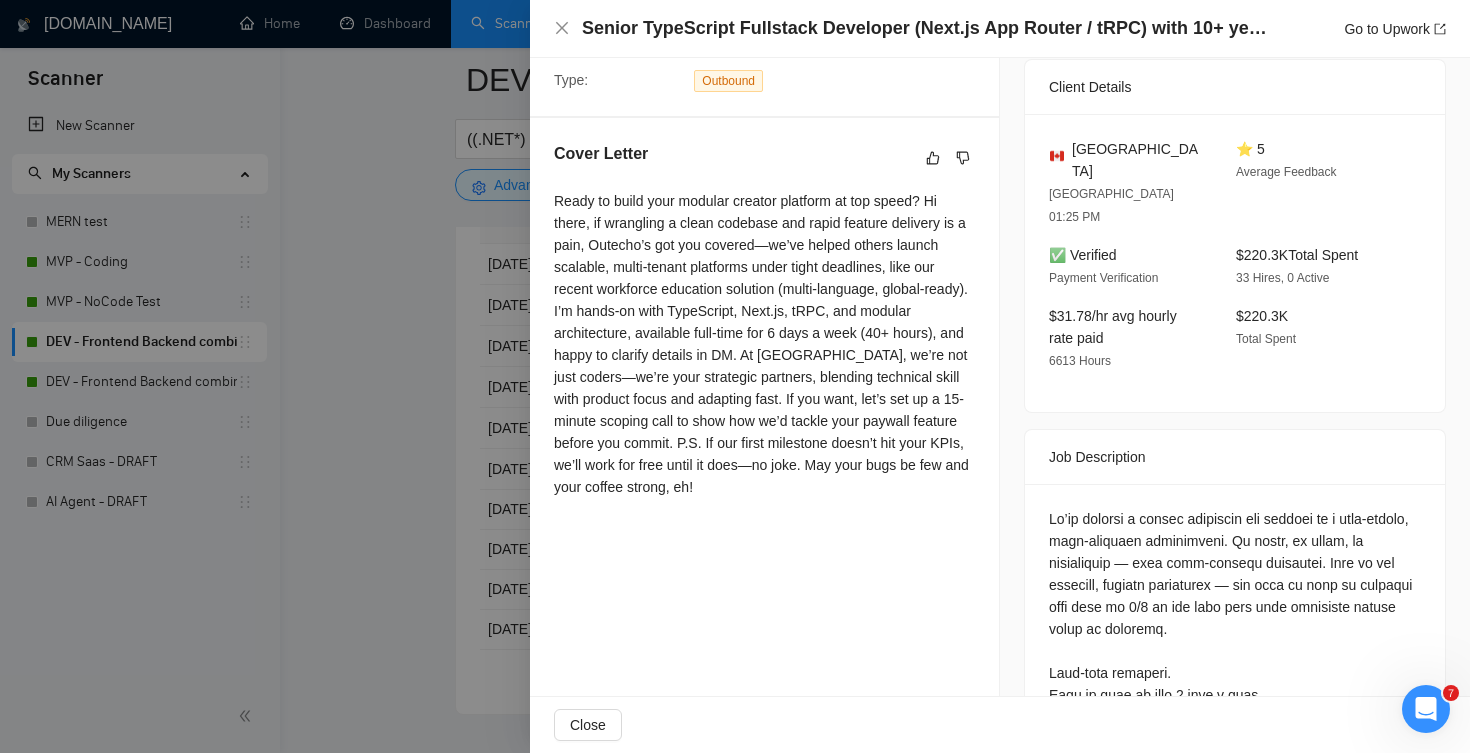 scroll, scrollTop: 474, scrollLeft: 0, axis: vertical 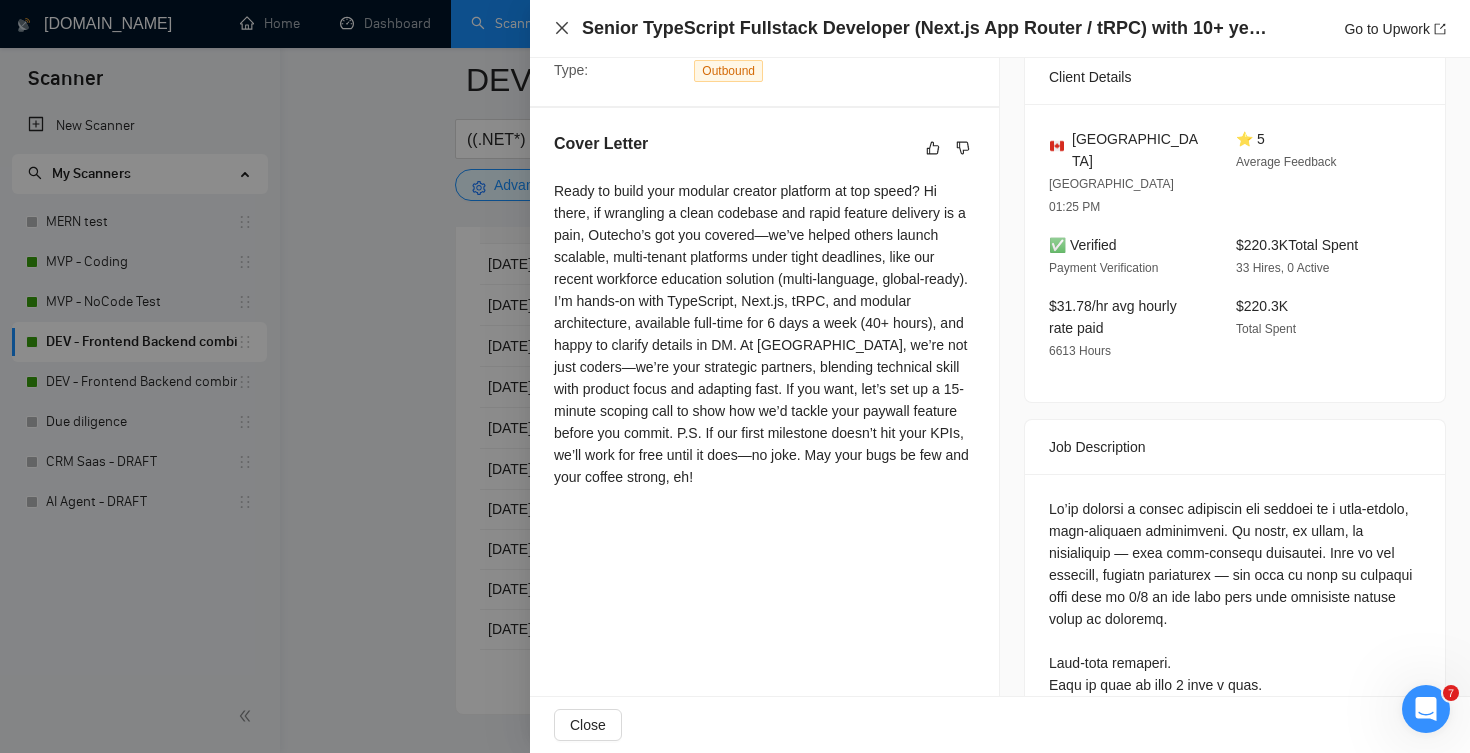 click 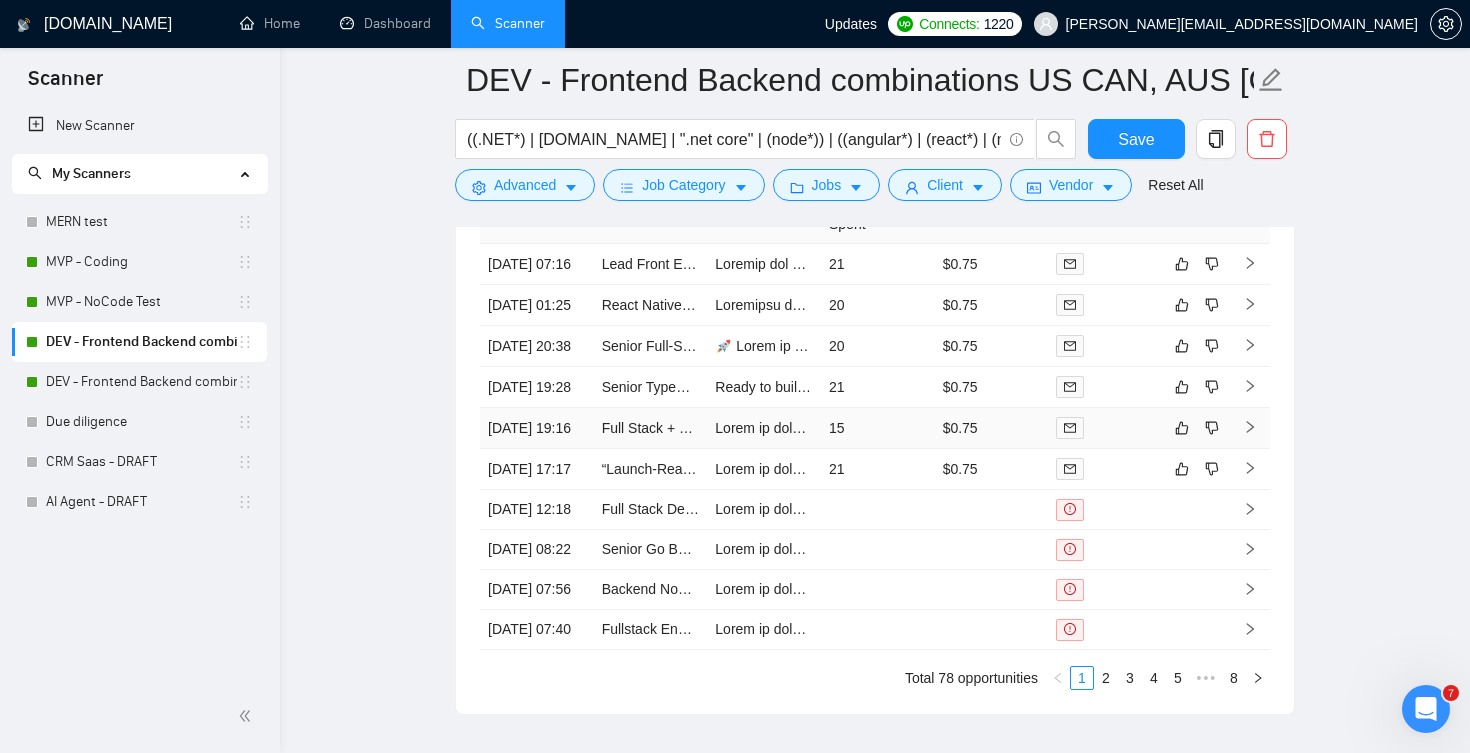 click on "15" at bounding box center [878, 428] 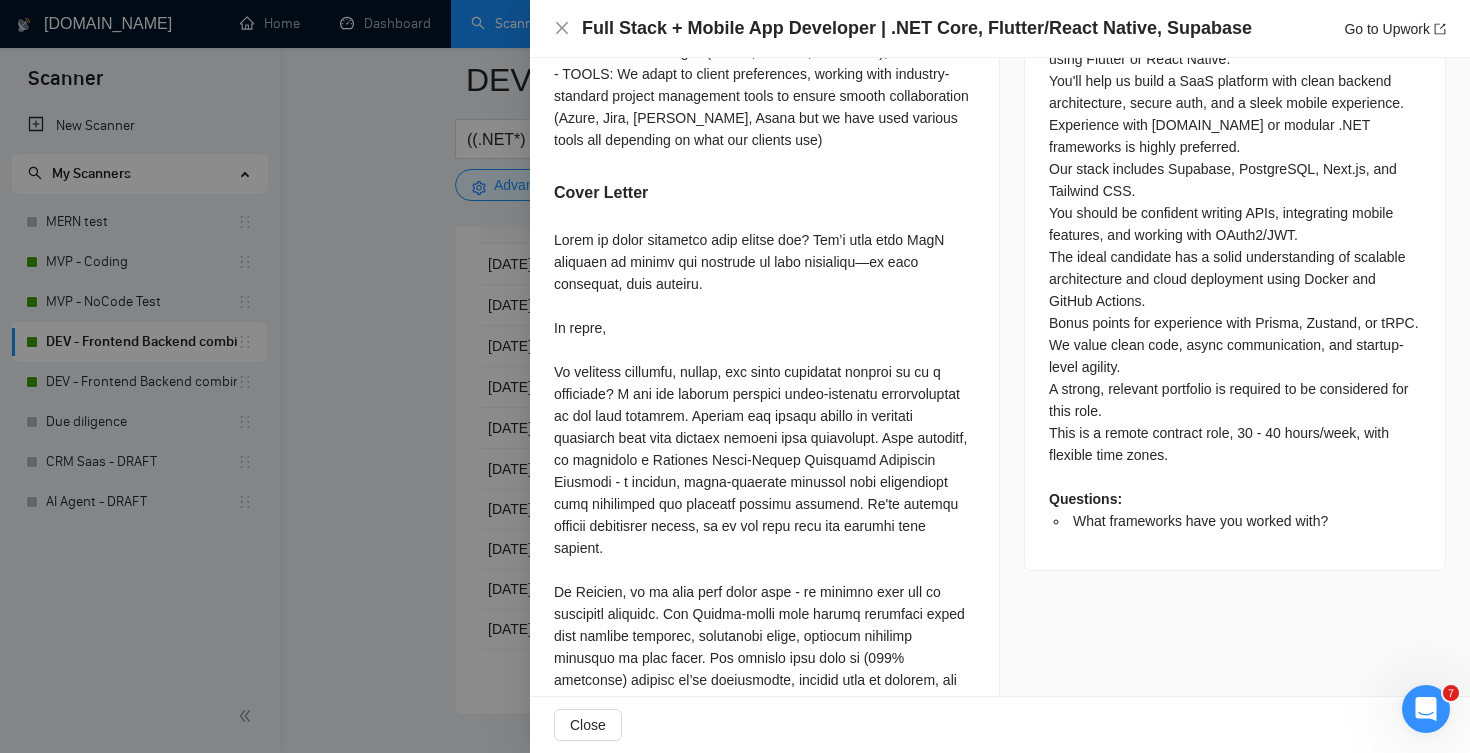 scroll, scrollTop: 969, scrollLeft: 0, axis: vertical 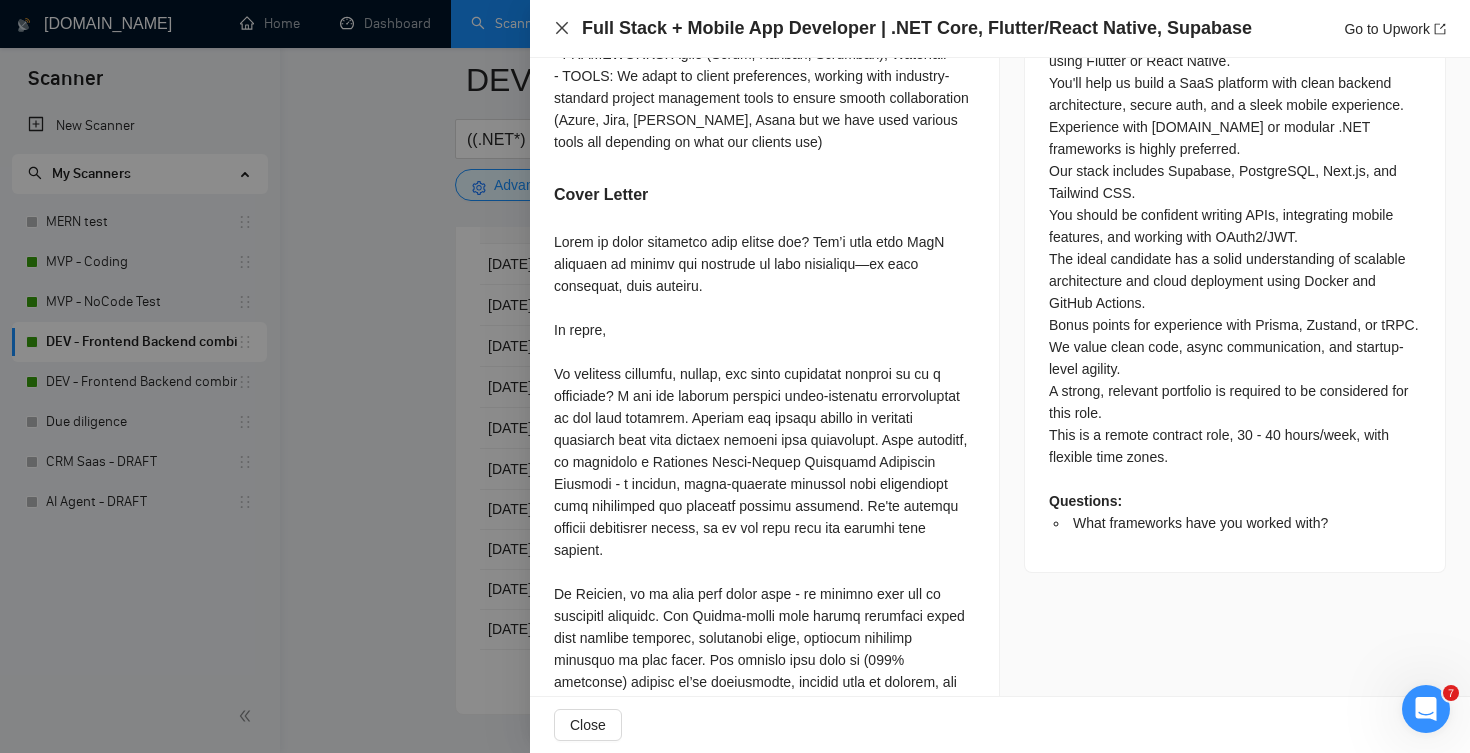 click 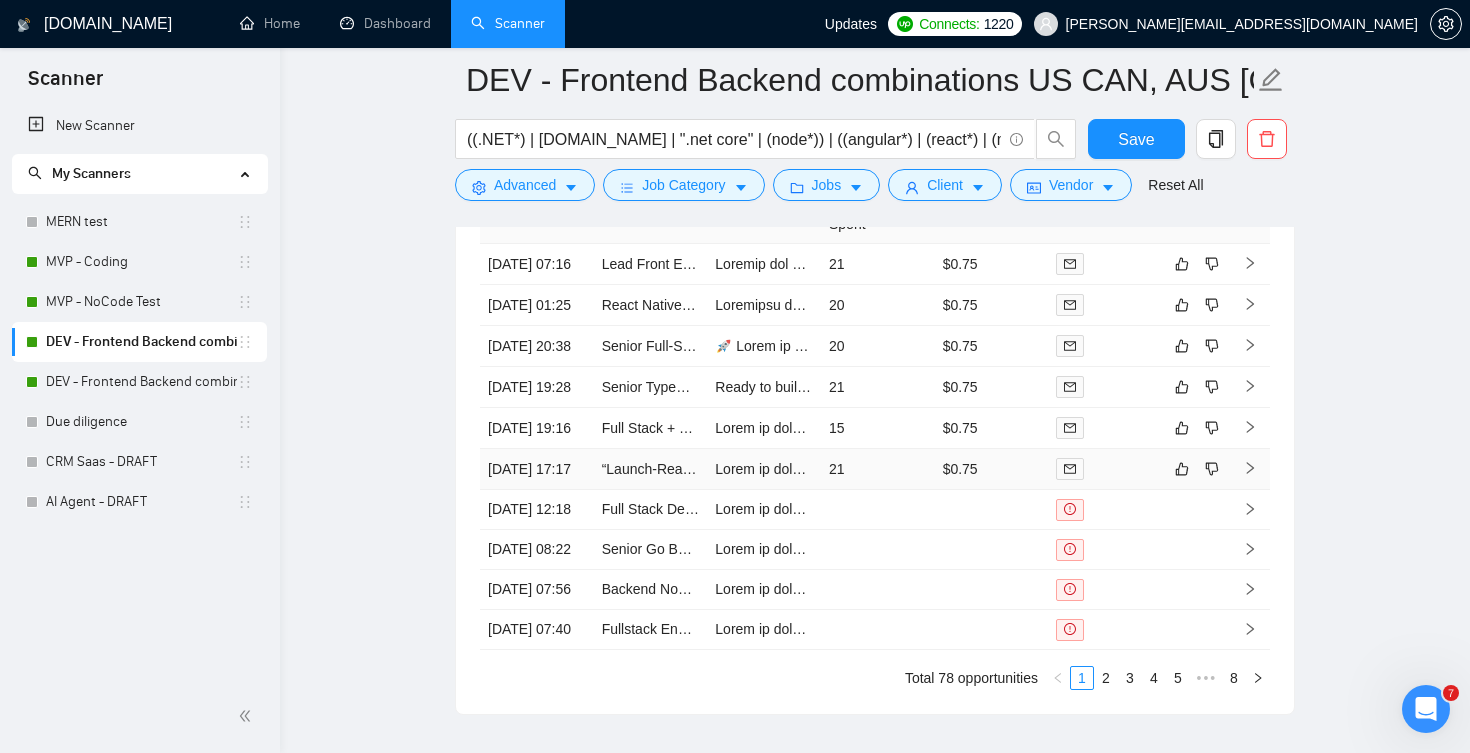 click on "21" at bounding box center [878, 469] 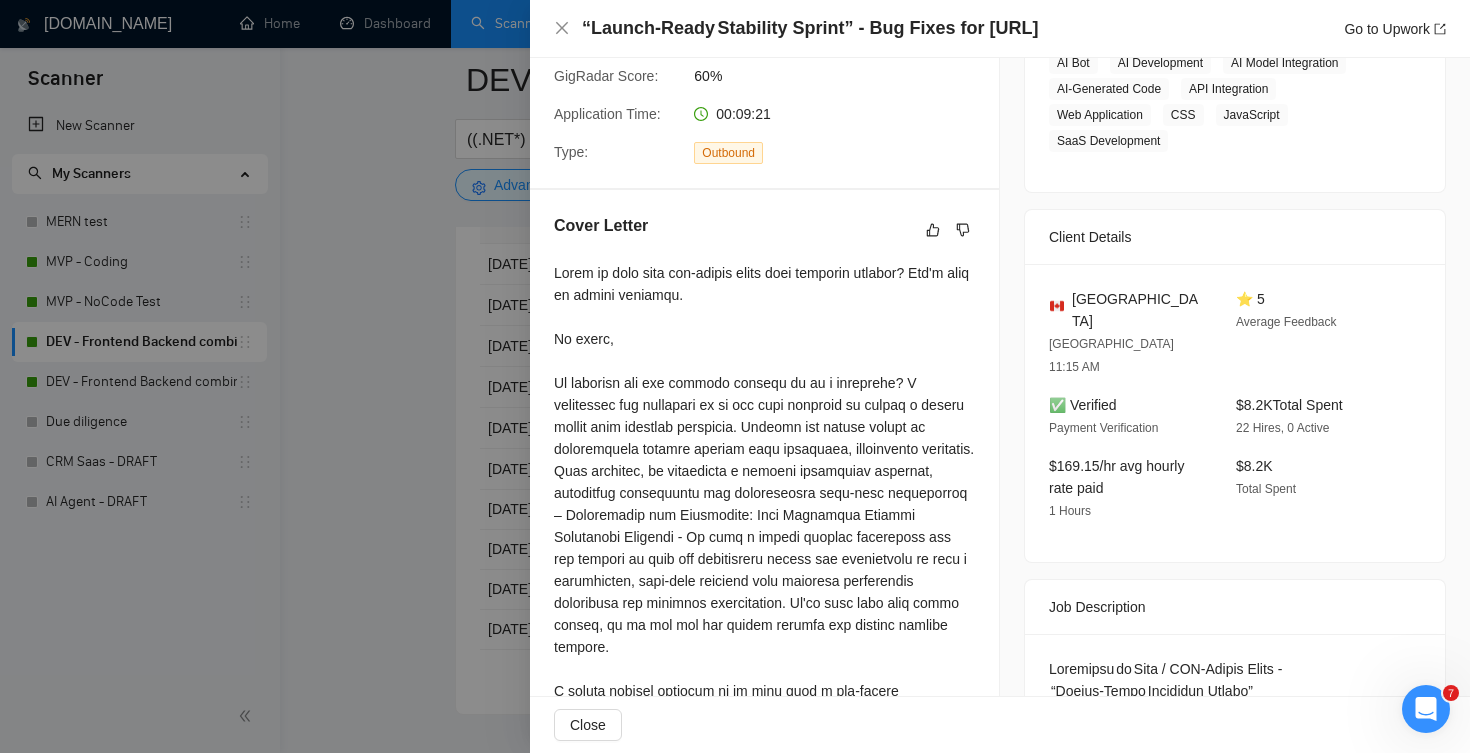 scroll, scrollTop: 390, scrollLeft: 0, axis: vertical 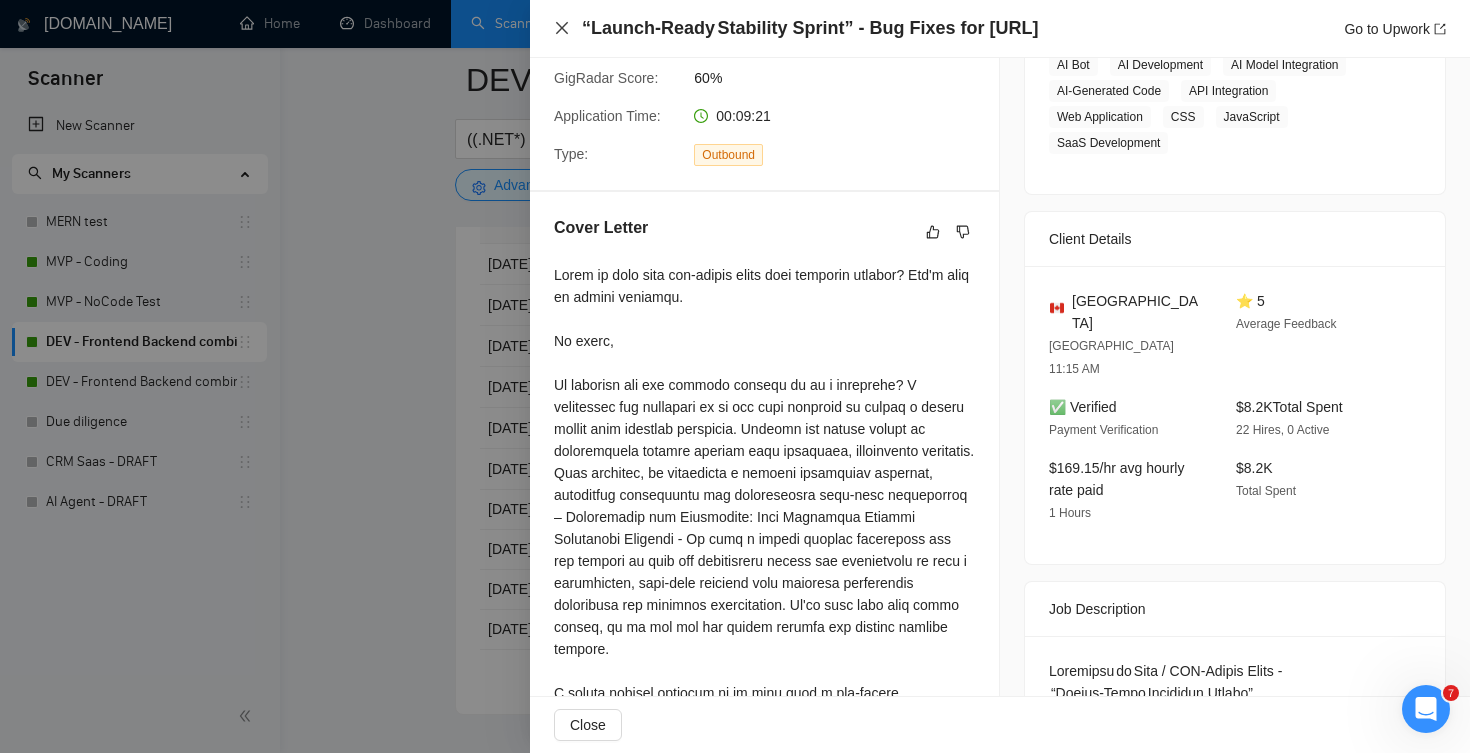 click 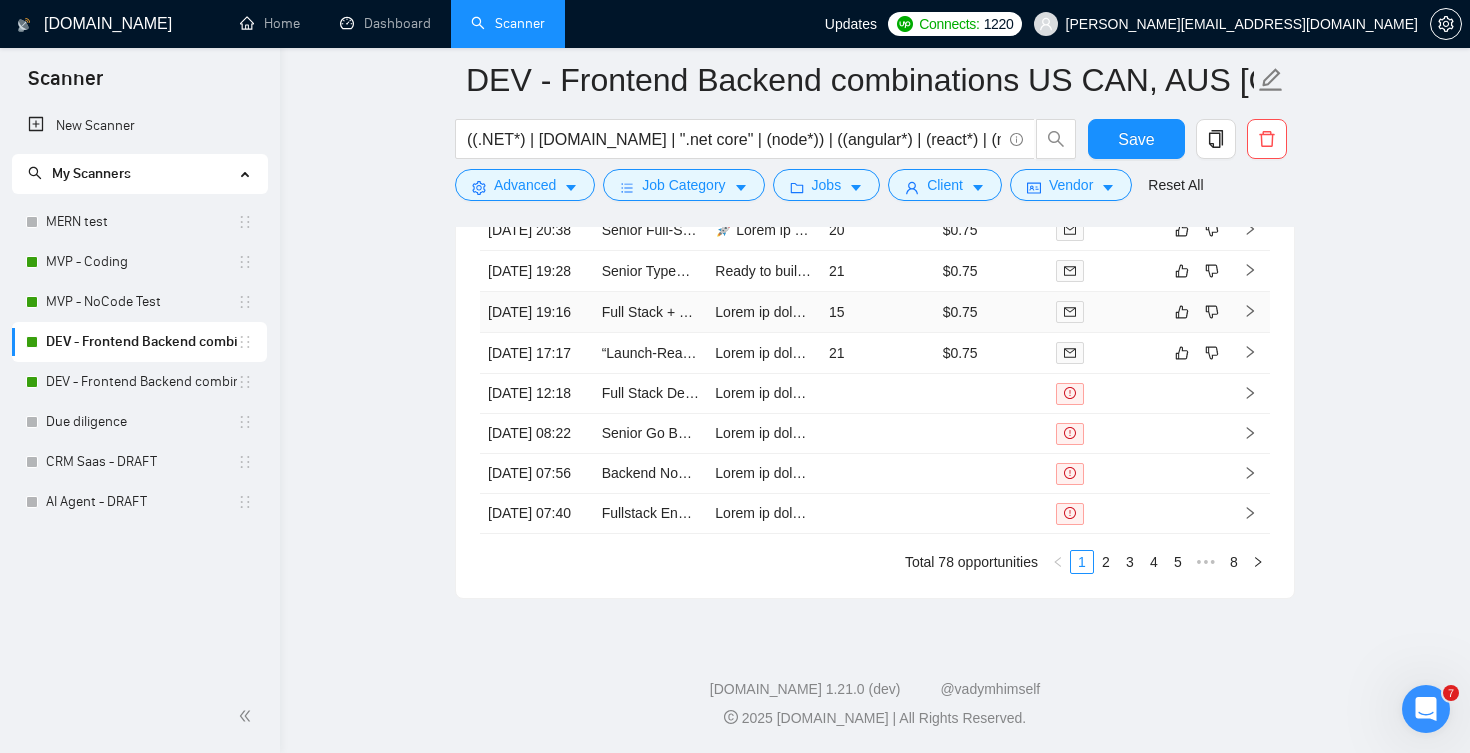 scroll, scrollTop: 4927, scrollLeft: 0, axis: vertical 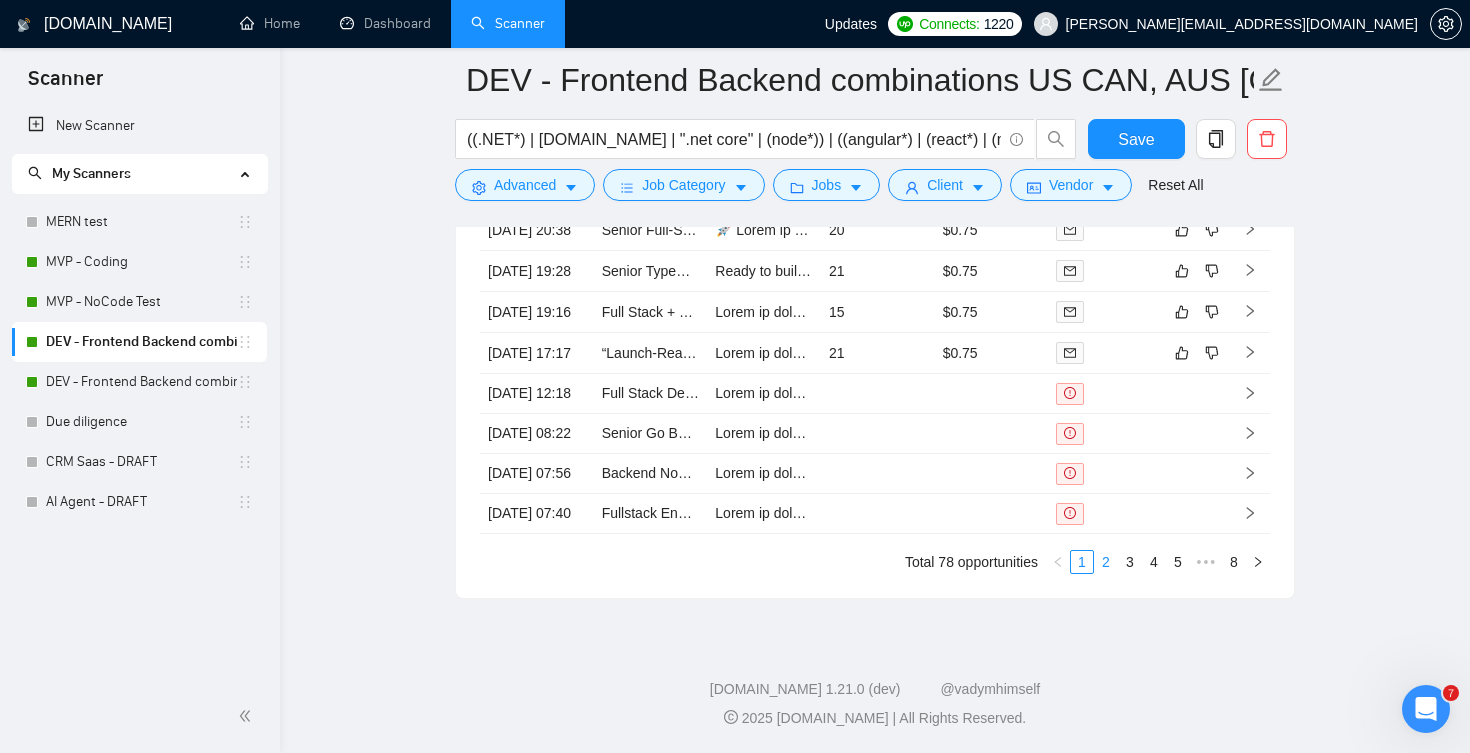 click on "2" at bounding box center [1106, 562] 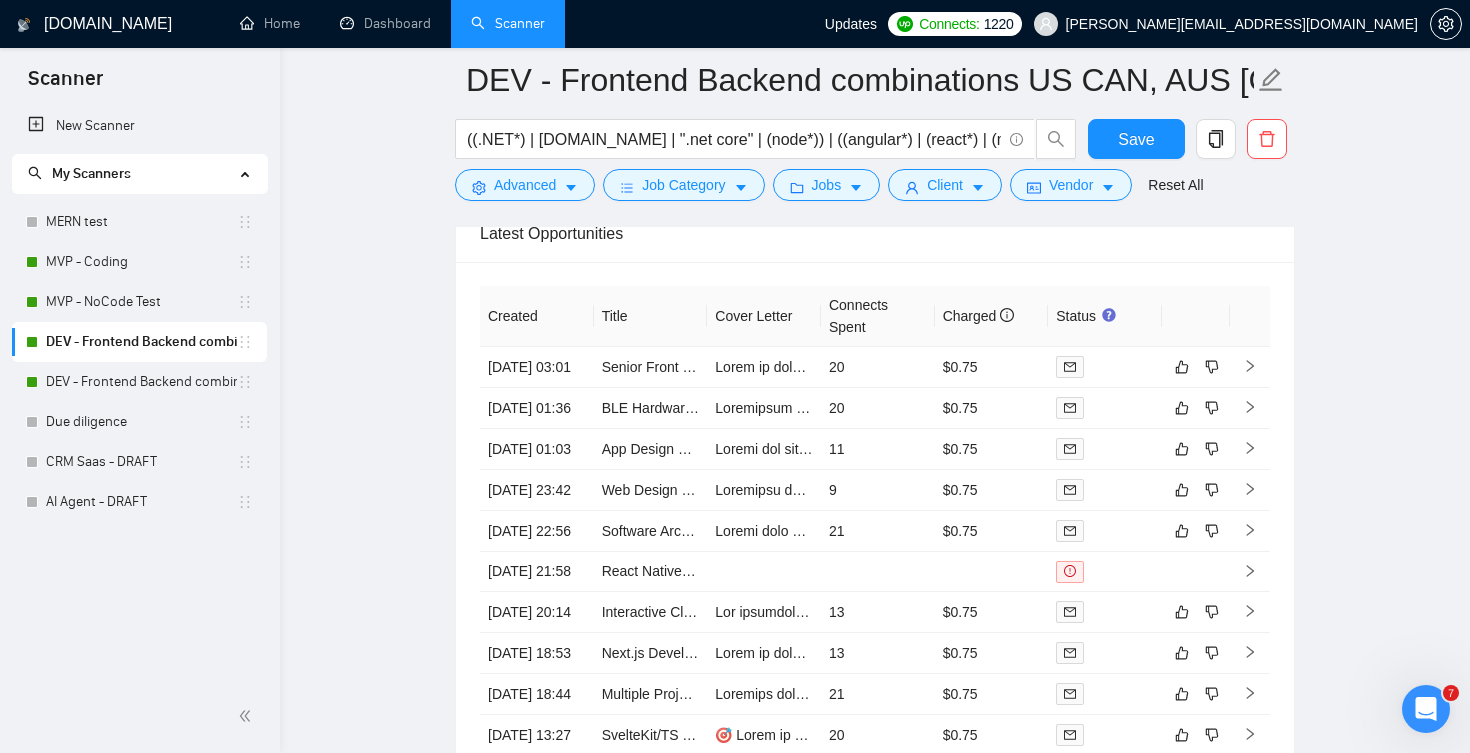 scroll, scrollTop: 4496, scrollLeft: 0, axis: vertical 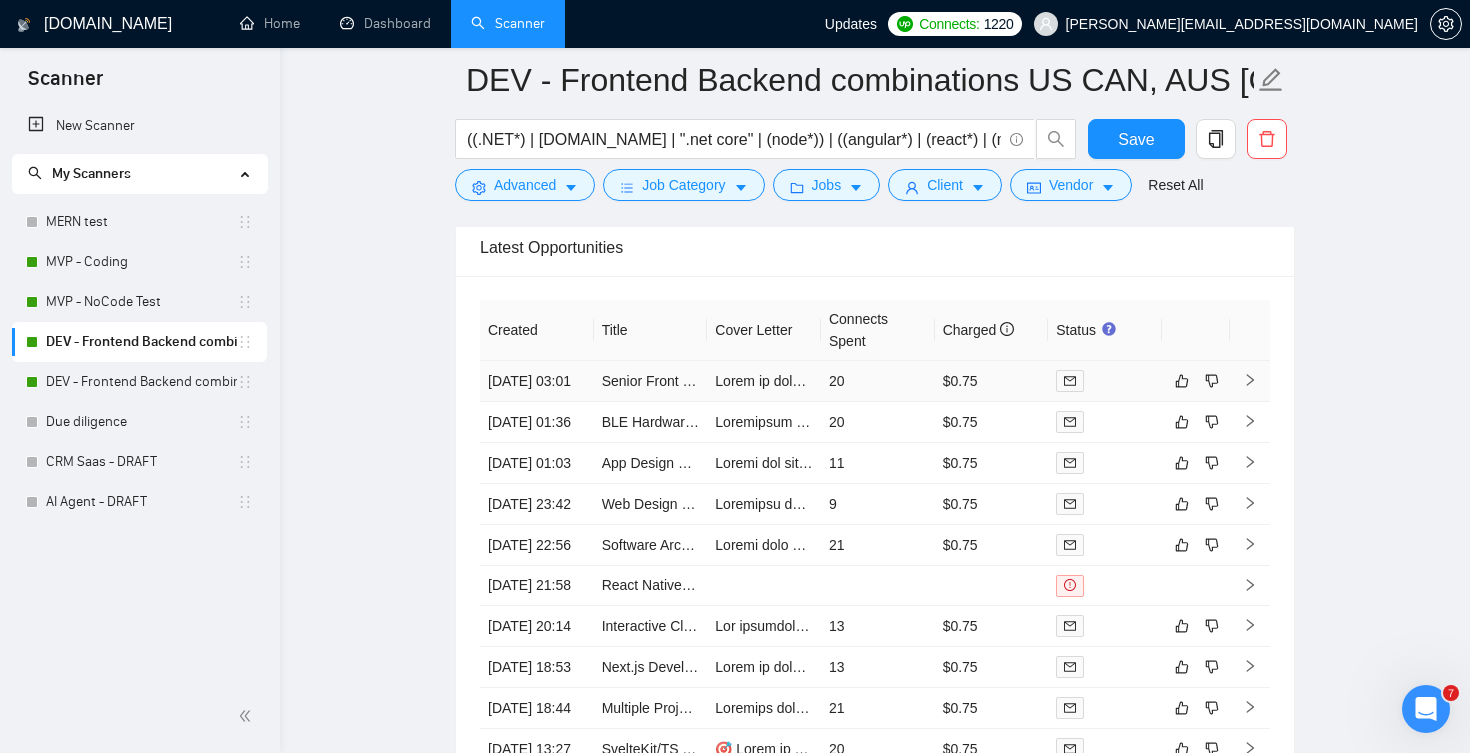 click on "20" at bounding box center [878, 381] 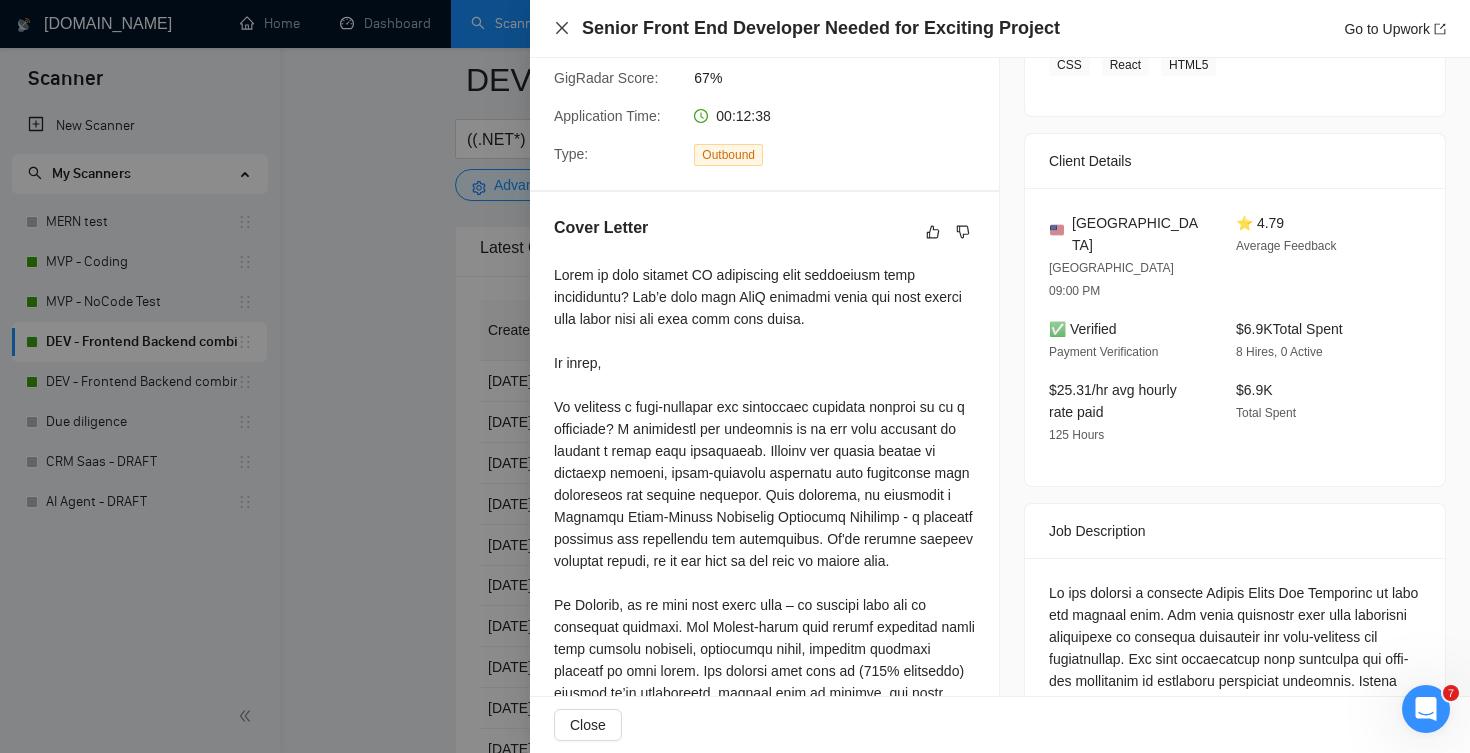 click 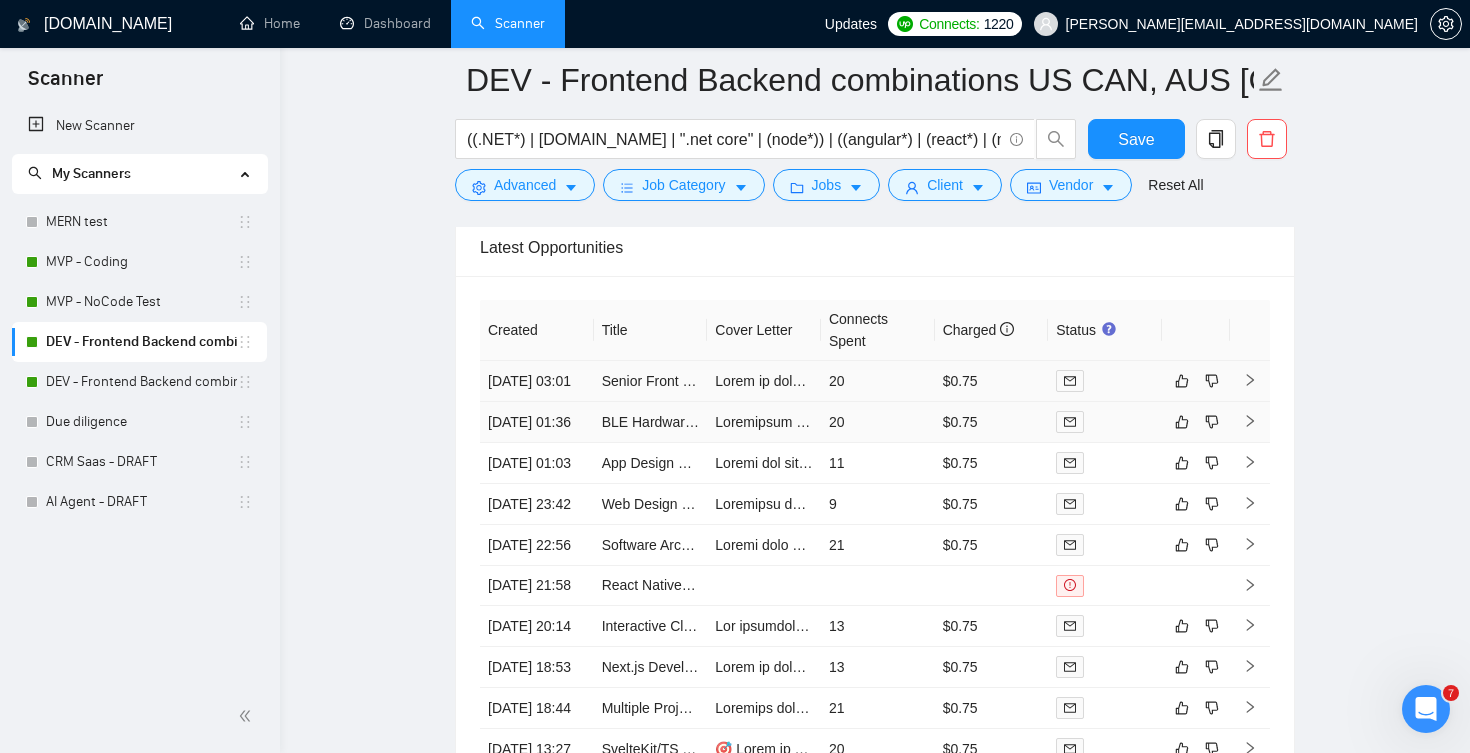 click on "20" at bounding box center (878, 422) 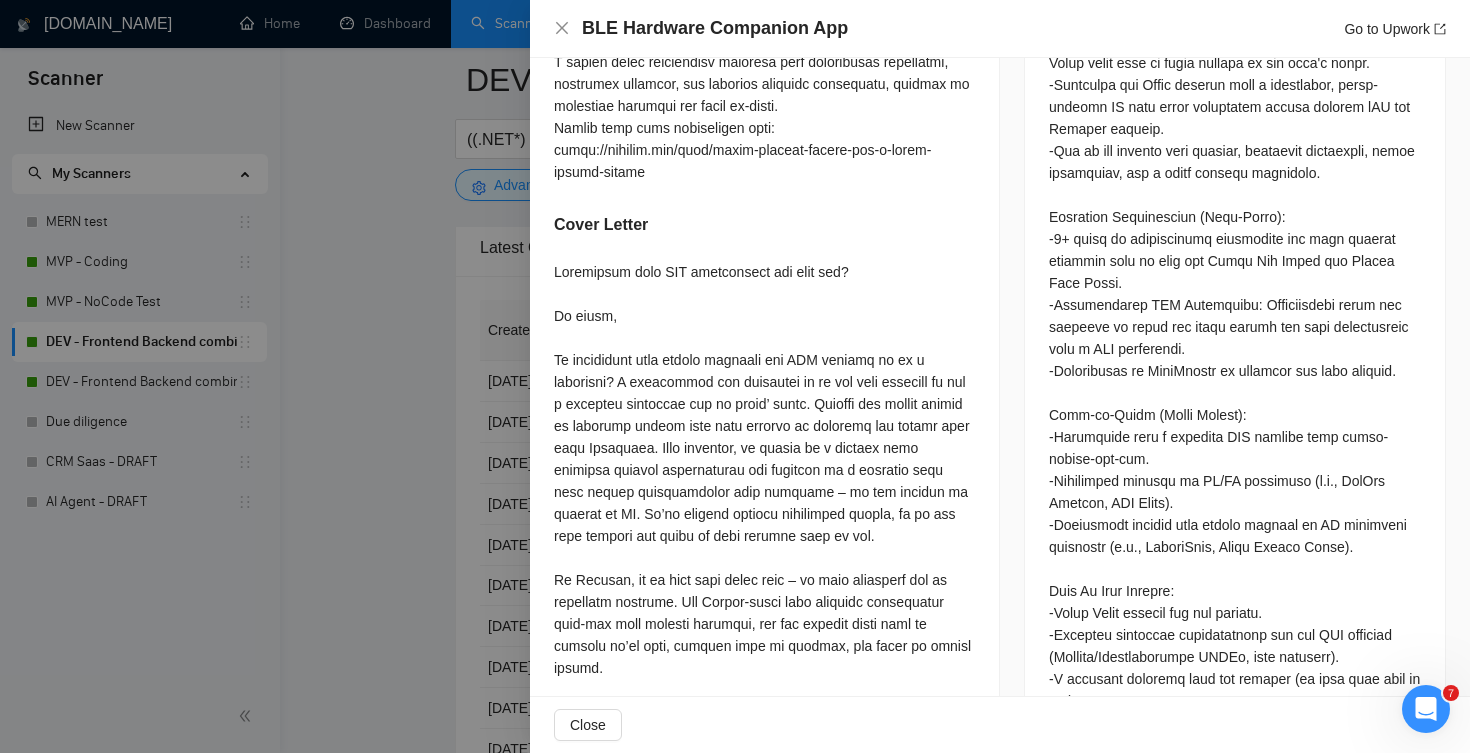 scroll, scrollTop: 1479, scrollLeft: 0, axis: vertical 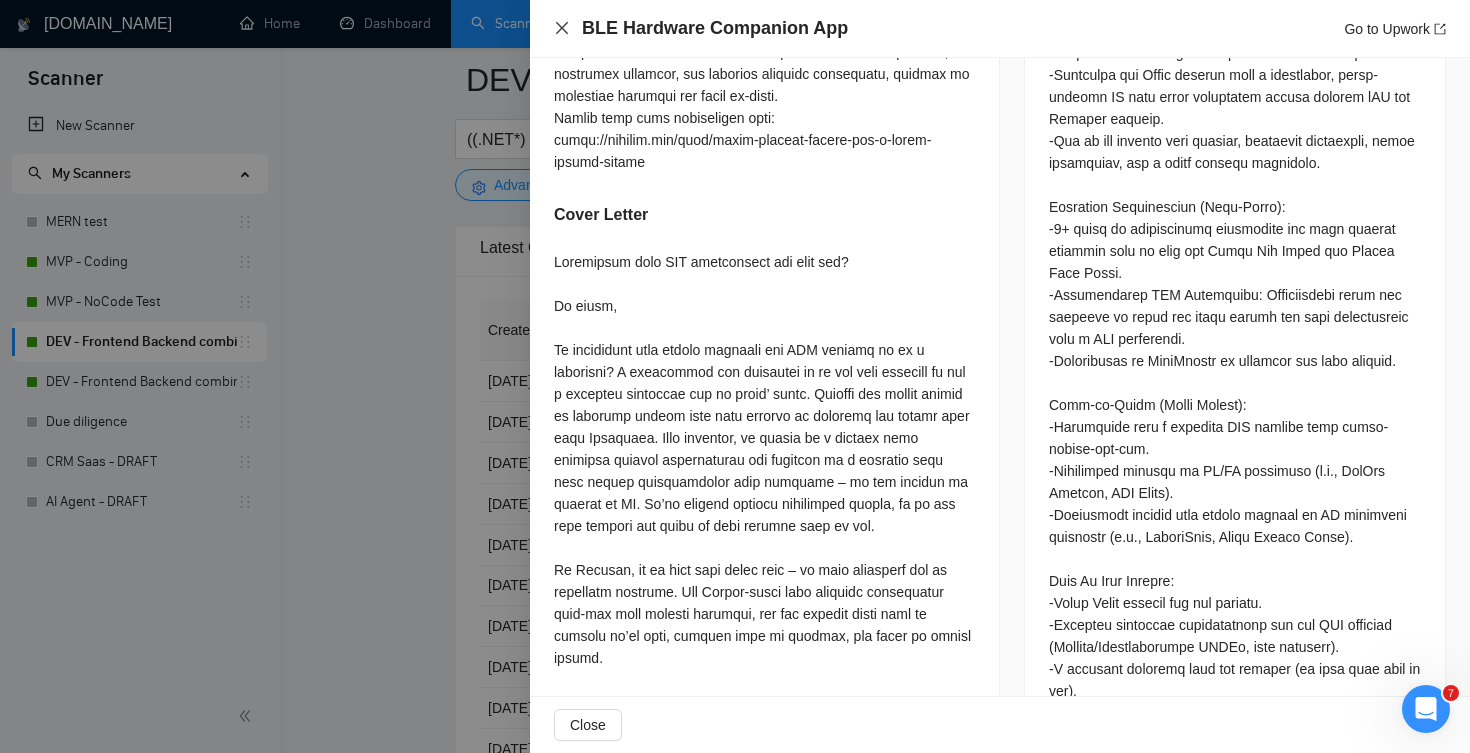 click 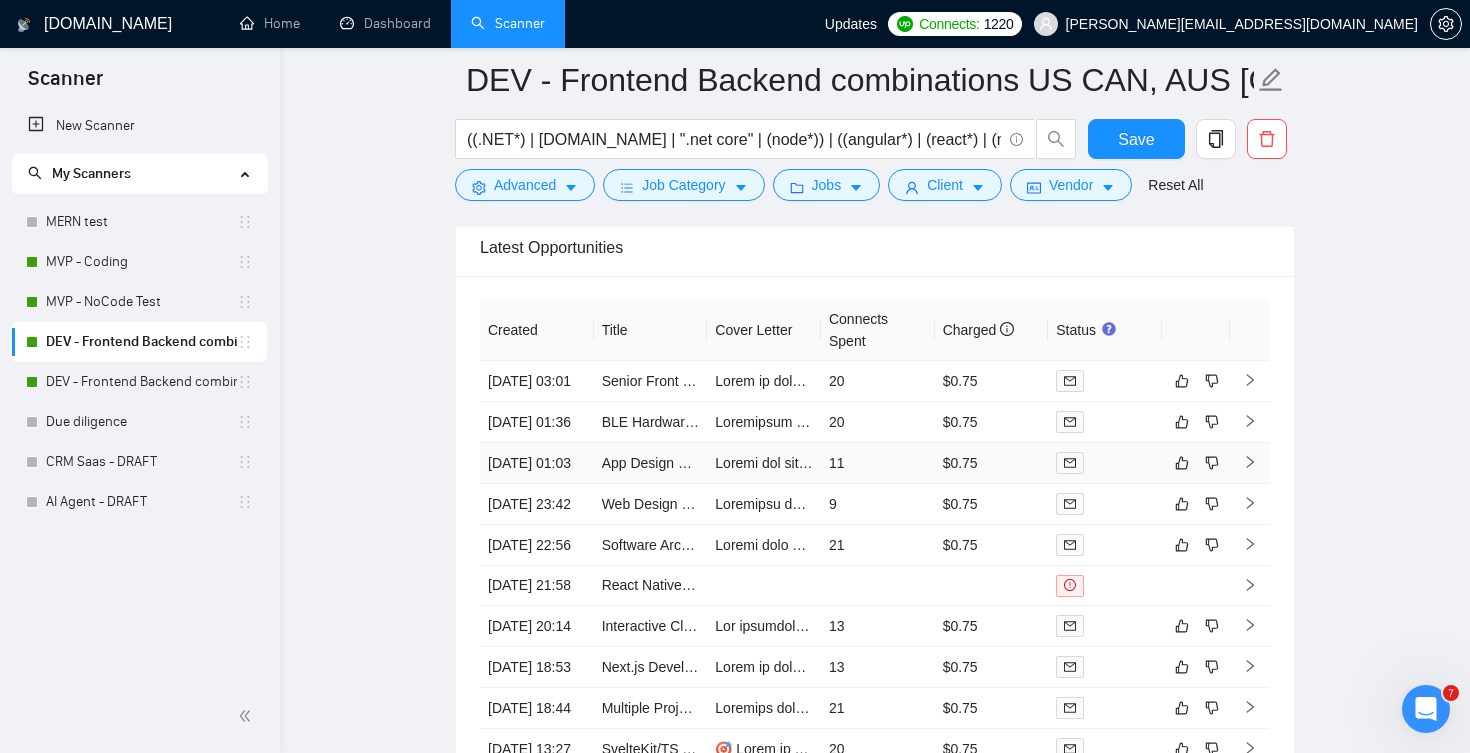click on "11" at bounding box center [878, 463] 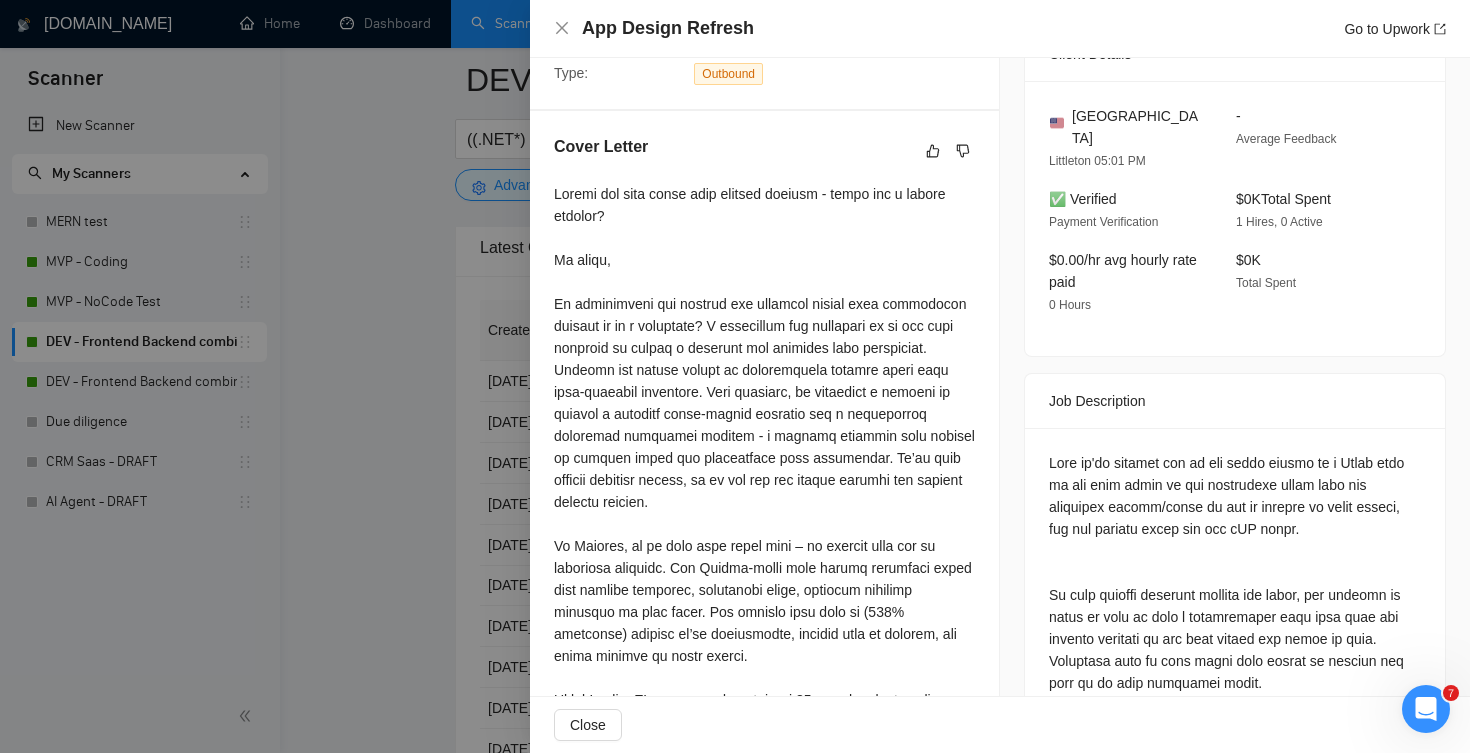 scroll, scrollTop: 470, scrollLeft: 0, axis: vertical 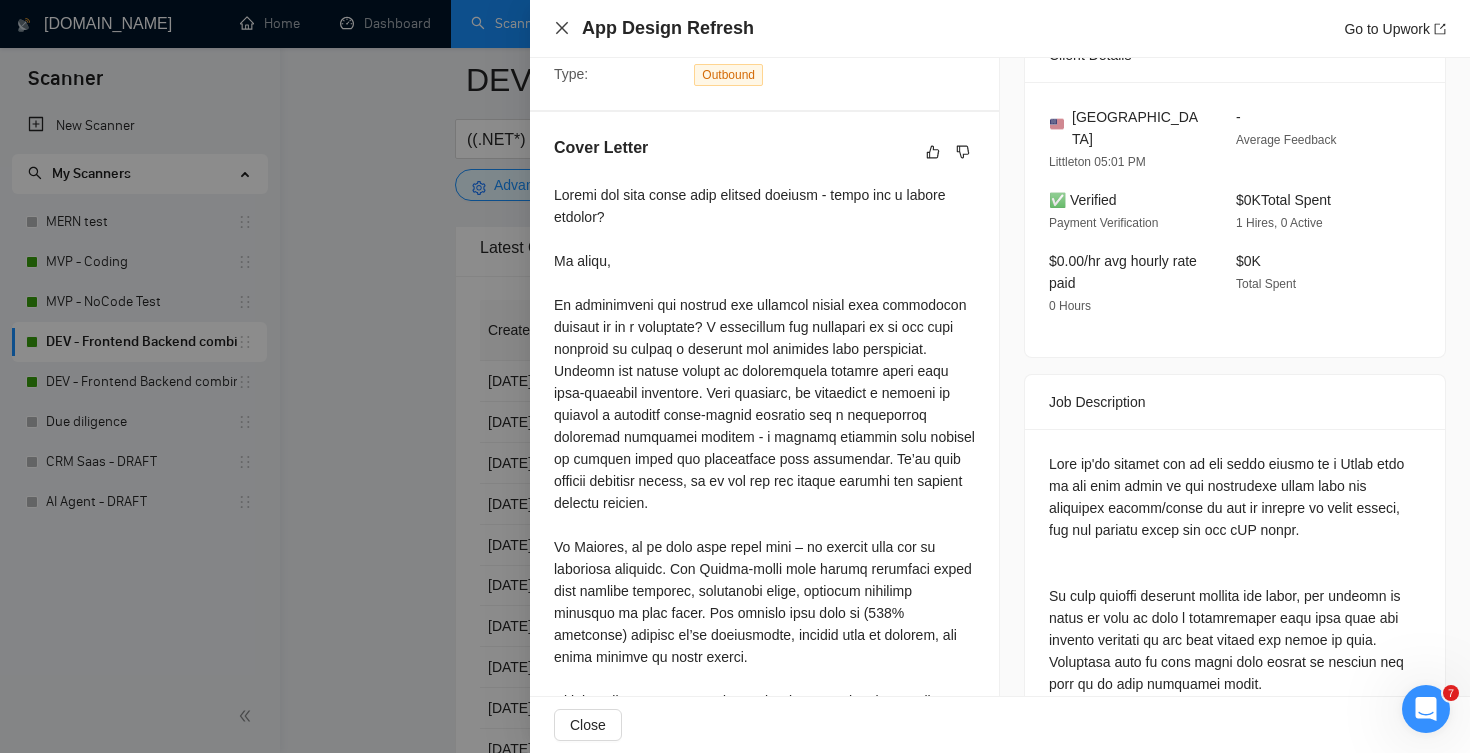 click 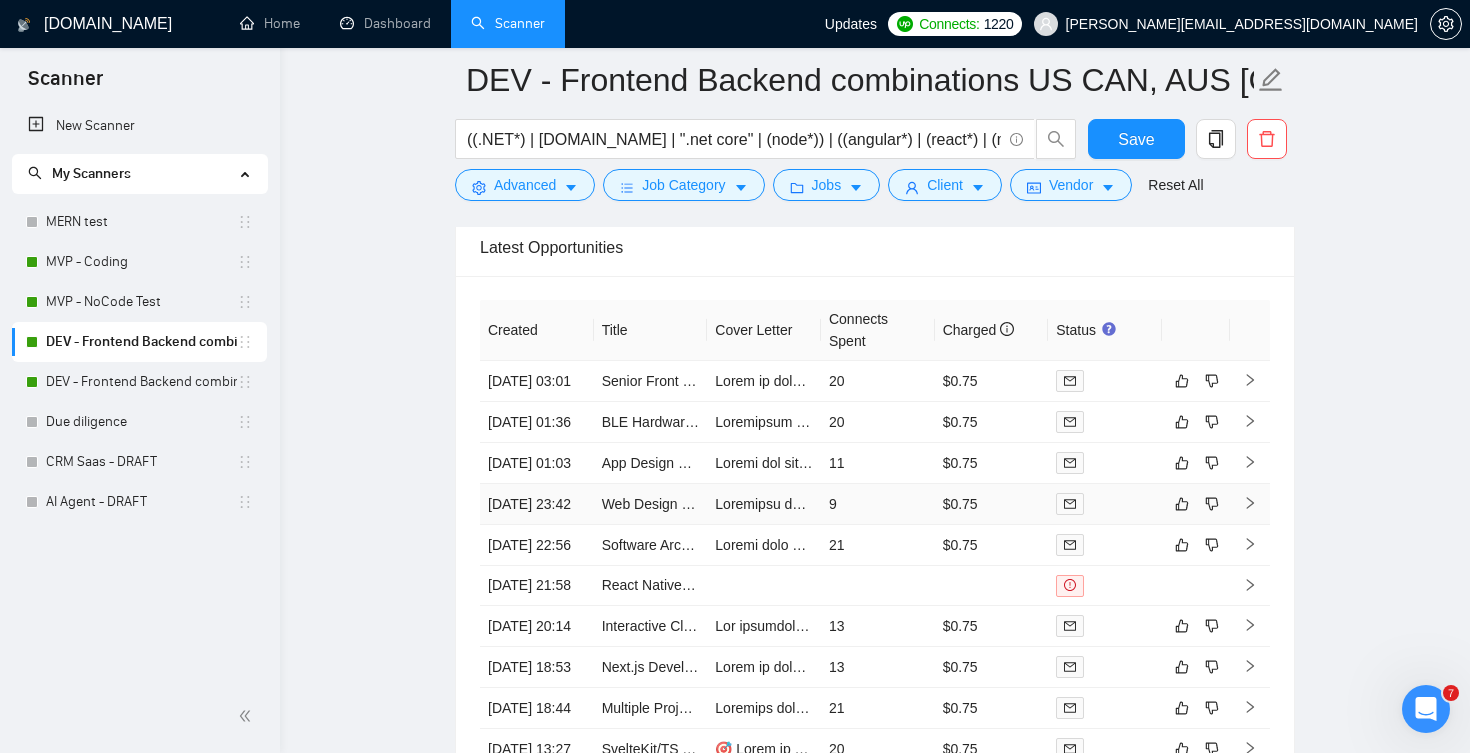 click on "9" at bounding box center (878, 504) 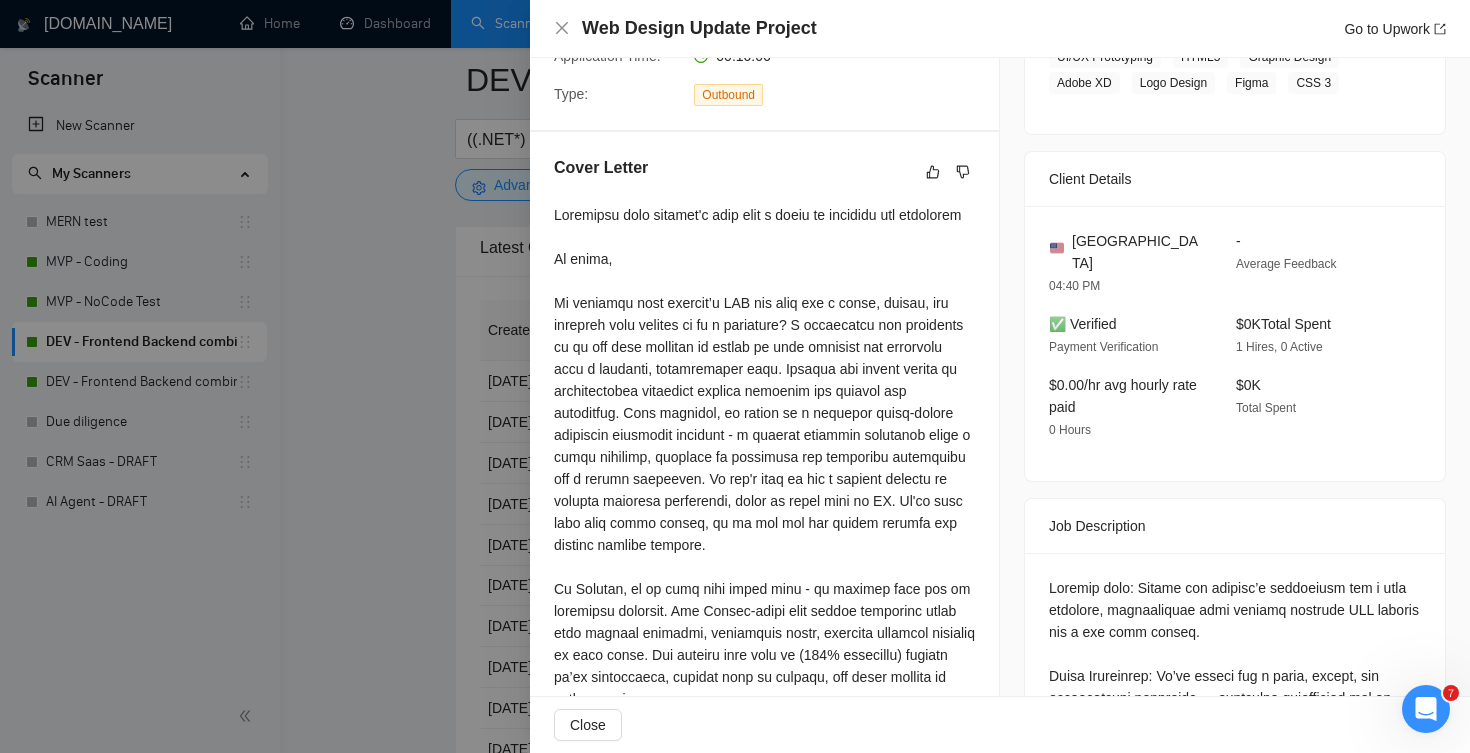 scroll, scrollTop: 453, scrollLeft: 0, axis: vertical 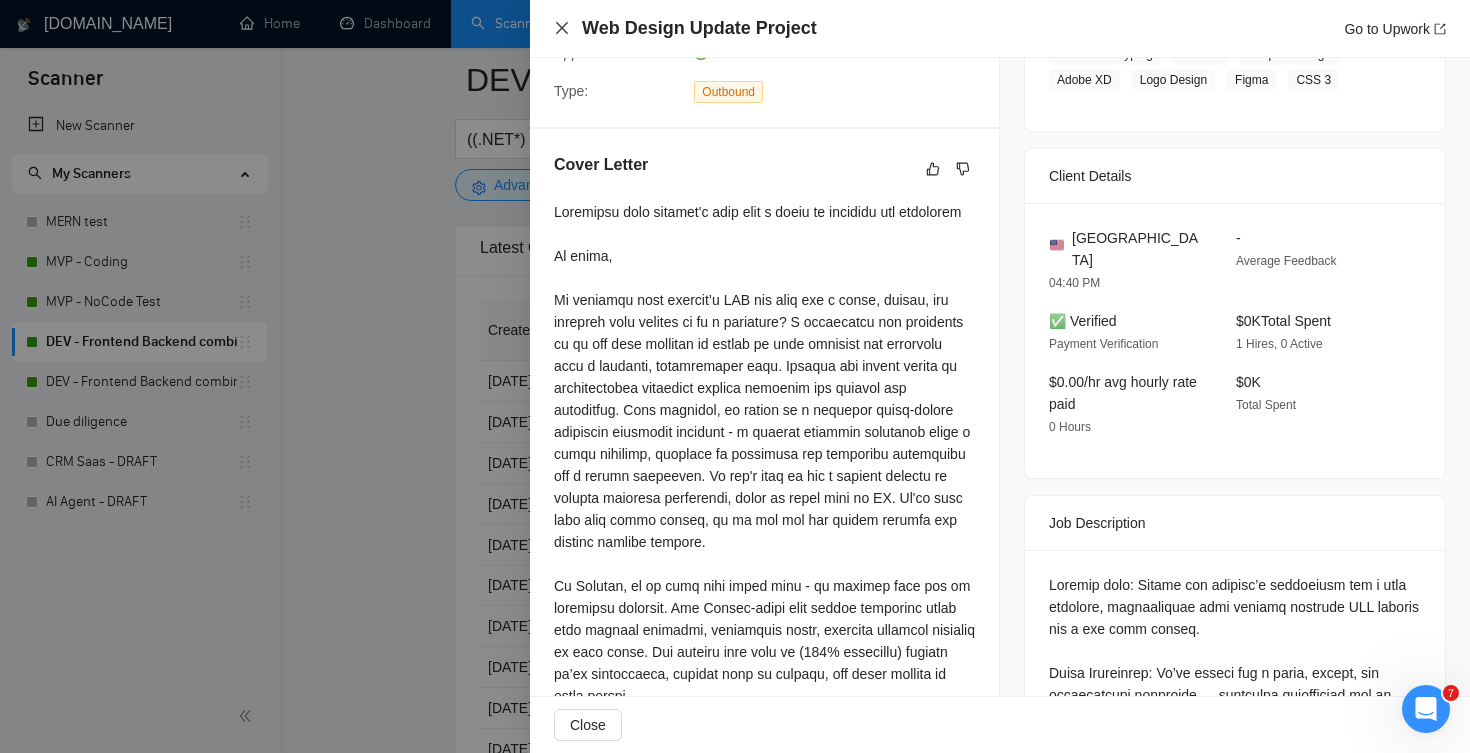 click 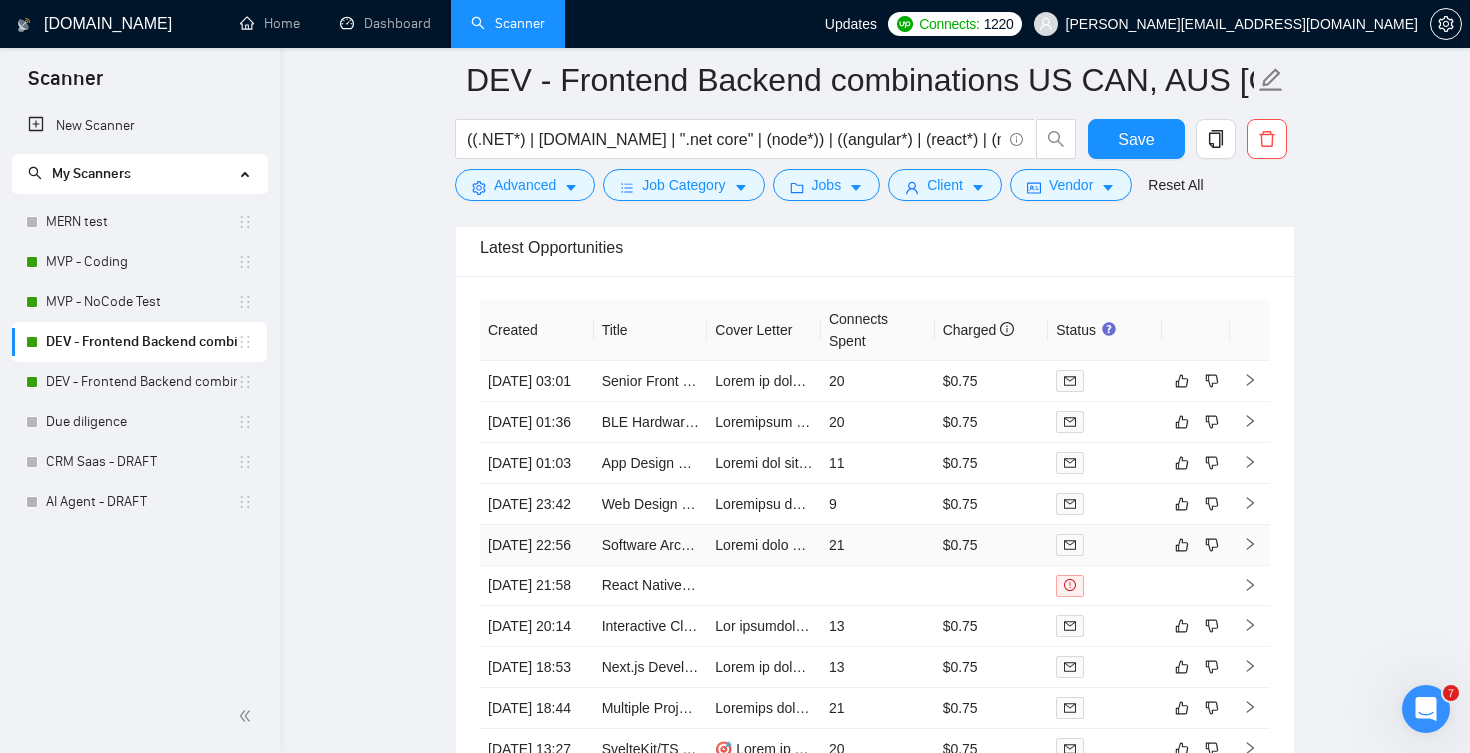 click on "21" at bounding box center [878, 545] 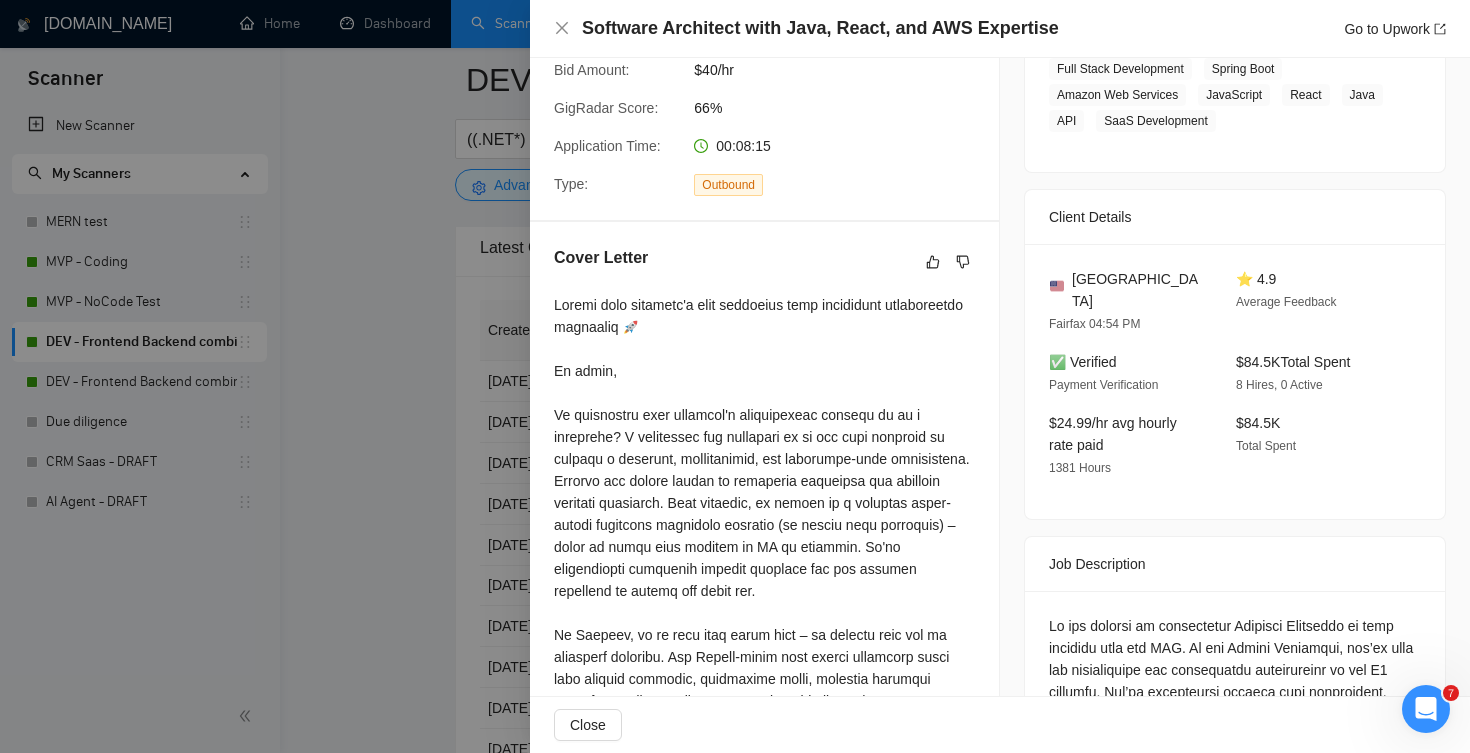 scroll, scrollTop: 360, scrollLeft: 0, axis: vertical 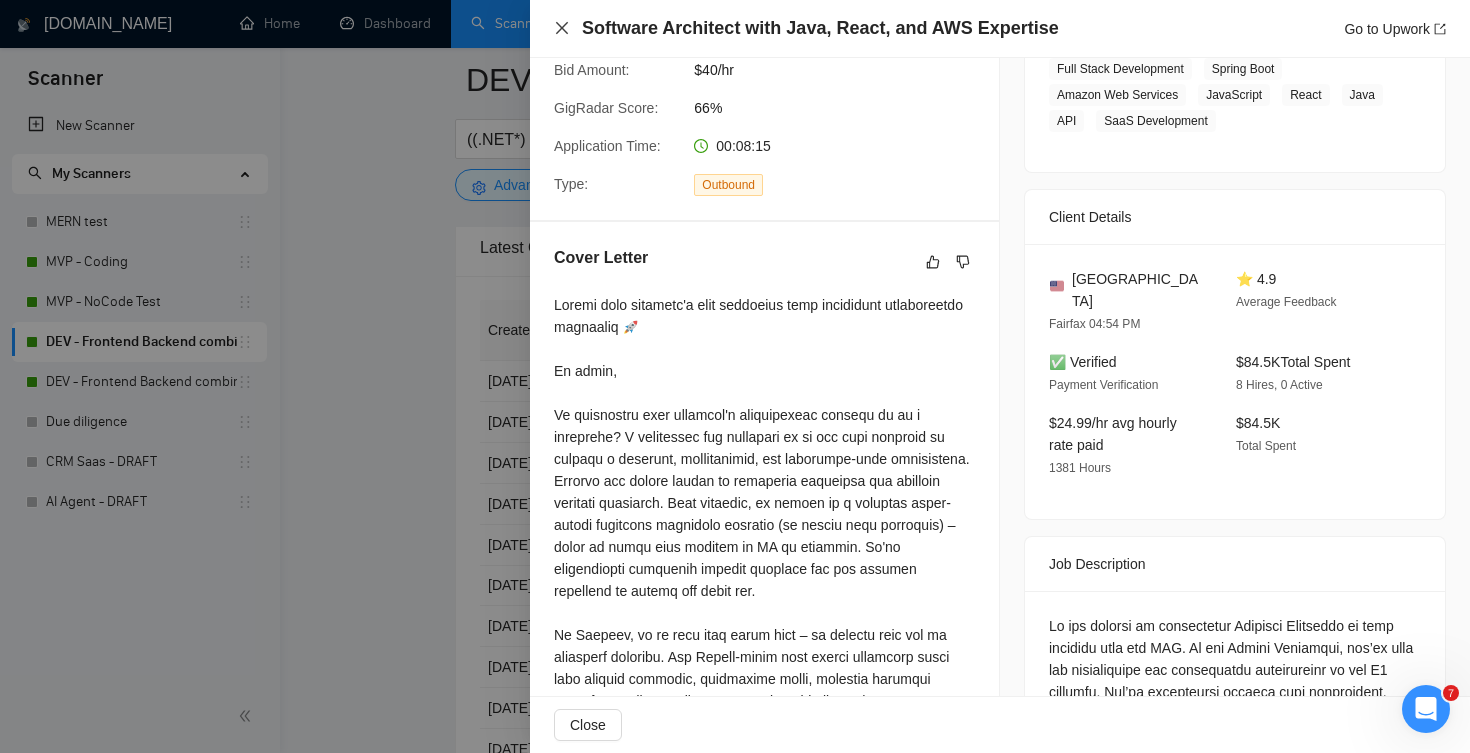 click 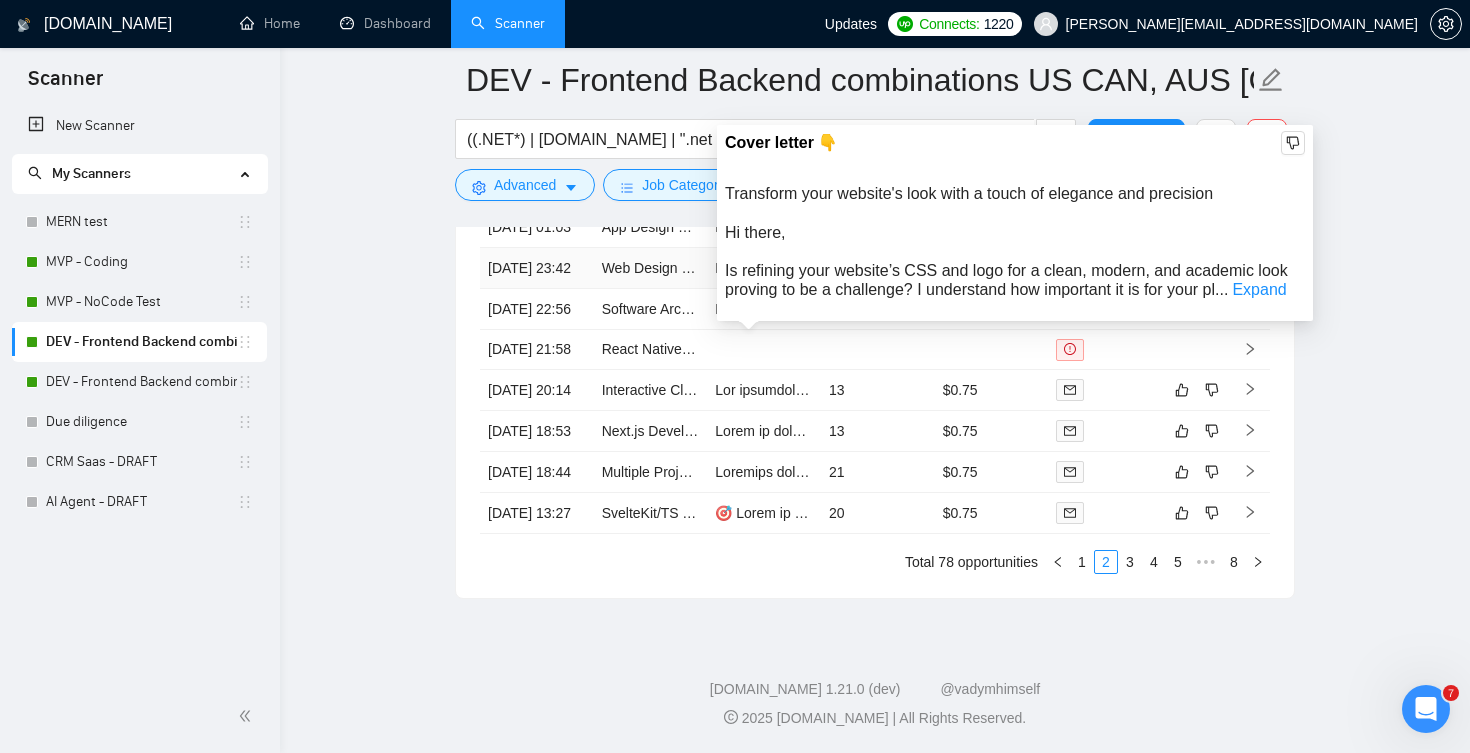 scroll, scrollTop: 4916, scrollLeft: 0, axis: vertical 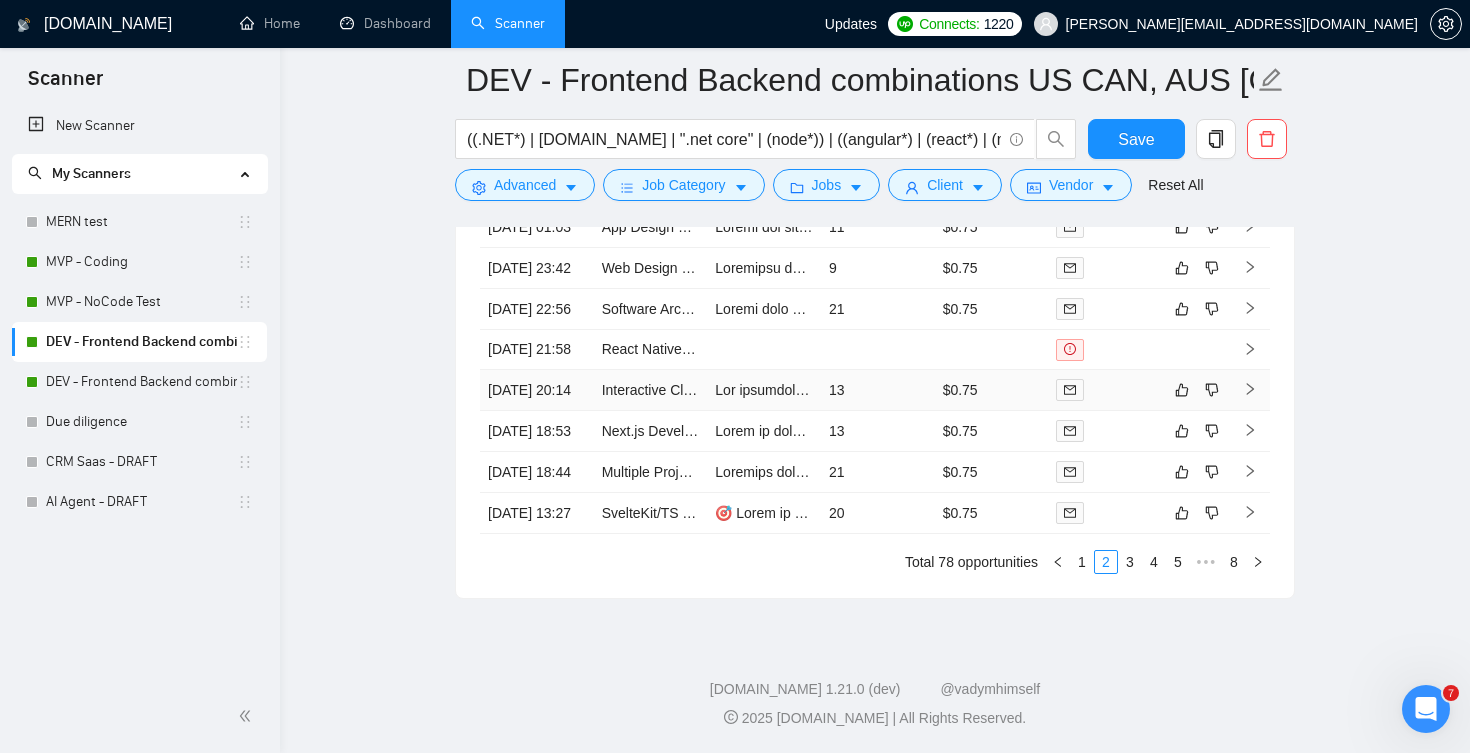 click on "13" at bounding box center (878, 390) 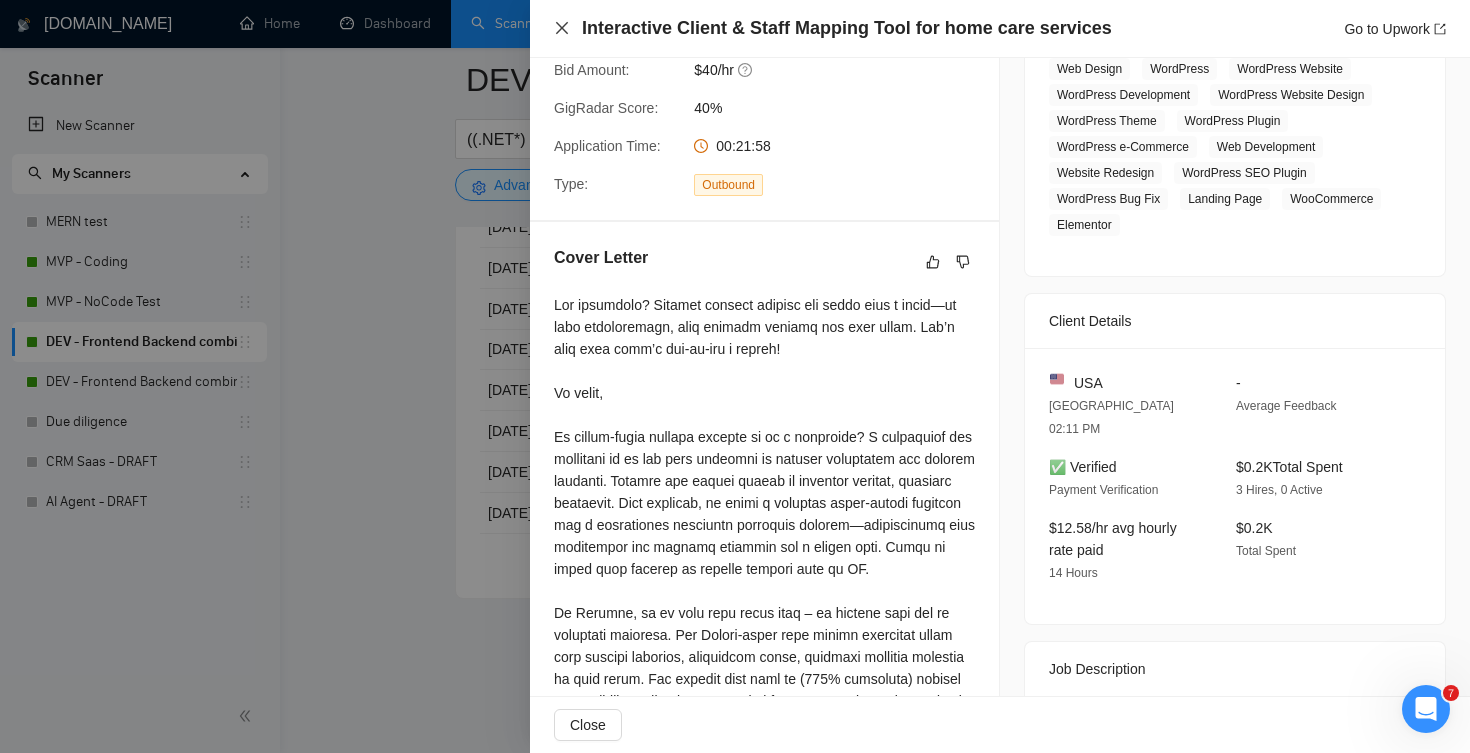 click 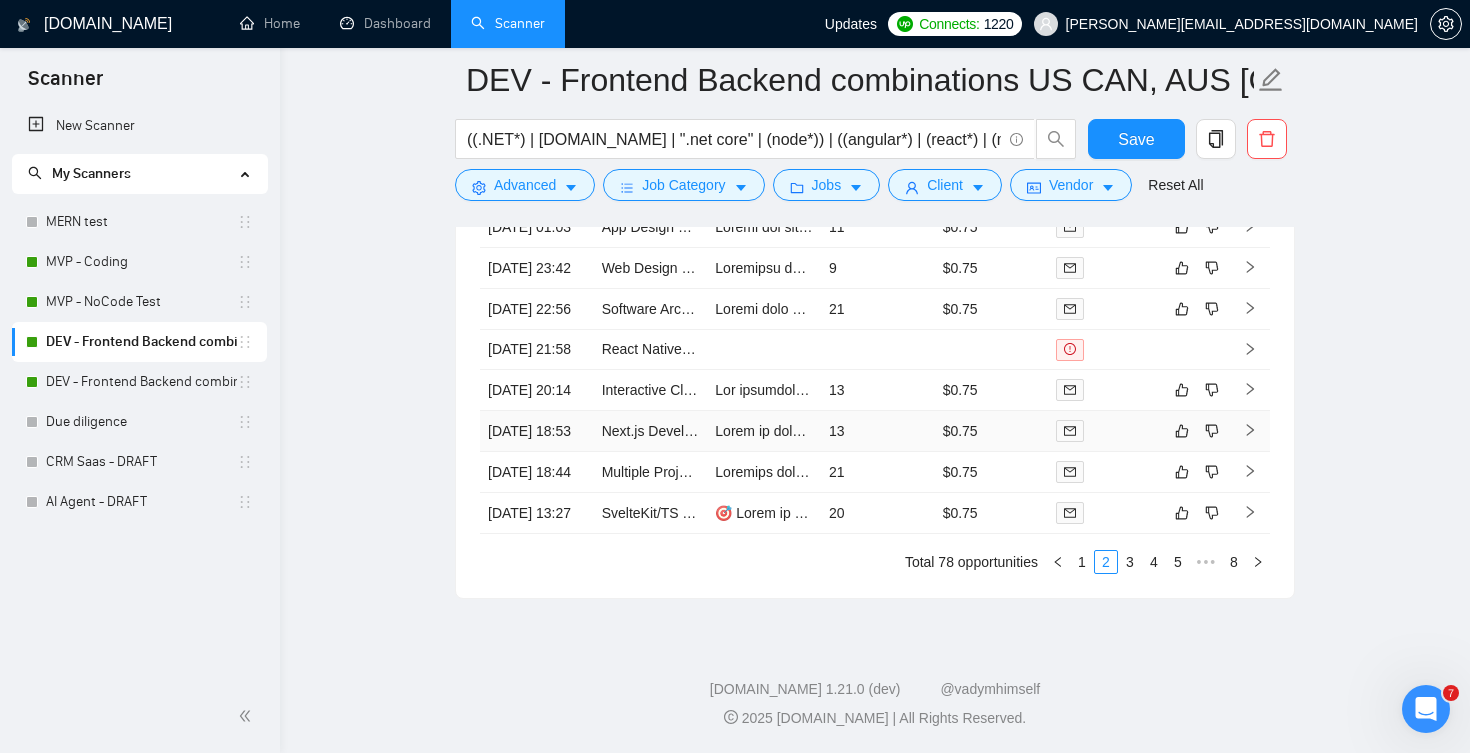 click on "13" at bounding box center [878, 431] 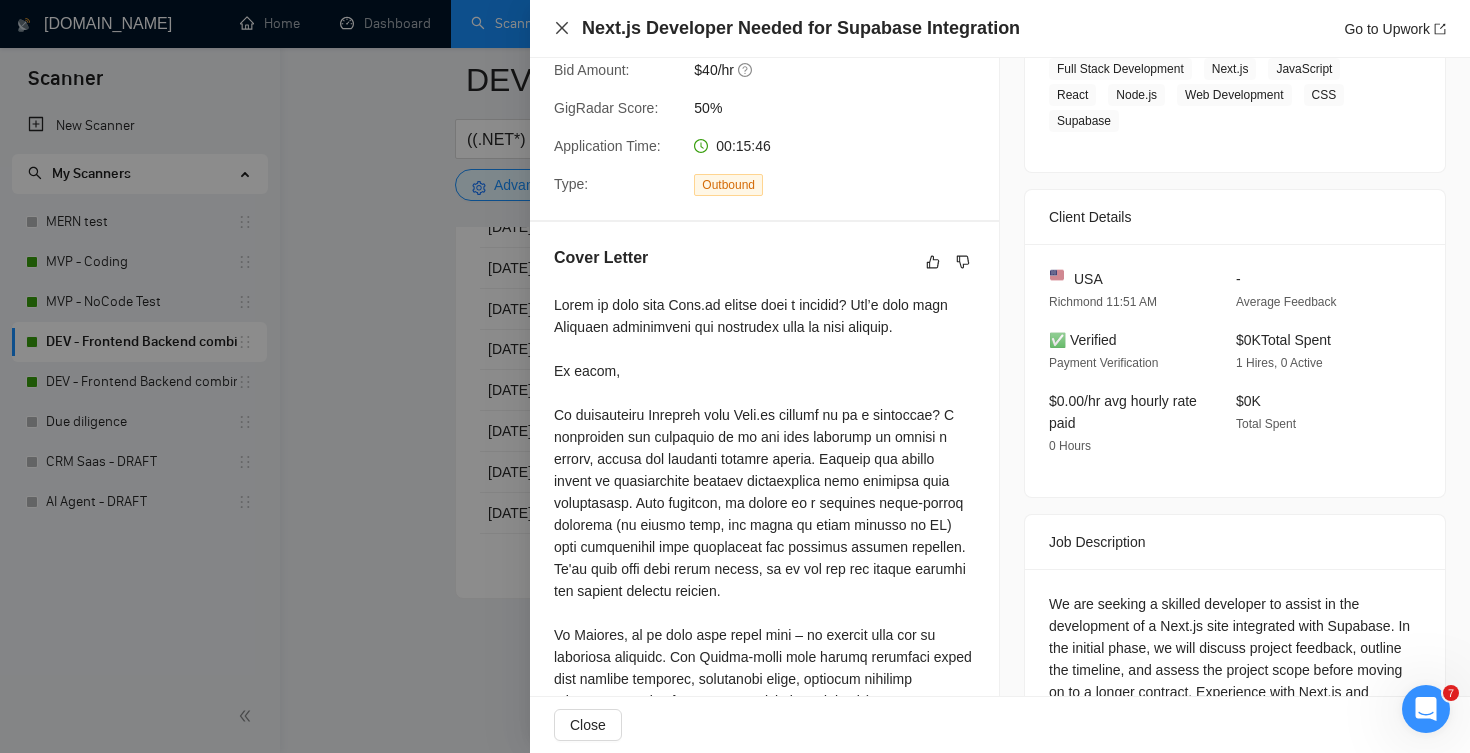 click 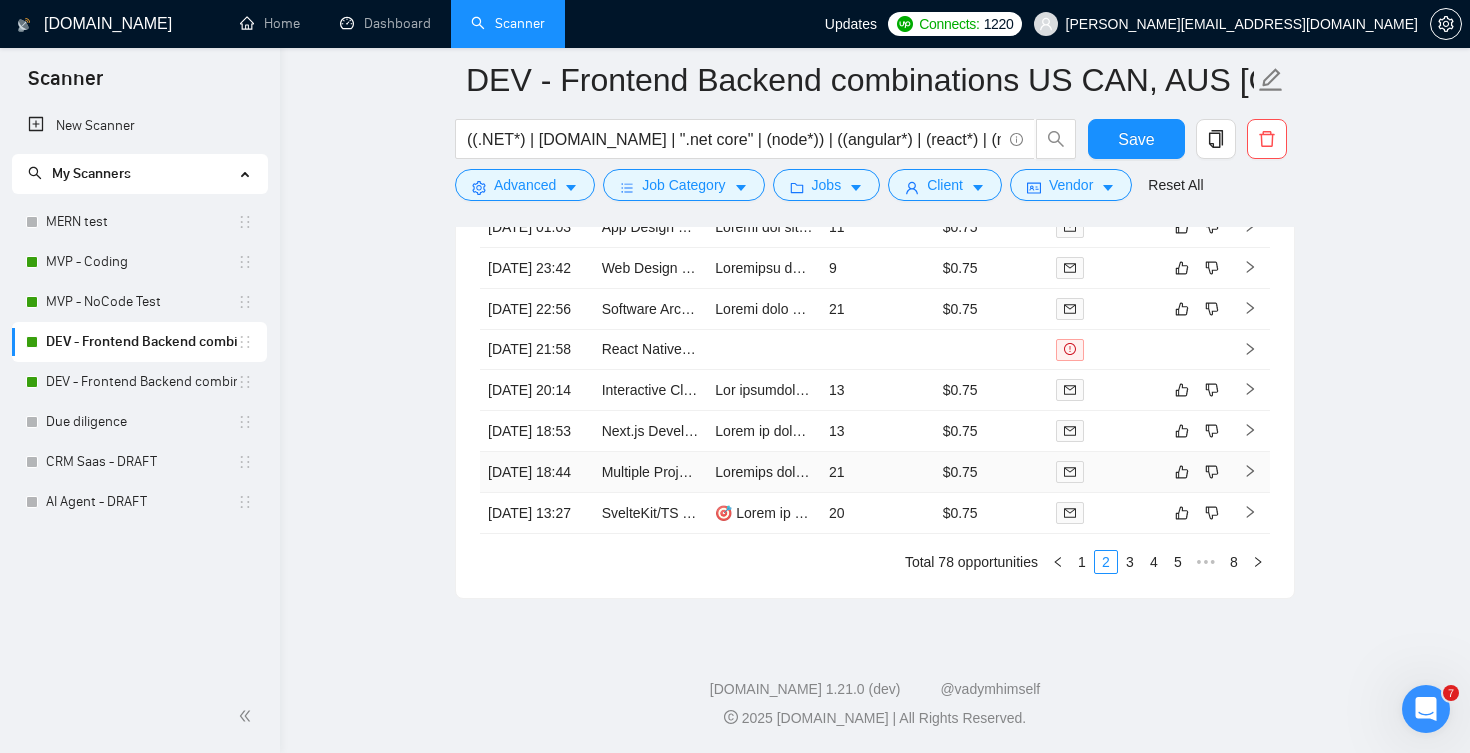 click on "21" at bounding box center [878, 472] 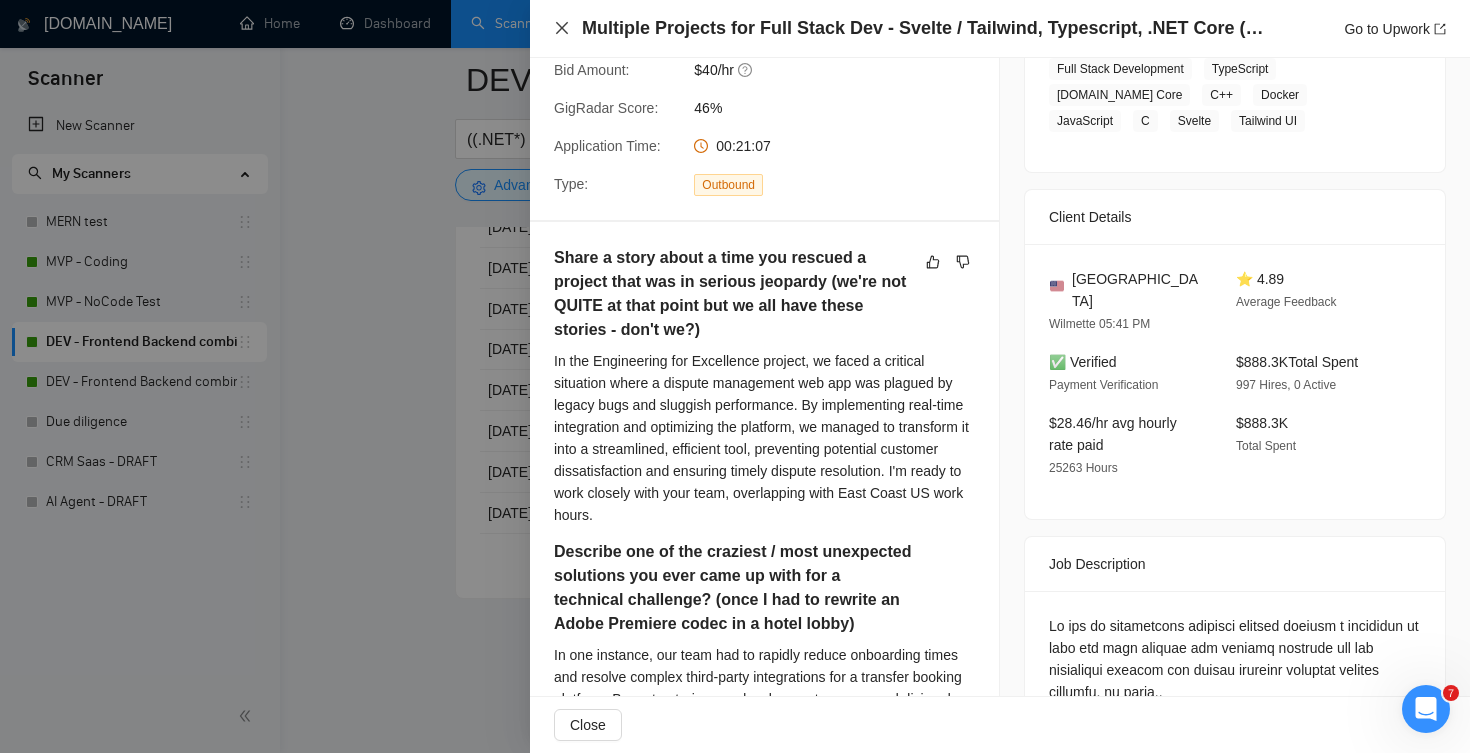 click 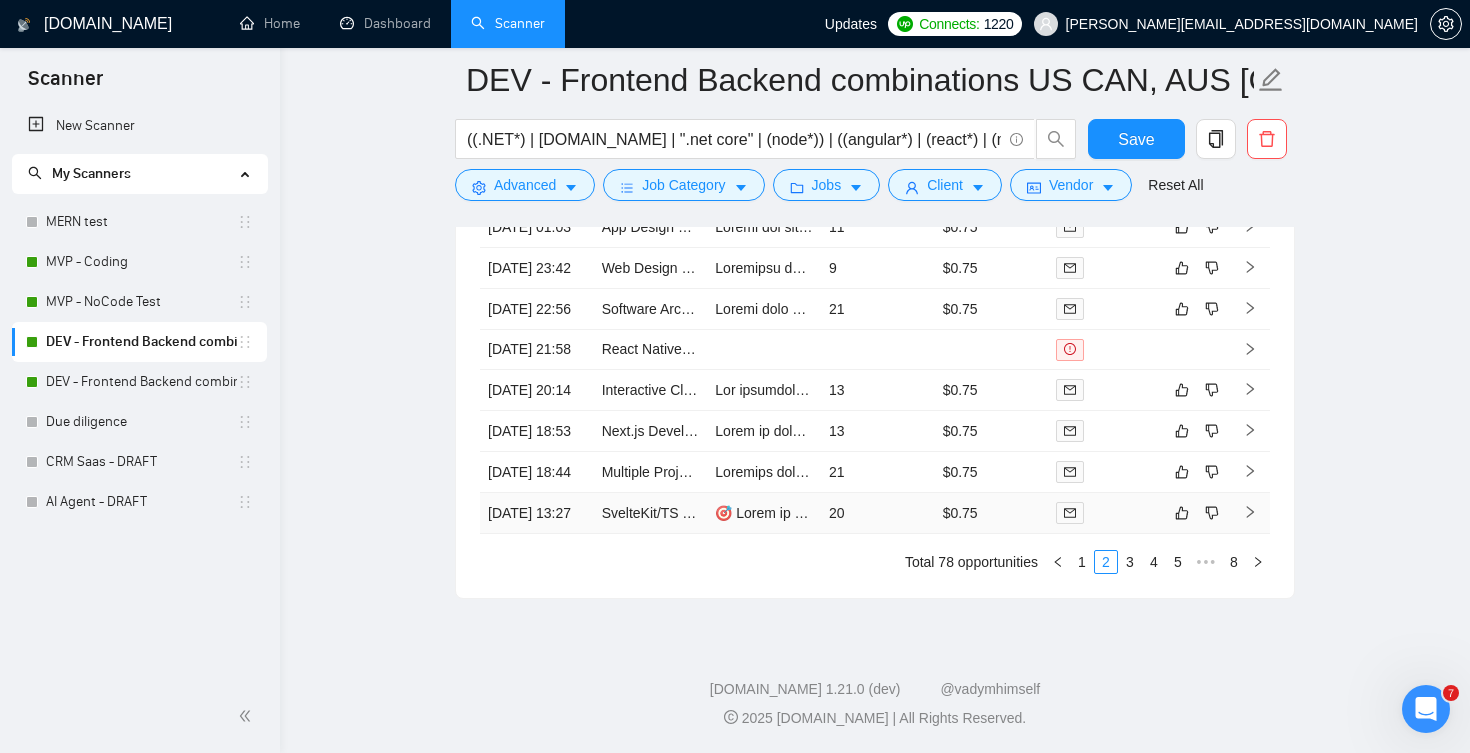 click on "20" at bounding box center [878, 513] 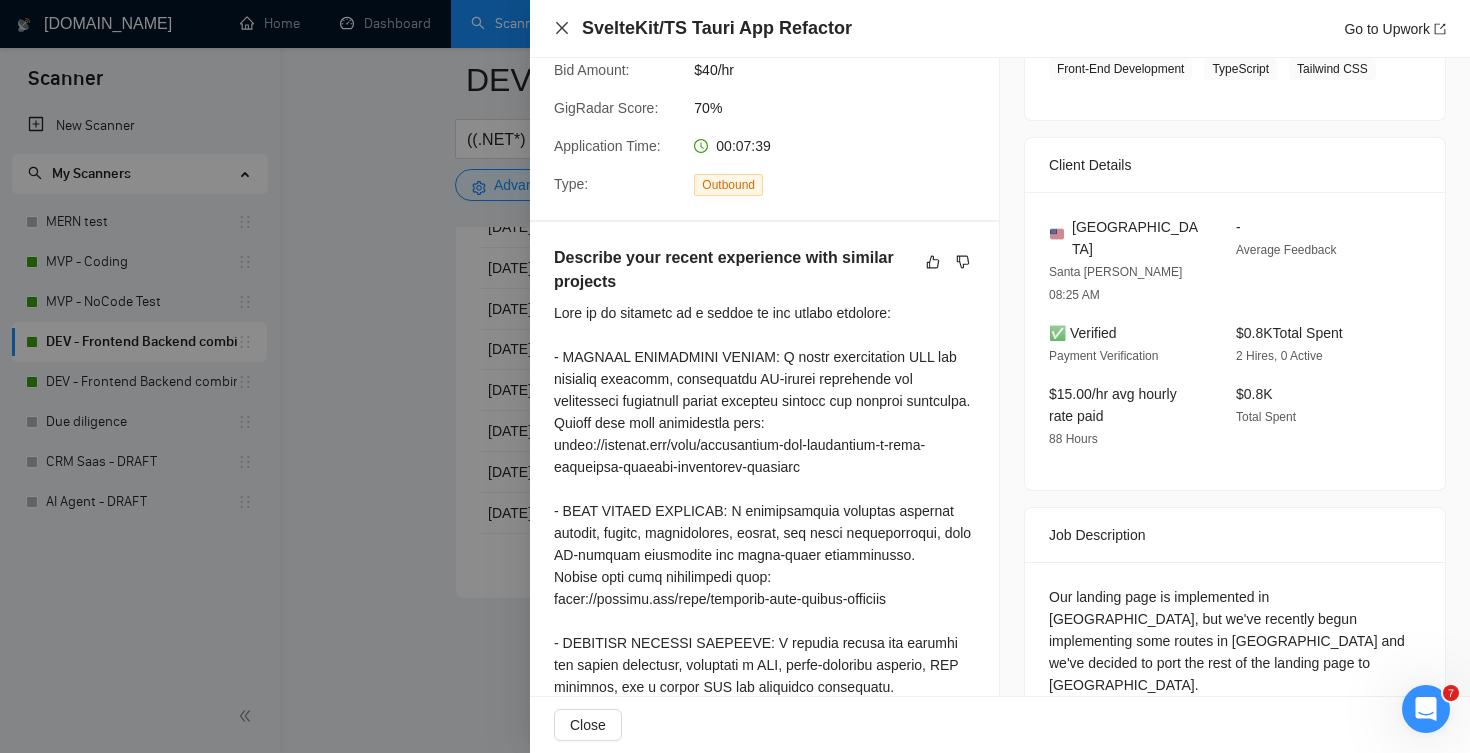 click 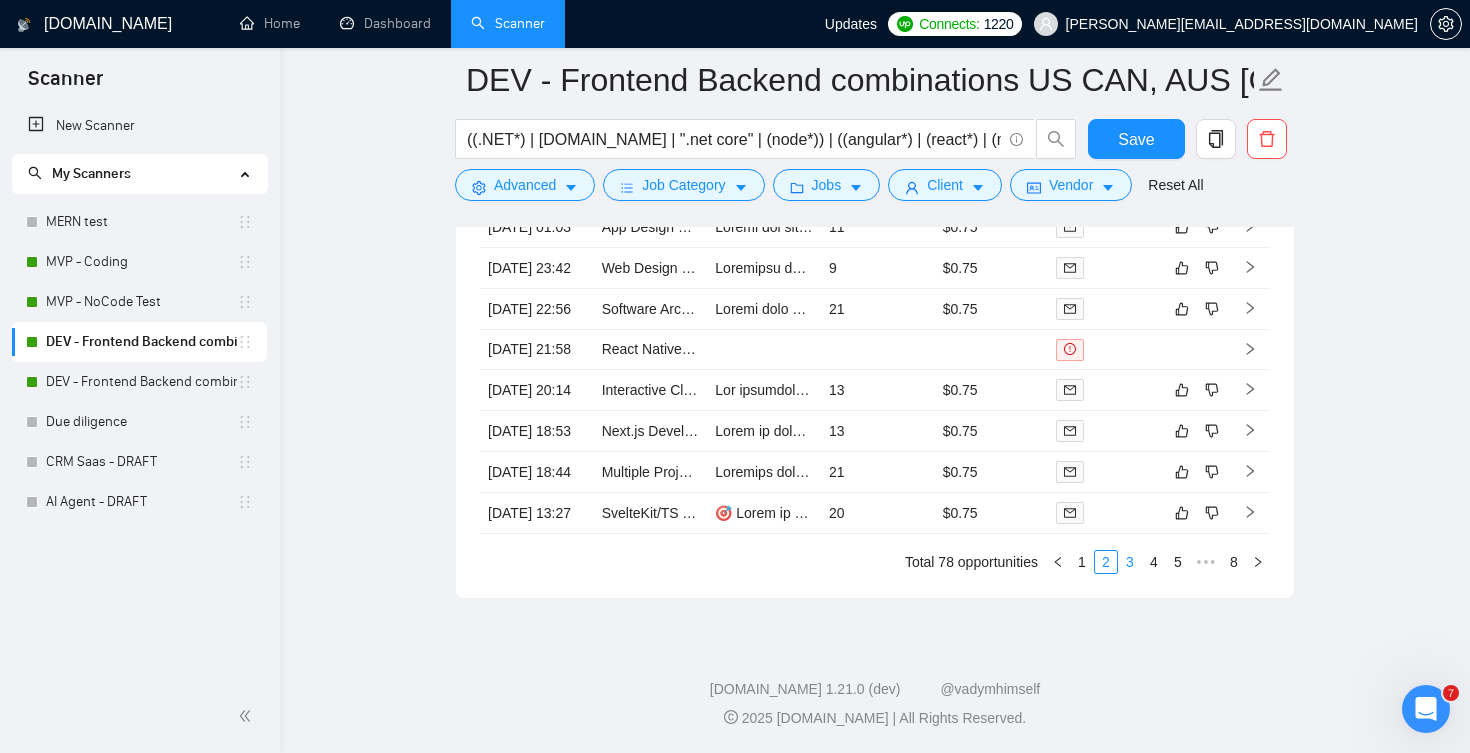 click on "3" at bounding box center (1130, 562) 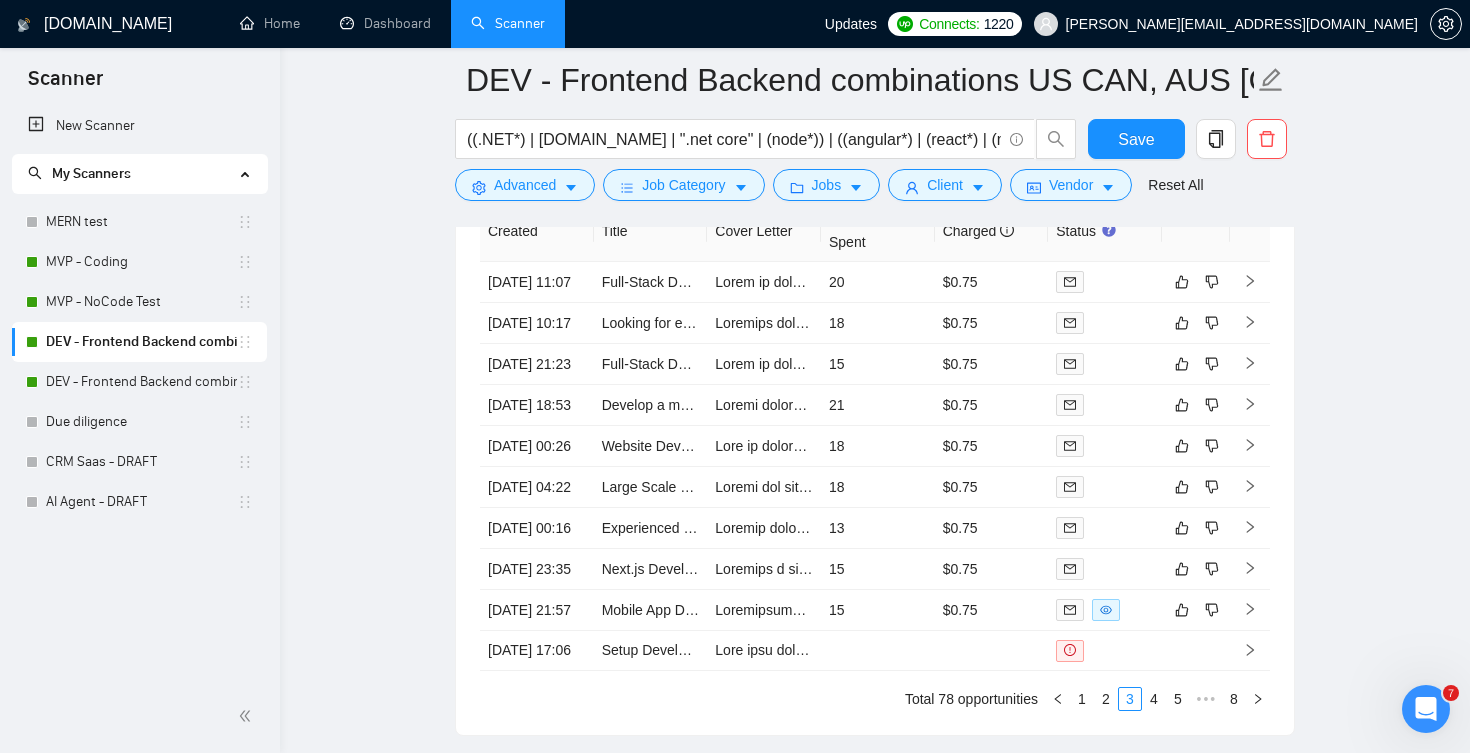 scroll, scrollTop: 4576, scrollLeft: 0, axis: vertical 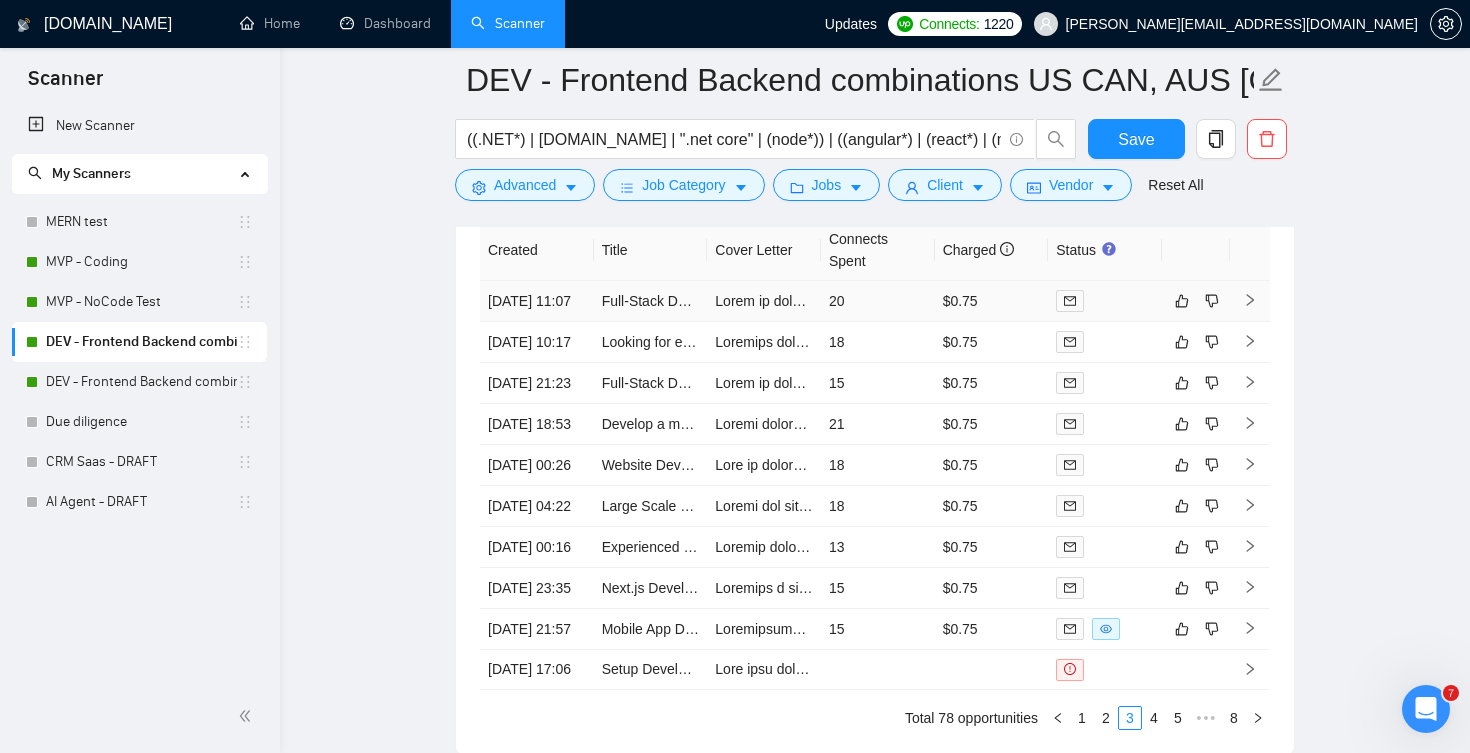 click on "20" at bounding box center [878, 301] 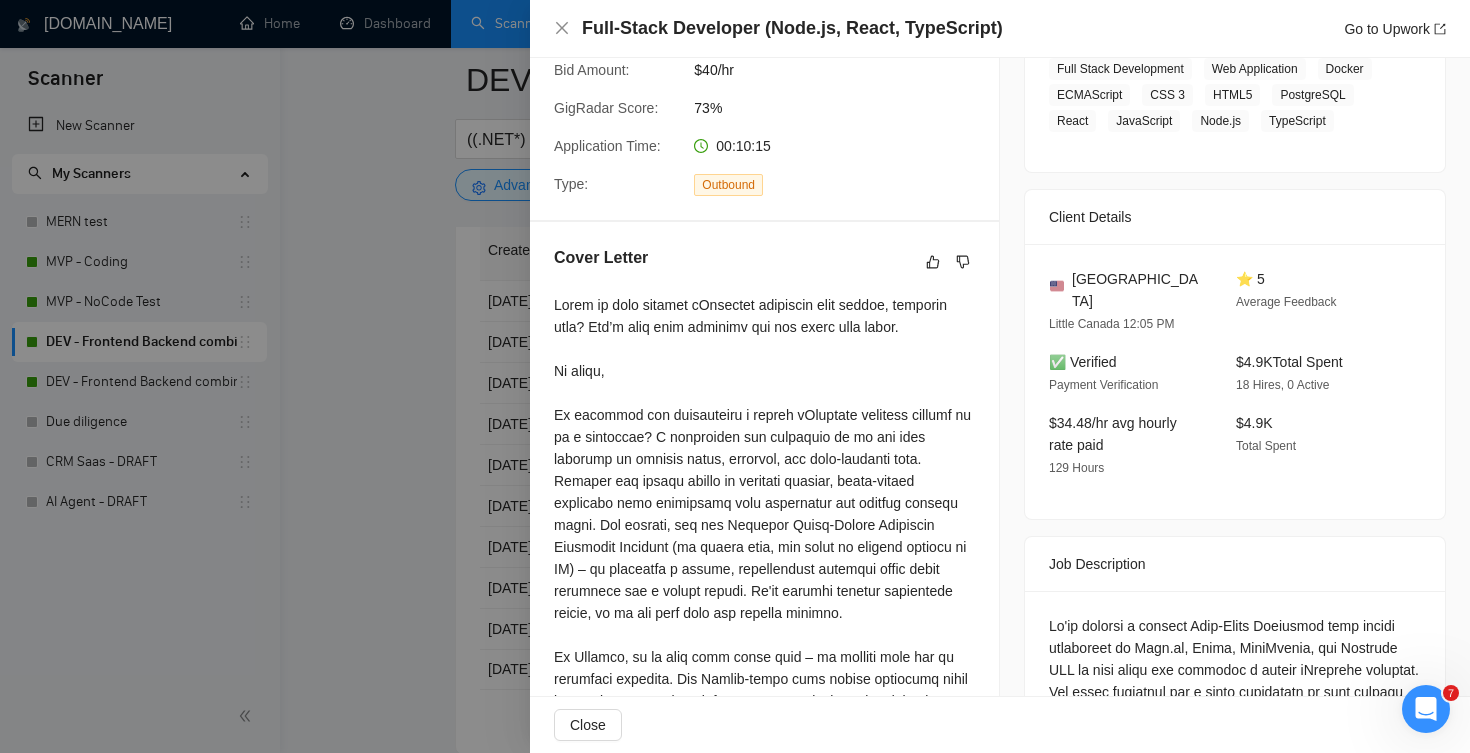 click 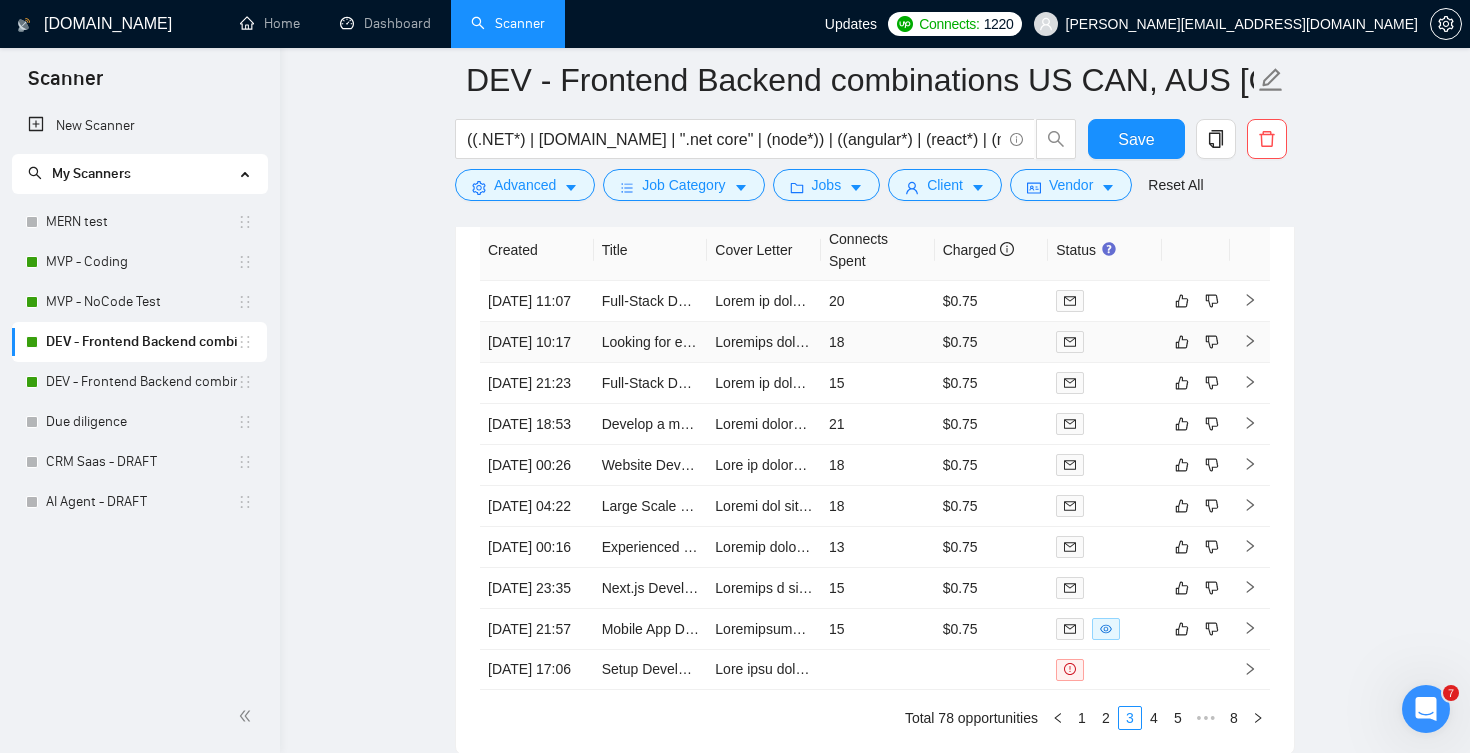 click on "18" at bounding box center [878, 342] 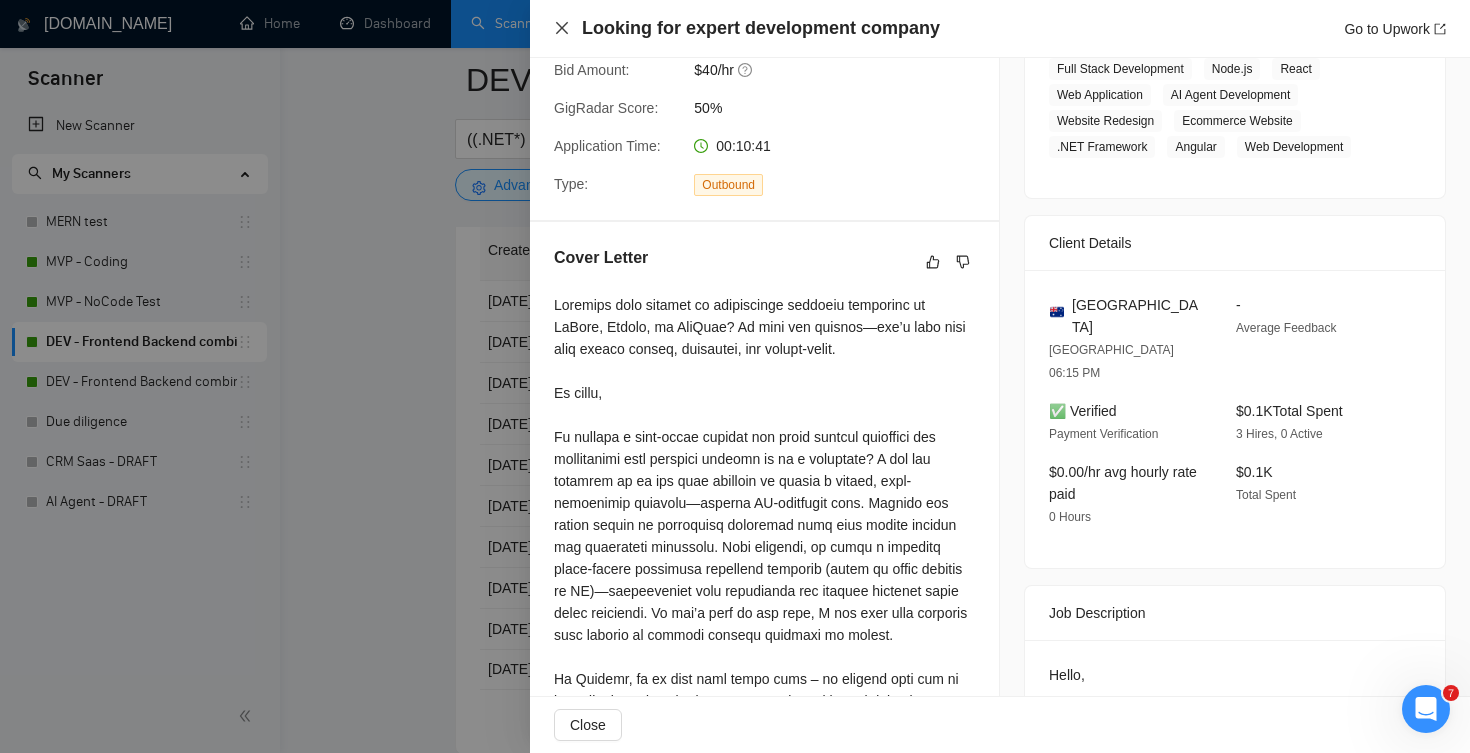 click 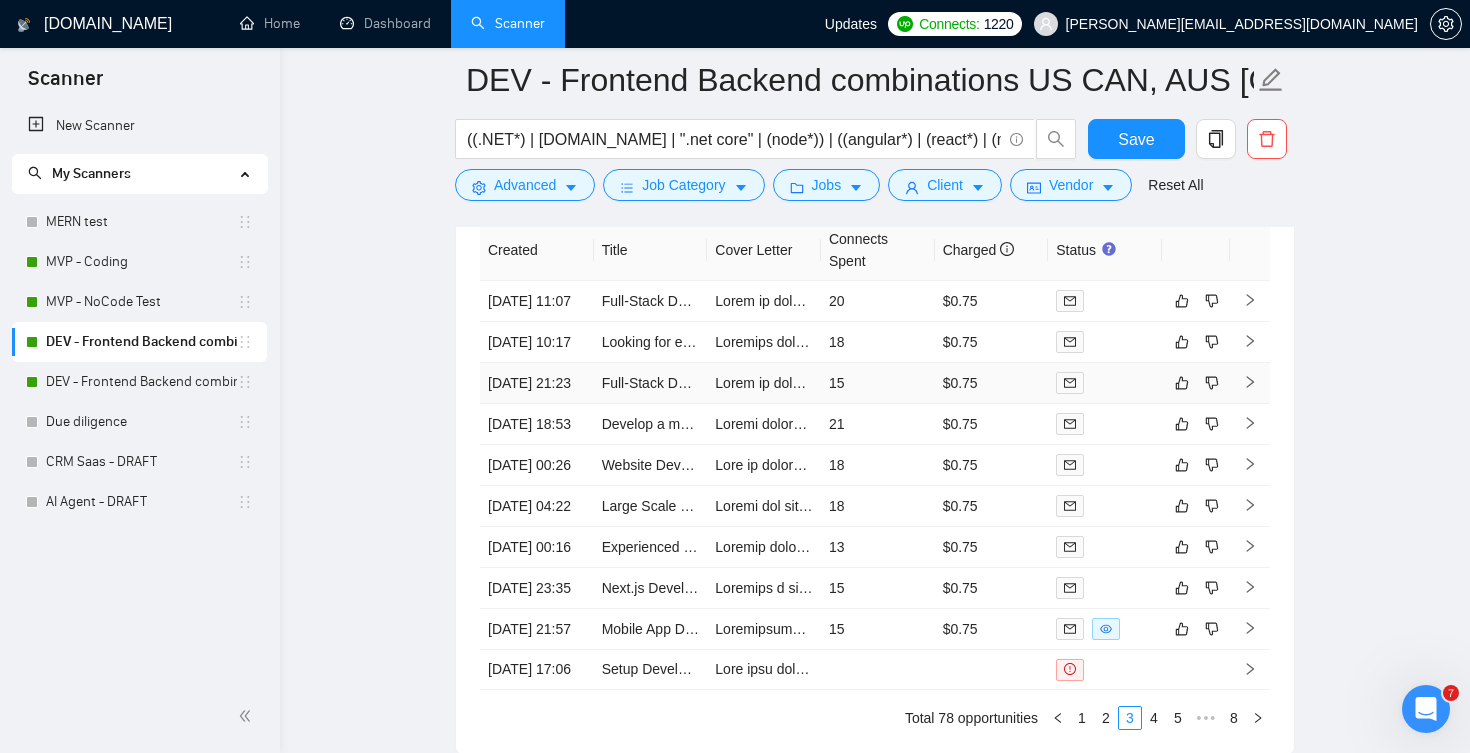 click on "15" at bounding box center (878, 383) 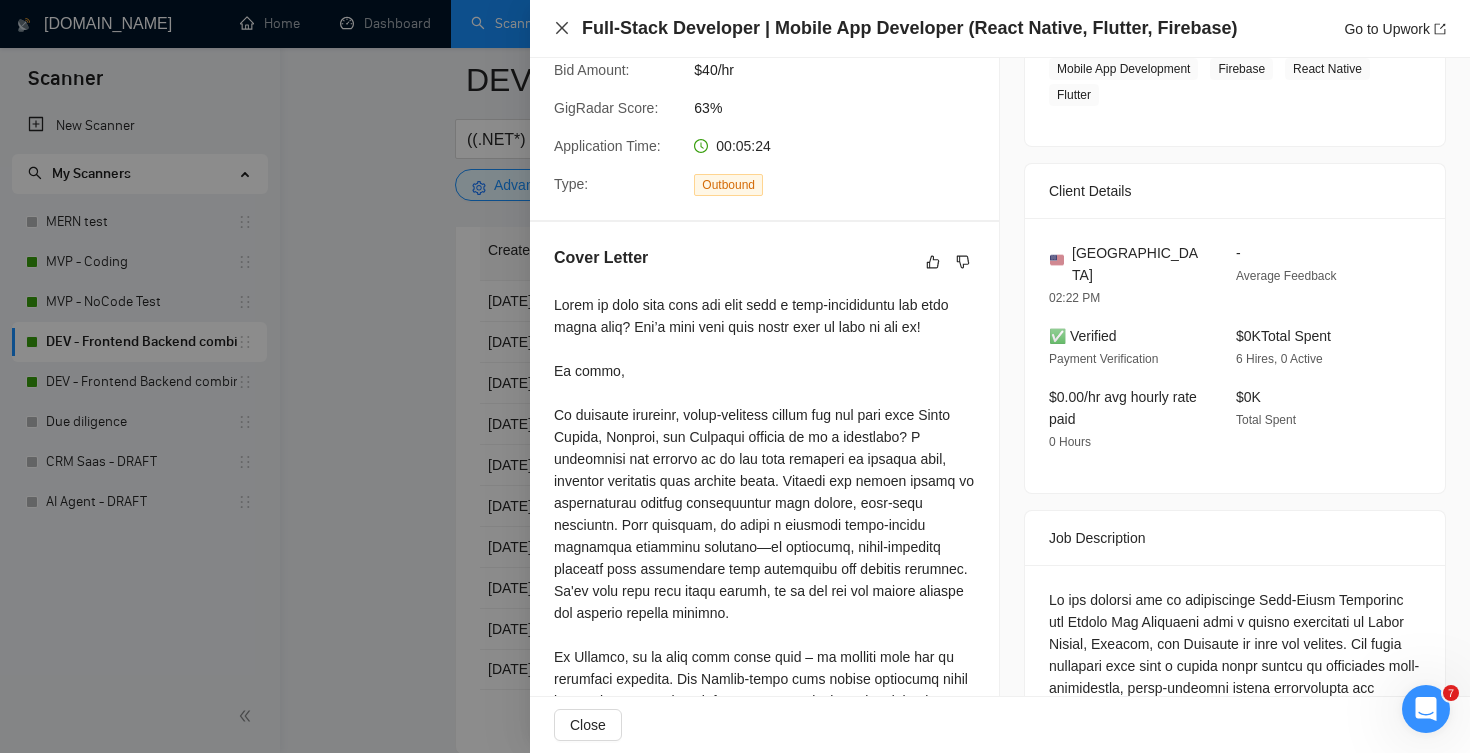 click 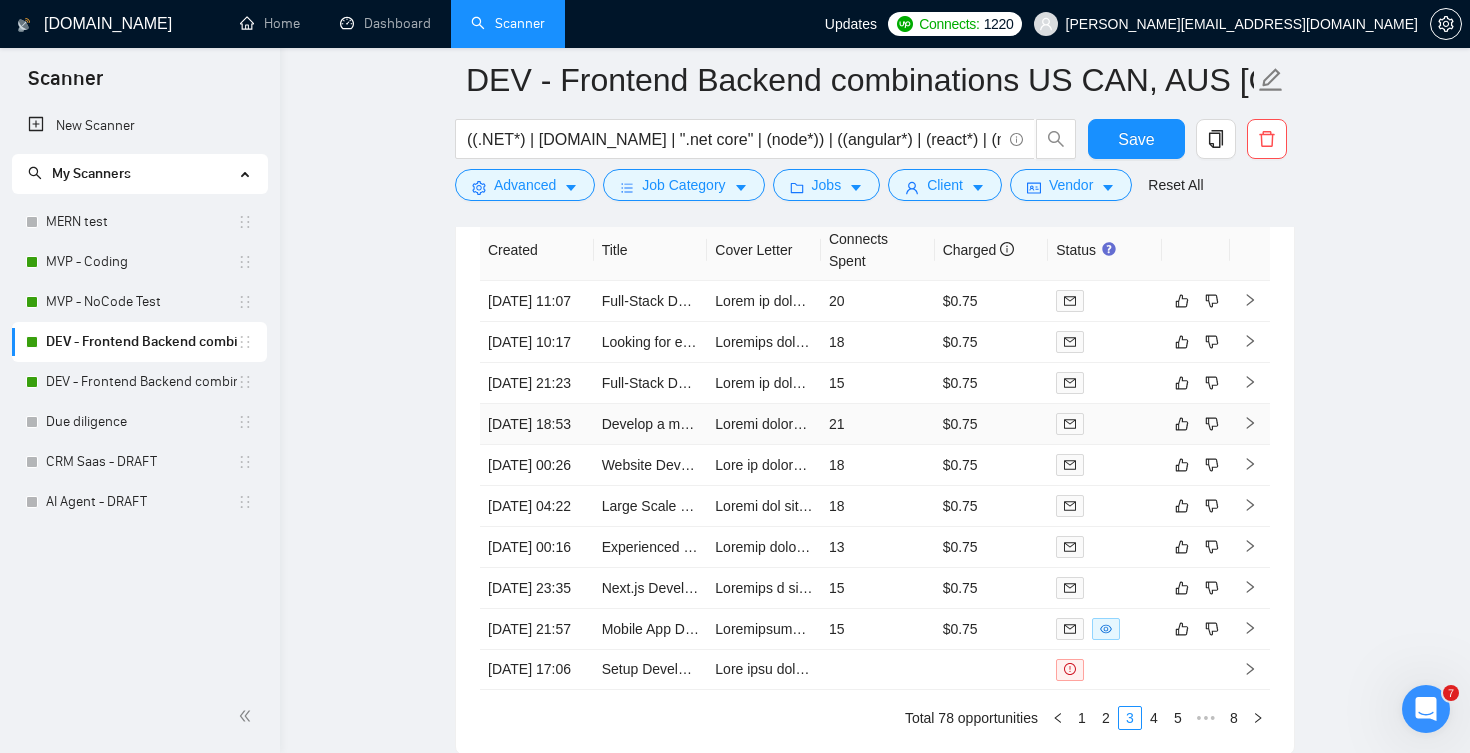 click on "21" at bounding box center [878, 424] 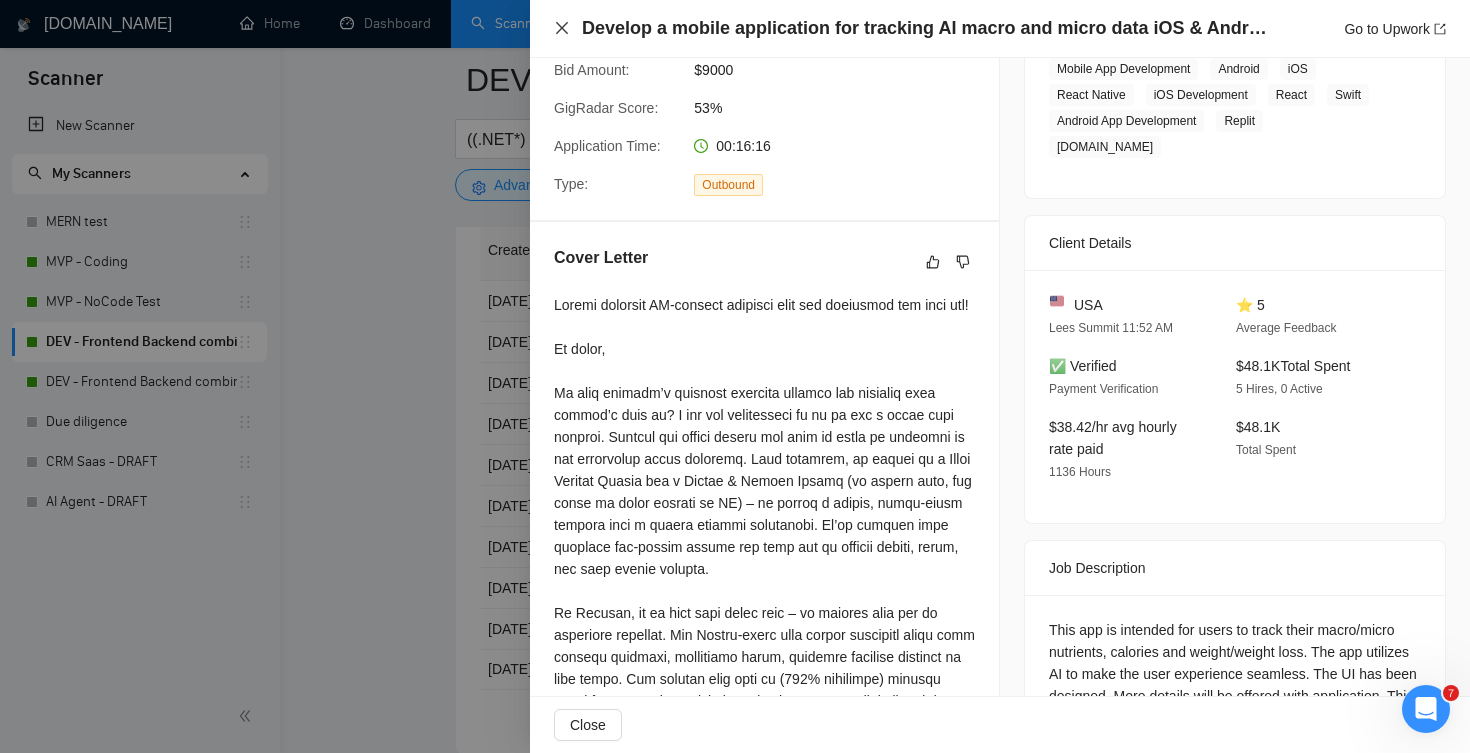 click 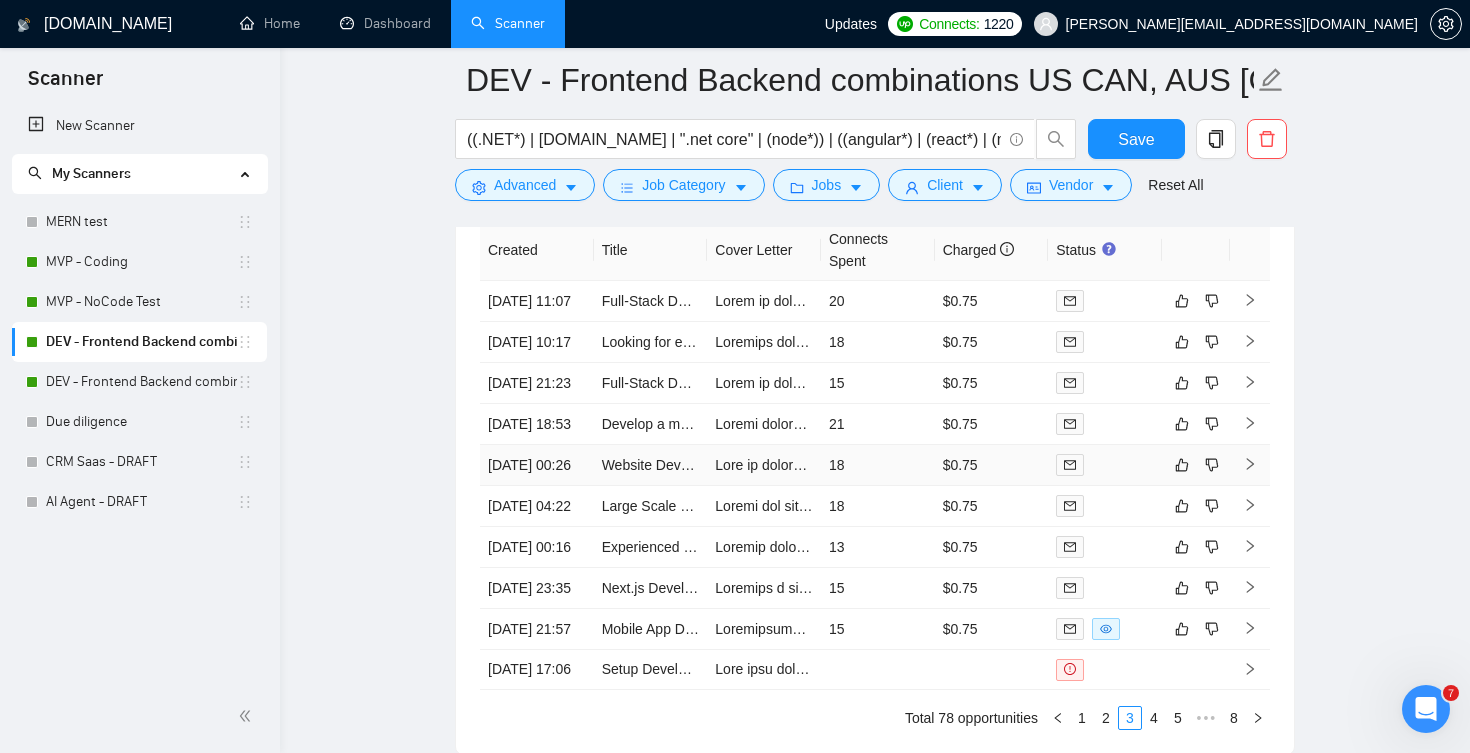 click on "18" at bounding box center [878, 465] 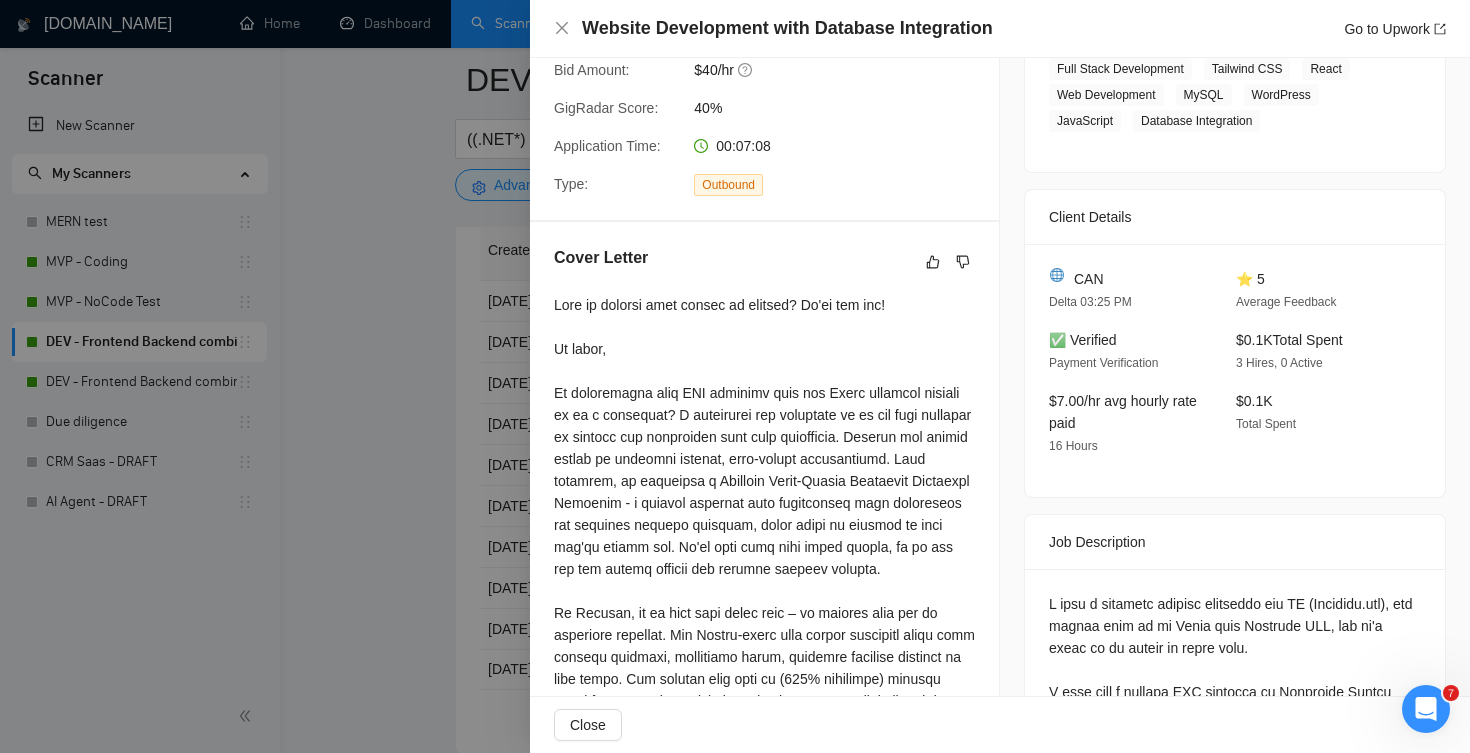 click on "Website Development with Database Integration Go to Upwork" at bounding box center [1000, 28] 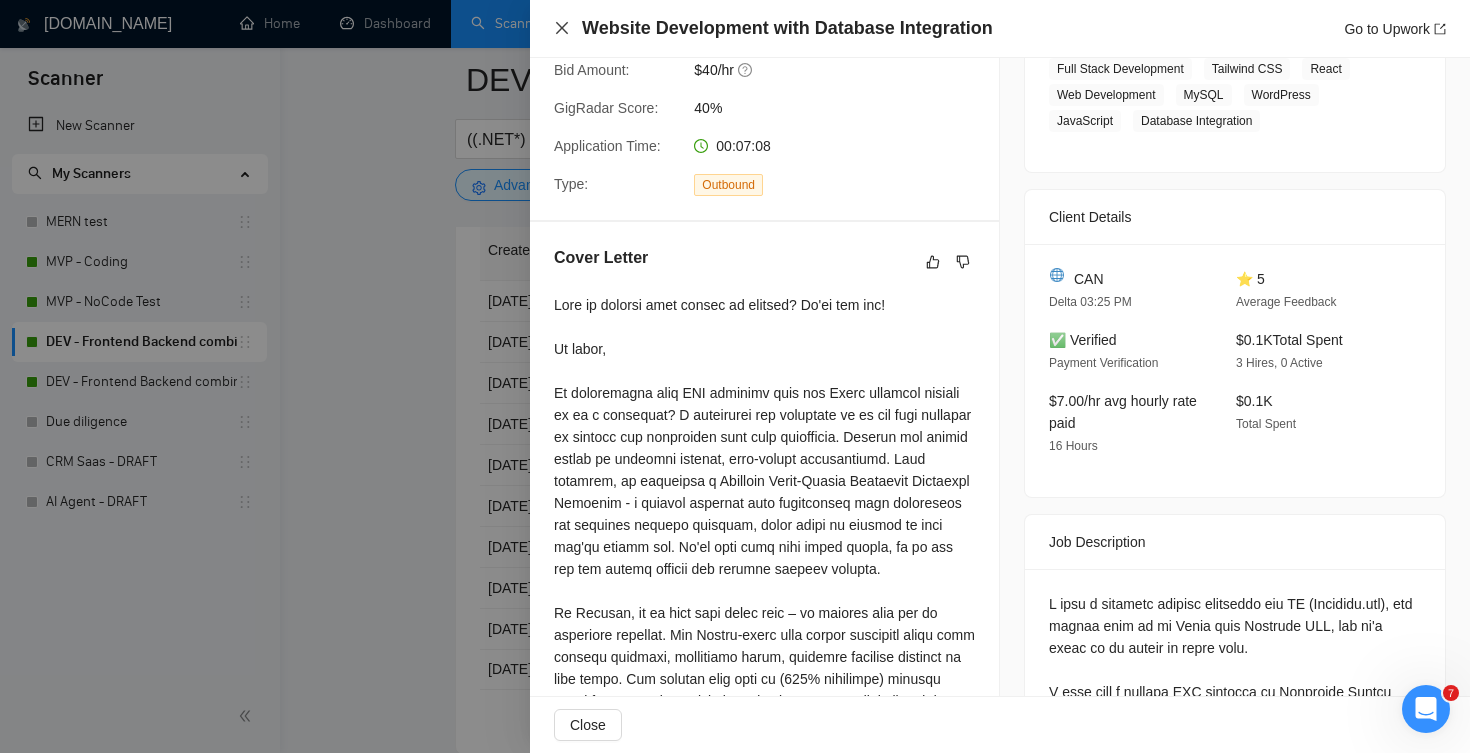click 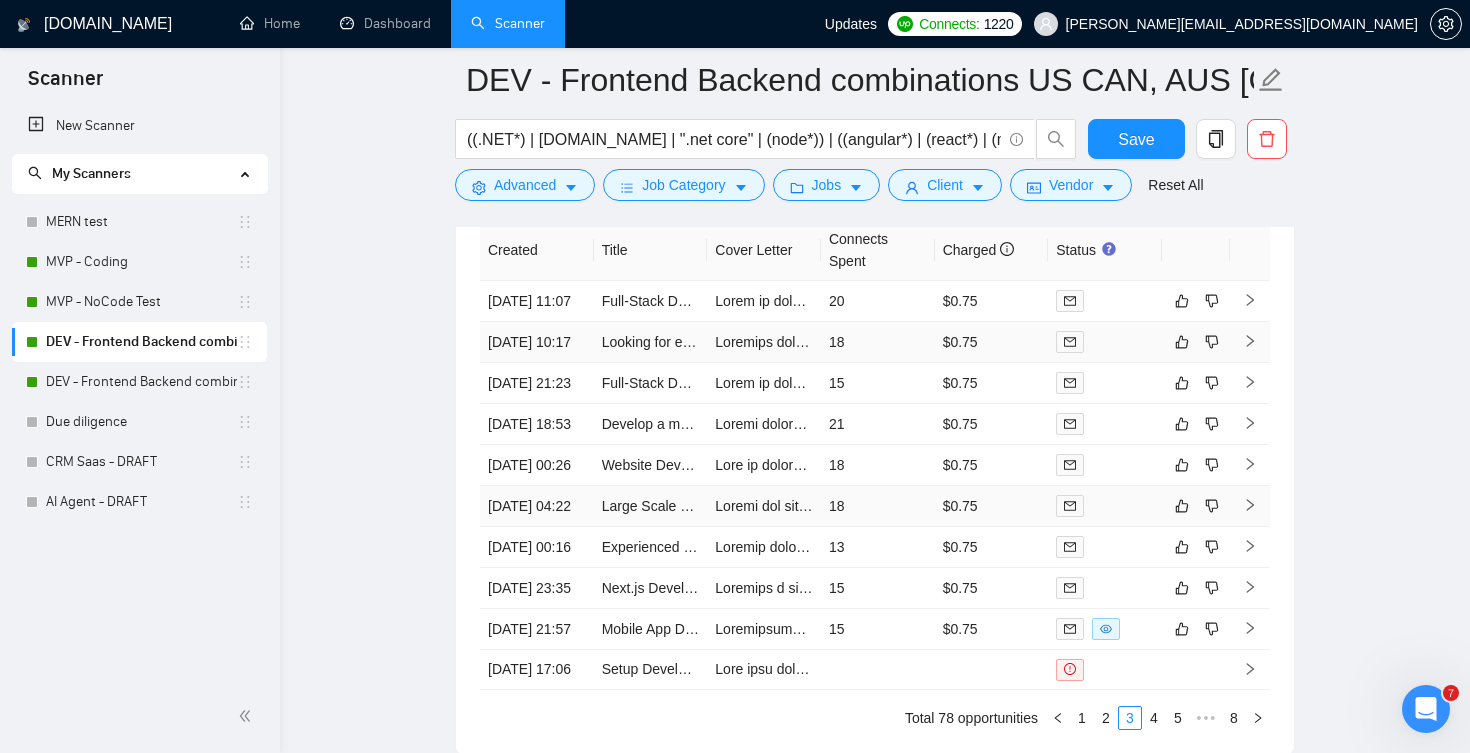 click on "18" at bounding box center [878, 506] 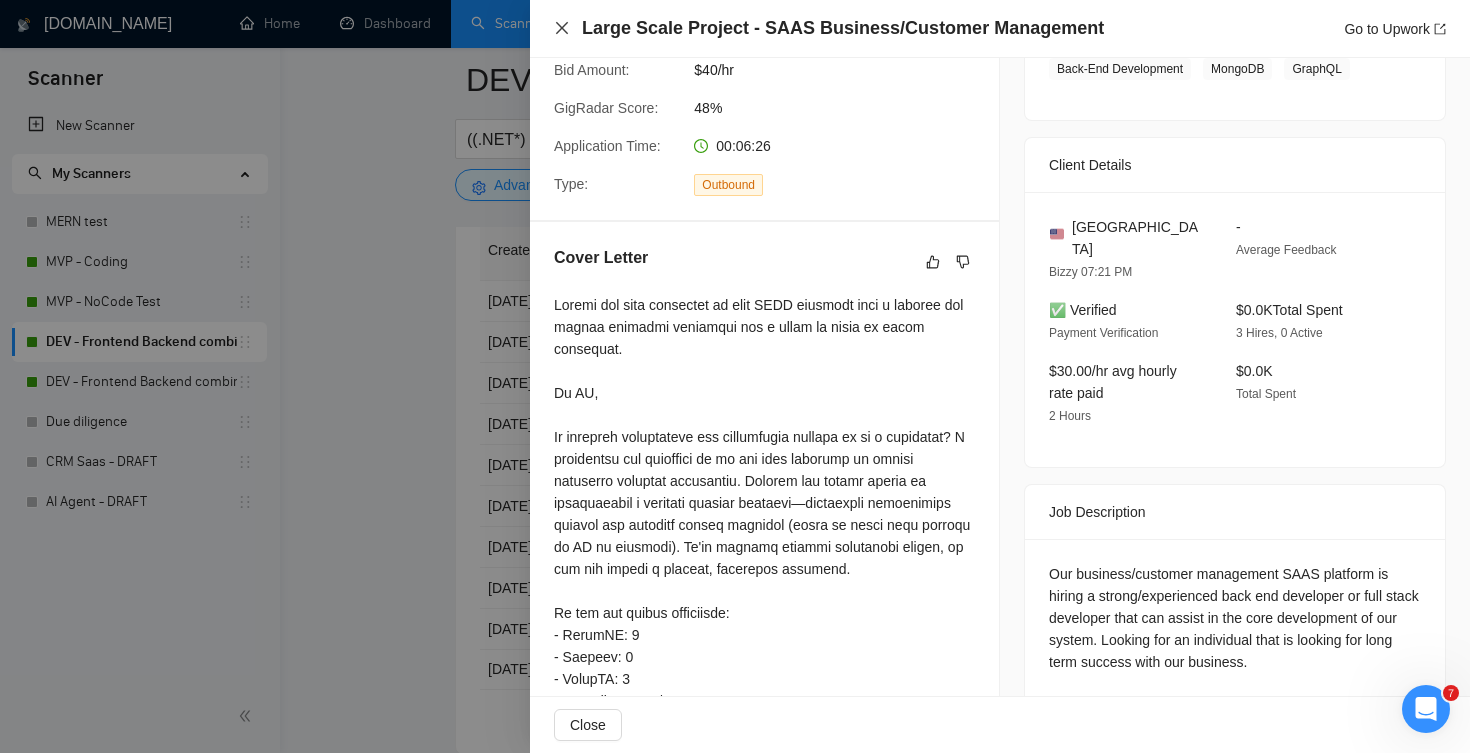click 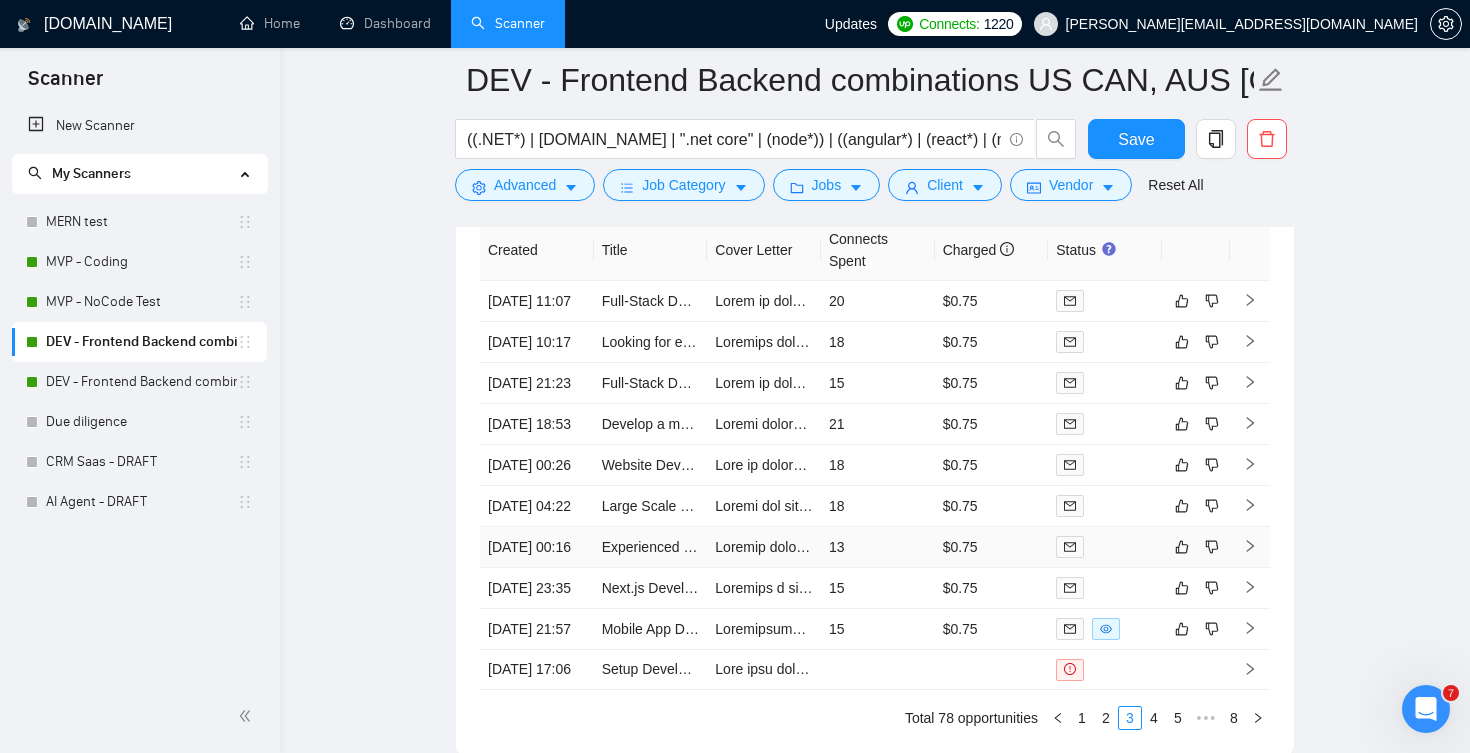 click on "13" at bounding box center (878, 547) 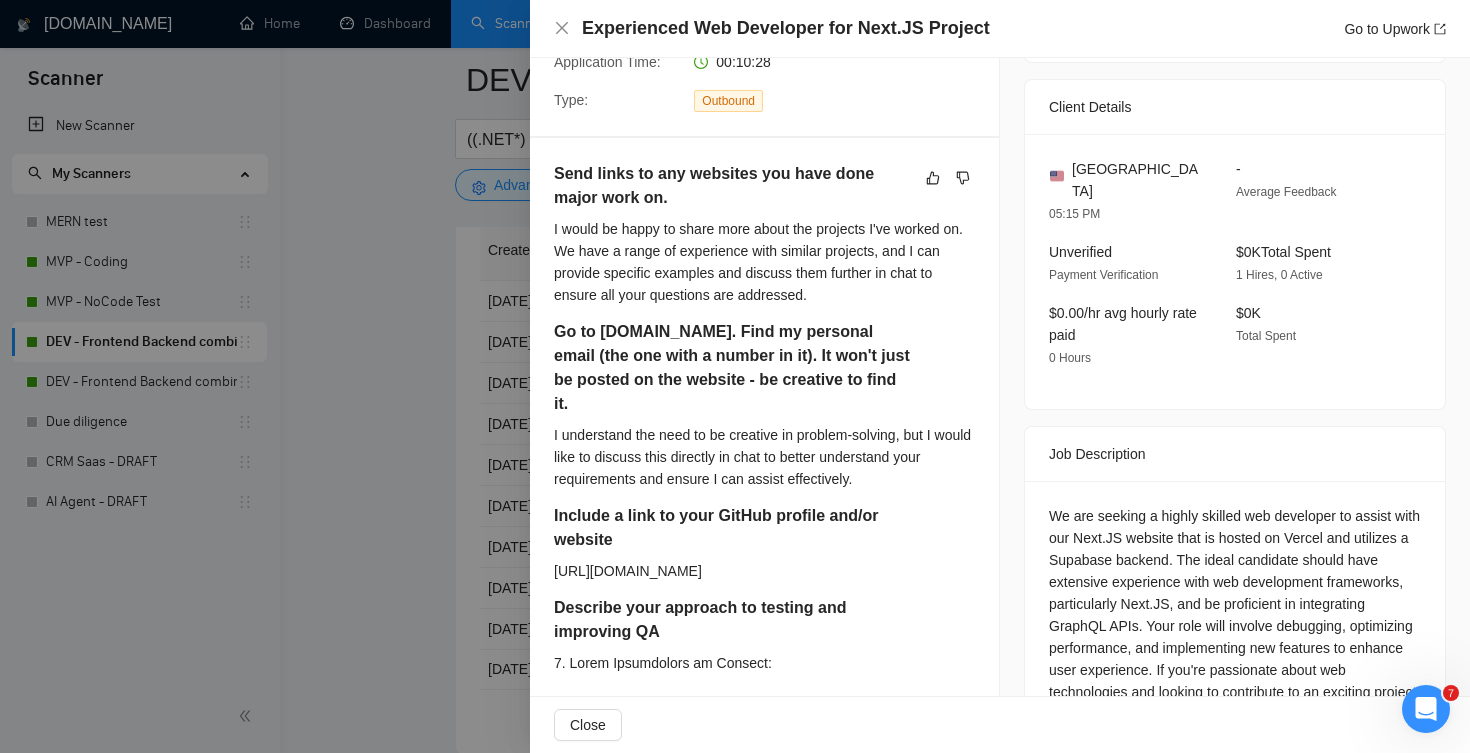 scroll, scrollTop: 453, scrollLeft: 0, axis: vertical 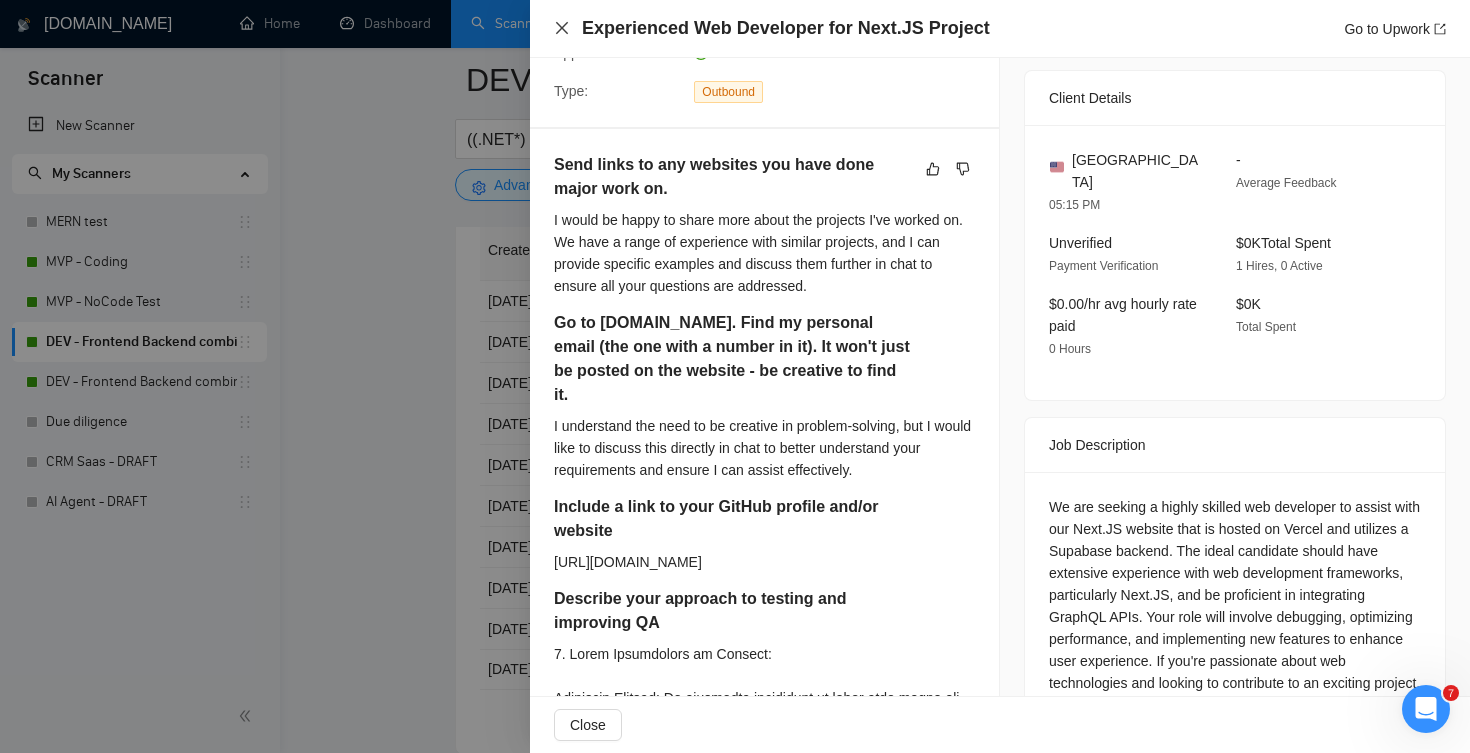 click 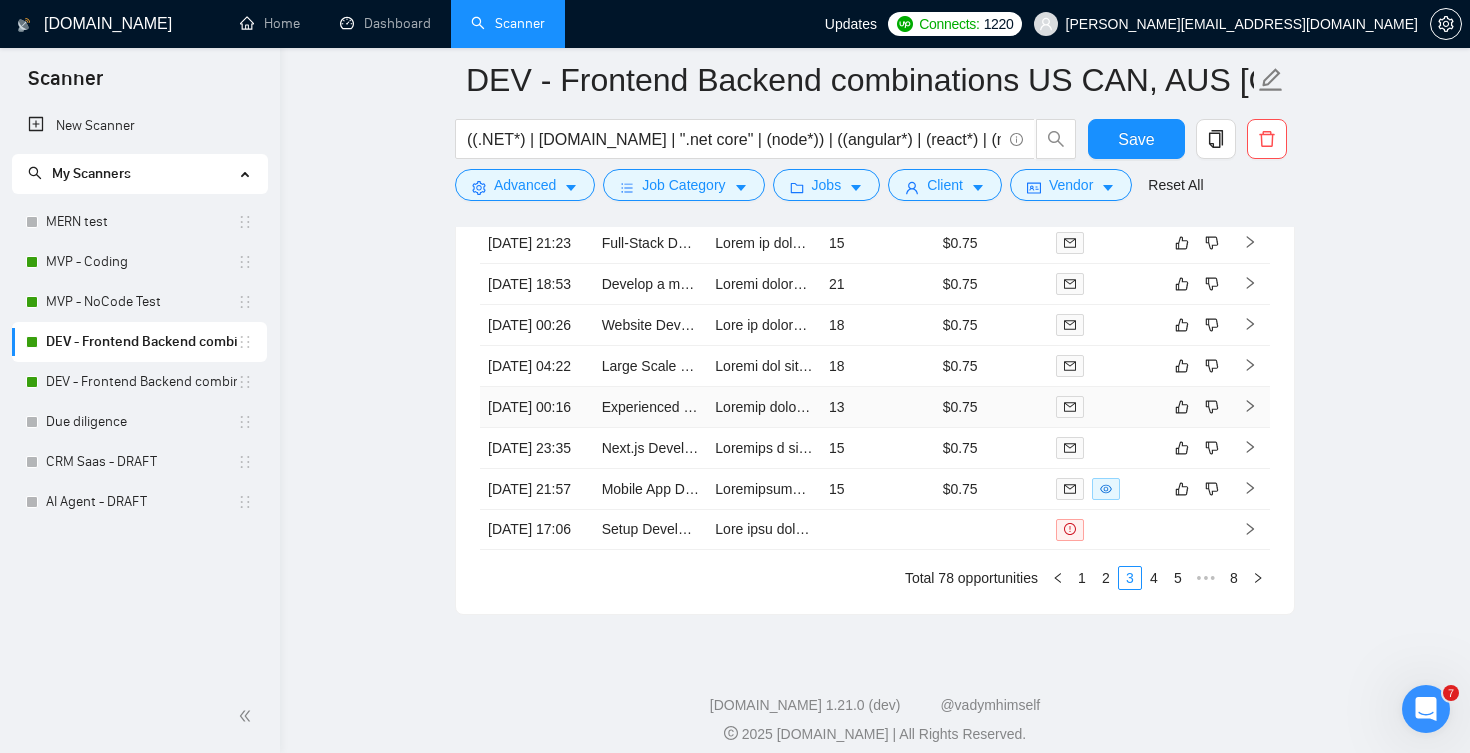 scroll, scrollTop: 4719, scrollLeft: 0, axis: vertical 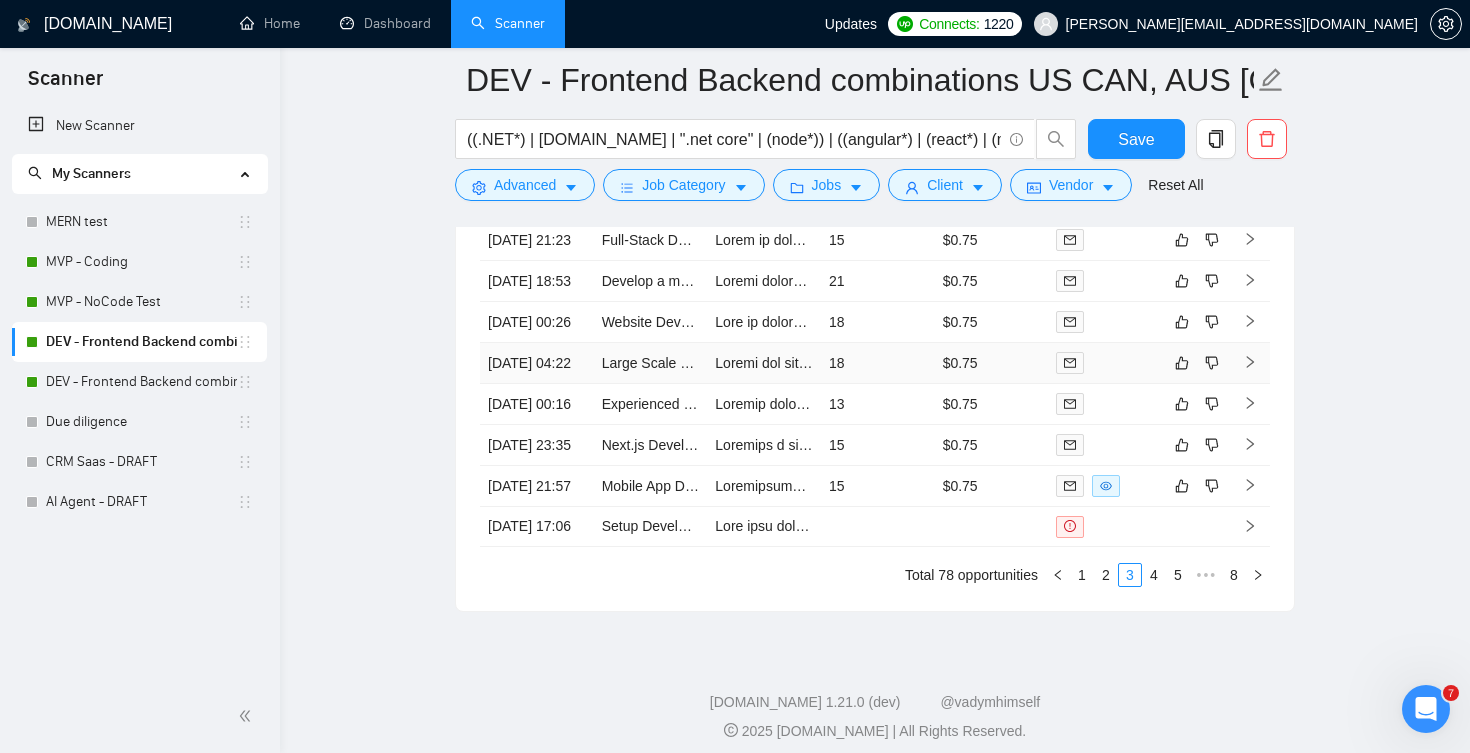 click on "18" at bounding box center [878, 363] 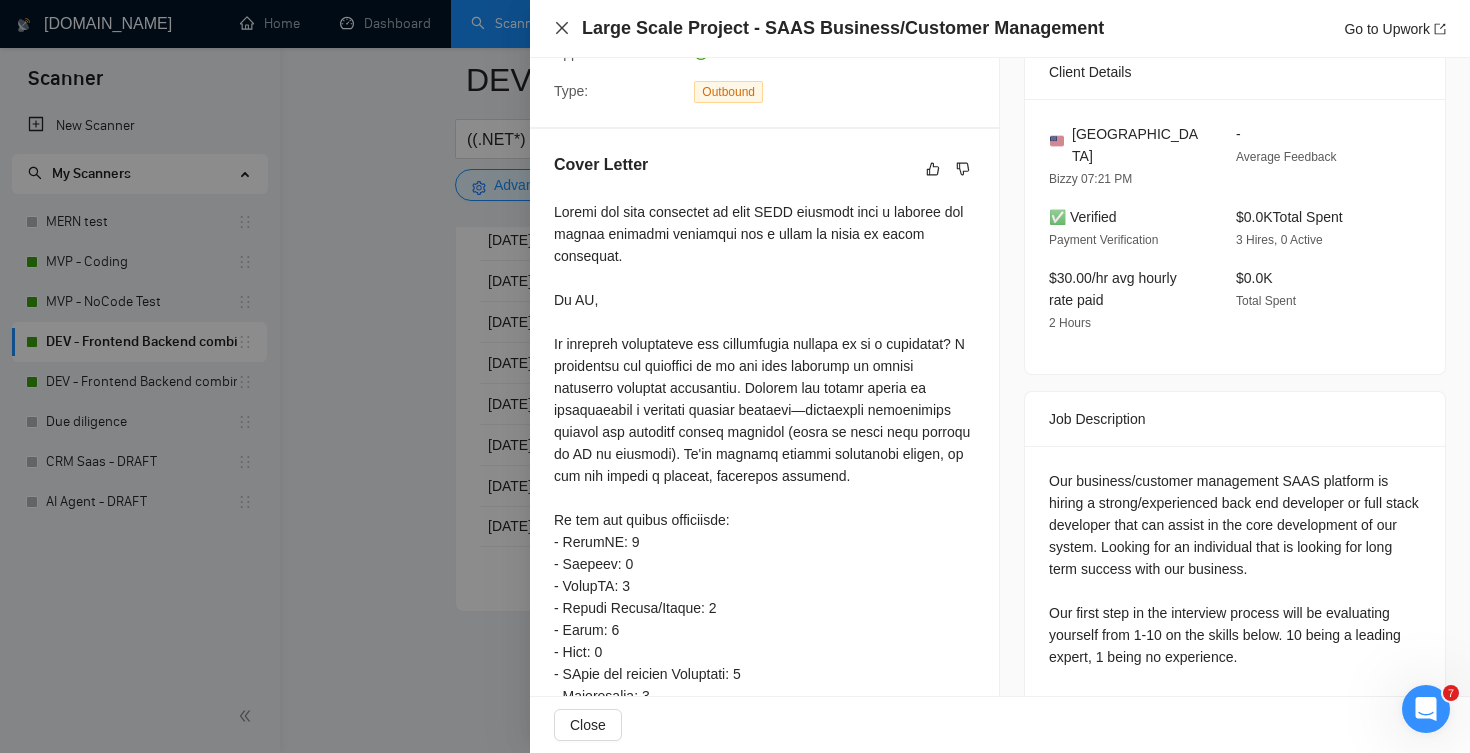 click 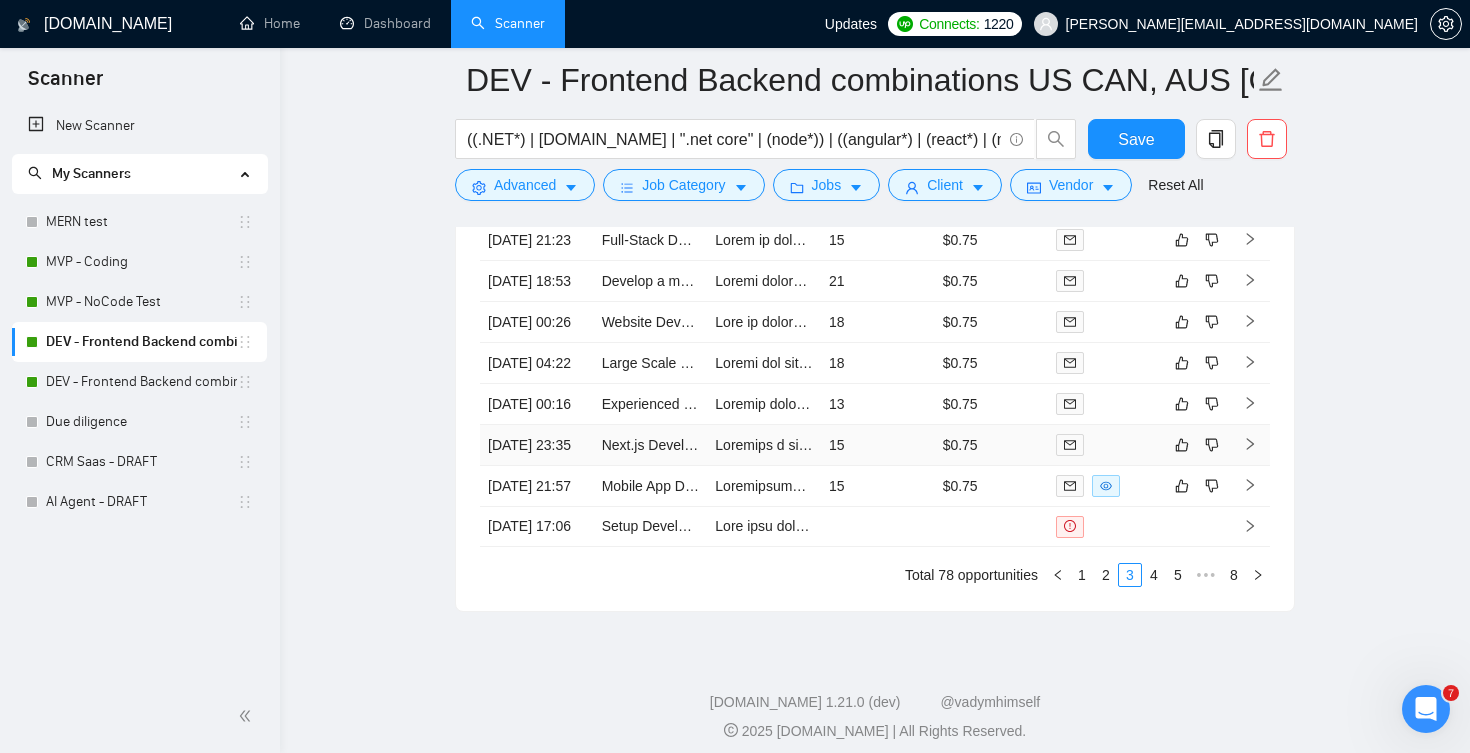 click on "15" at bounding box center [878, 445] 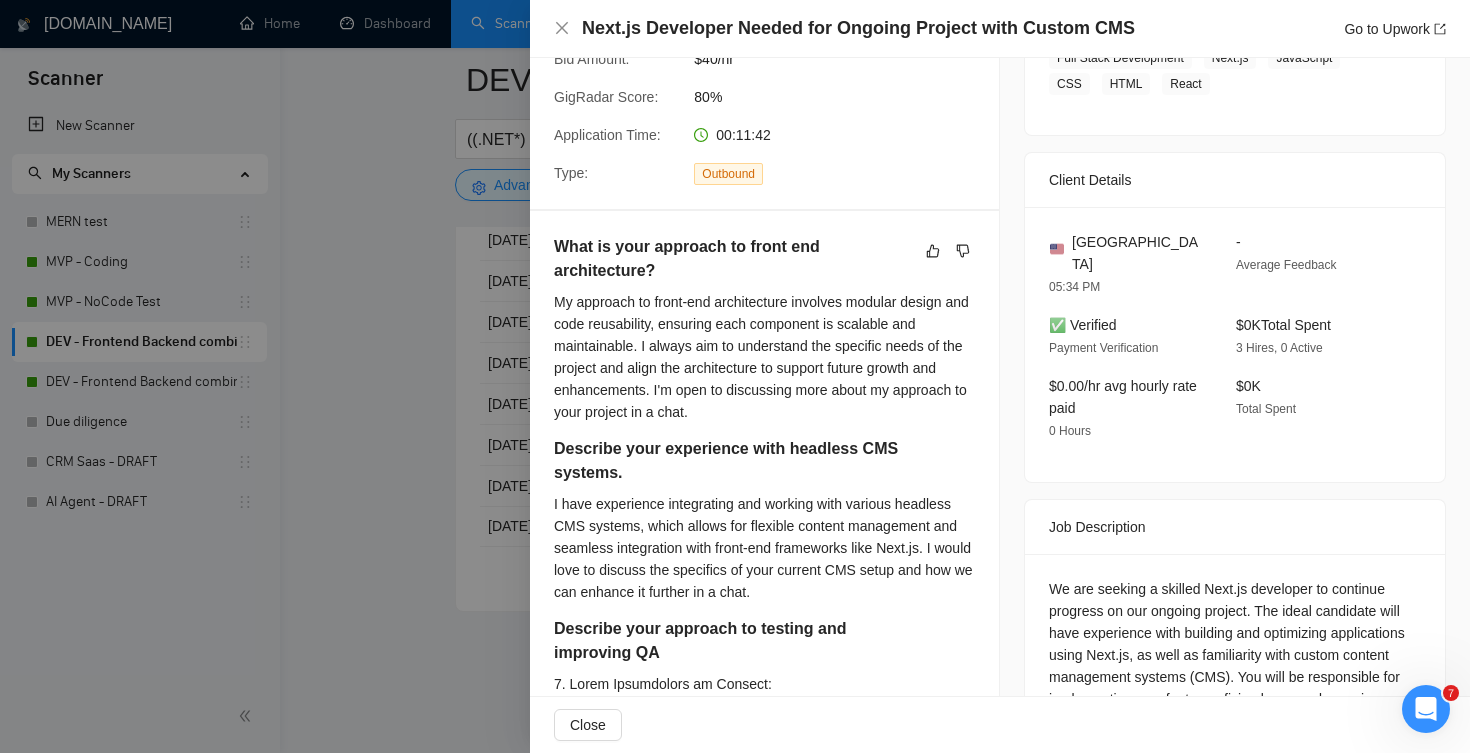 scroll, scrollTop: 371, scrollLeft: 0, axis: vertical 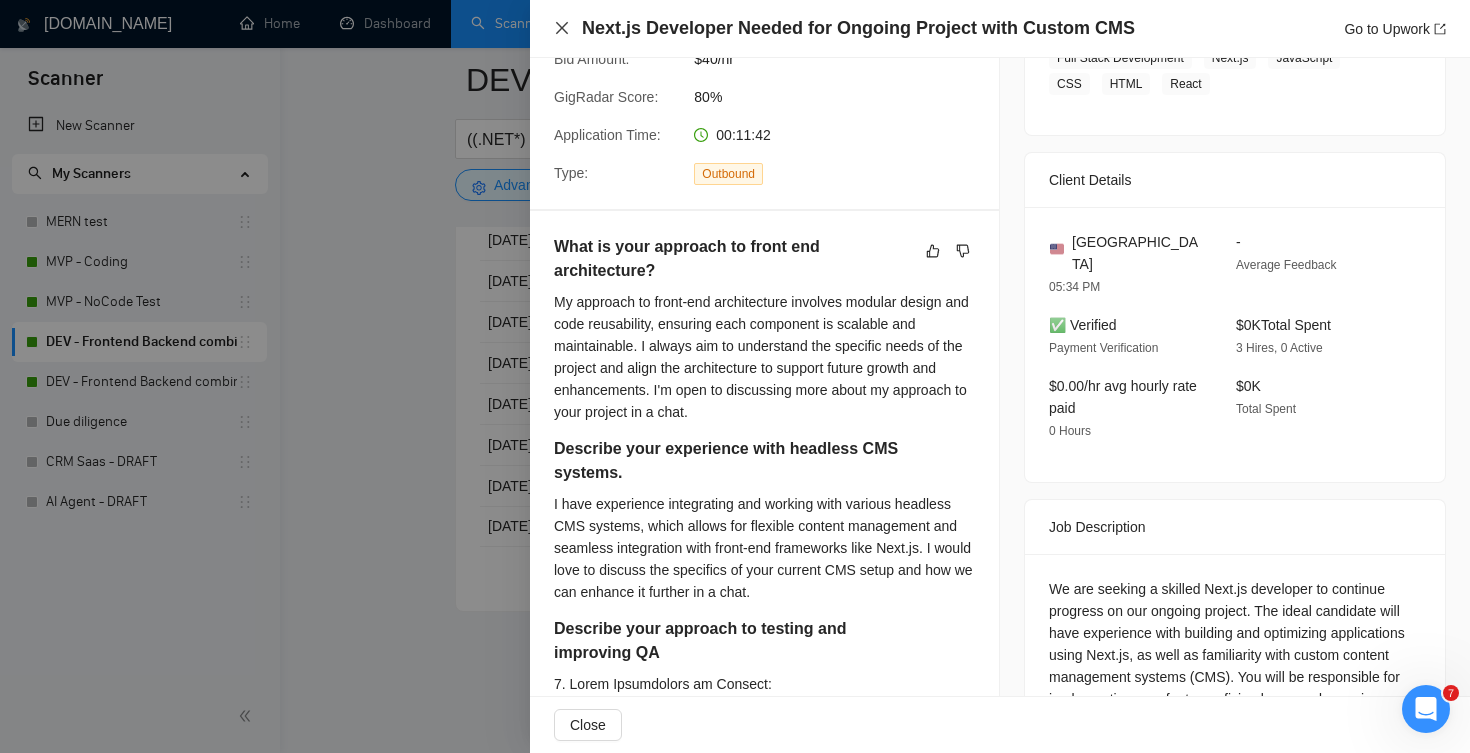 click 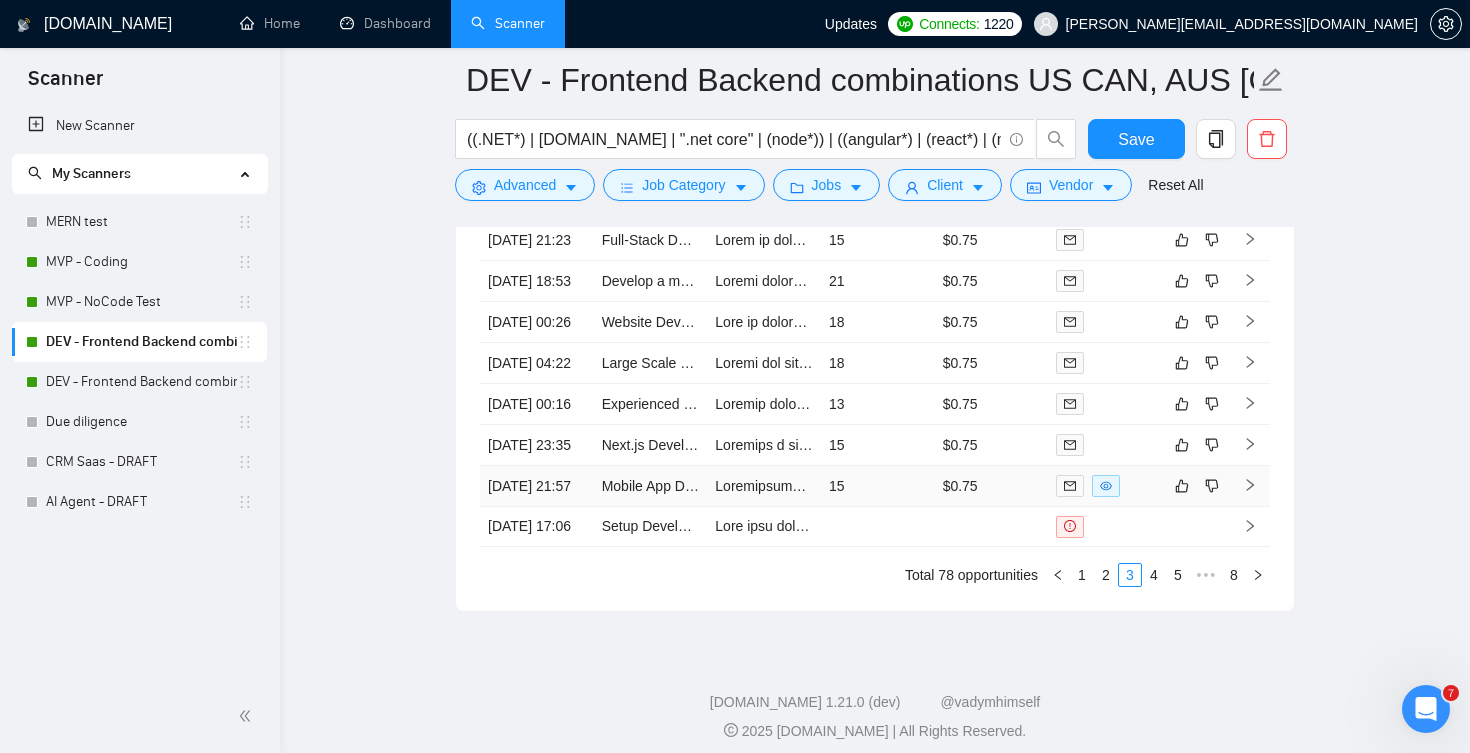 click on "15" at bounding box center (878, 486) 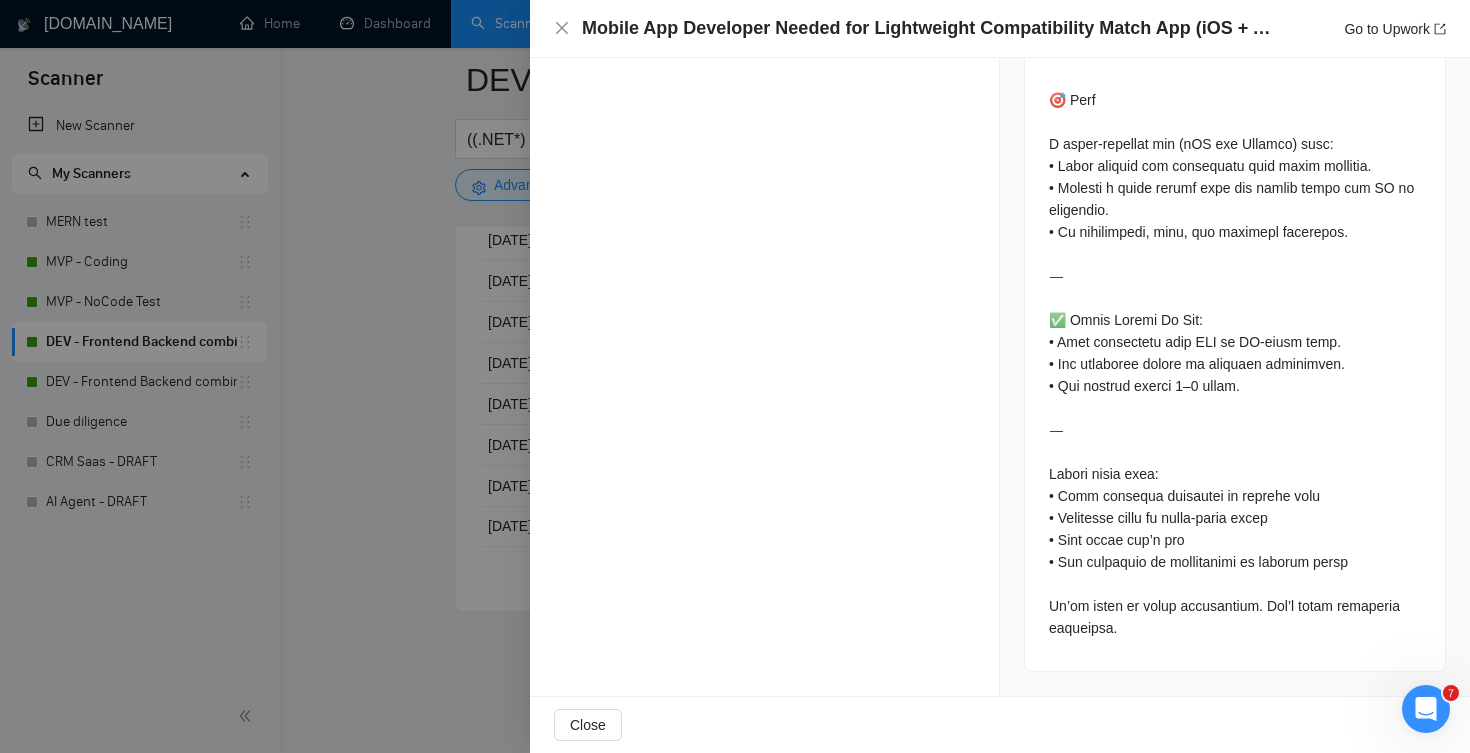 scroll, scrollTop: 2778, scrollLeft: 0, axis: vertical 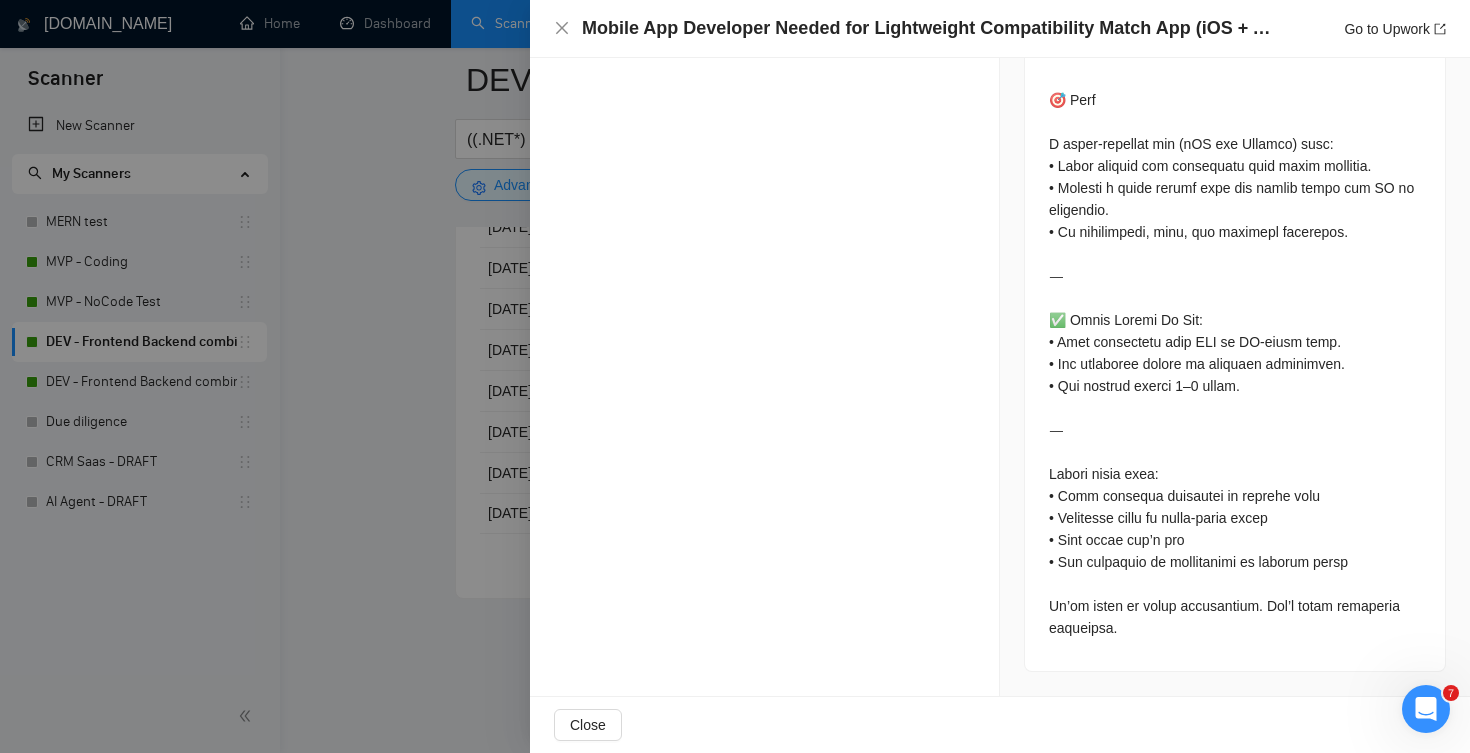 click on "Mobile App Developer Needed for Lightweight Compatibility Match App (iOS + Android) Go to Upwork" at bounding box center [1000, 28] 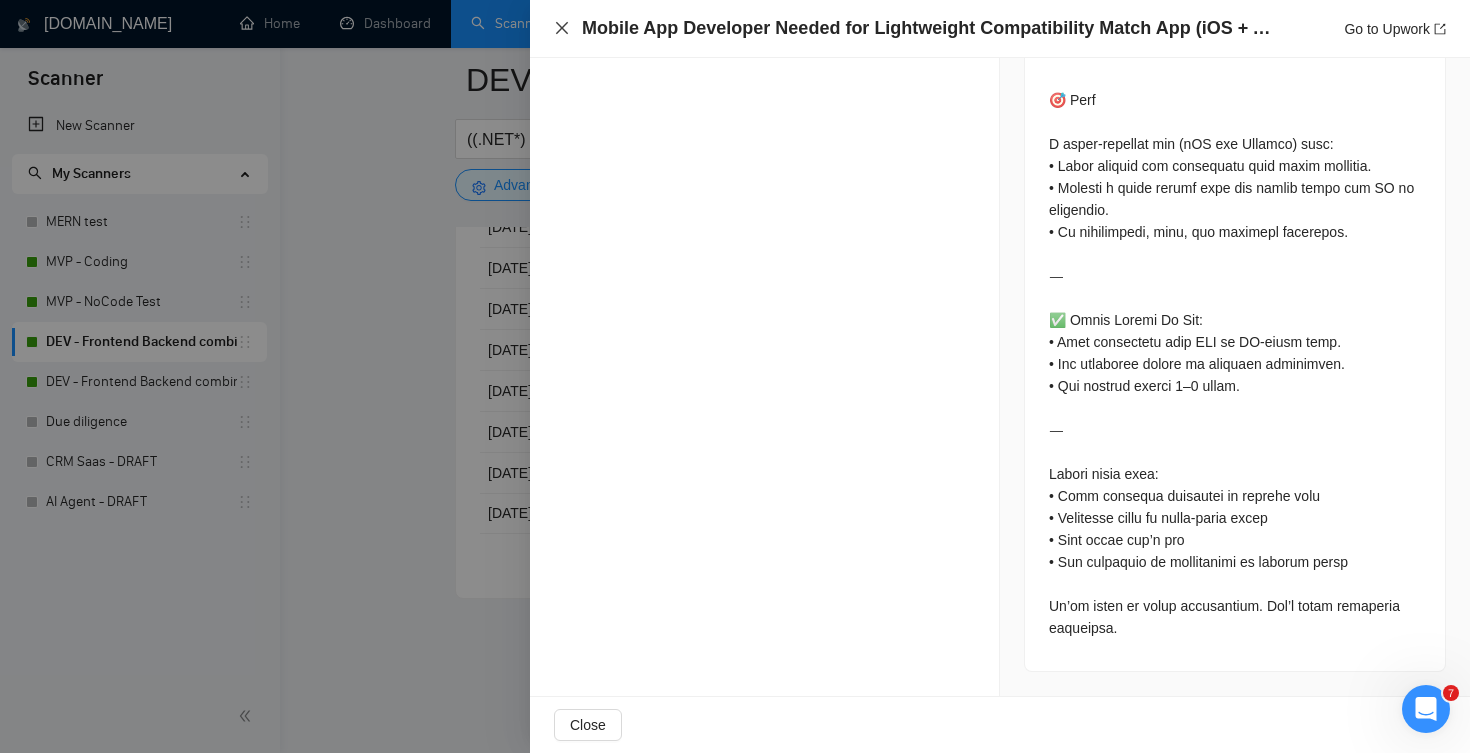 click 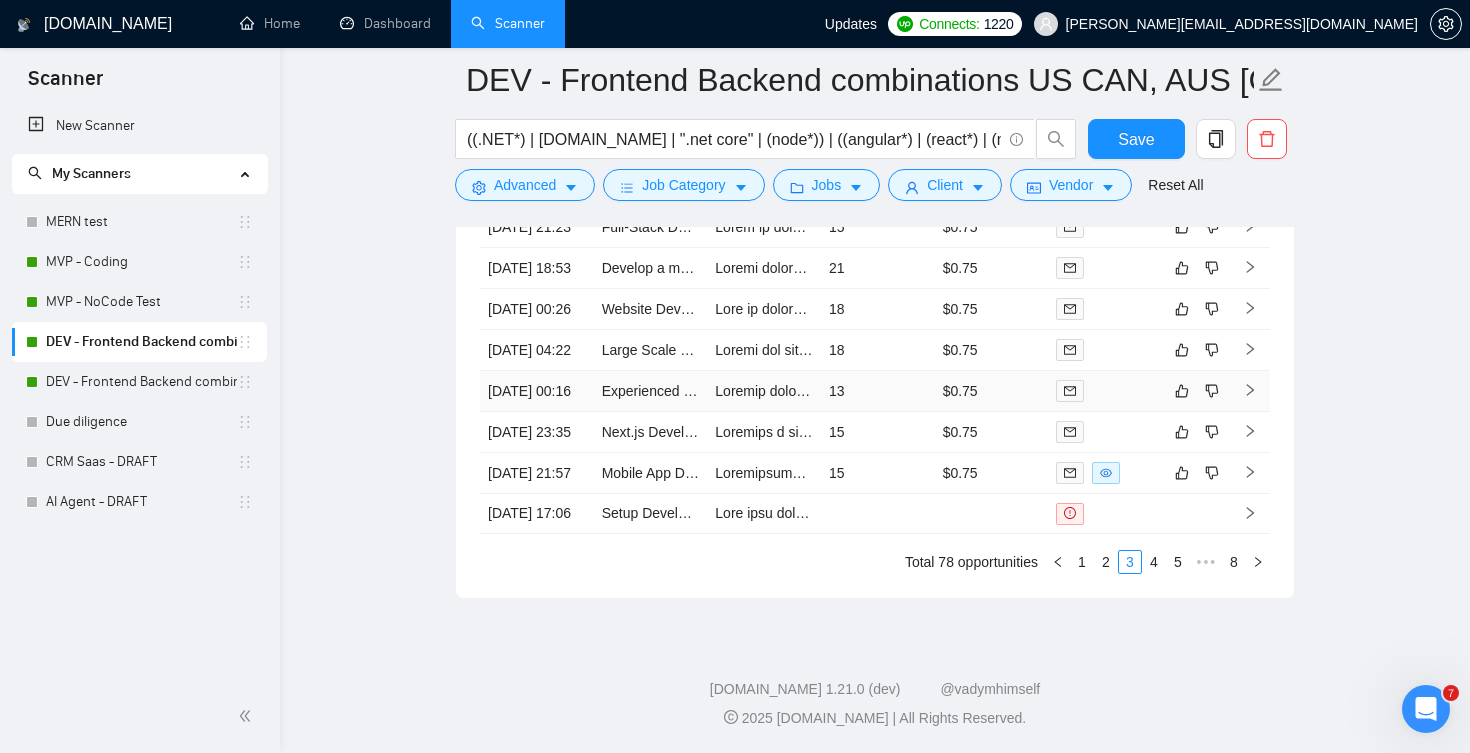 scroll, scrollTop: 4899, scrollLeft: 0, axis: vertical 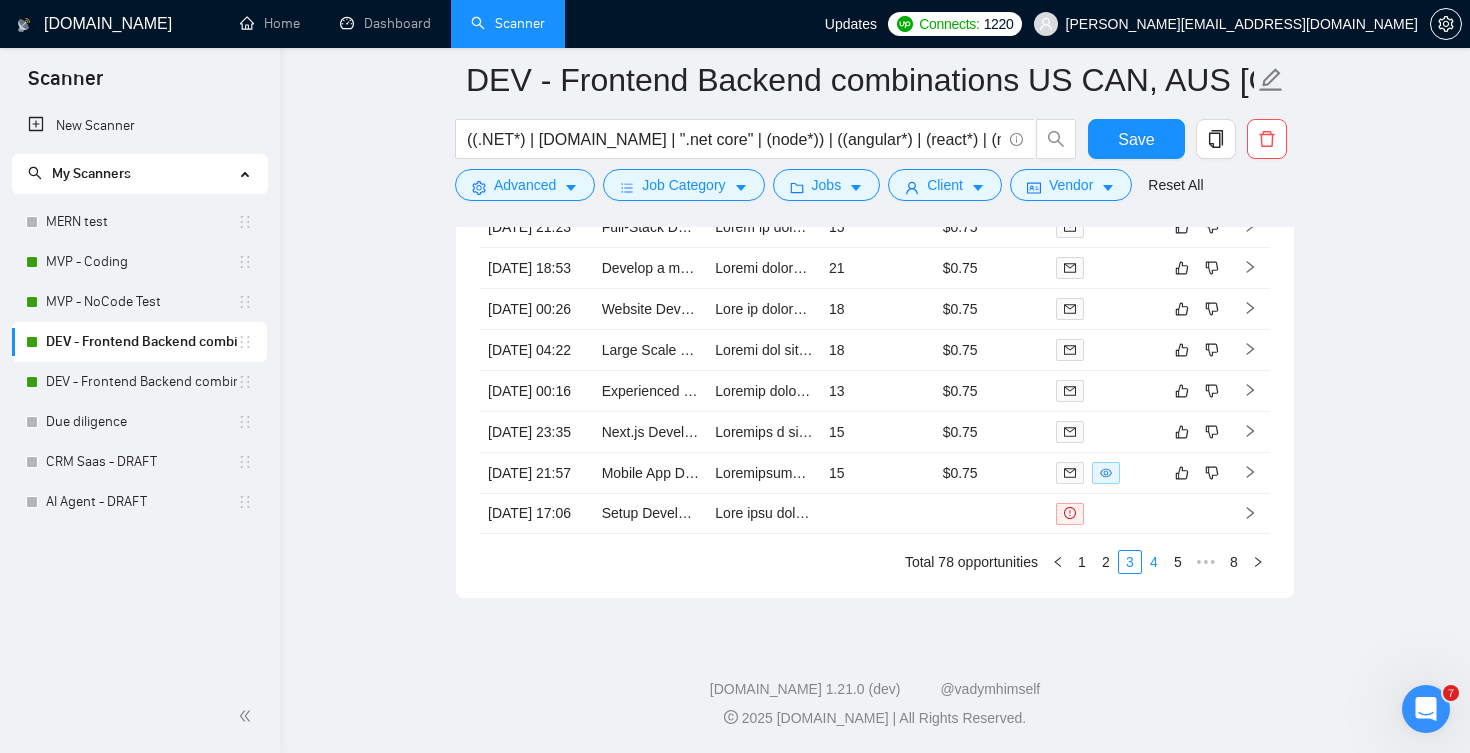 click on "4" at bounding box center [1154, 562] 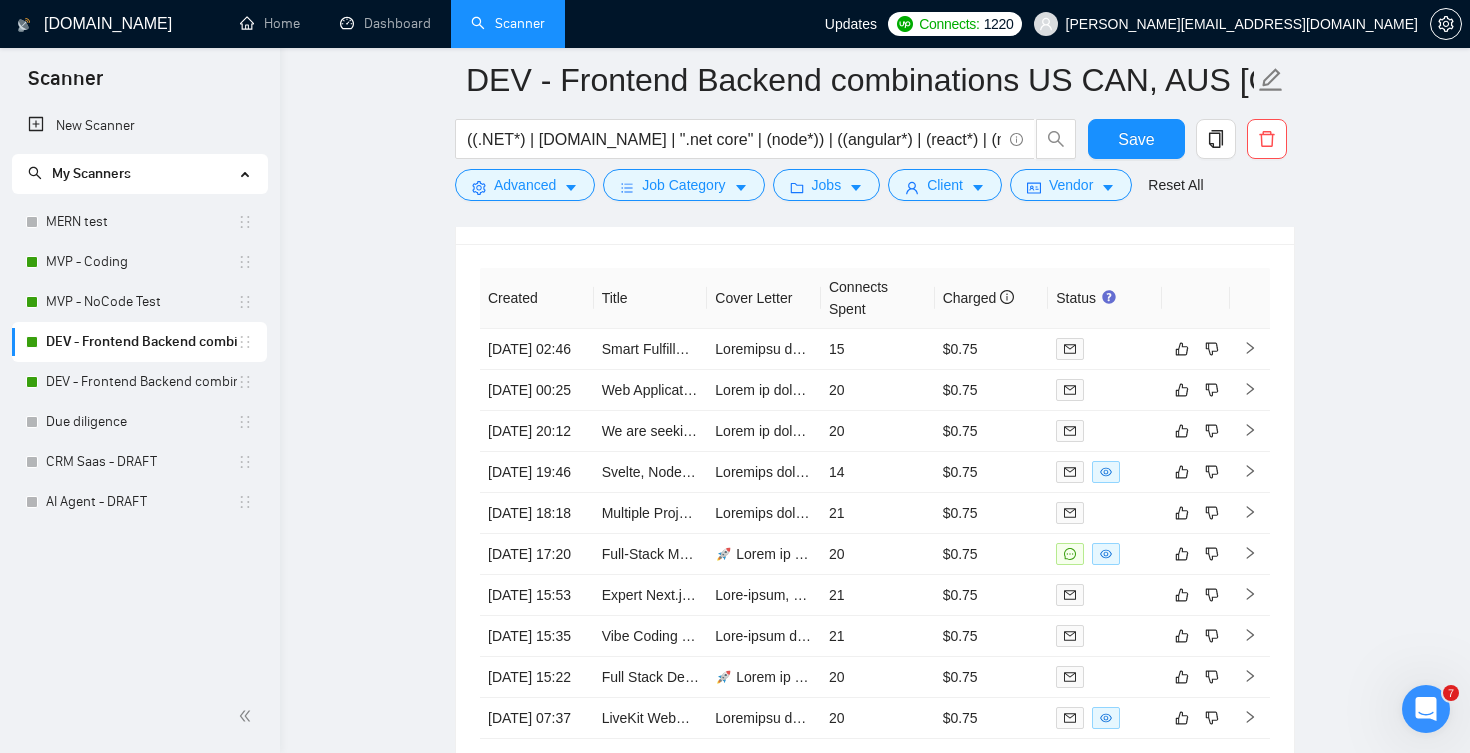 scroll, scrollTop: 4526, scrollLeft: 0, axis: vertical 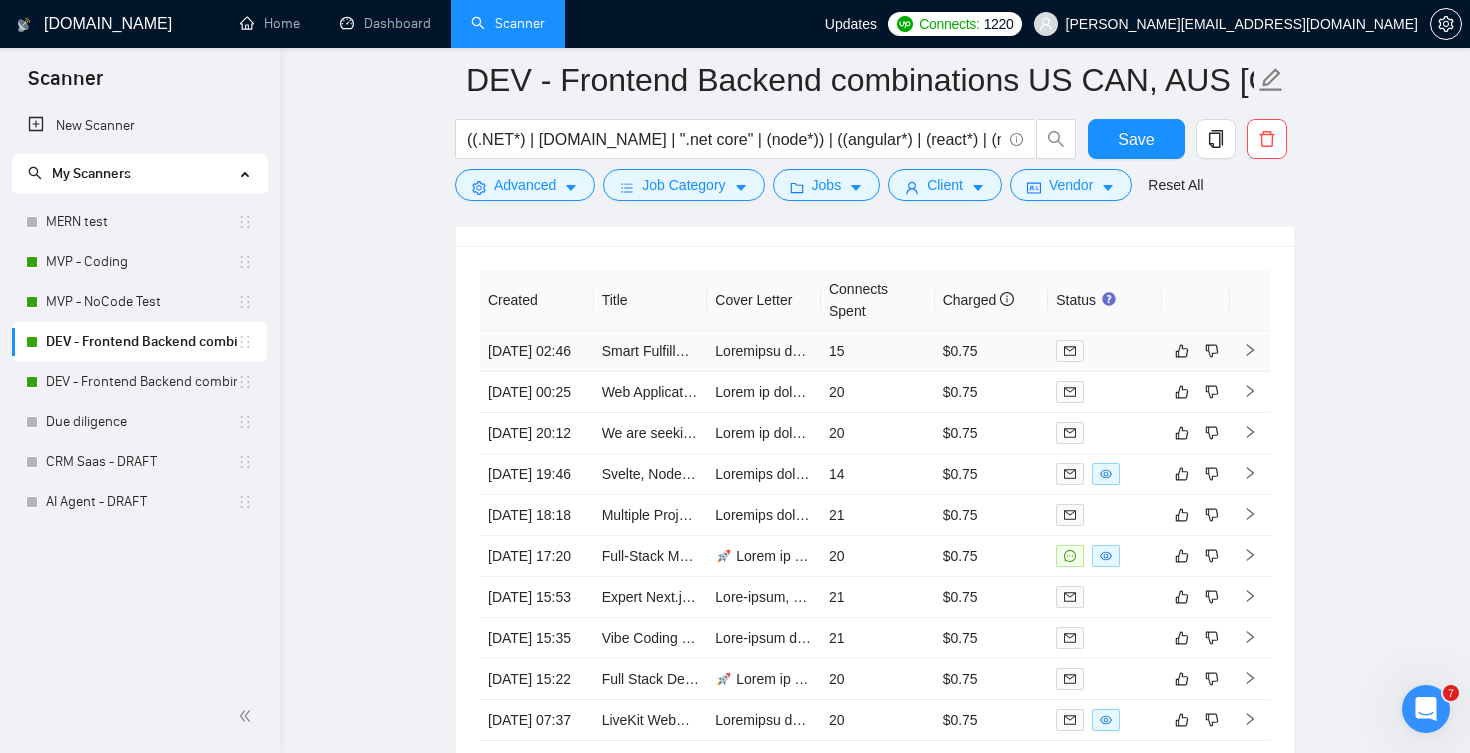 click on "15" at bounding box center (878, 351) 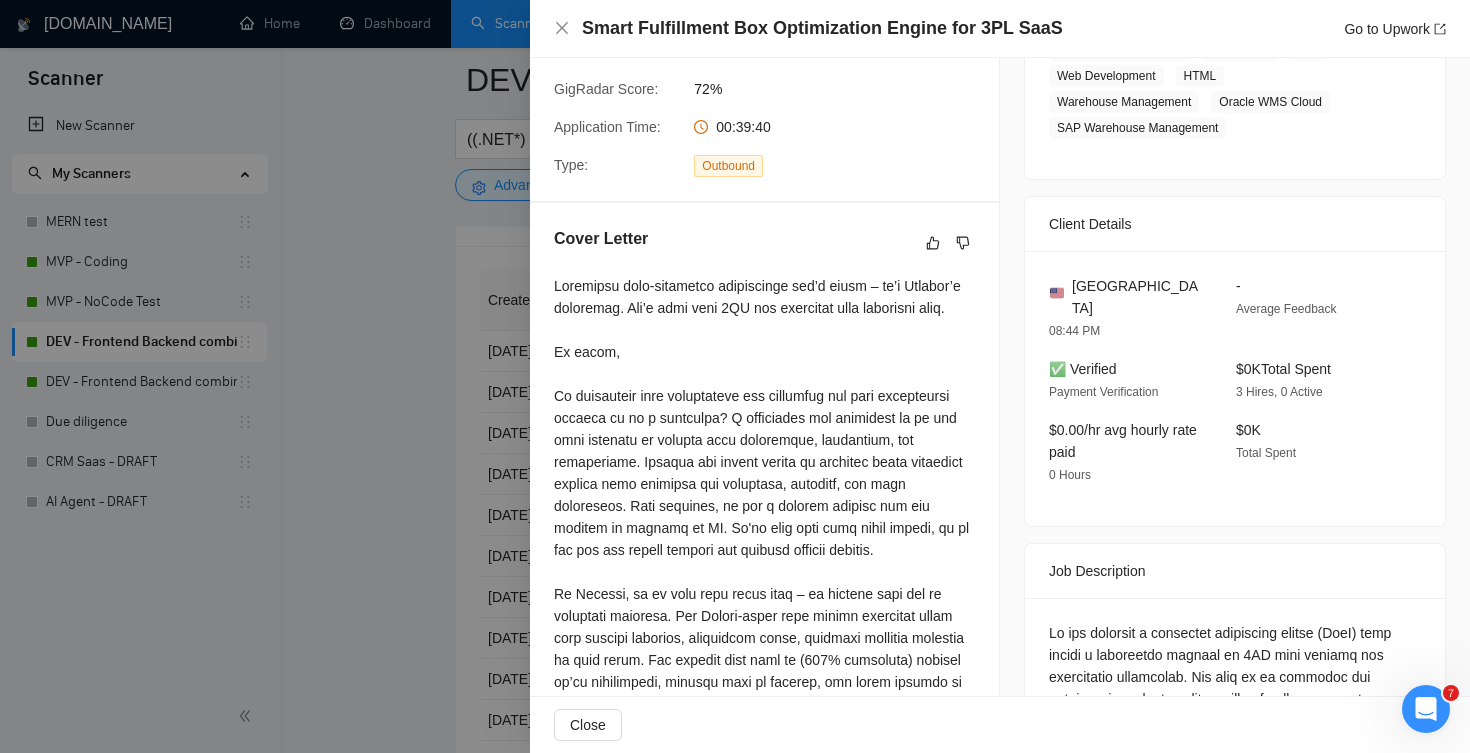 scroll, scrollTop: 378, scrollLeft: 0, axis: vertical 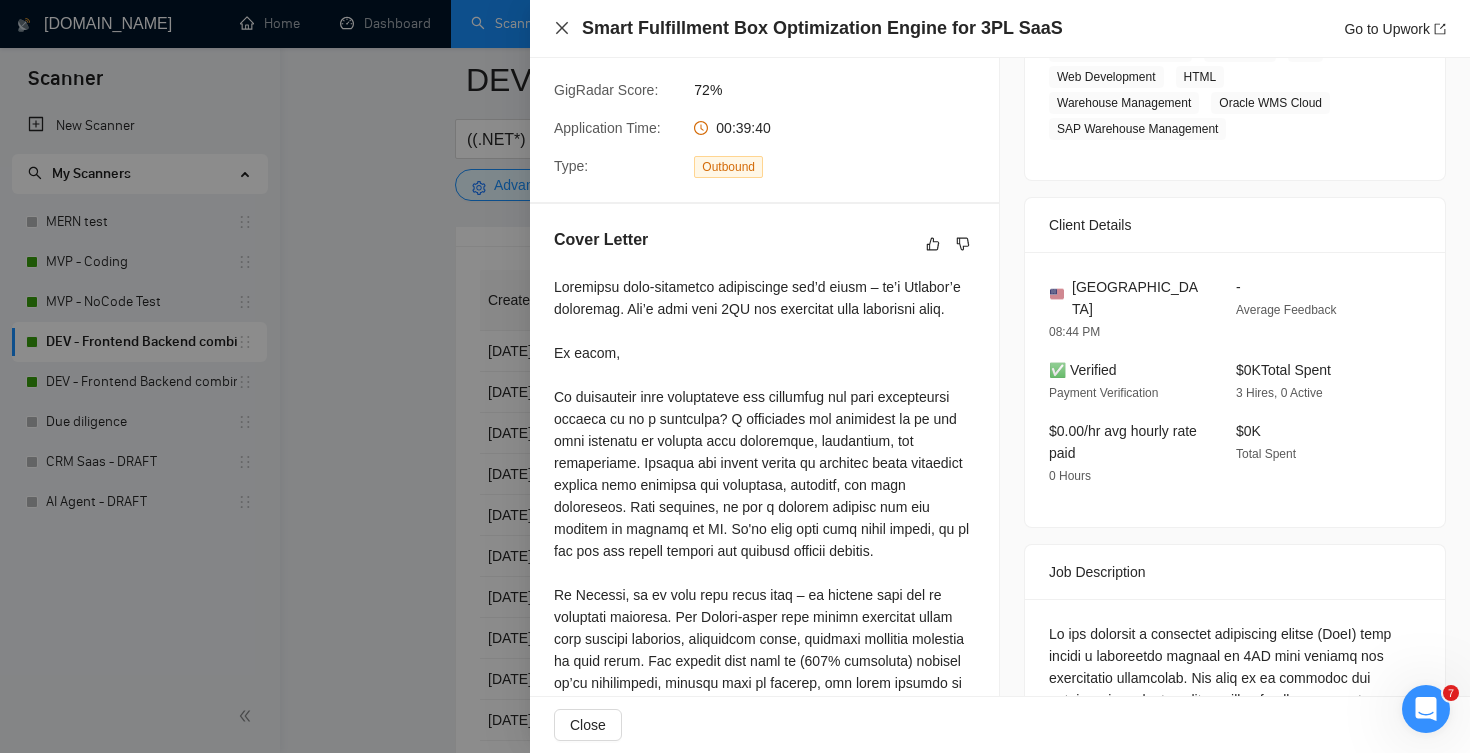 click 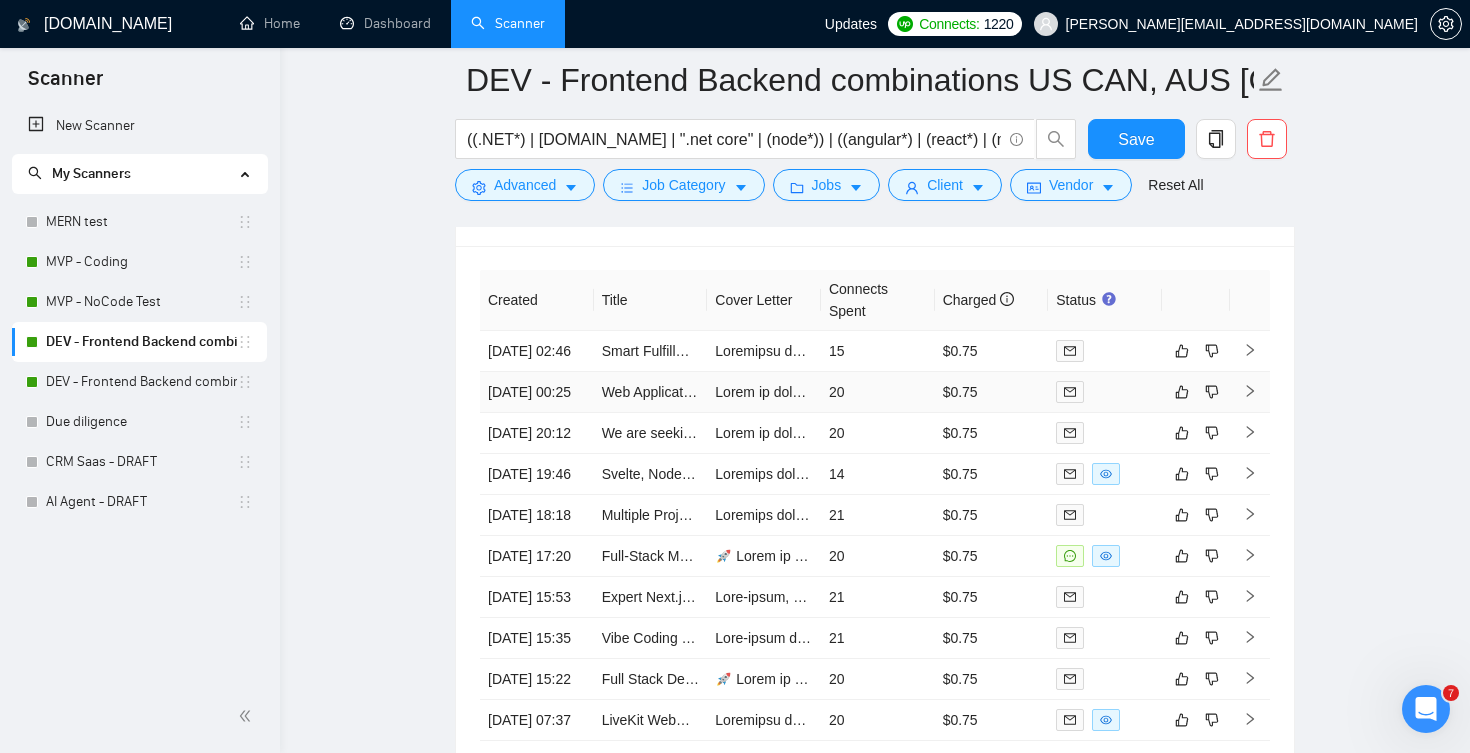 click on "20" at bounding box center [878, 392] 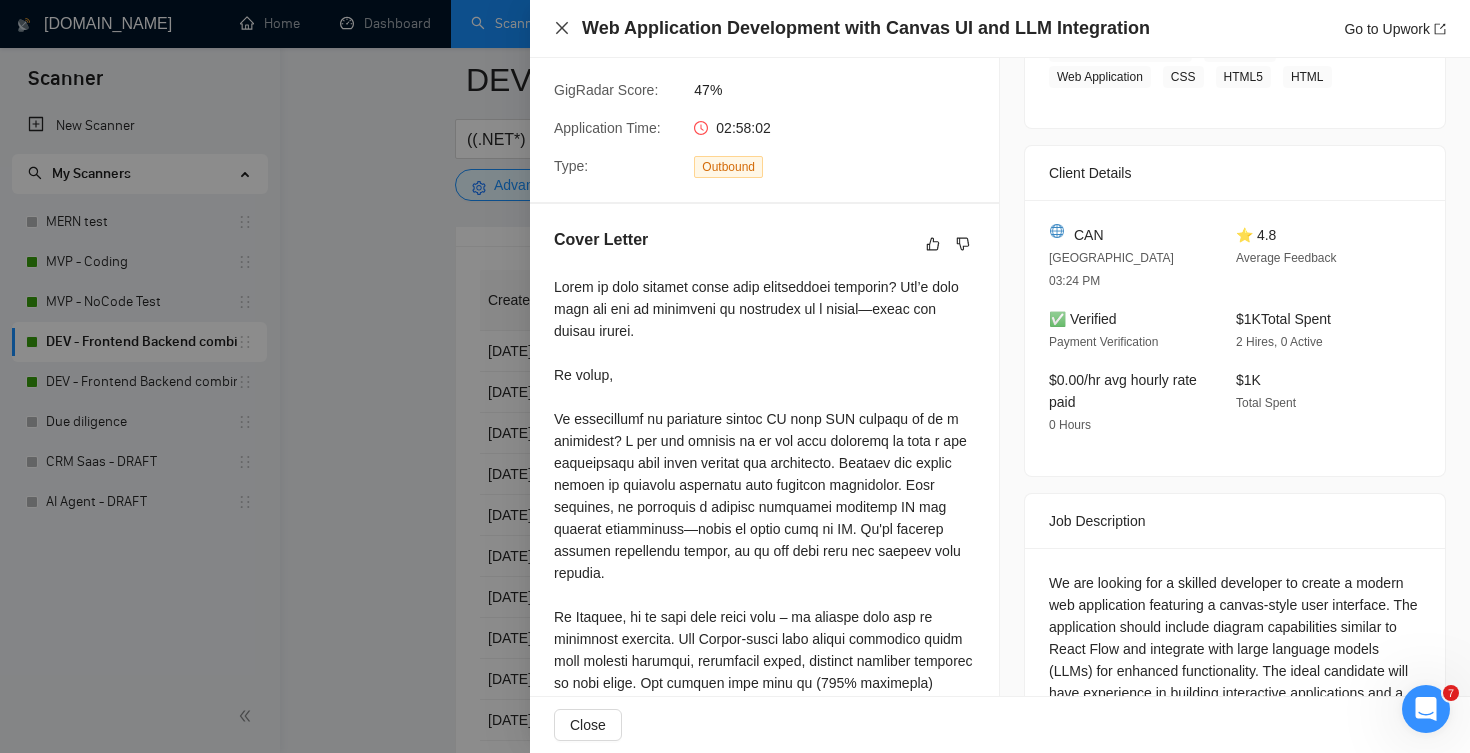 click 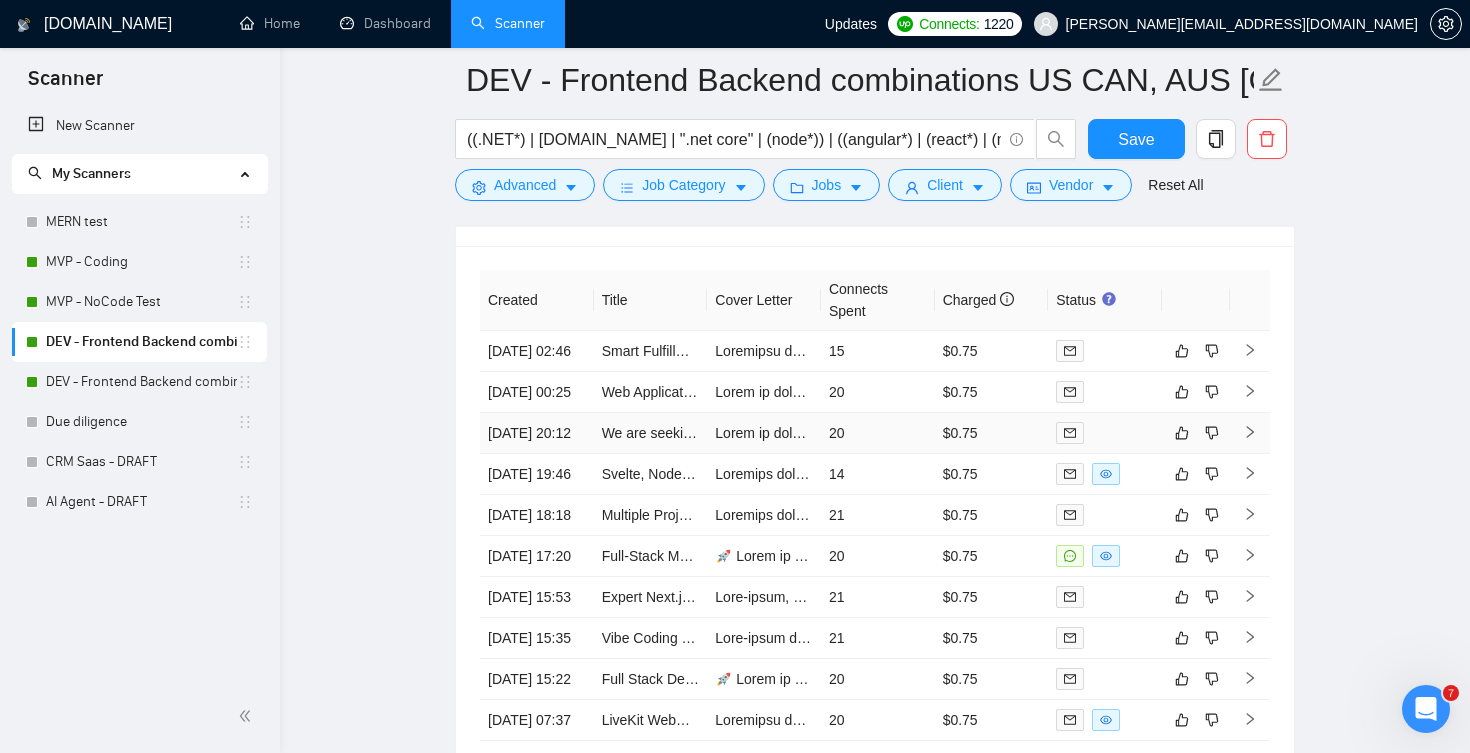 click on "20" at bounding box center [878, 433] 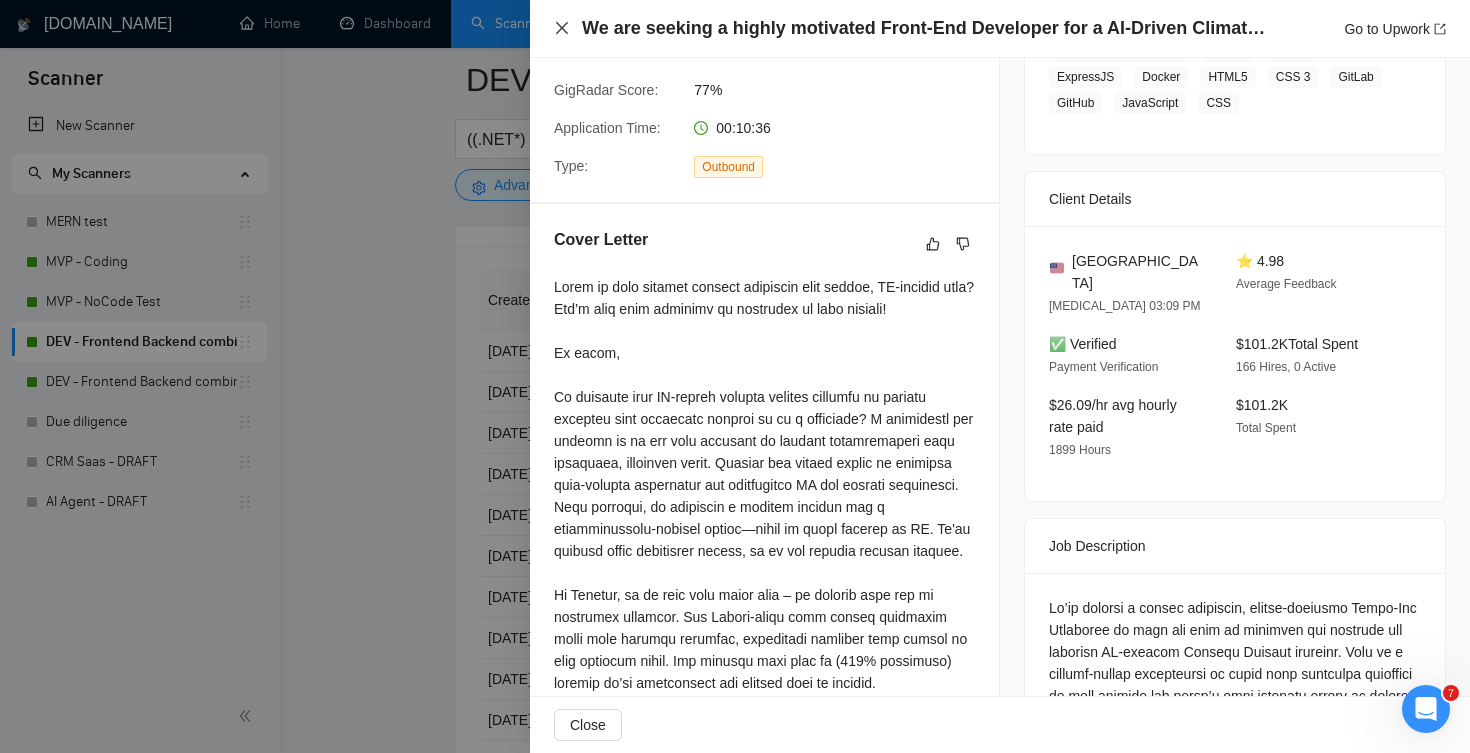 click 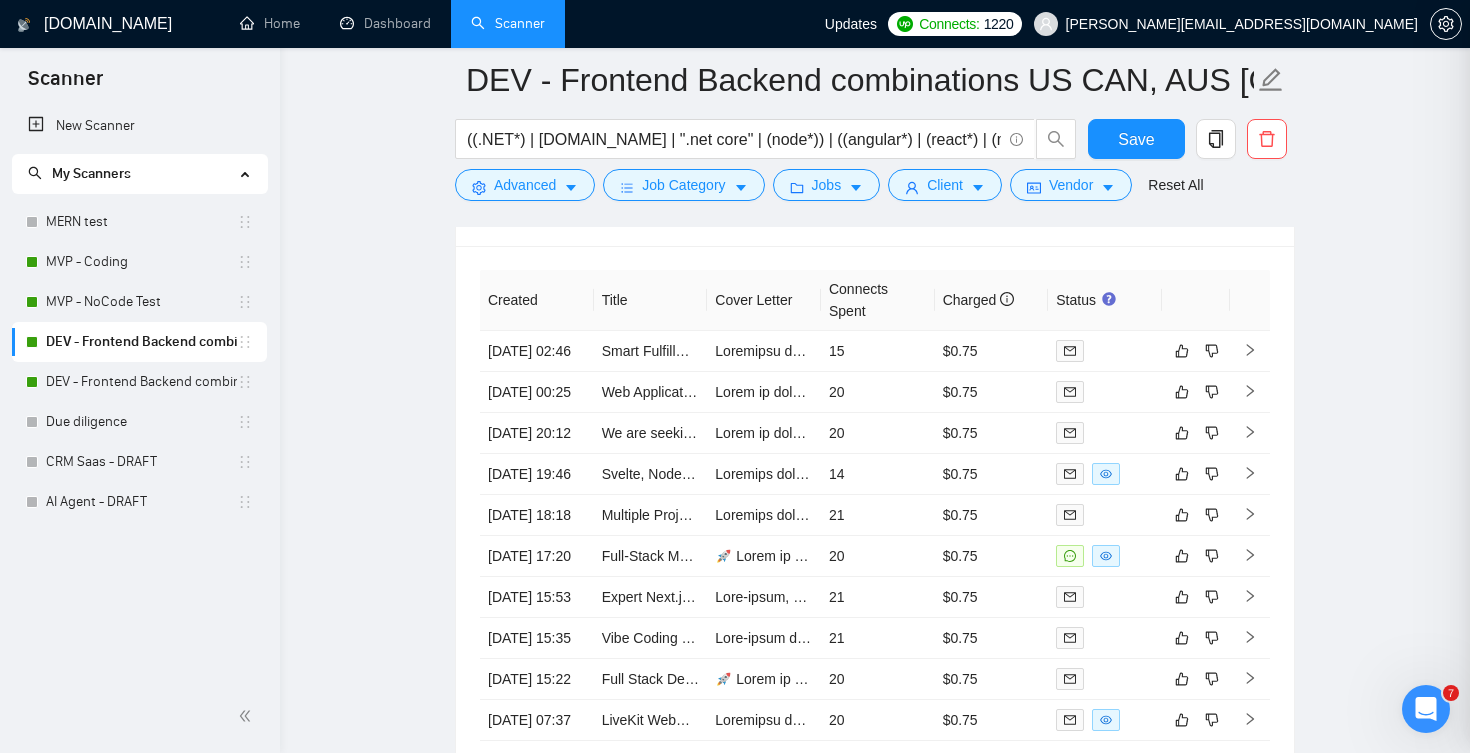 click on "14" at bounding box center (878, 474) 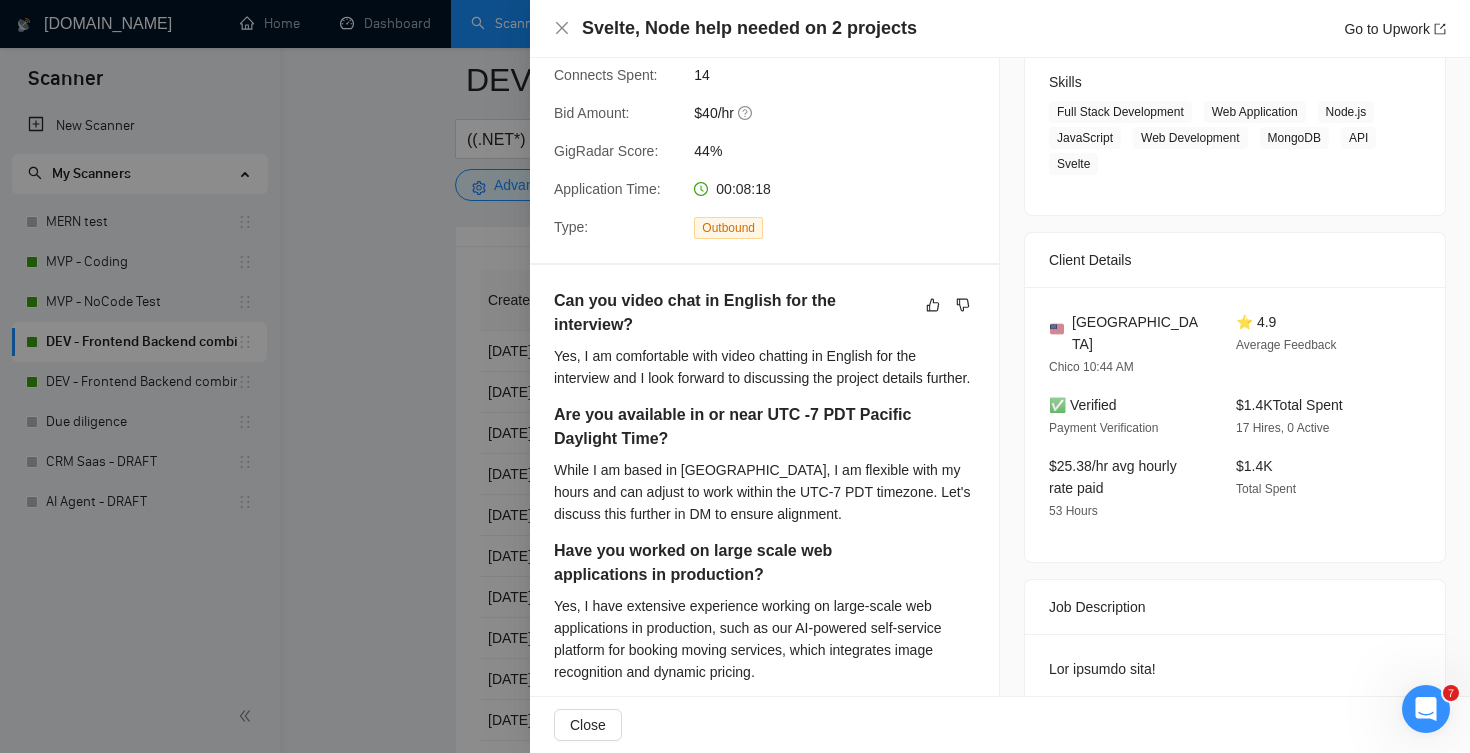 scroll, scrollTop: 317, scrollLeft: 0, axis: vertical 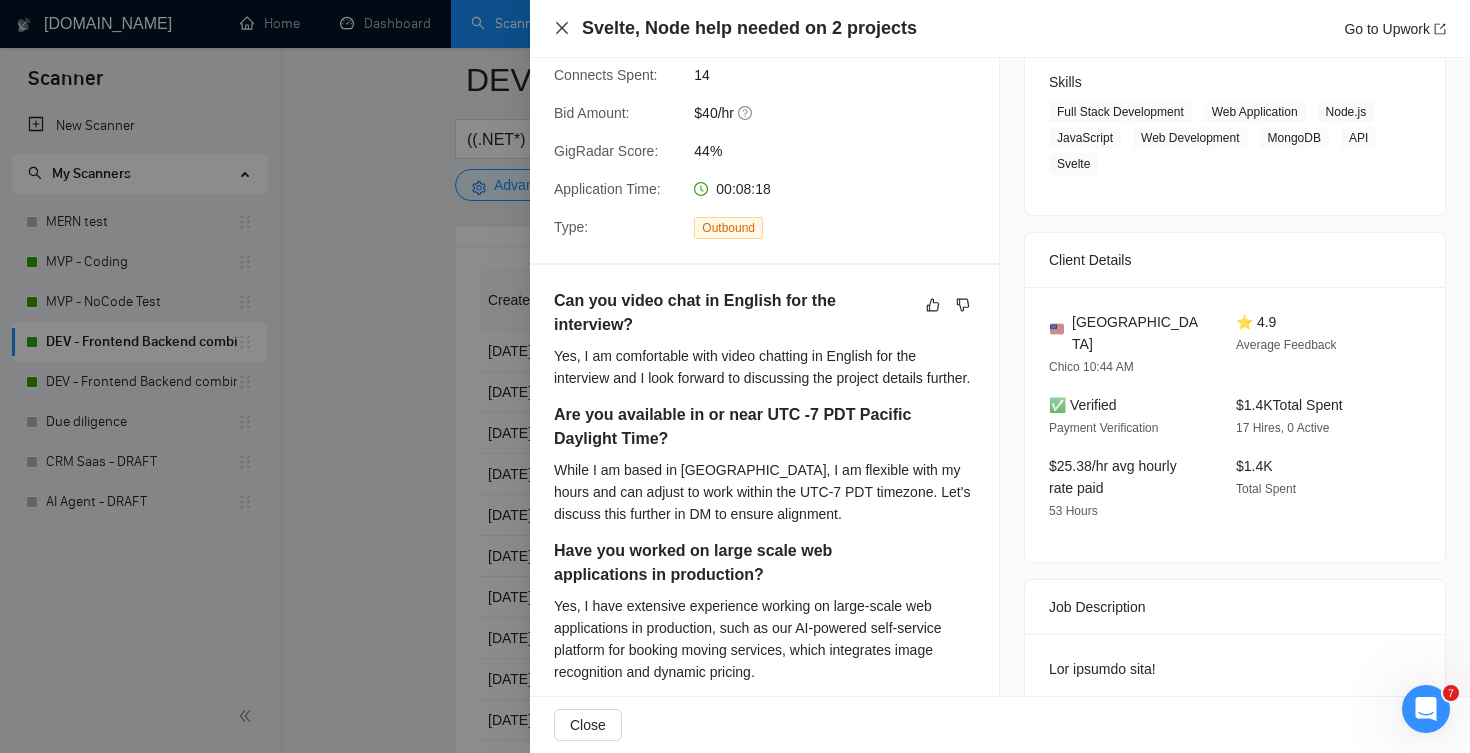 click 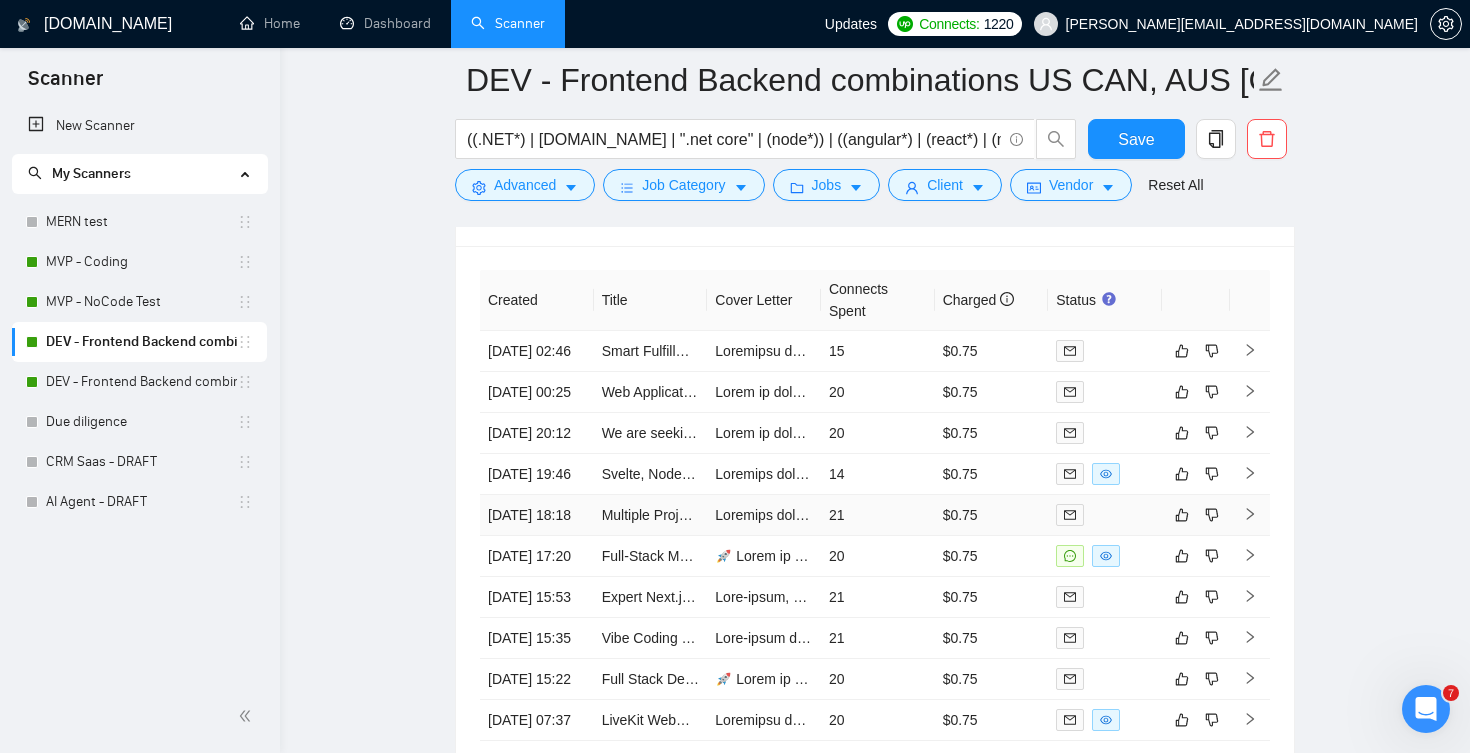 click on "21" at bounding box center [878, 515] 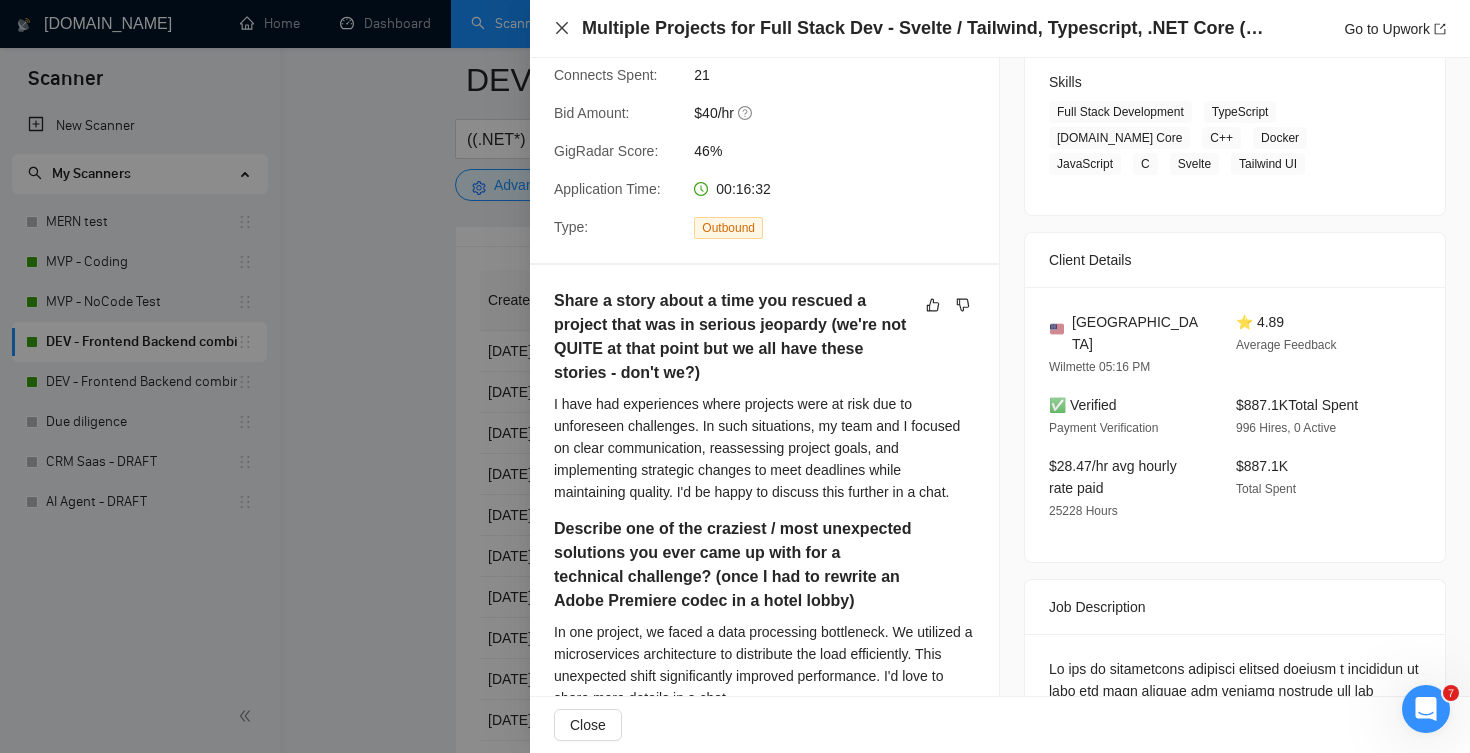 click 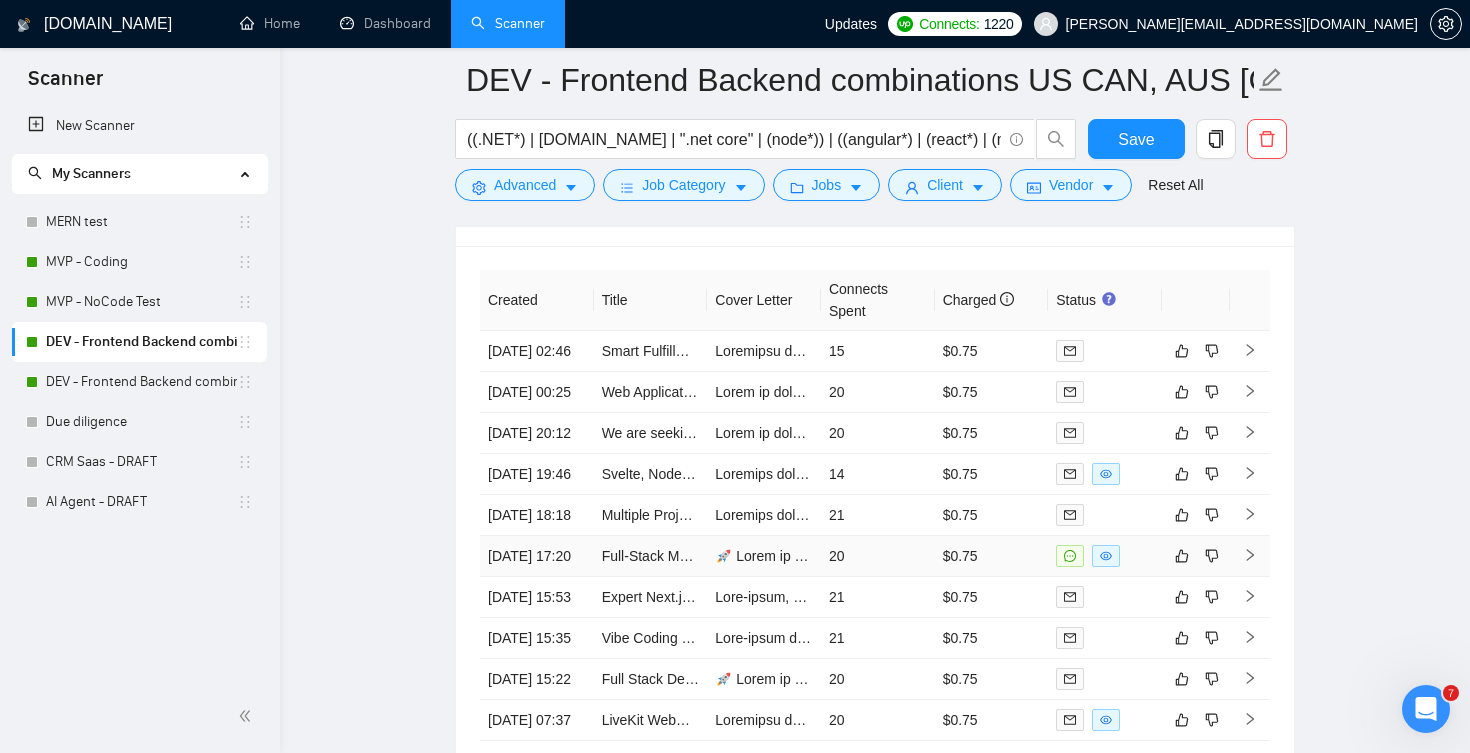 click on "20" at bounding box center (878, 556) 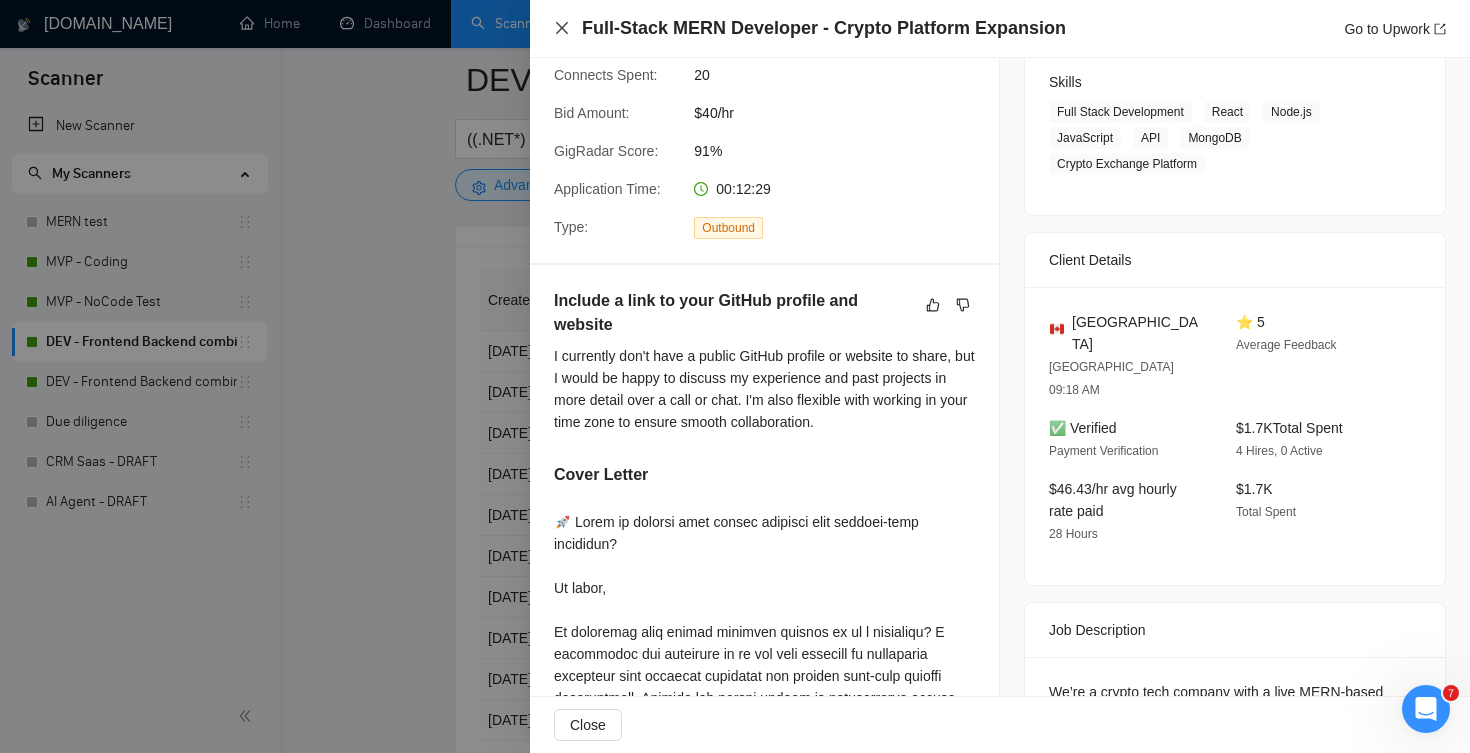click on "Full-Stack MERN Developer - Crypto Platform Expansion Go to Upwork" at bounding box center (1000, 28) 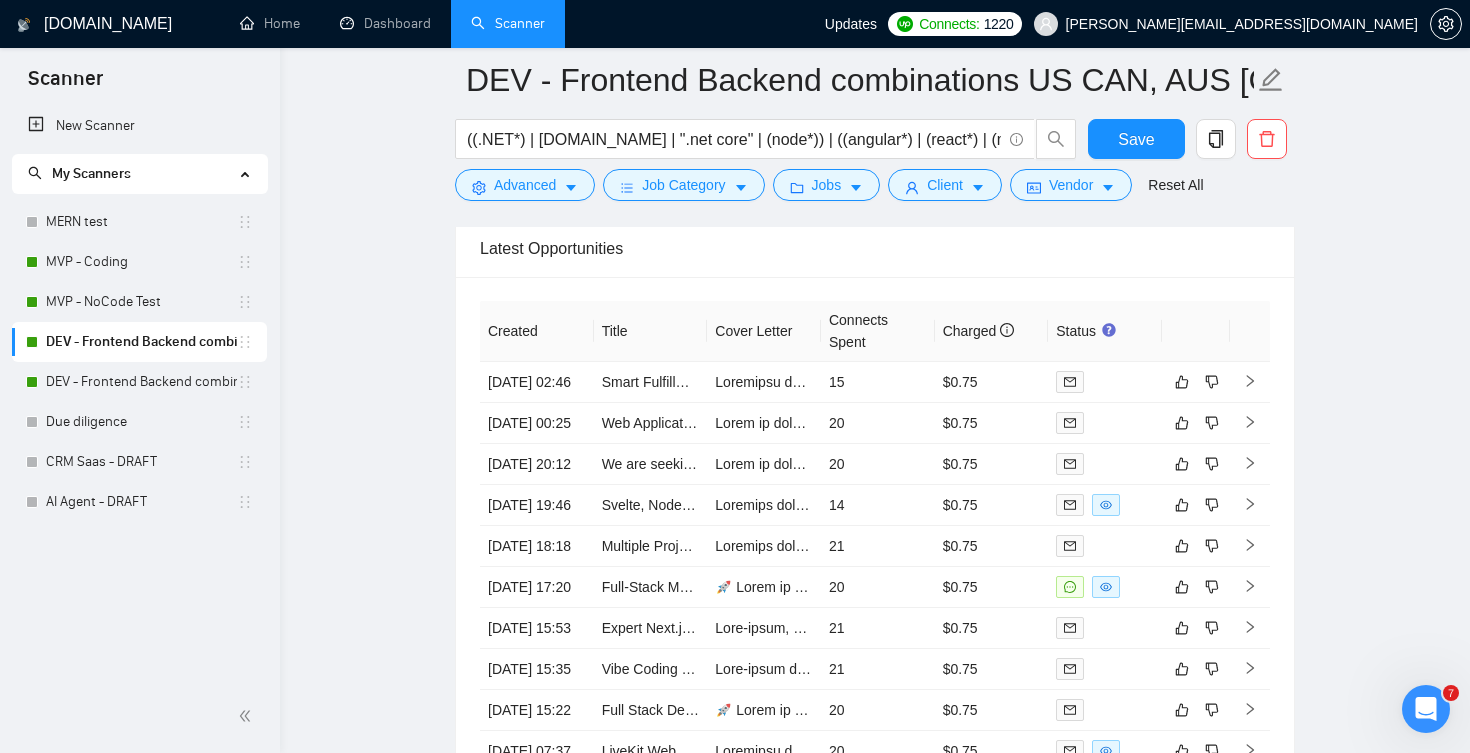 scroll, scrollTop: 4491, scrollLeft: 0, axis: vertical 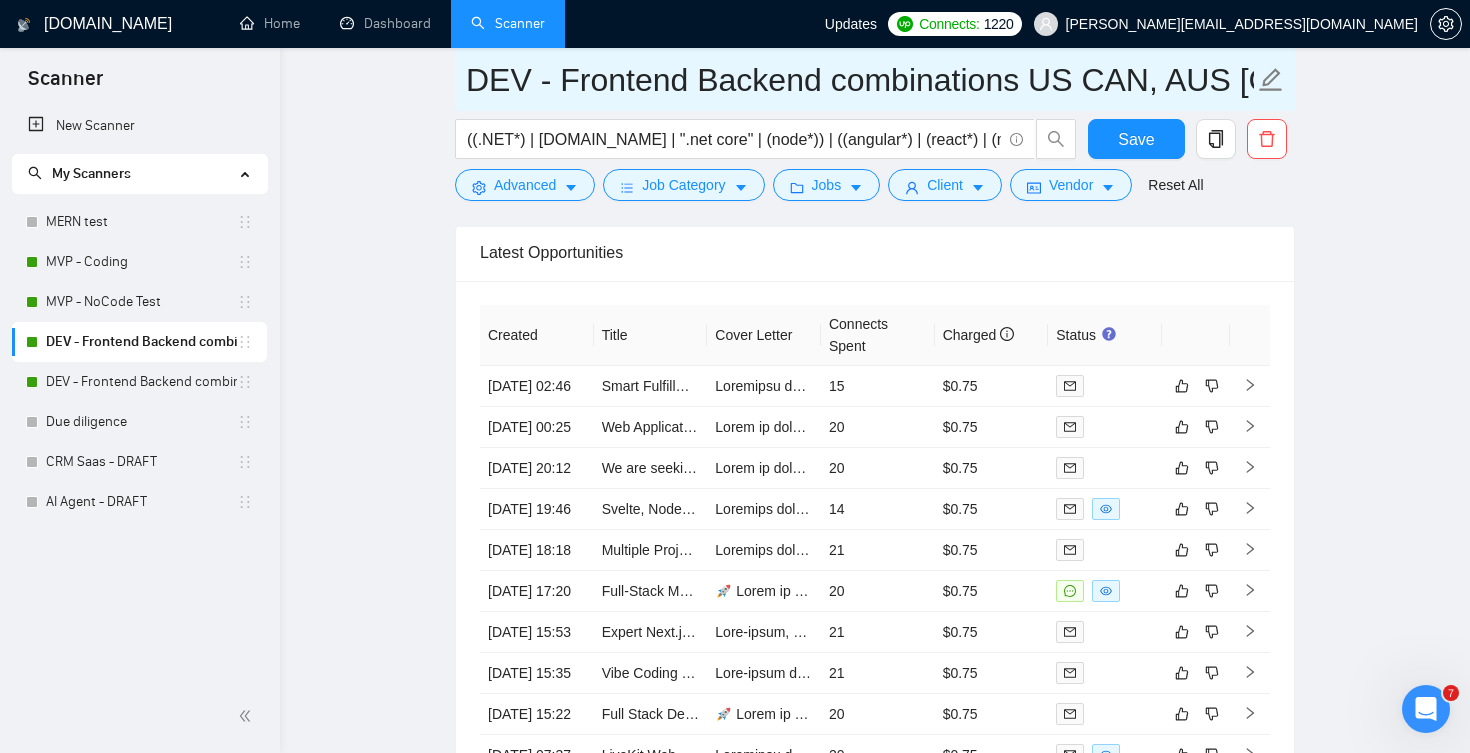 drag, startPoint x: 472, startPoint y: 81, endPoint x: 1214, endPoint y: 105, distance: 742.38806 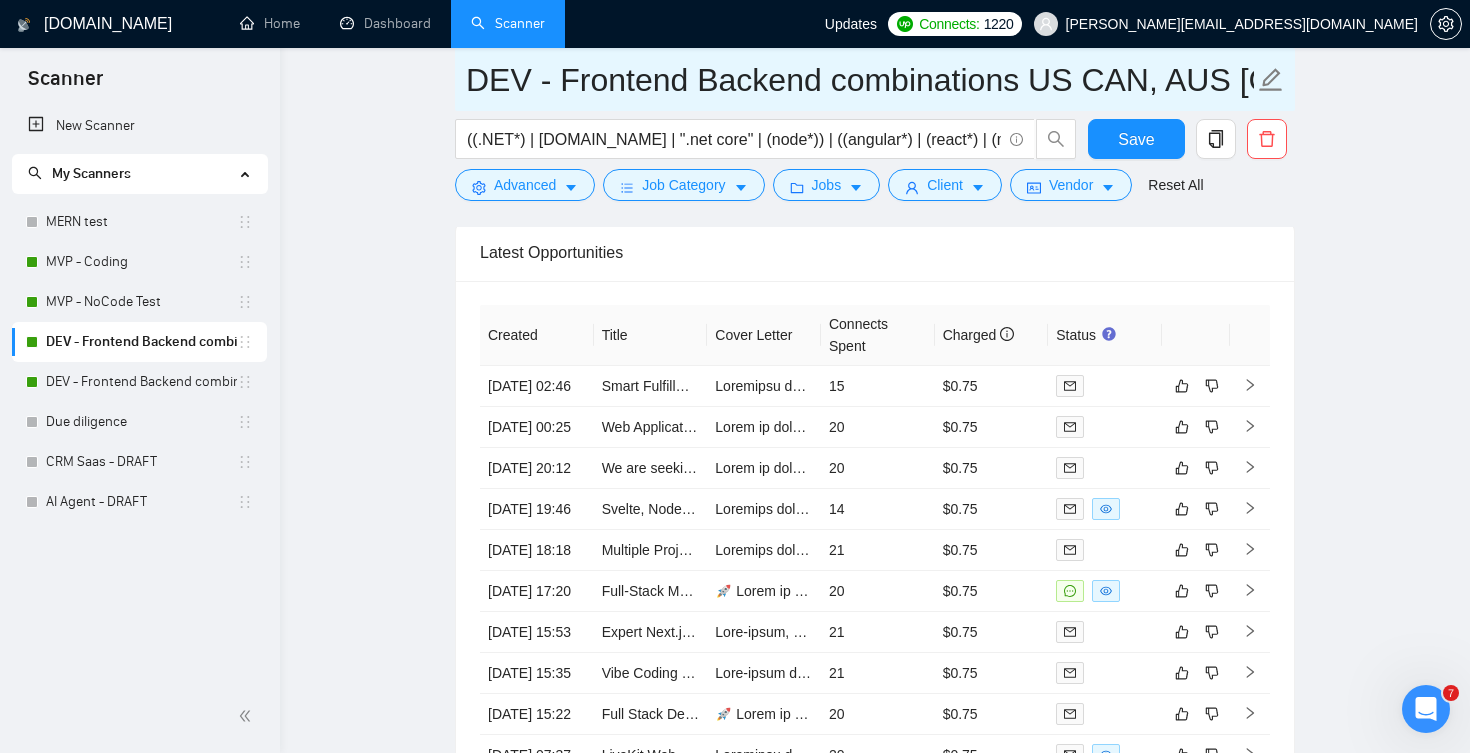 click on "DEV - Frontend Backend combinations US CAN, AUS [GEOGRAPHIC_DATA]" at bounding box center (875, 79) 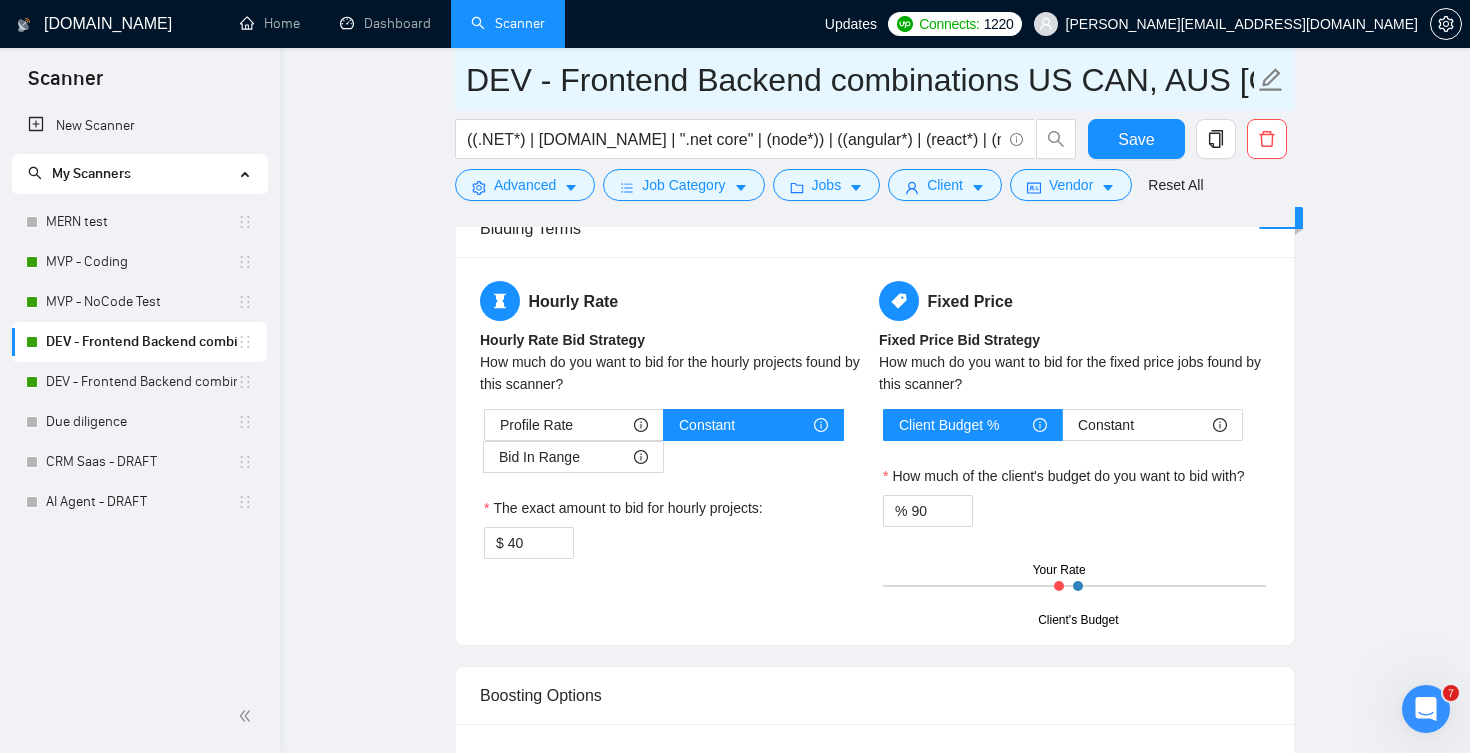 scroll, scrollTop: 2696, scrollLeft: 0, axis: vertical 